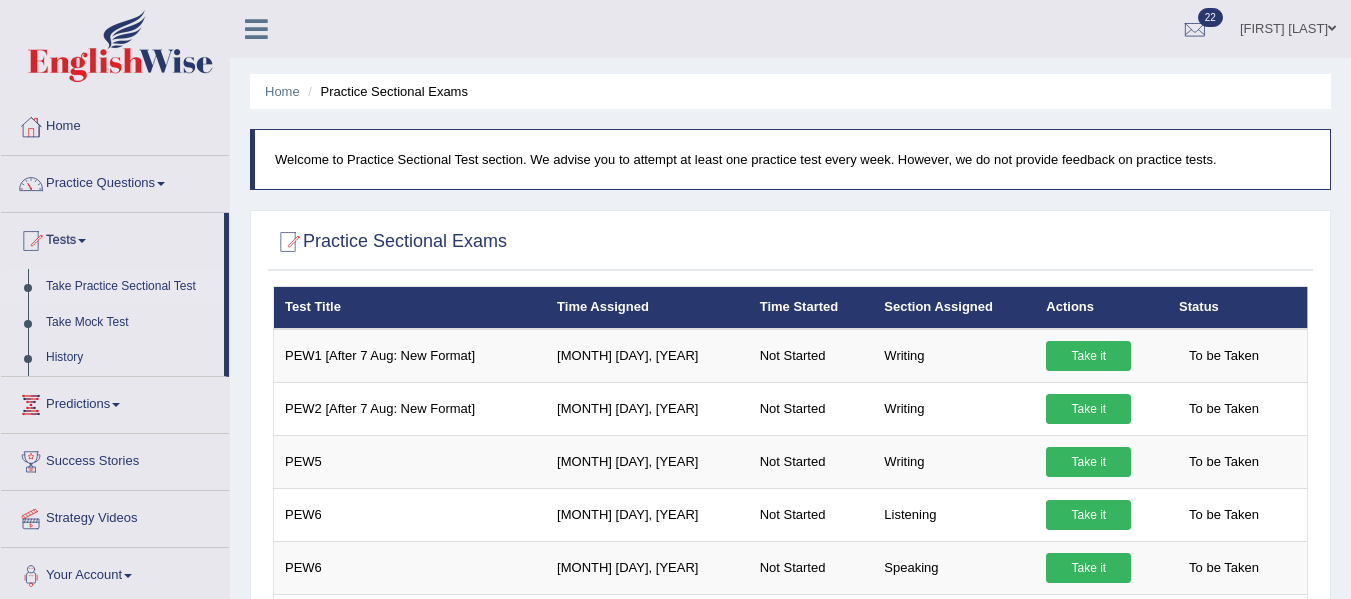 scroll, scrollTop: 322, scrollLeft: 0, axis: vertical 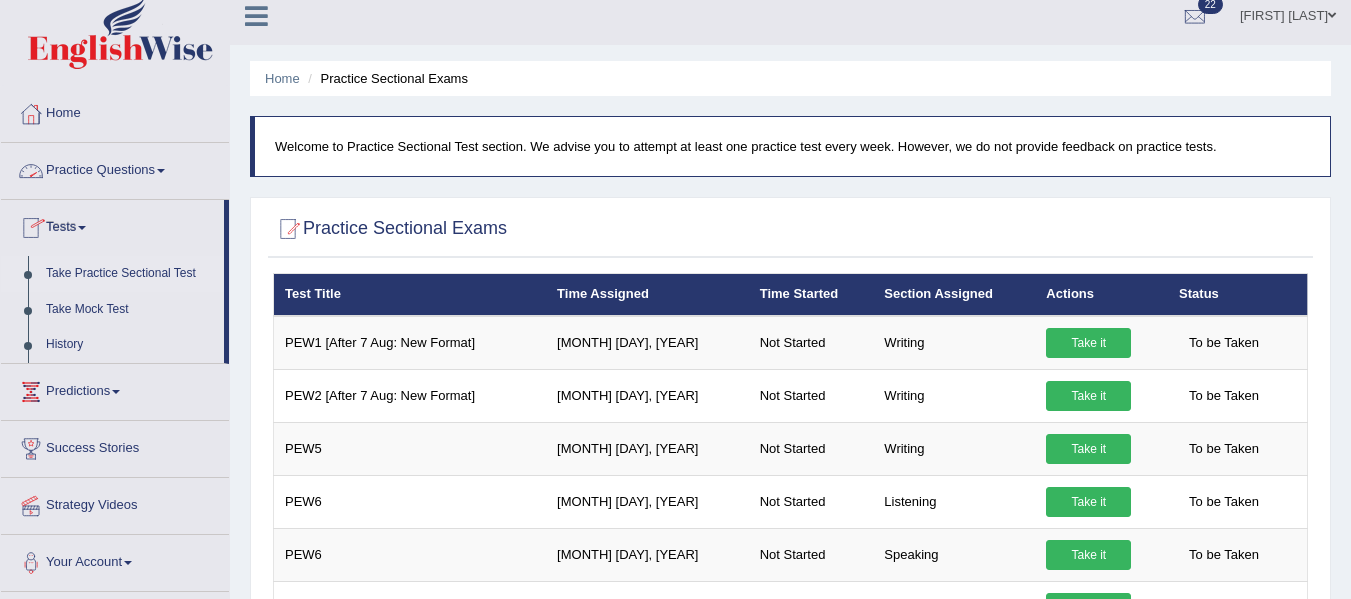 click on "Practice Questions" at bounding box center (115, 168) 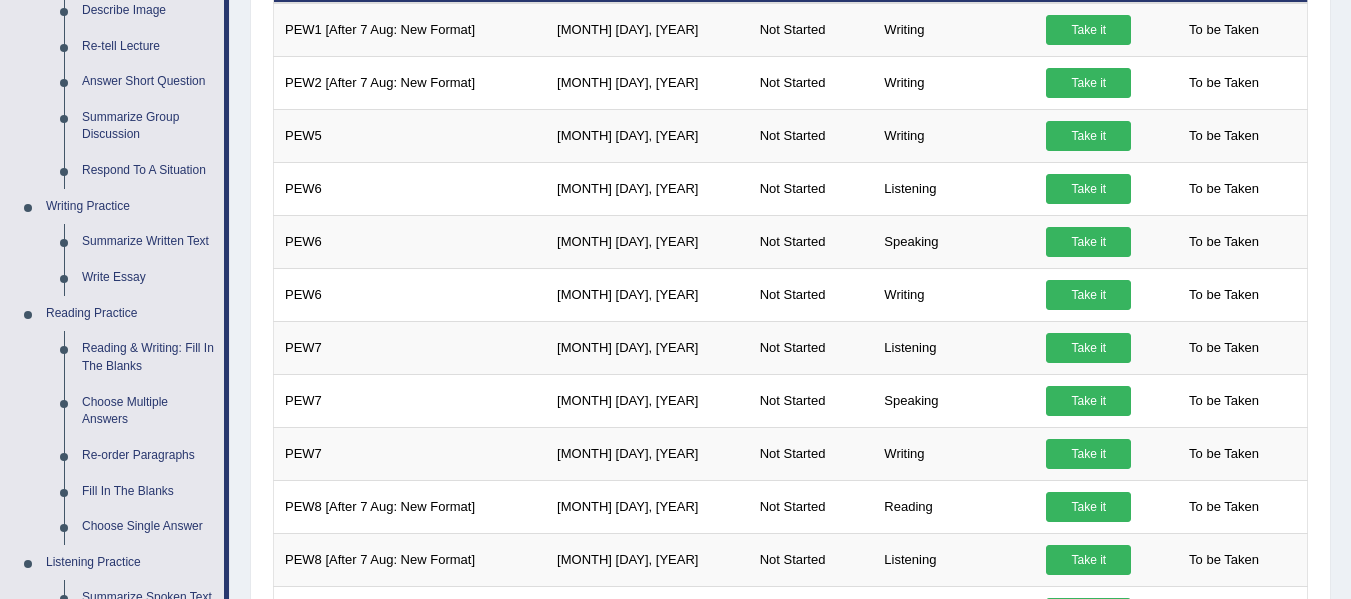 scroll, scrollTop: 327, scrollLeft: 0, axis: vertical 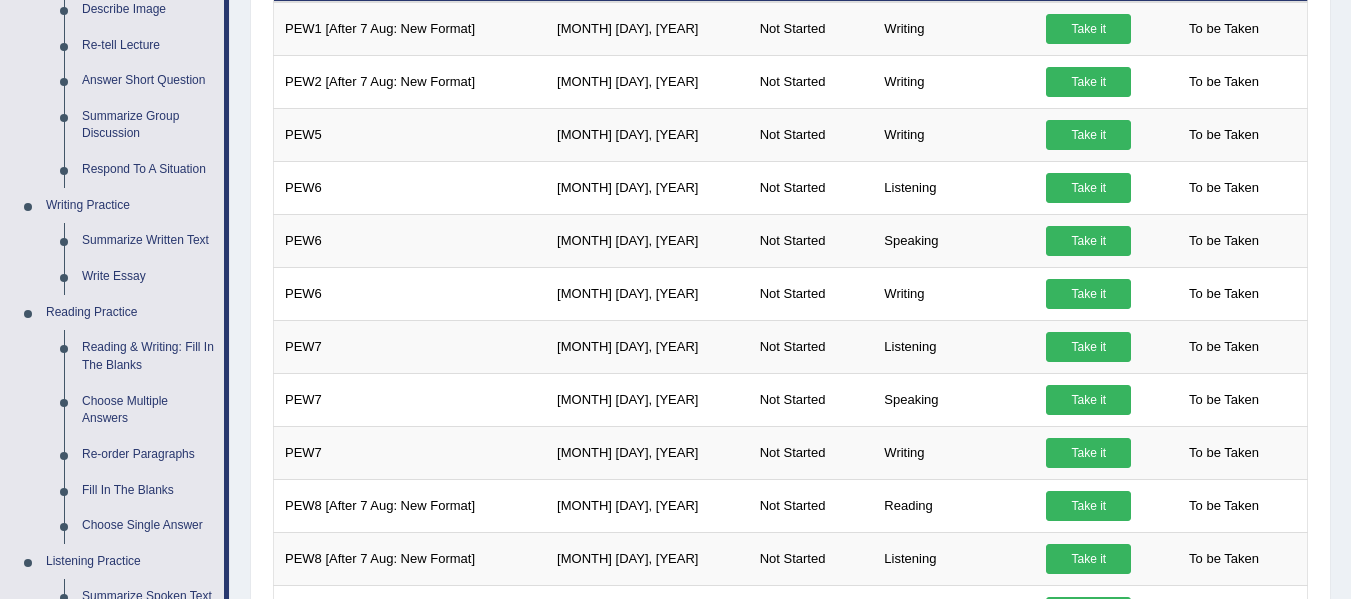 click on "Reading & Writing: Fill In The Blanks" at bounding box center [148, 356] 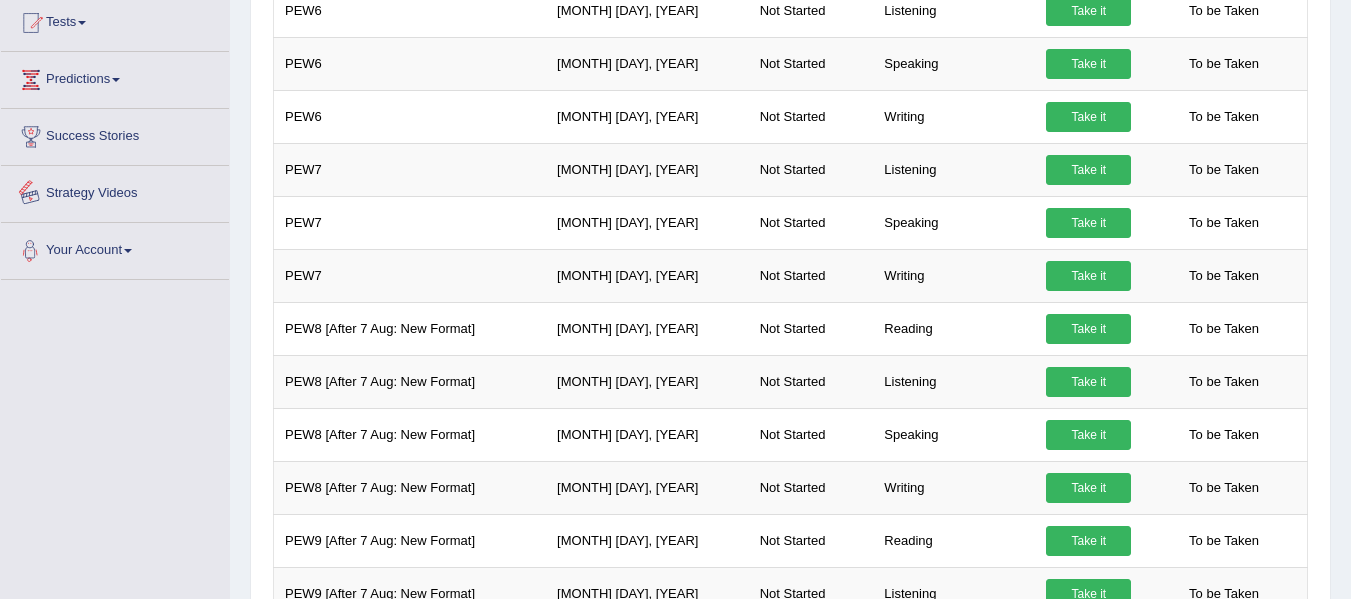scroll, scrollTop: 1158, scrollLeft: 0, axis: vertical 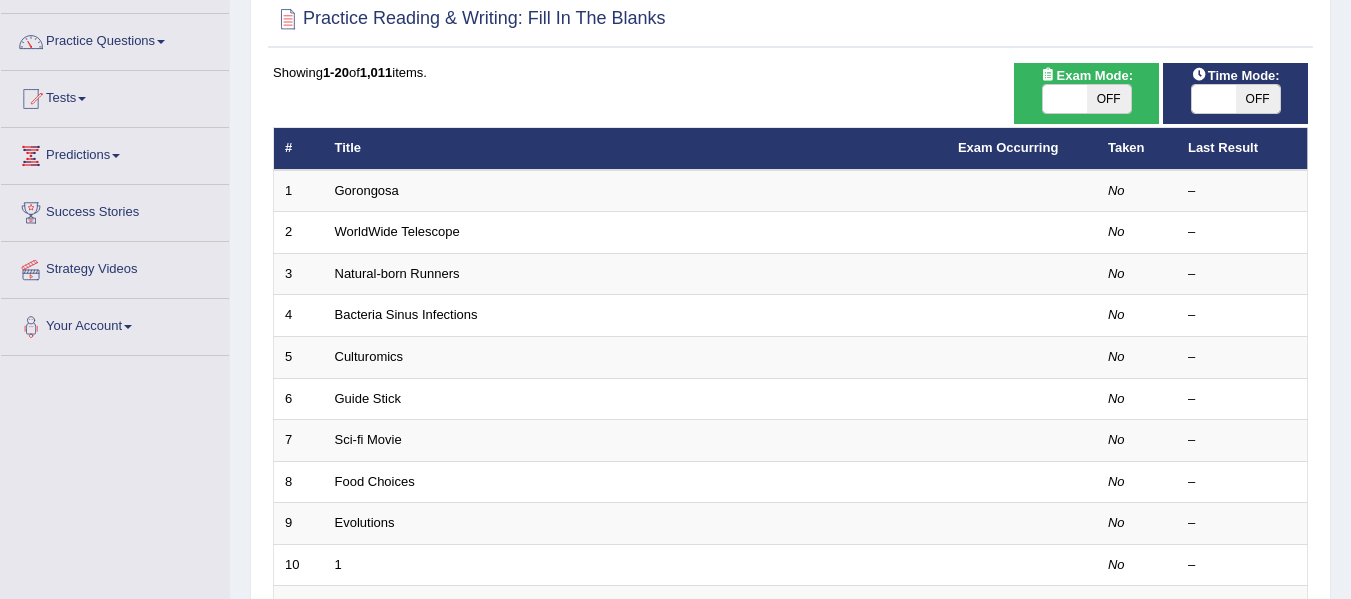 click on "OFF" at bounding box center (1258, 99) 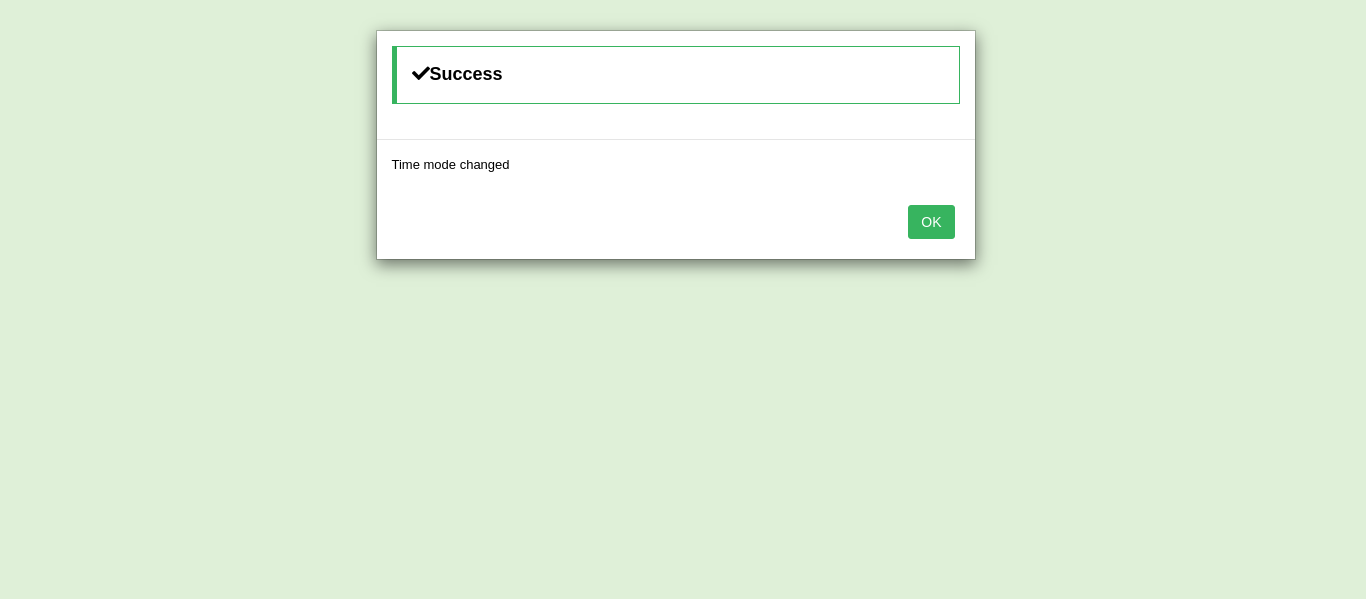 drag, startPoint x: 944, startPoint y: 200, endPoint x: 941, endPoint y: 217, distance: 17.262676 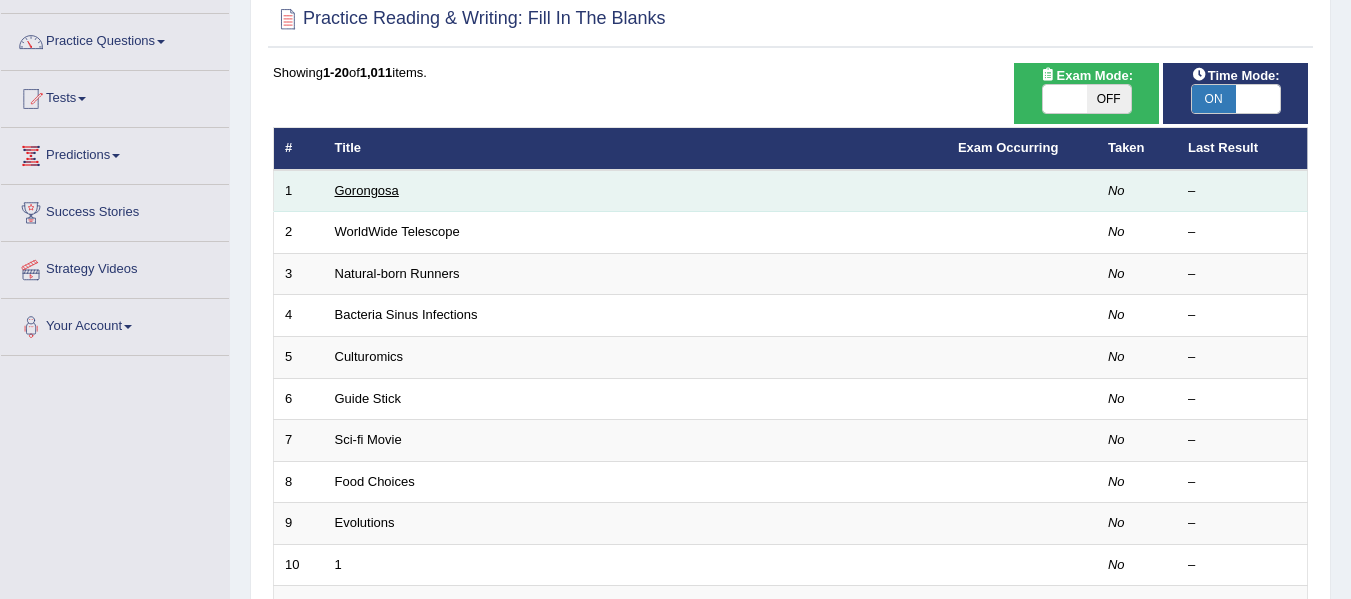 click on "Gorongosa" at bounding box center [367, 190] 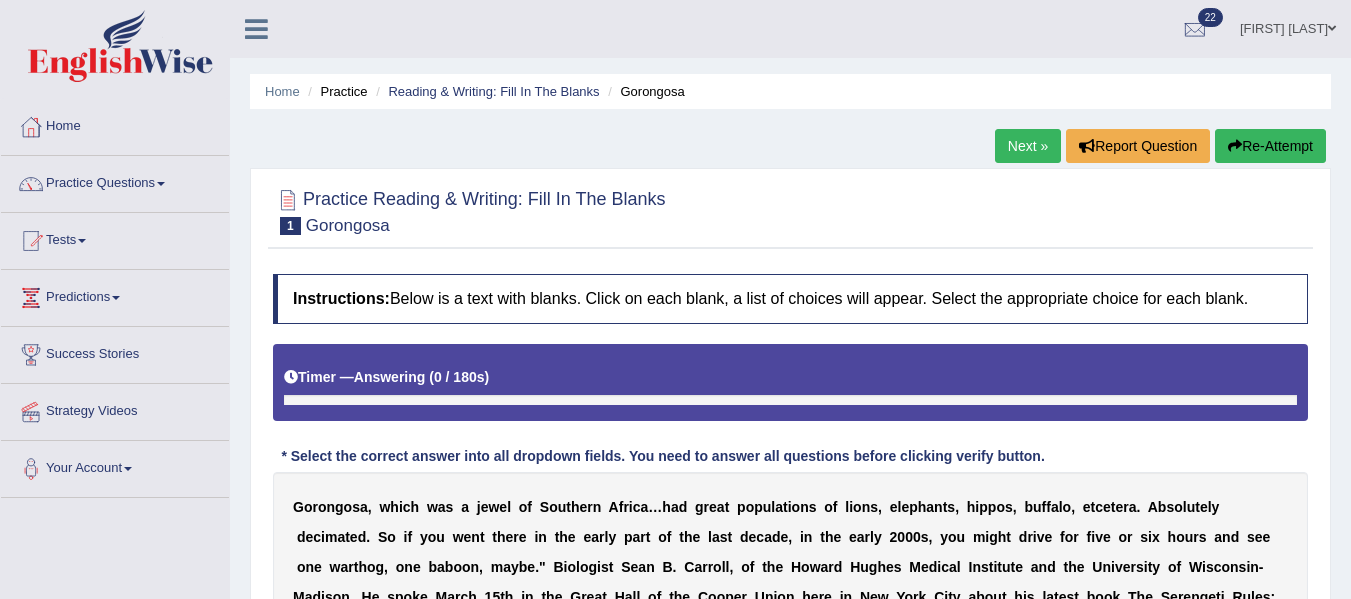 scroll, scrollTop: 0, scrollLeft: 0, axis: both 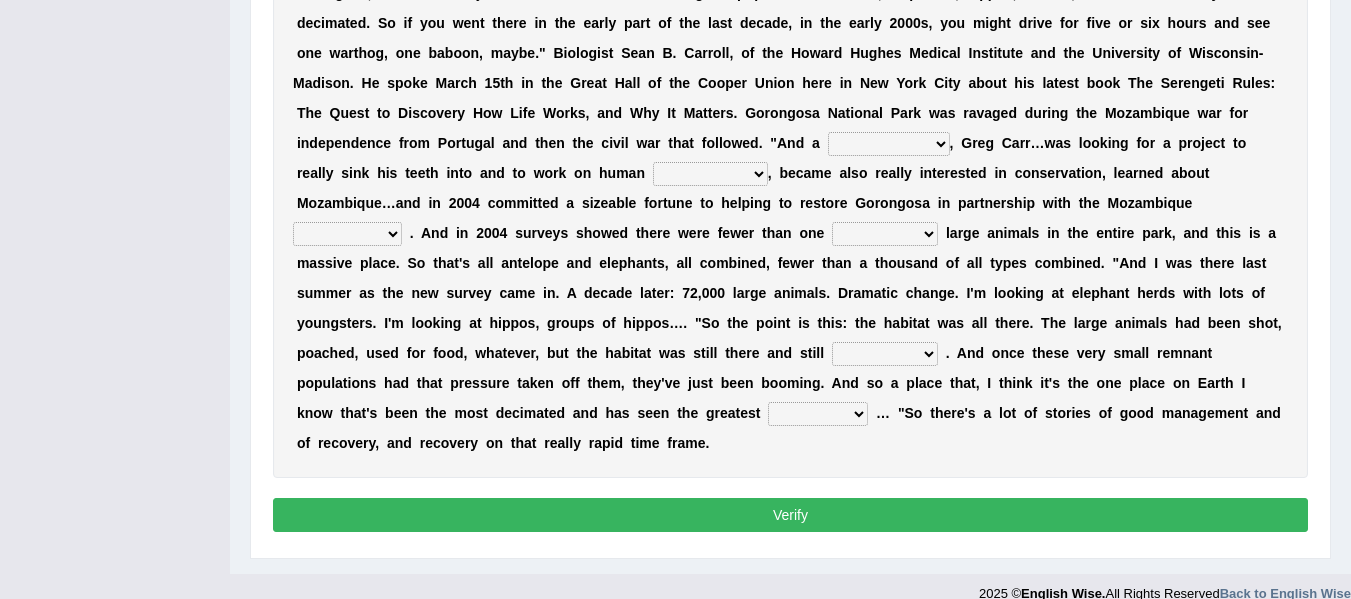 click on "passion solstice ballast philanthropist" at bounding box center (889, 144) 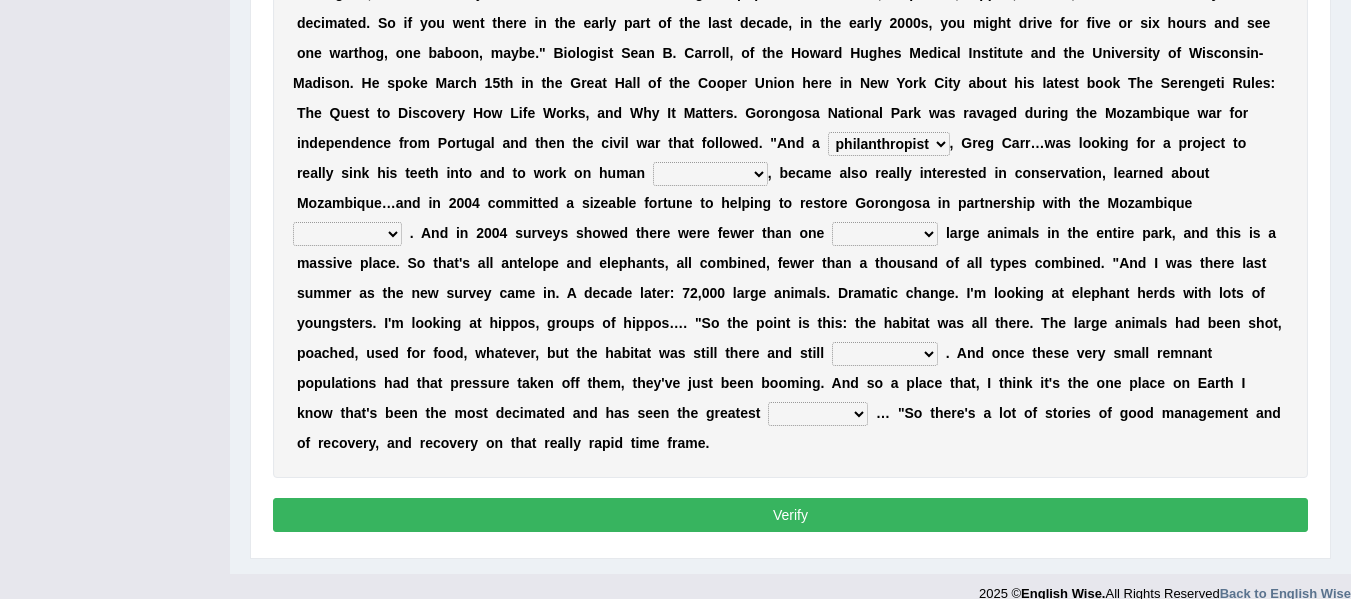 click on "passion solstice ballast philanthropist" at bounding box center (889, 144) 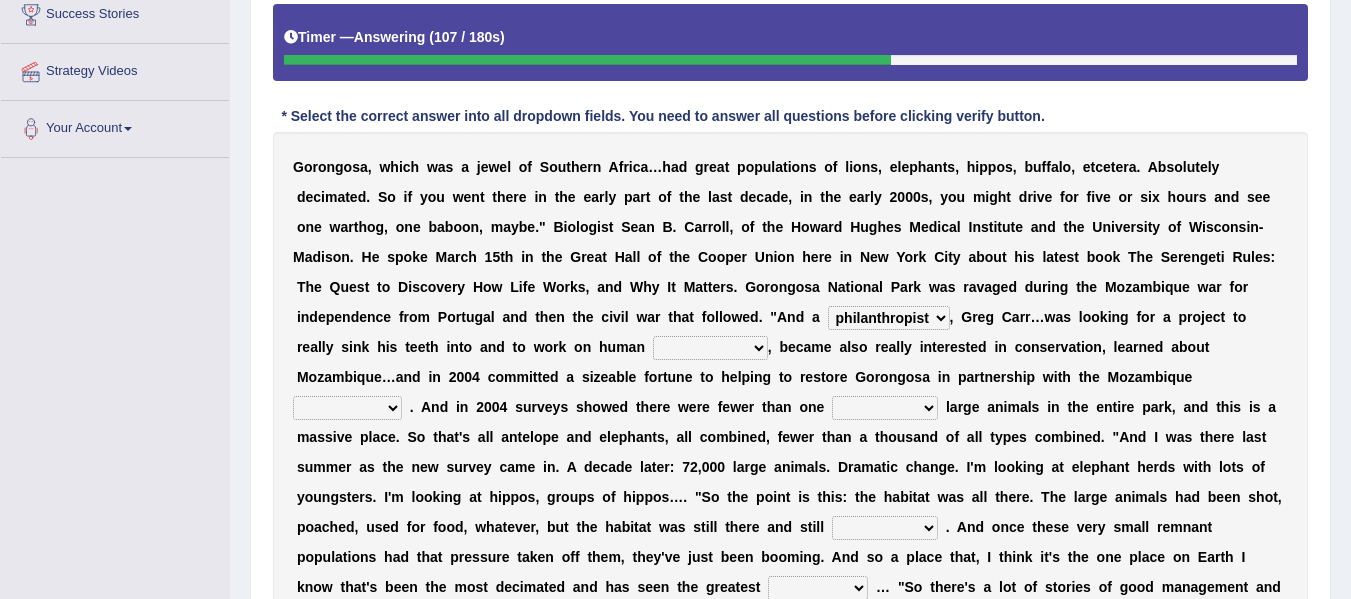 scroll, scrollTop: 389, scrollLeft: 0, axis: vertical 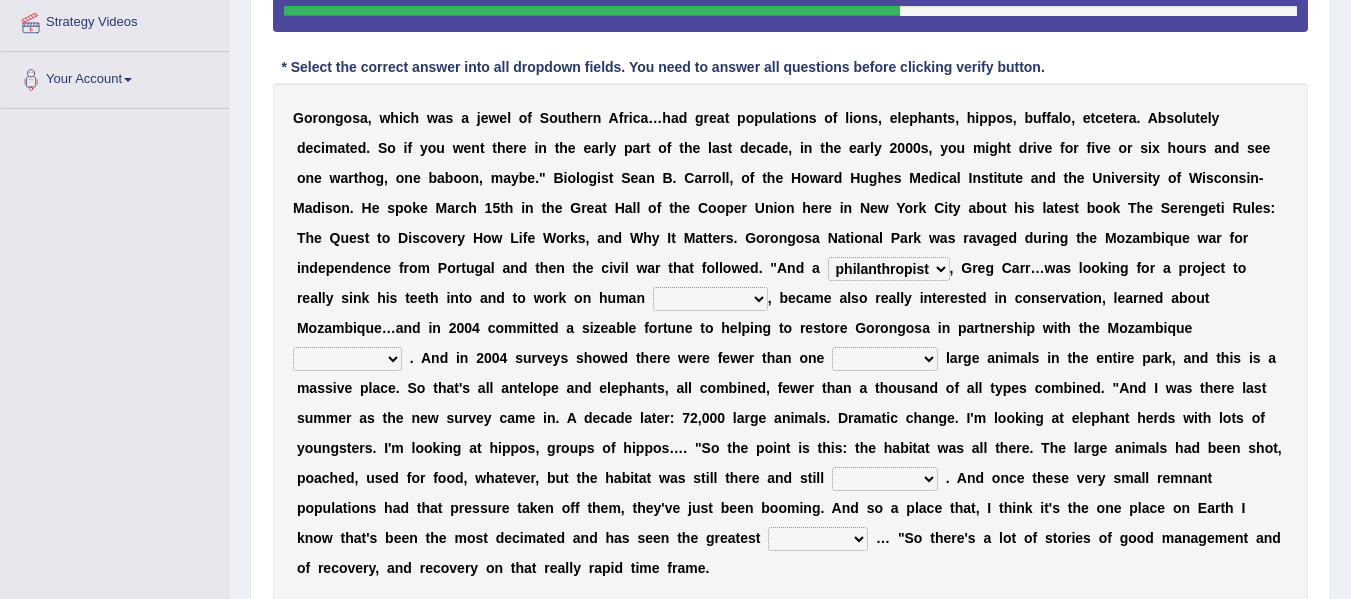 click on "negligence prevalence development malevolence" at bounding box center [710, 299] 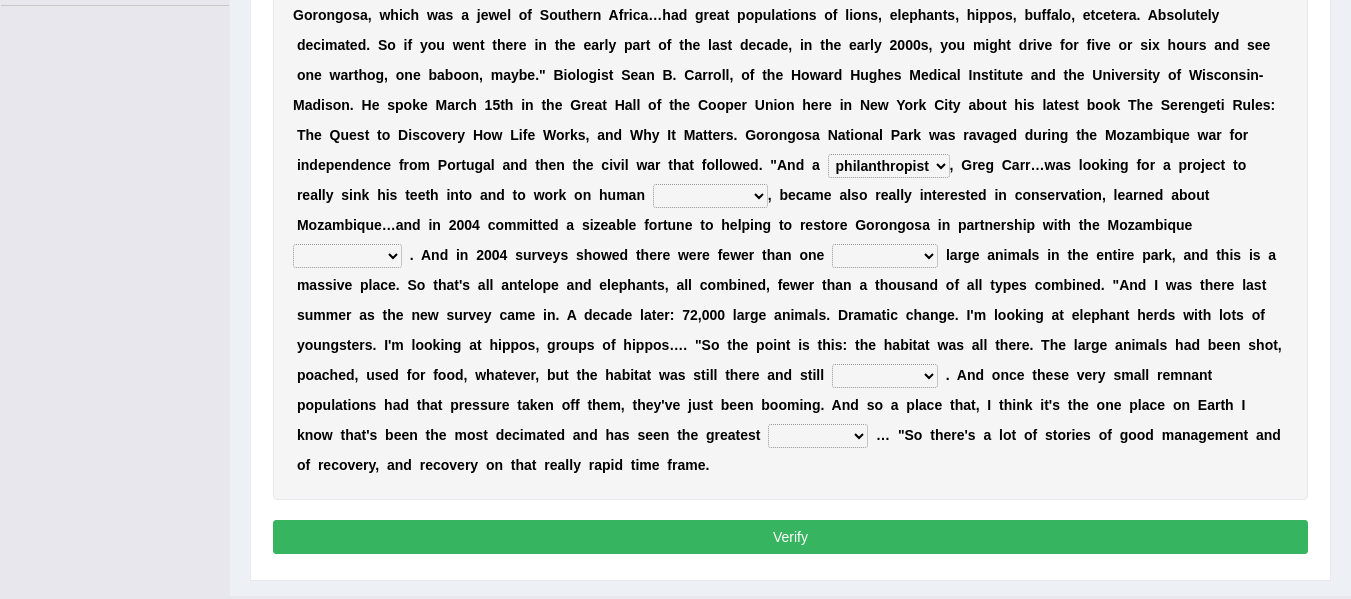 scroll, scrollTop: 539, scrollLeft: 0, axis: vertical 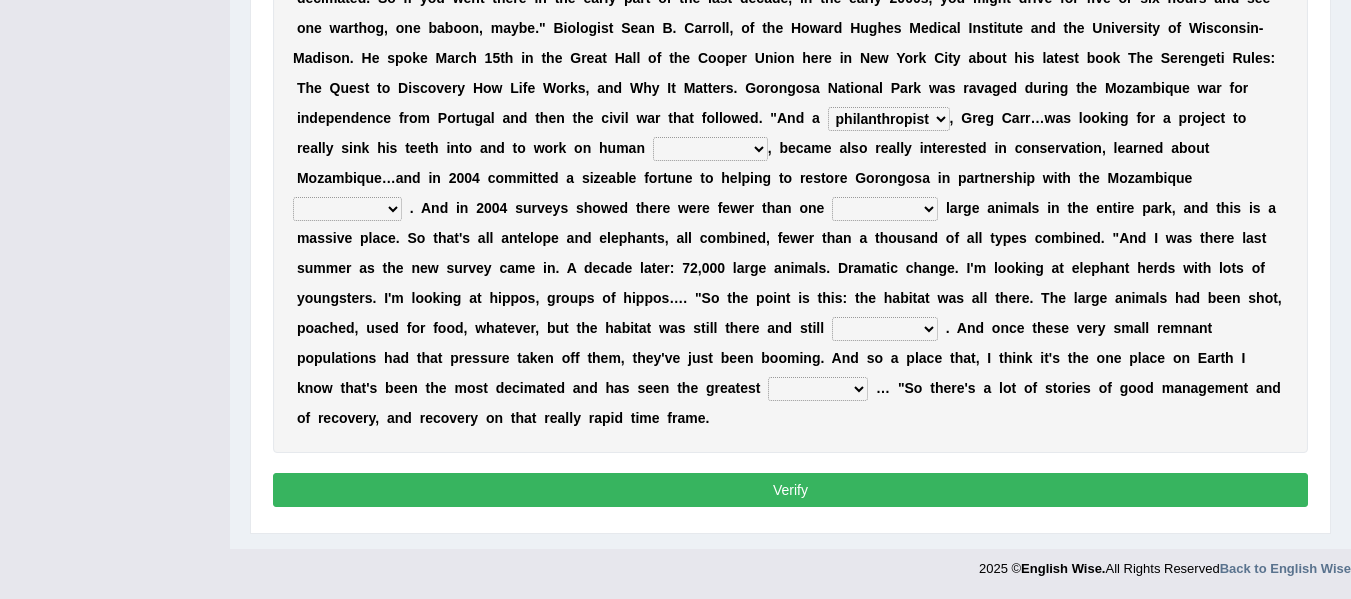 click on "negligence prevalence development malevolence" at bounding box center [710, 149] 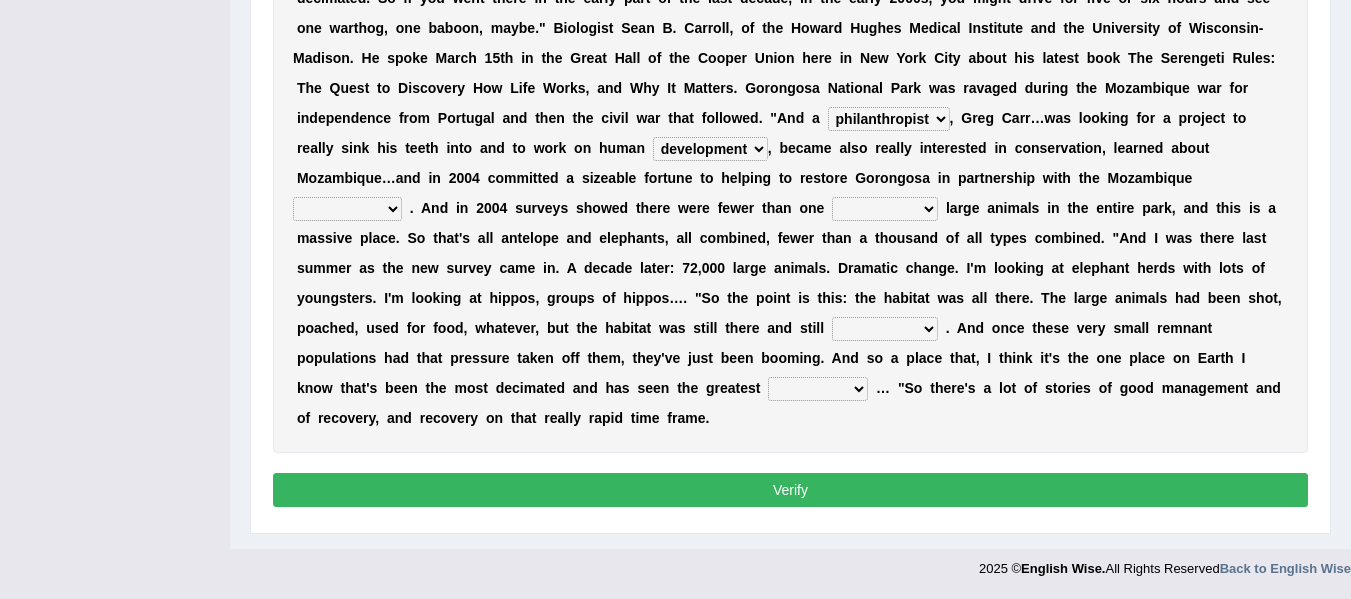 click on "negligence prevalence development malevolence" at bounding box center (710, 149) 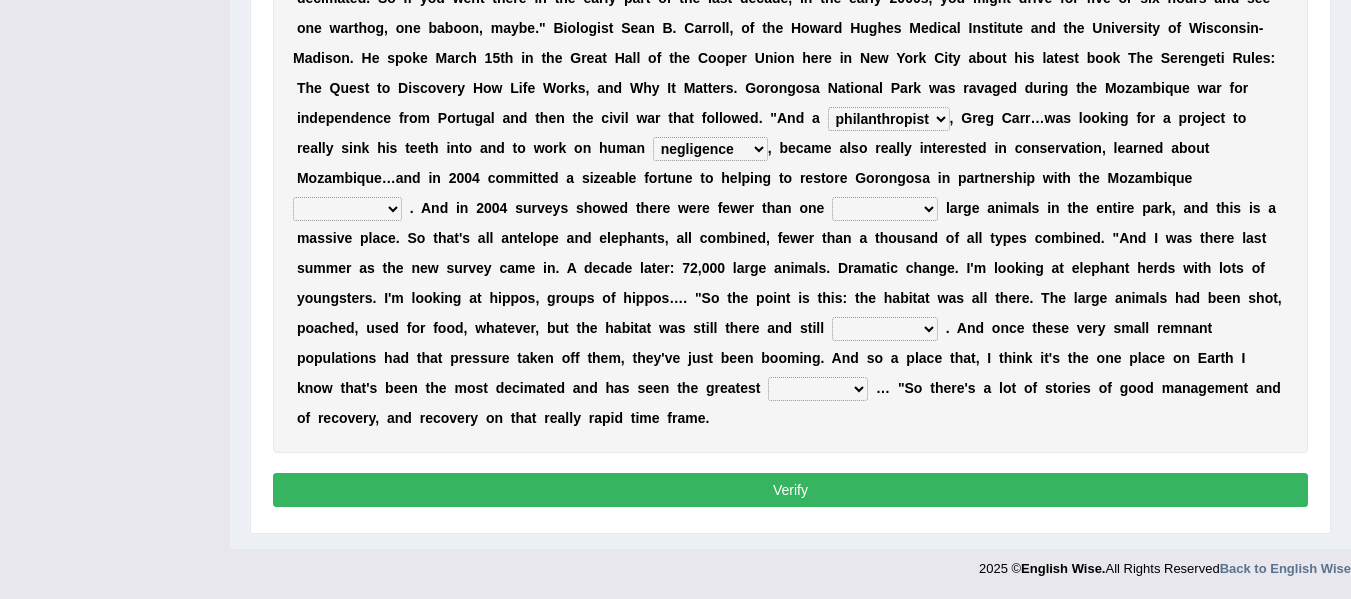 click on "parliament semanticist government journalist" at bounding box center (347, 209) 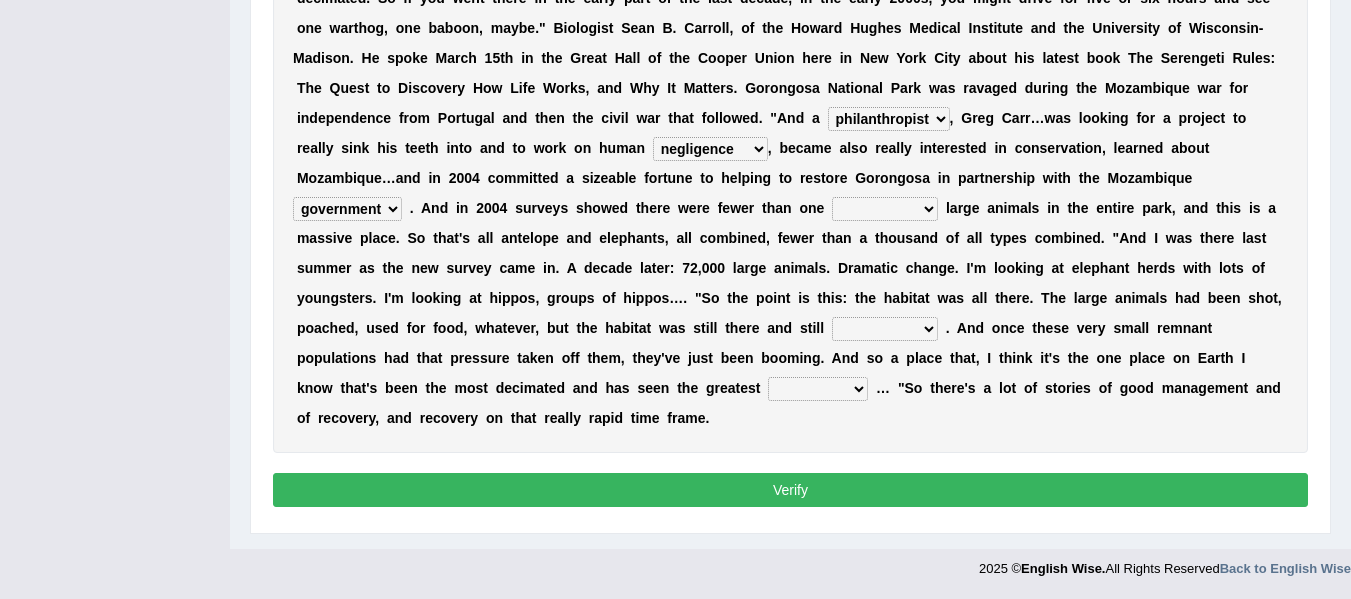 click on "deflowered embowered roundest thousand" at bounding box center (885, 209) 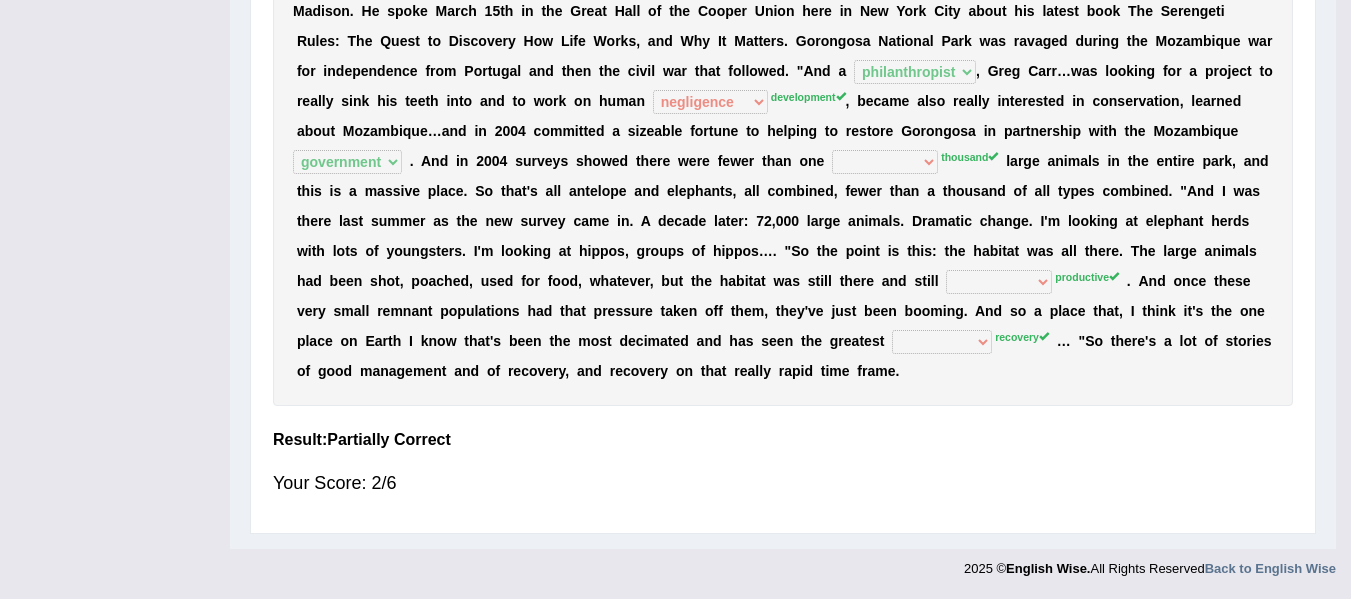 scroll, scrollTop: 454, scrollLeft: 0, axis: vertical 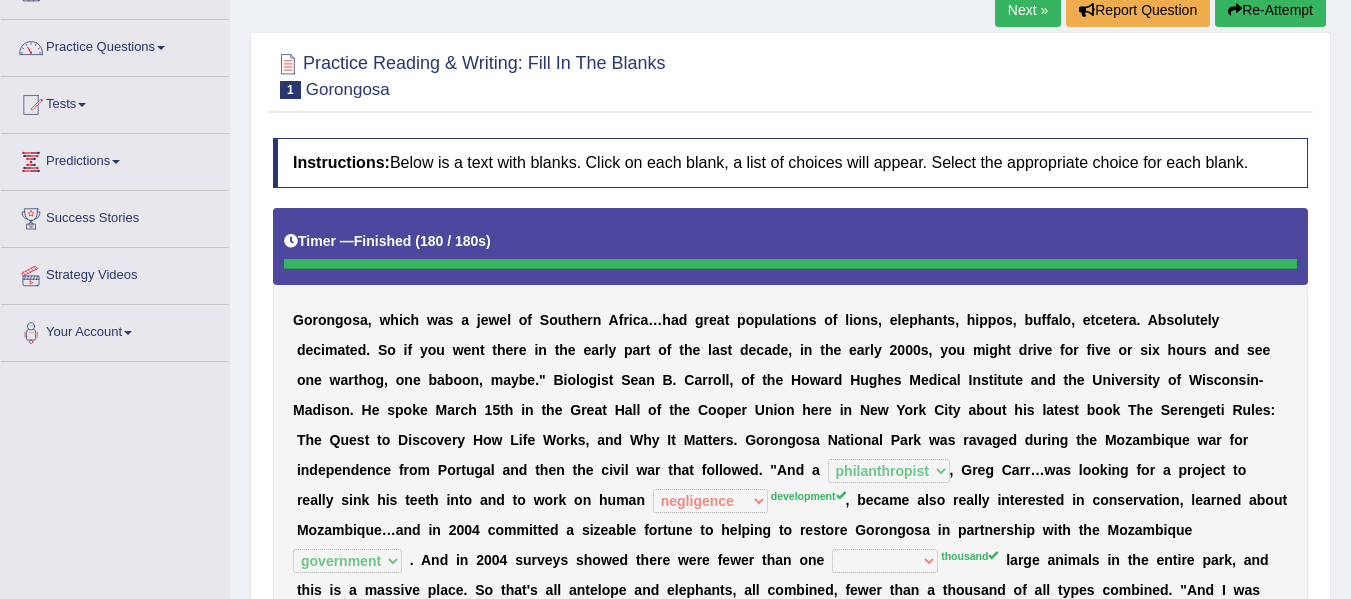 click on "Re-Attempt" at bounding box center (1270, 10) 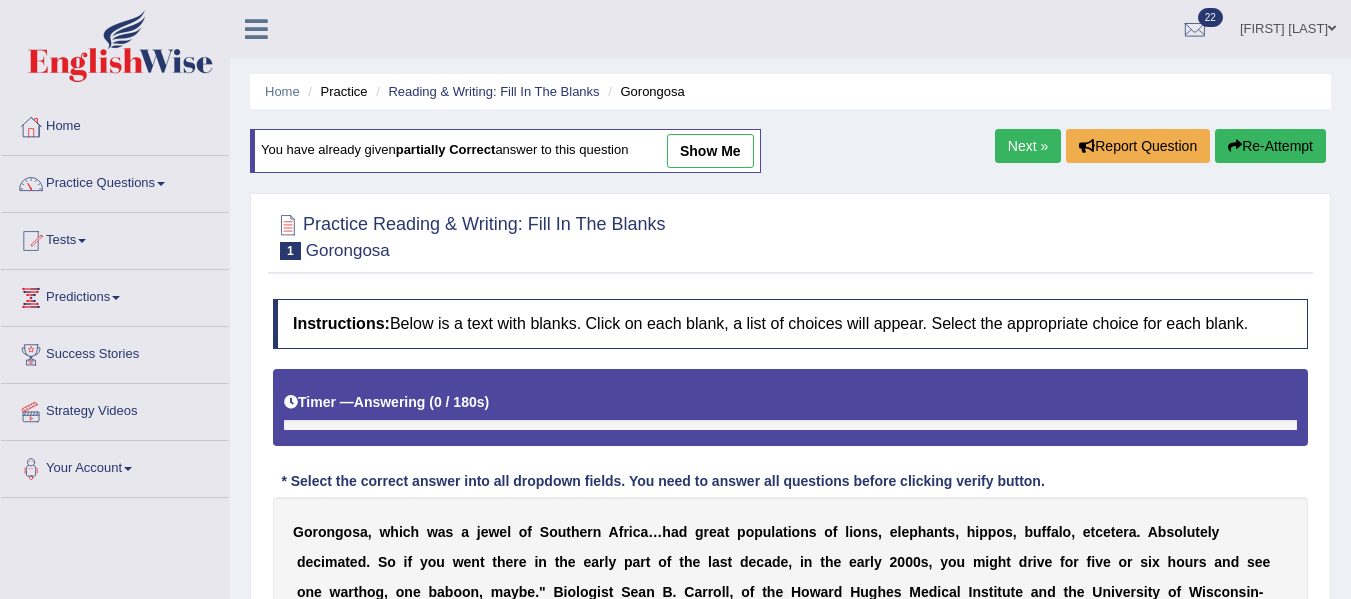 scroll, scrollTop: 564, scrollLeft: 0, axis: vertical 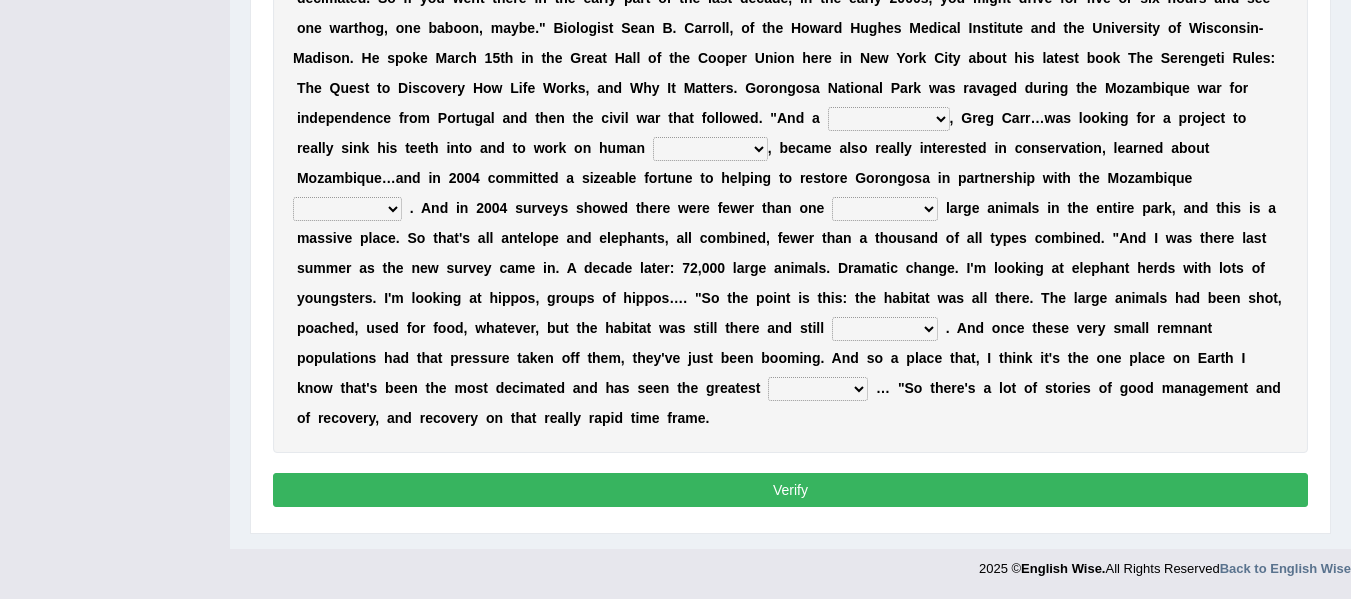 click on "passion solstice ballast philanthropist" at bounding box center [889, 119] 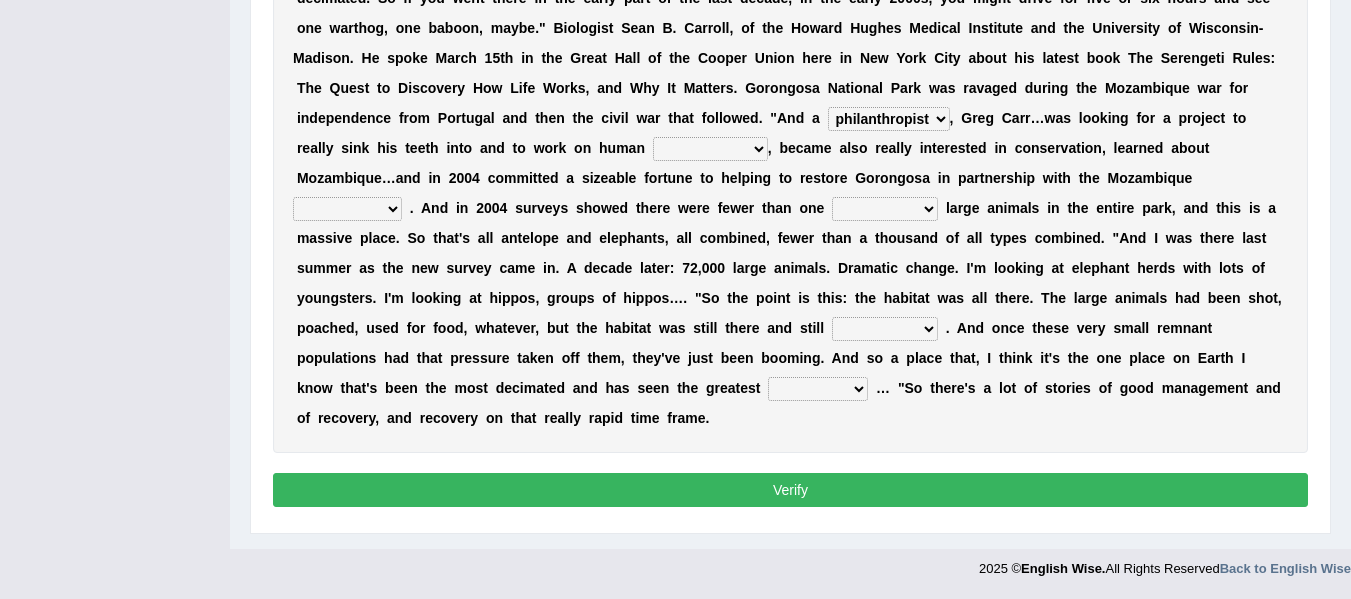 click on "passion solstice ballast philanthropist" at bounding box center [889, 119] 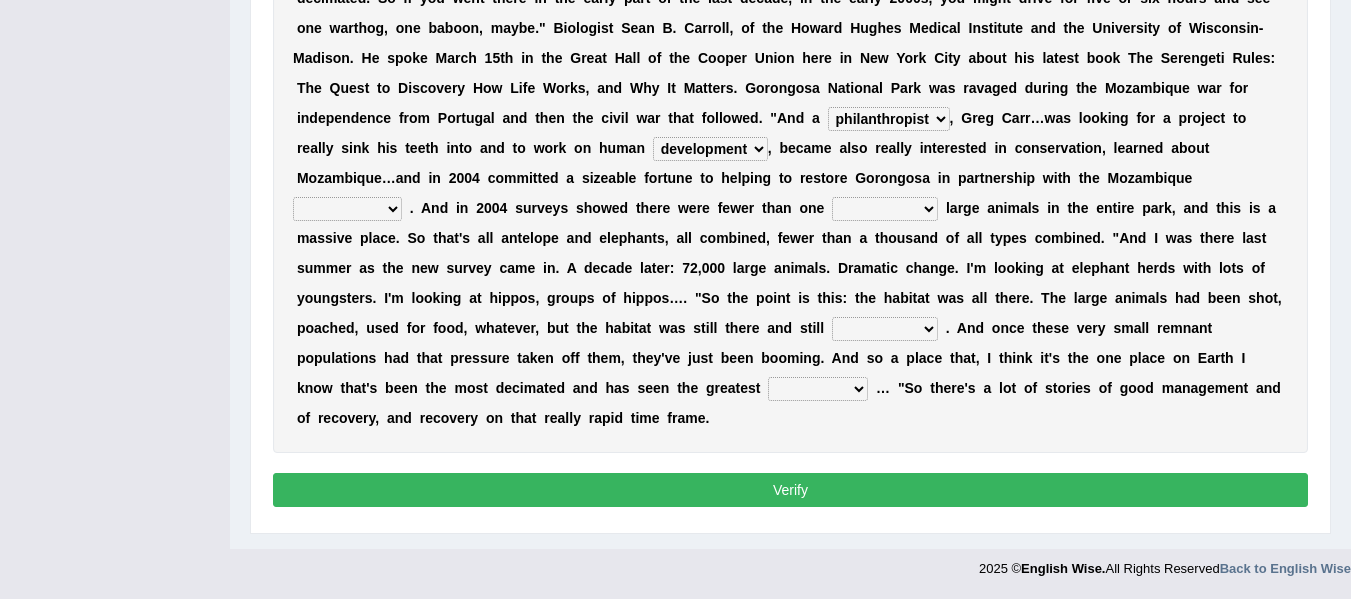 drag, startPoint x: 397, startPoint y: 202, endPoint x: 382, endPoint y: 301, distance: 100.12991 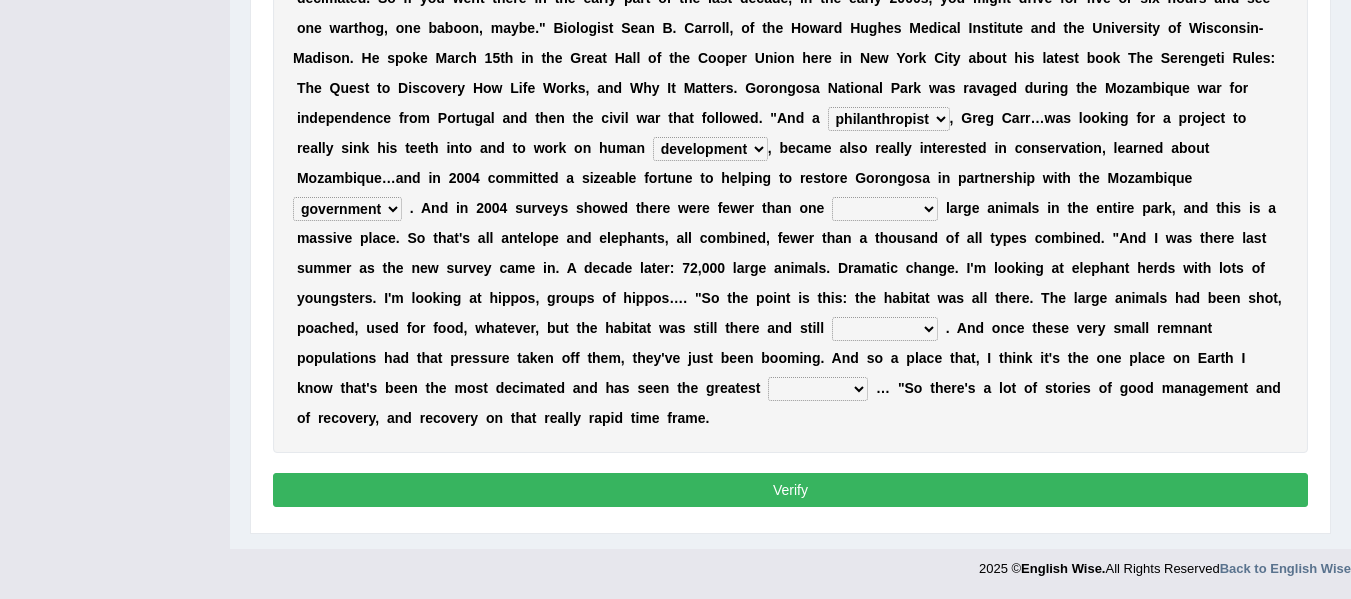 click on "deflowered embowered roundest thousand" at bounding box center [885, 209] 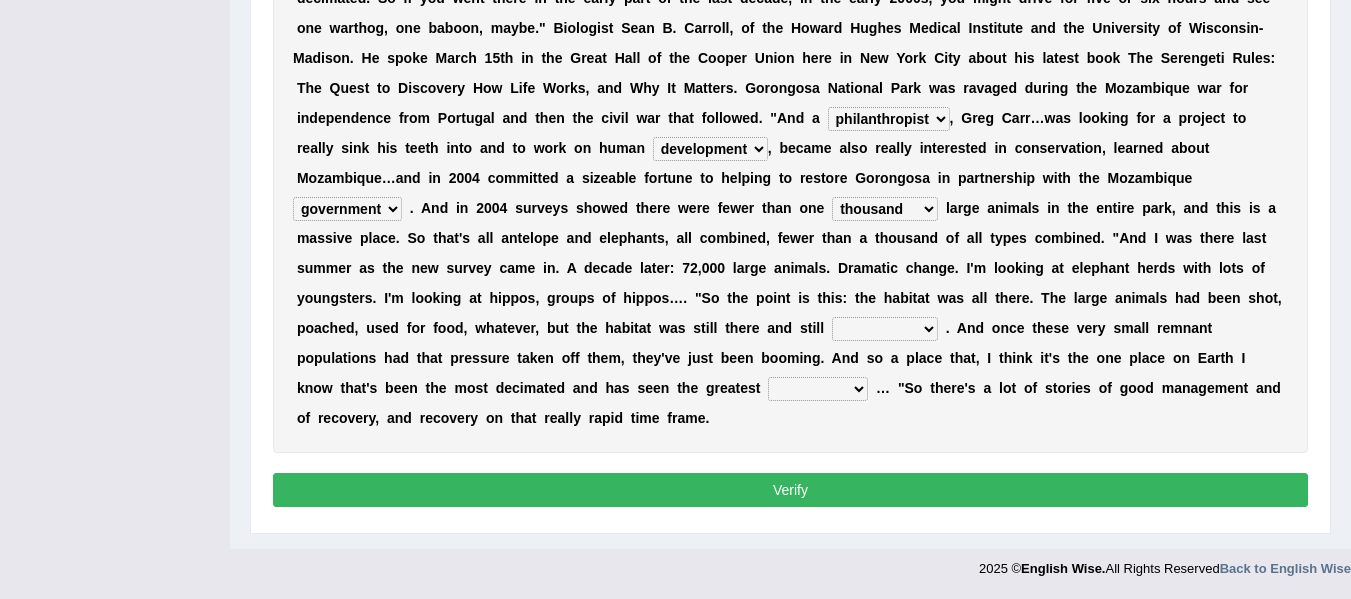 click on "assertive incidental compulsive productive" at bounding box center [885, 329] 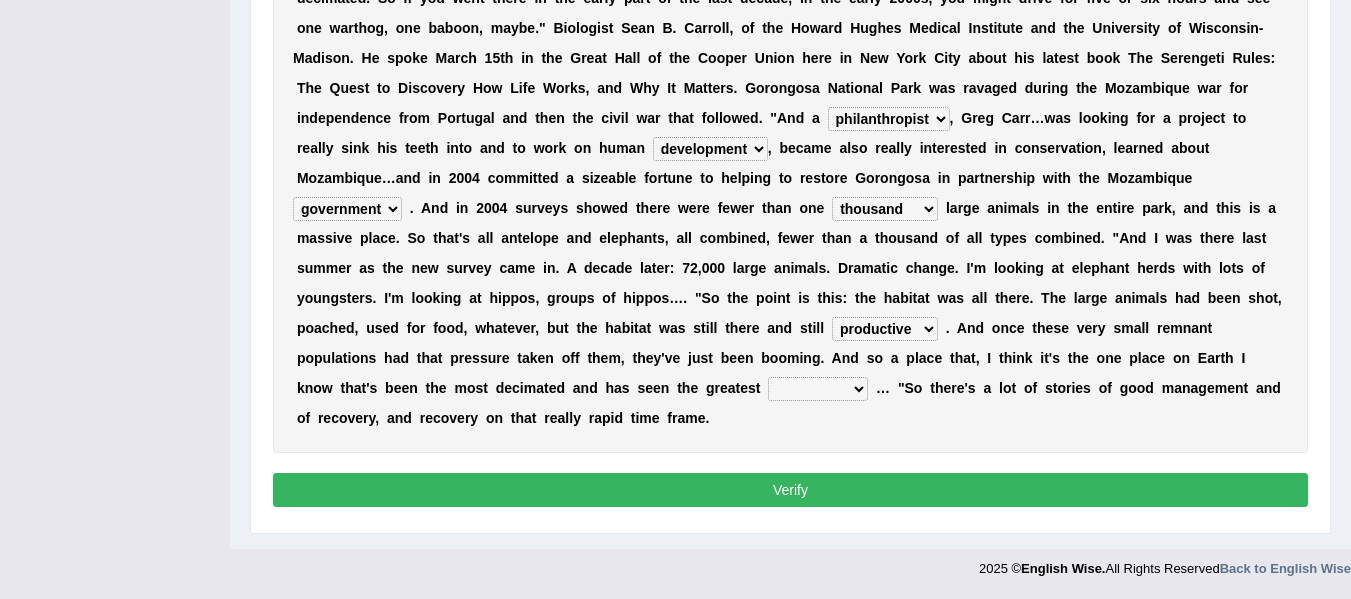click on "recovery efficacy golly stumpy" at bounding box center (818, 389) 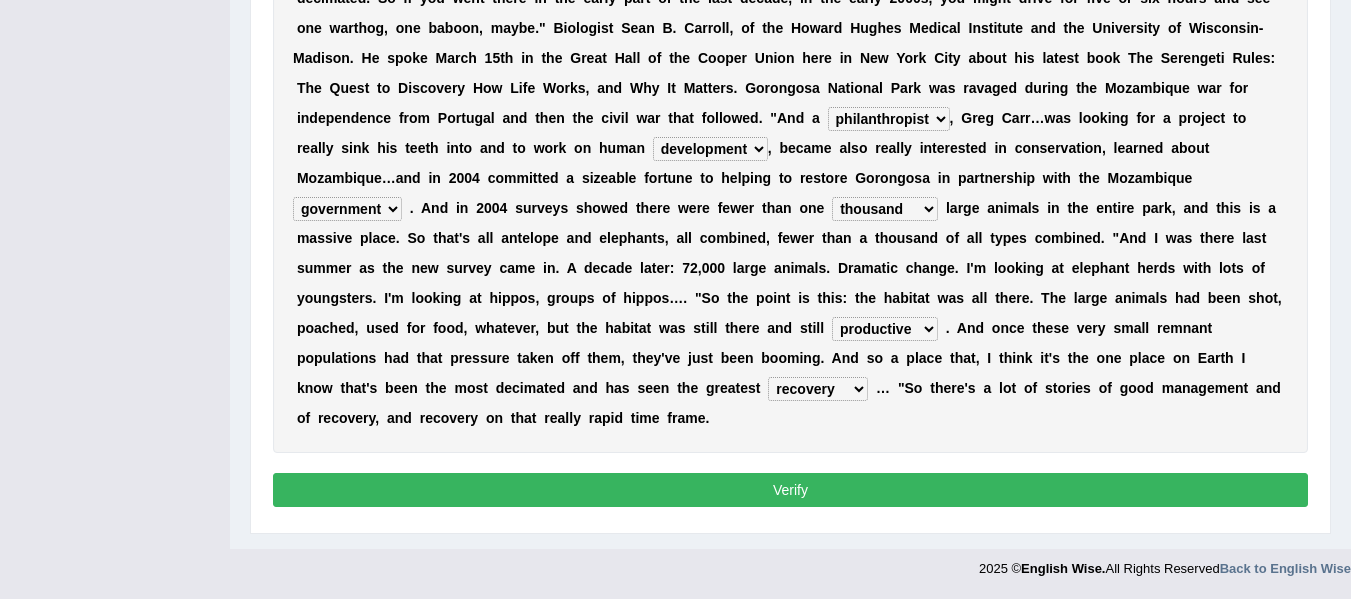 click on "Verify" at bounding box center [790, 490] 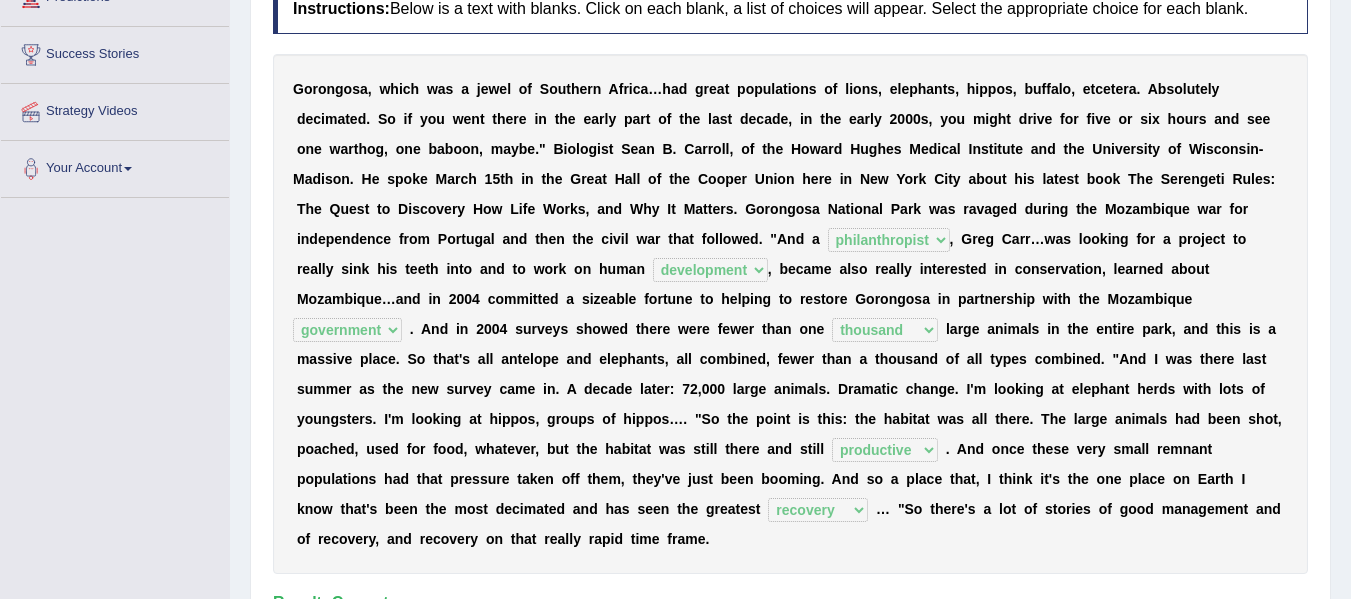 scroll, scrollTop: 0, scrollLeft: 0, axis: both 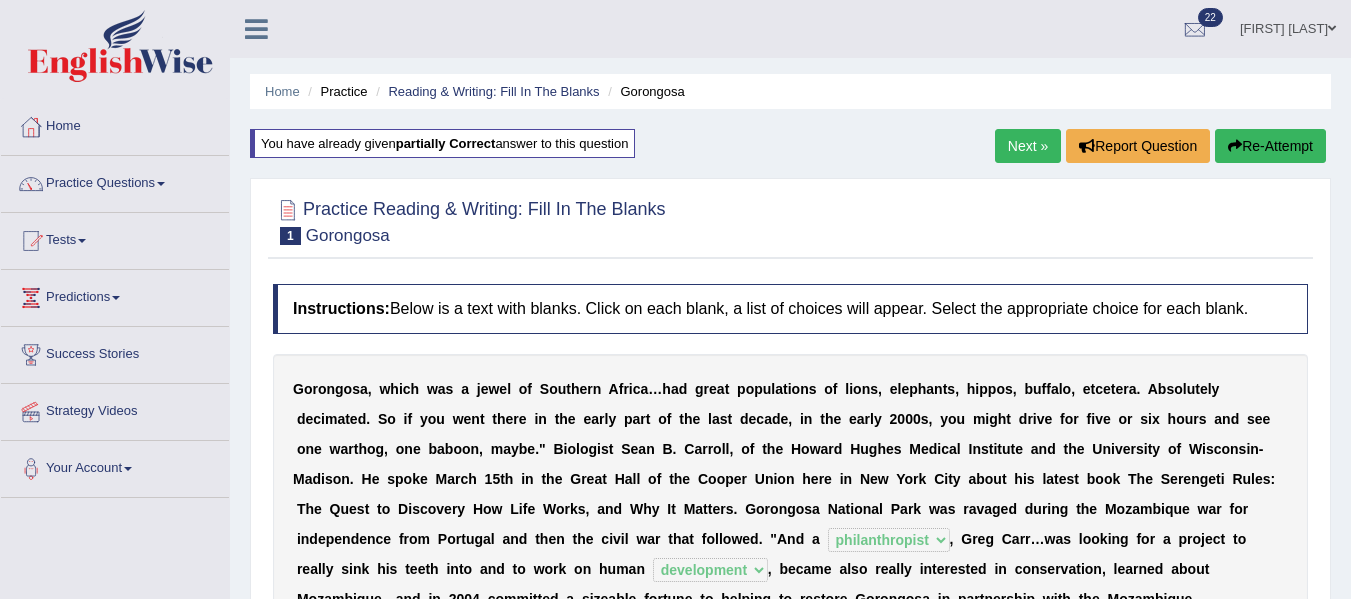 click on "Next »" at bounding box center (1028, 146) 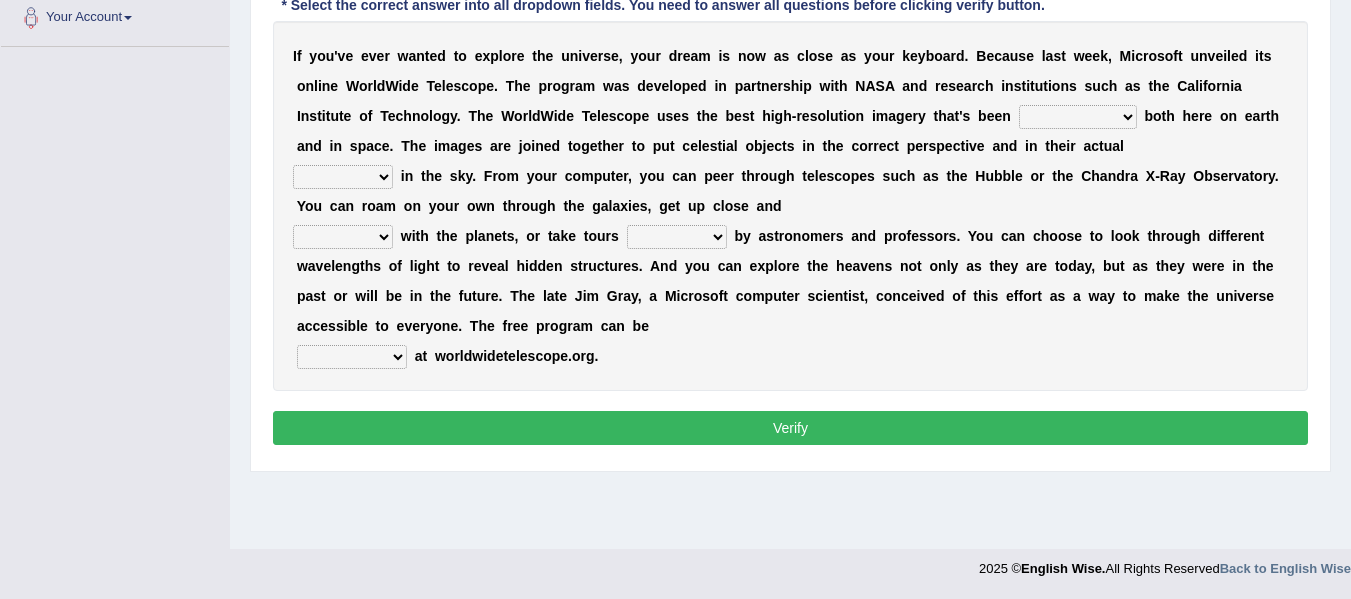 scroll, scrollTop: 451, scrollLeft: 0, axis: vertical 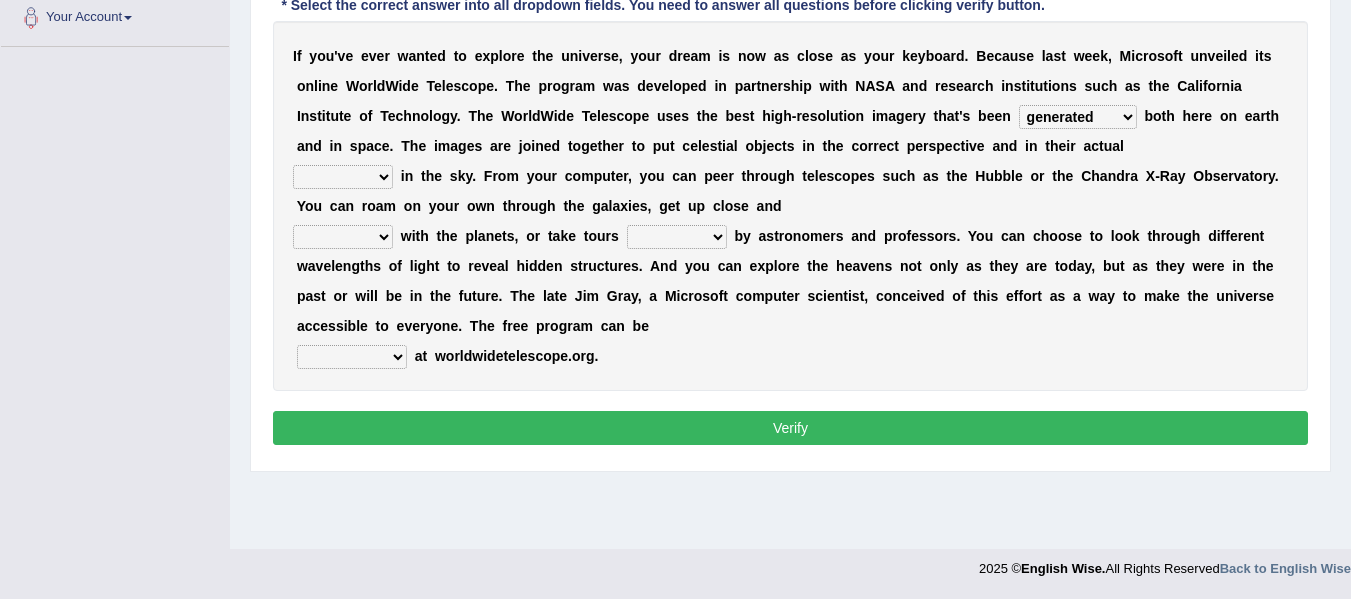 click on "degraded ascended remonstrated generated" at bounding box center (1078, 117) 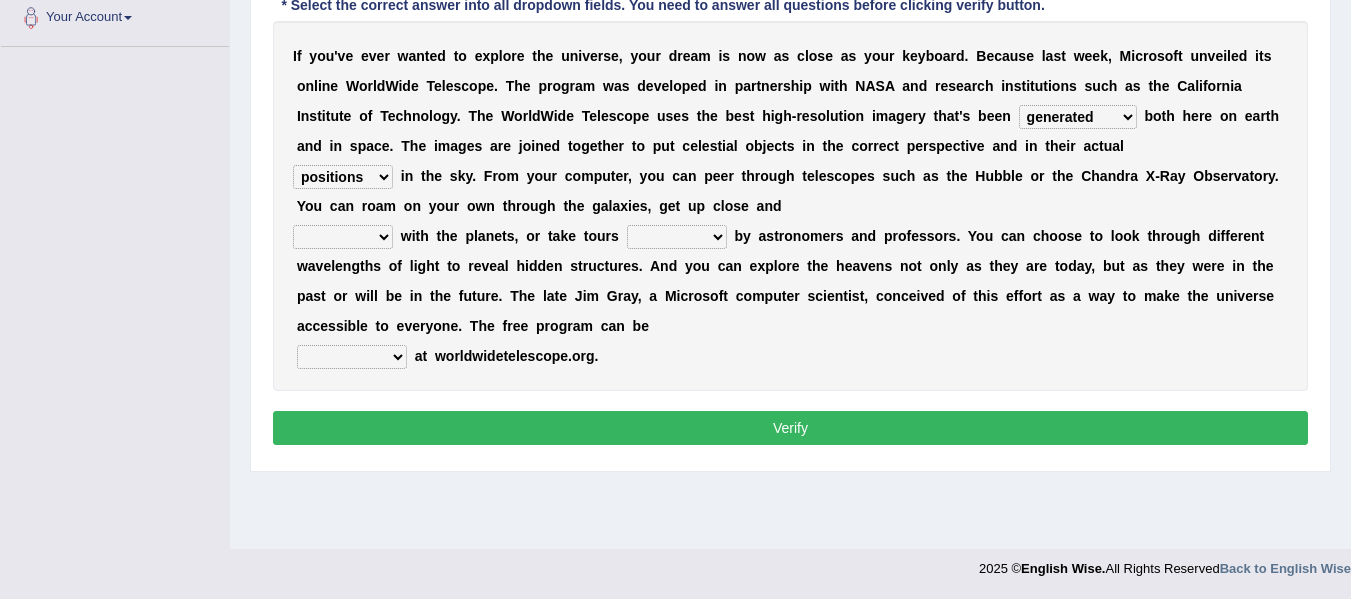 click on "personal individual apart polite" at bounding box center [343, 237] 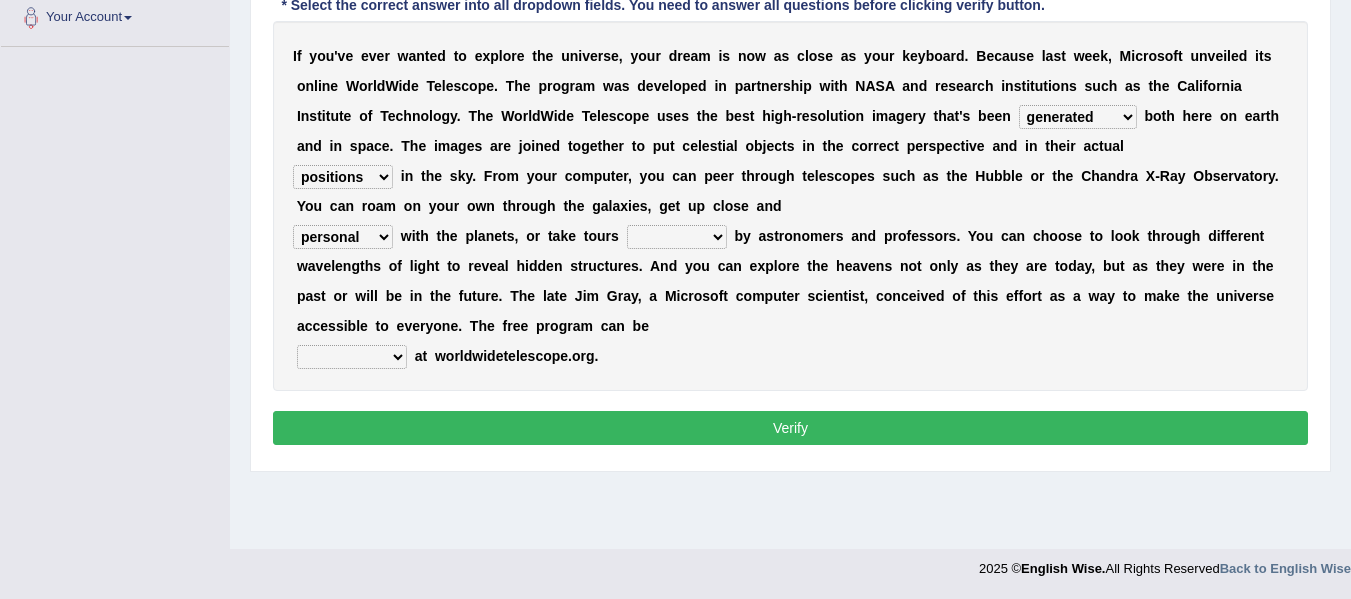 click on "guide guided guiding to guide" at bounding box center (677, 237) 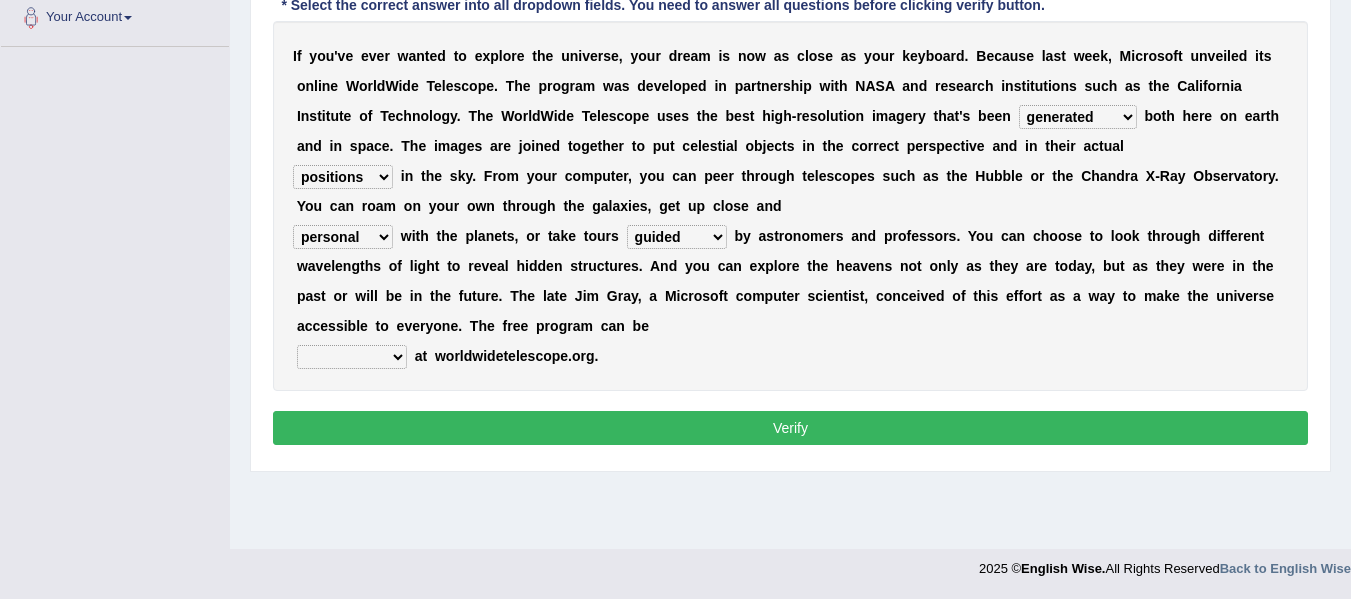 click on "guide guided guiding to guide" at bounding box center (677, 237) 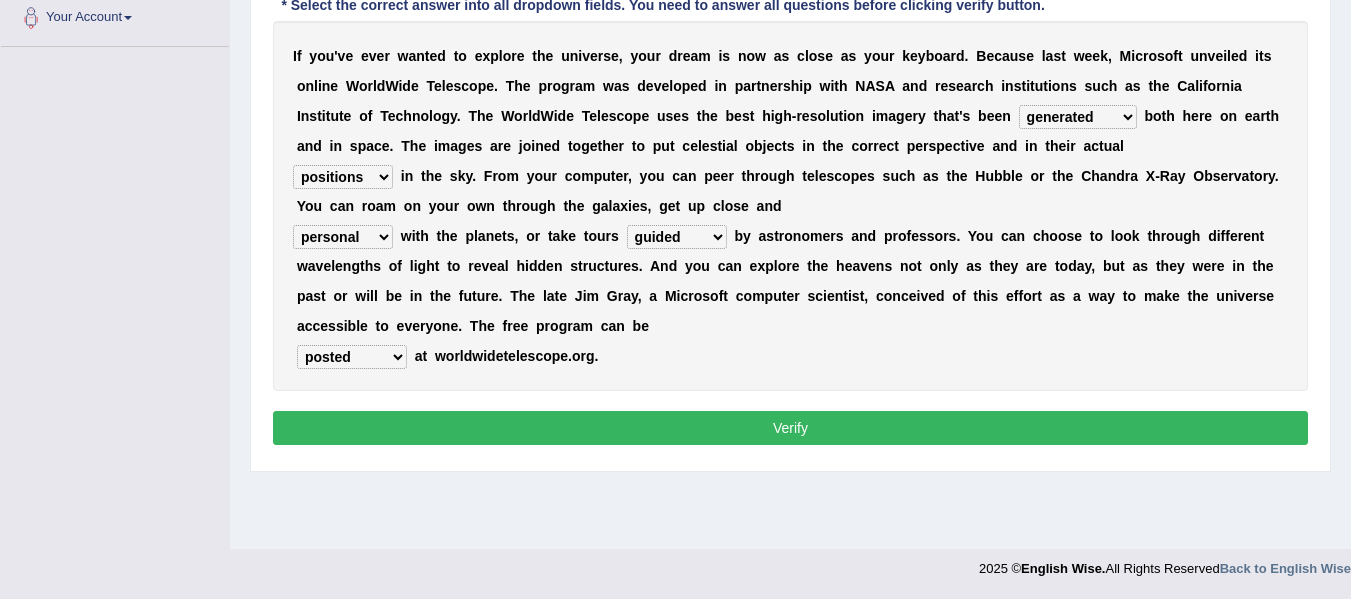click on "Verify" at bounding box center [790, 428] 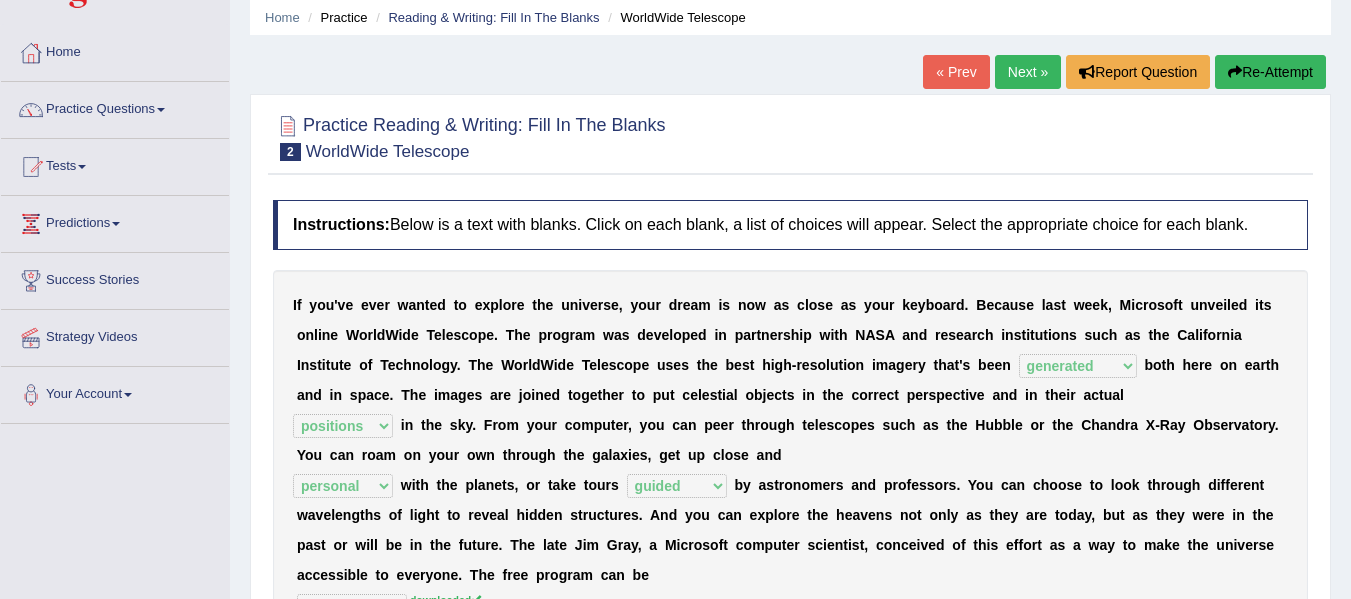 scroll, scrollTop: 68, scrollLeft: 0, axis: vertical 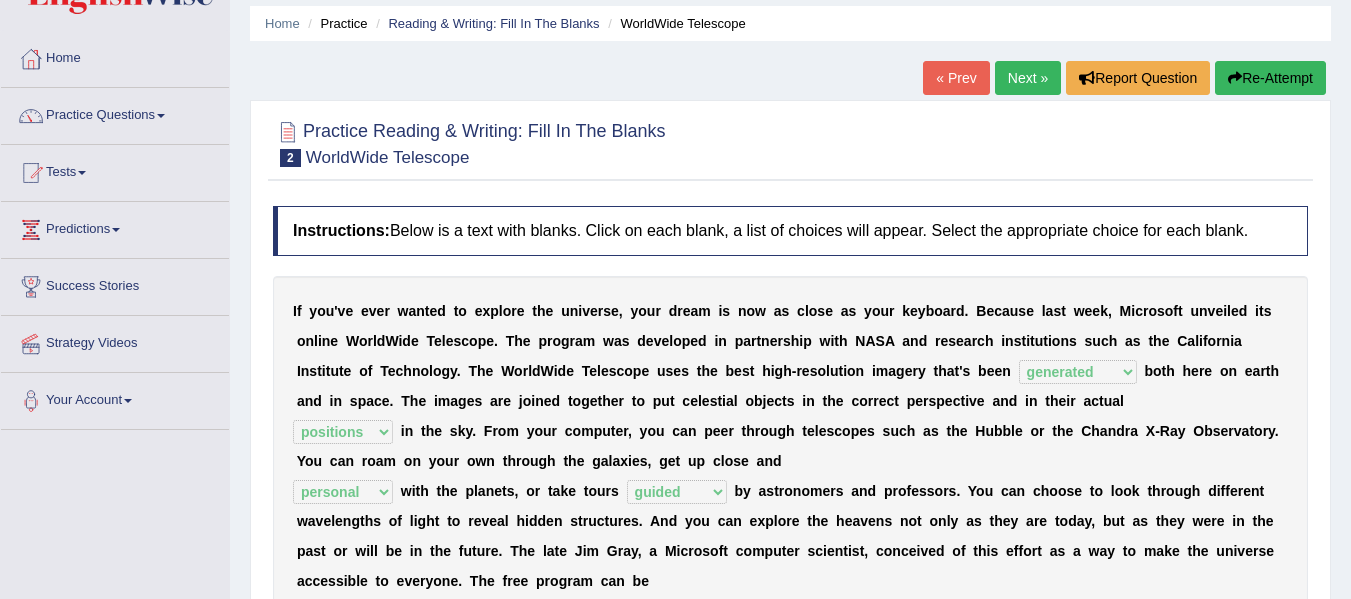 click on "Home
Practice
Reading & Writing: Fill In The Blanks
WorldWide Telescope
« Prev Next »  Report Question  Re-Attempt
Practice Reading & Writing: Fill In The Blanks
2
WorldWide Telescope
Instructions:  Below is a text with blanks. Click on each blank, a list of choices will appear. Select the appropriate choice for each blank.
Timer —  Answering   ( 98 / 180s ) Skip * Select the correct answer into all dropdown fields. You need to answer all questions before clicking verify button. I f    y o u ' v e    e v e r    w a n t e d    t o    e x p l o r e    t h e    u n i v e r s e ,    y o u r    d r e a m    i s    n o w    a s    c l o s e    a s    y o u r    k e y b o a r d .    B e c a u s e    l a s t    w e e k ,    Microsoft   u n v e i l e d    i t s    o n l i n e    W o r l d W" at bounding box center (790, 432) 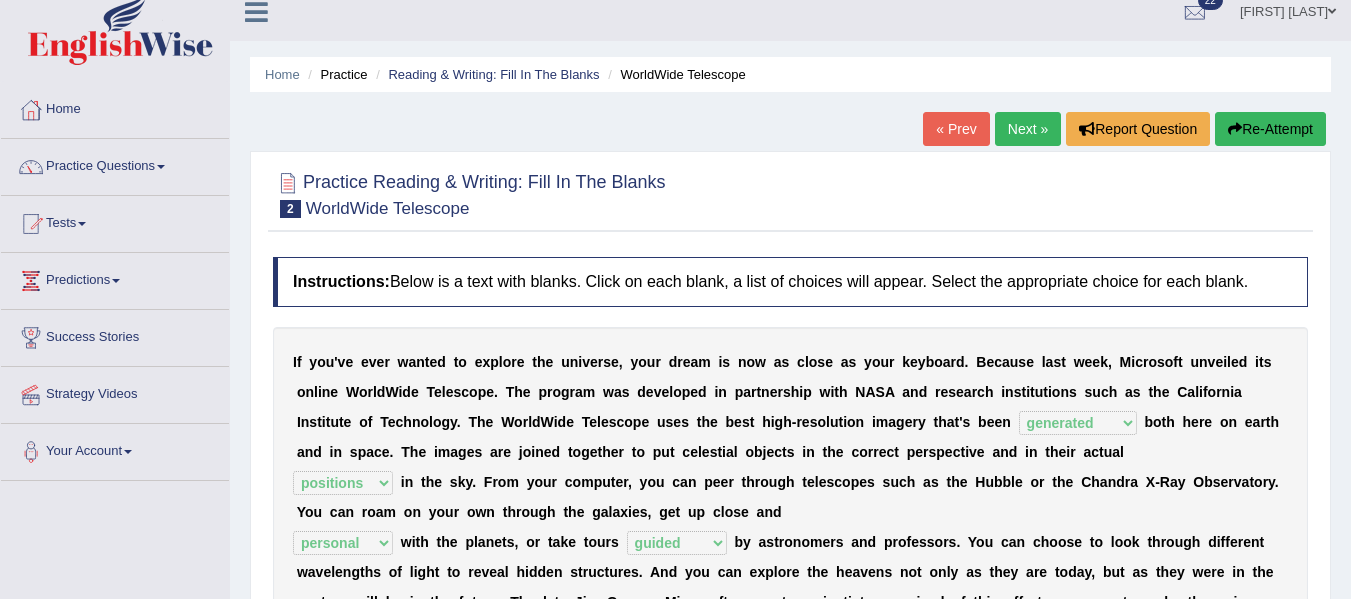 scroll, scrollTop: 0, scrollLeft: 0, axis: both 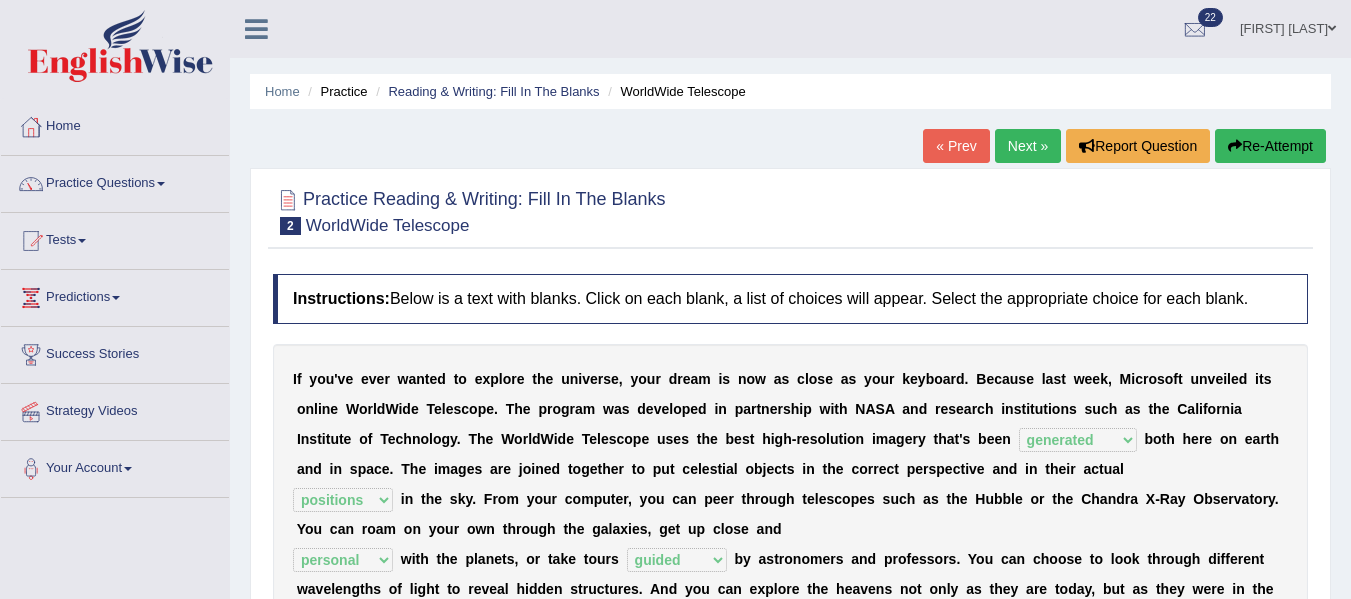click on "Next »" at bounding box center (1028, 146) 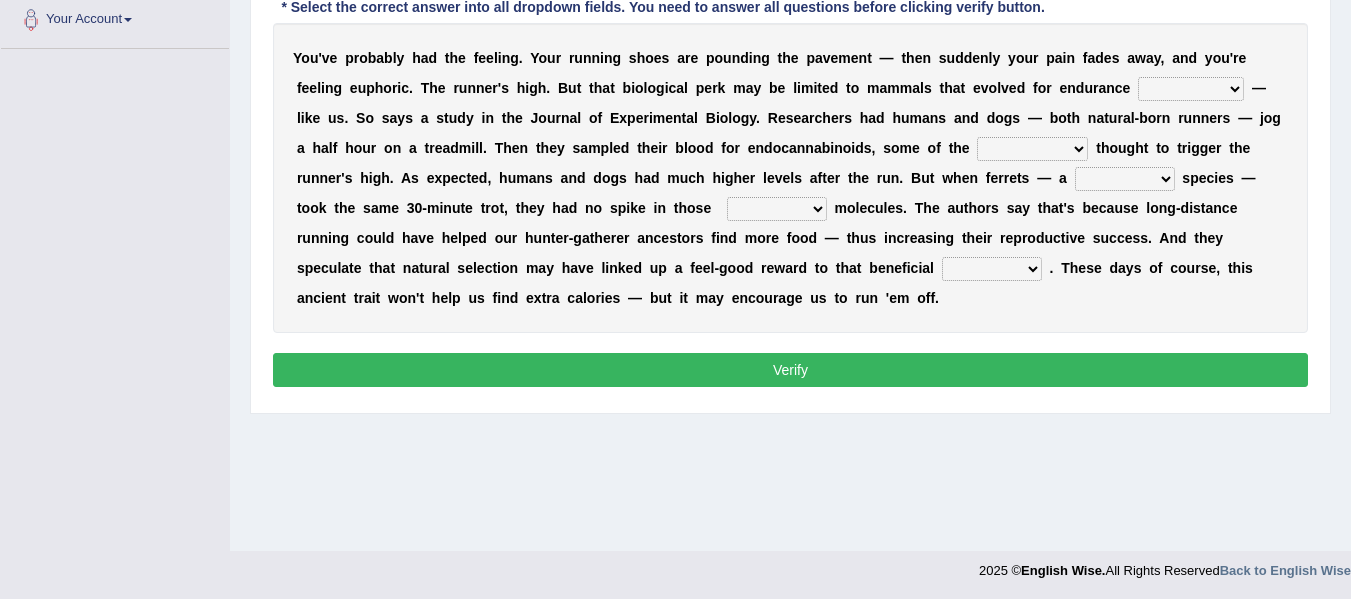scroll, scrollTop: 0, scrollLeft: 0, axis: both 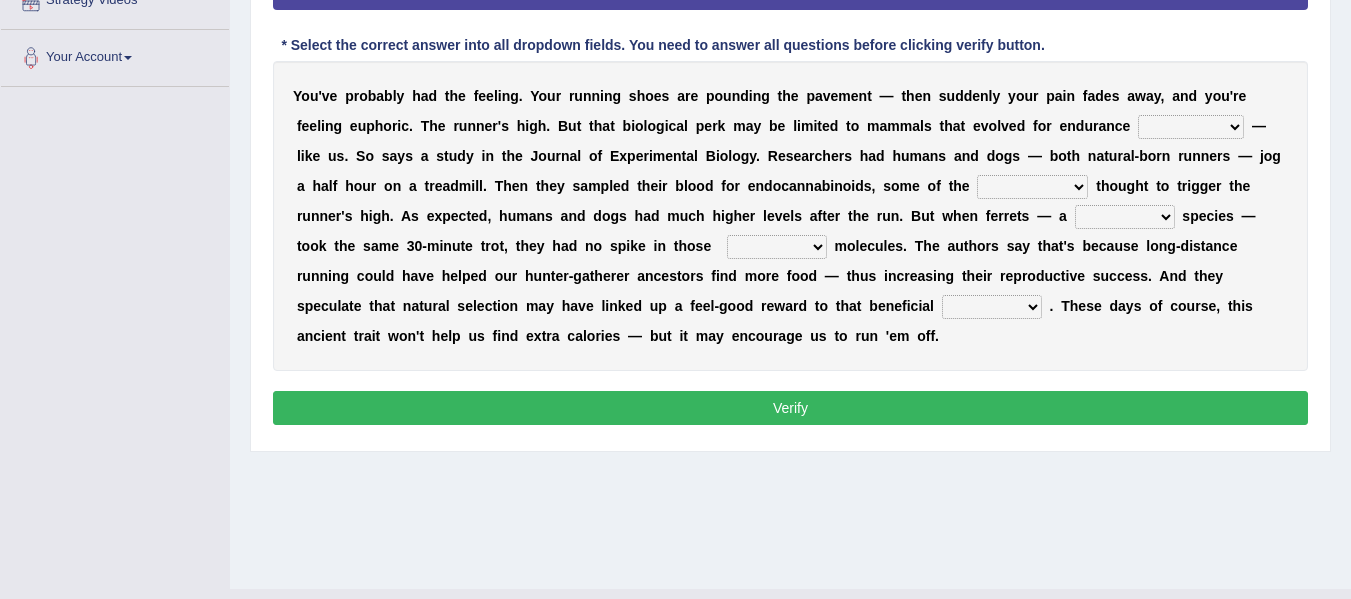click on "dykes personalize classifies exercise" at bounding box center (1191, 127) 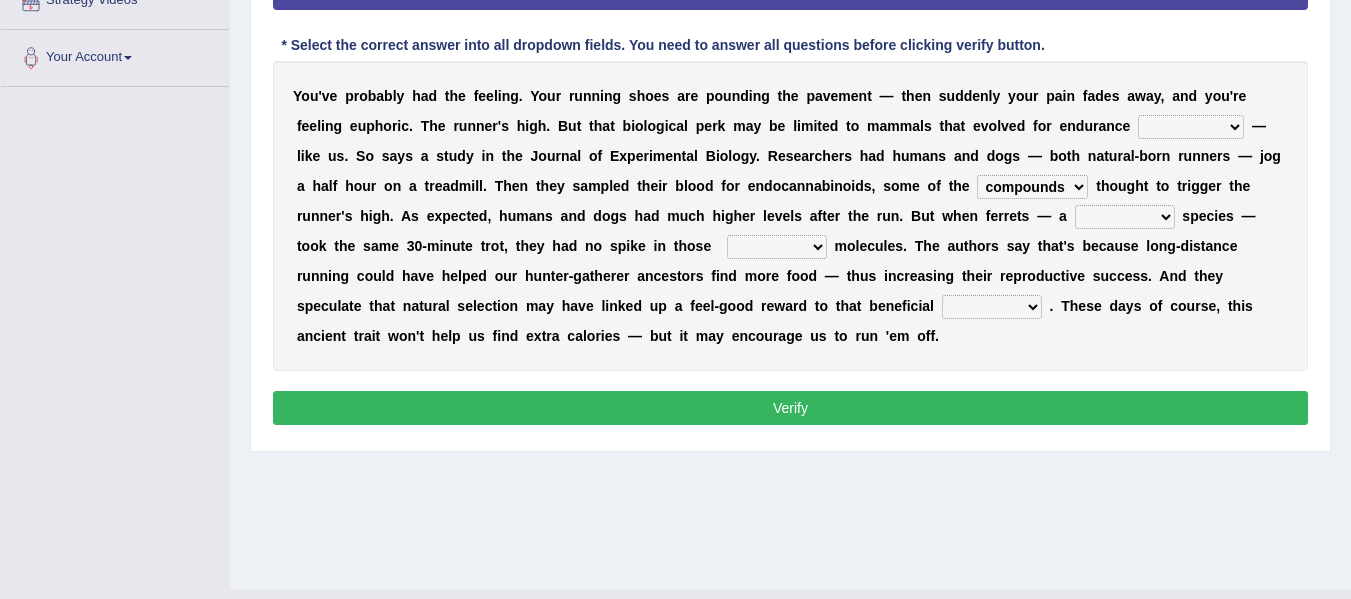 click on "almshouse turnarounds compounds foxhounds" at bounding box center [1032, 187] 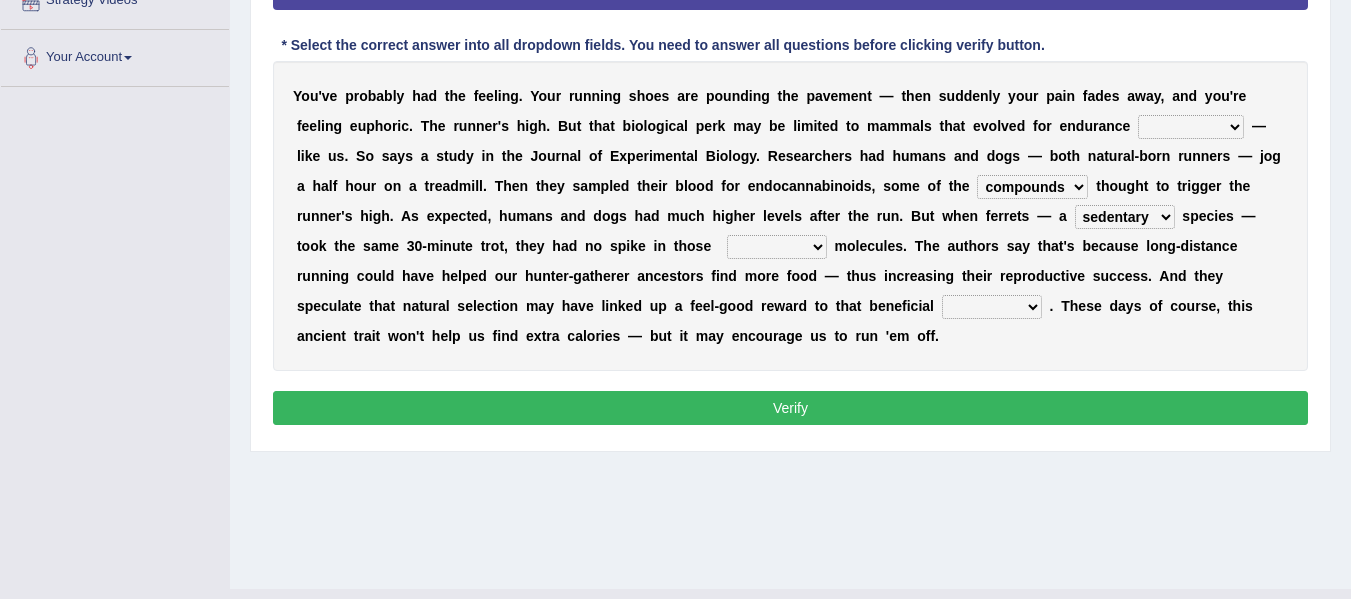click on "groaned feel-good inchoate loaned" at bounding box center [777, 247] 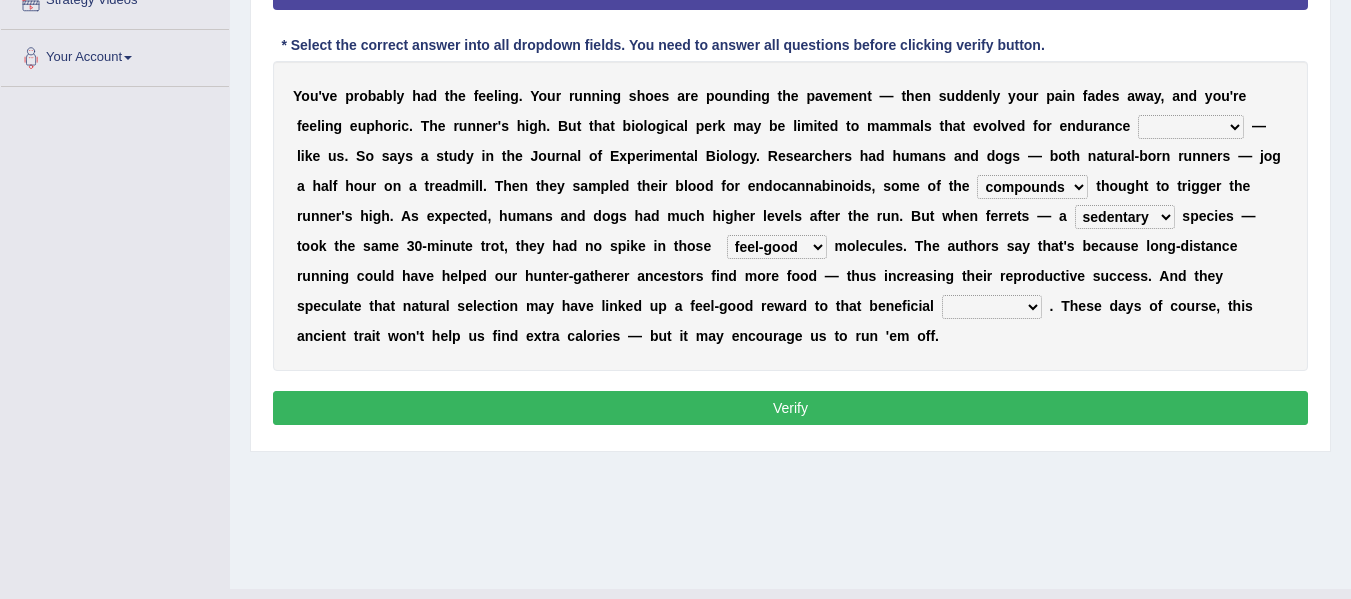 click on "wager exchanger behavior regulator" at bounding box center (992, 307) 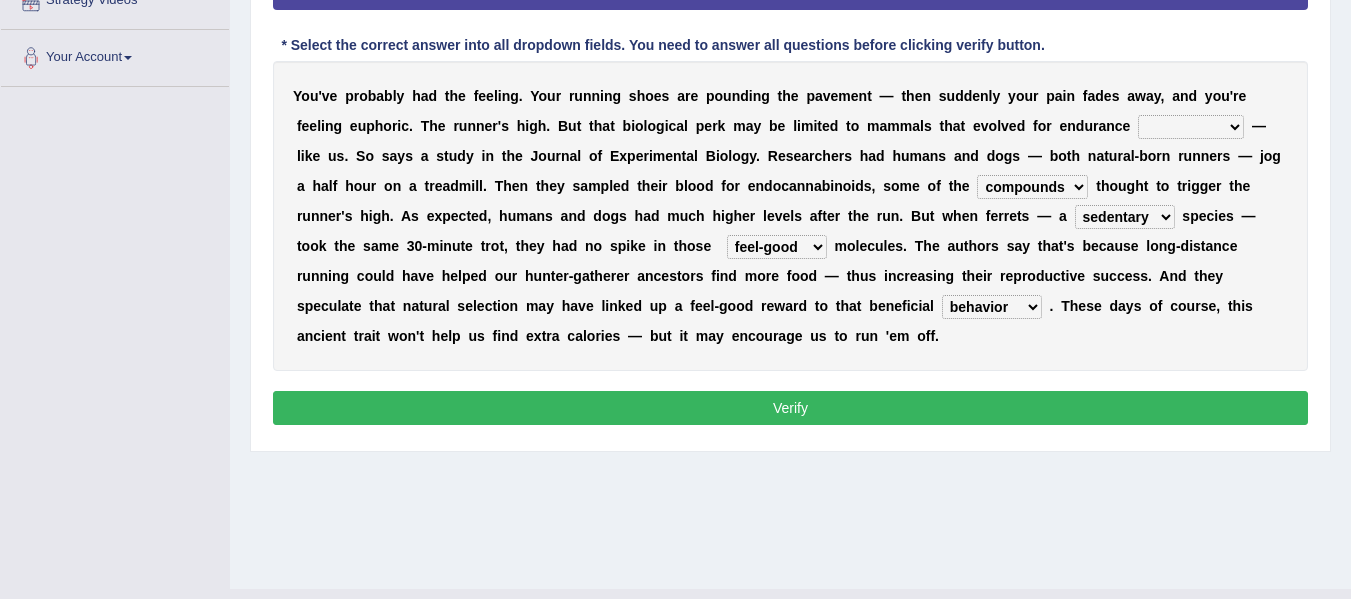 click on "wager exchanger behavior regulator" at bounding box center (992, 307) 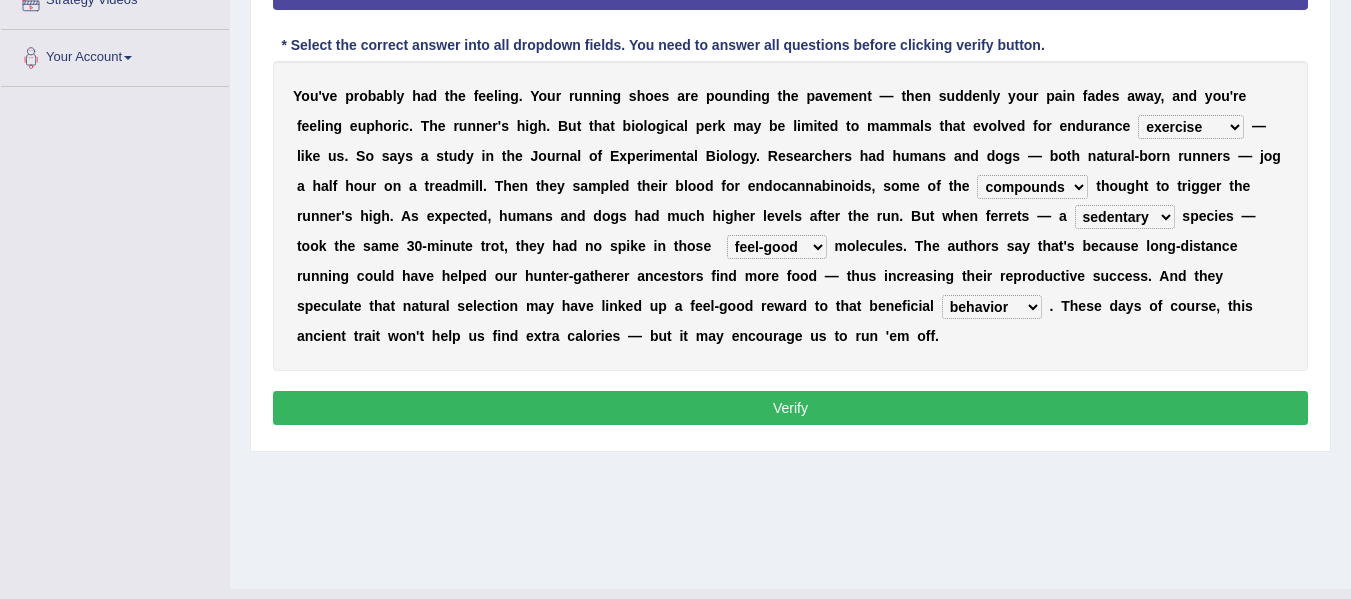 click on "dykes personalize classifies exercise" at bounding box center (1191, 127) 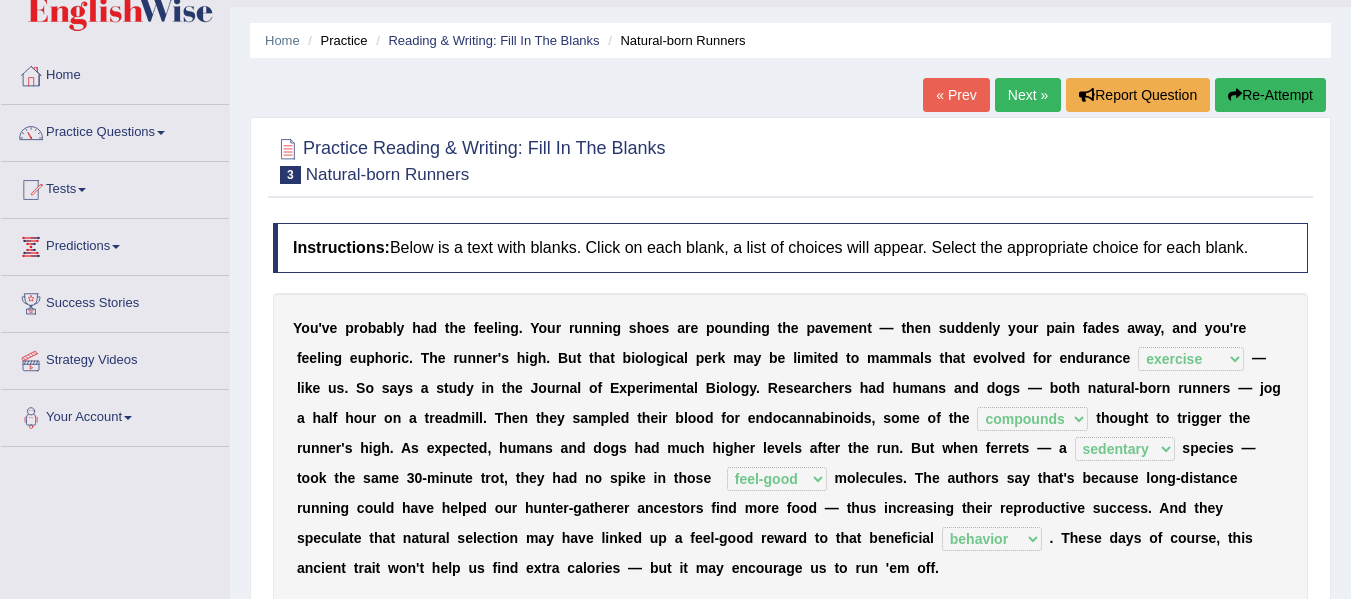 scroll, scrollTop: 50, scrollLeft: 0, axis: vertical 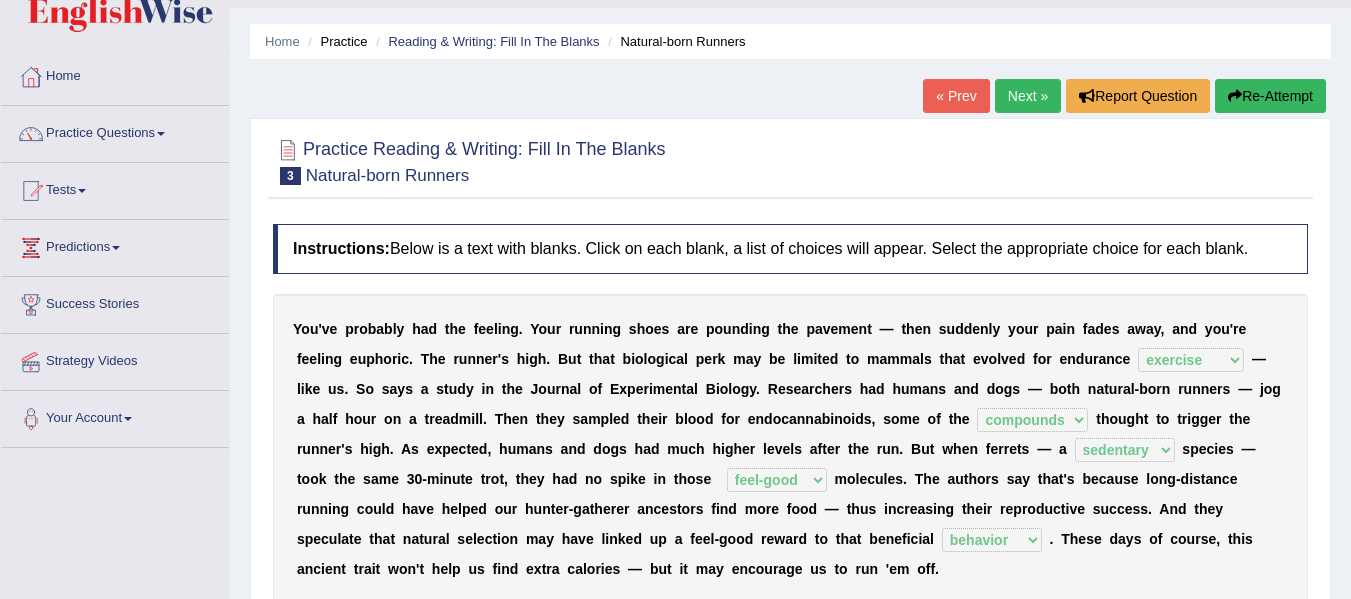 click on "Next »" at bounding box center [1028, 96] 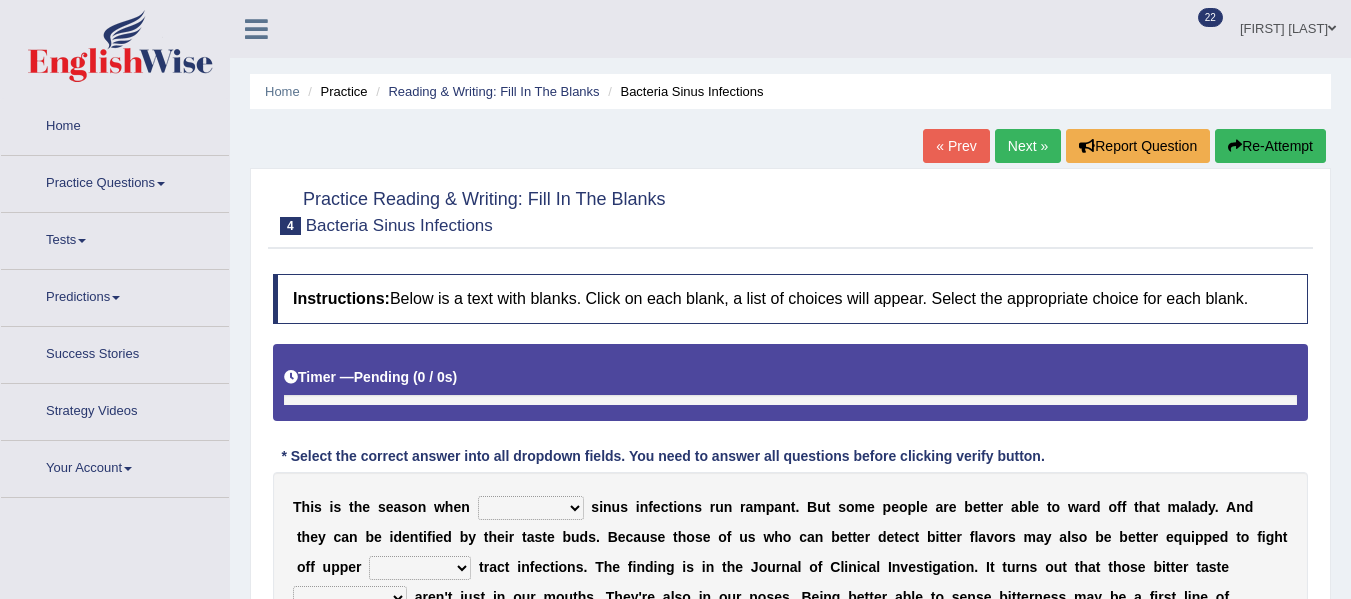 scroll, scrollTop: 0, scrollLeft: 0, axis: both 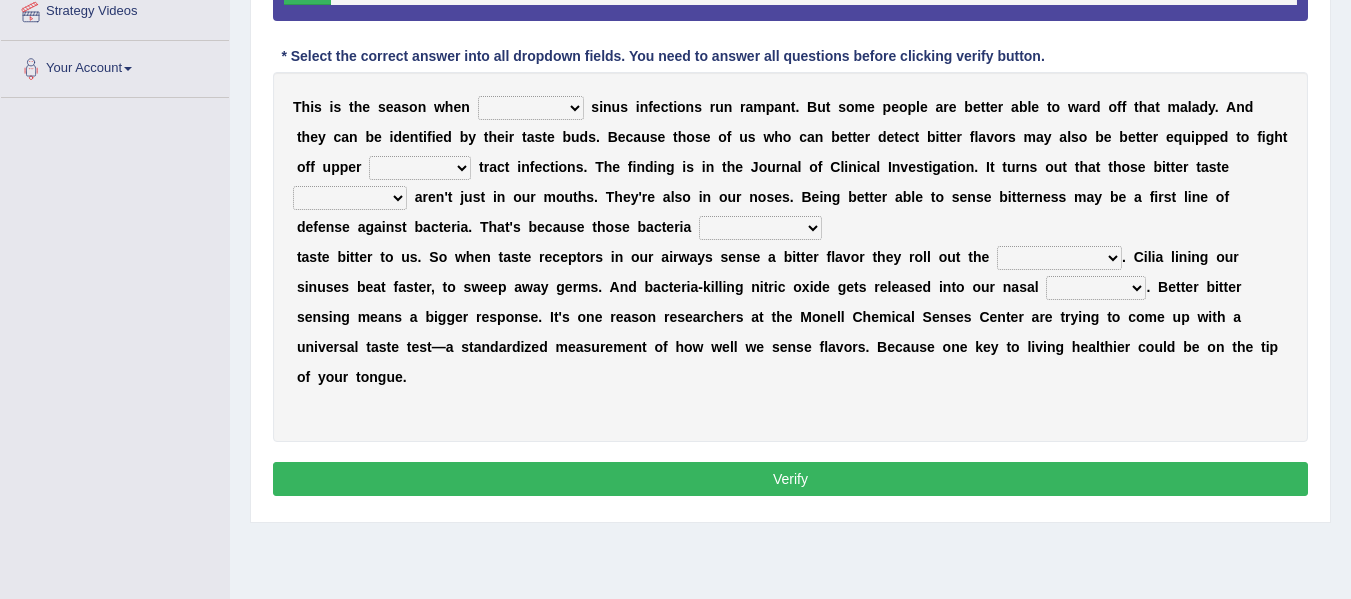 click on "conventicle atheist bacterial prissier" at bounding box center [531, 108] 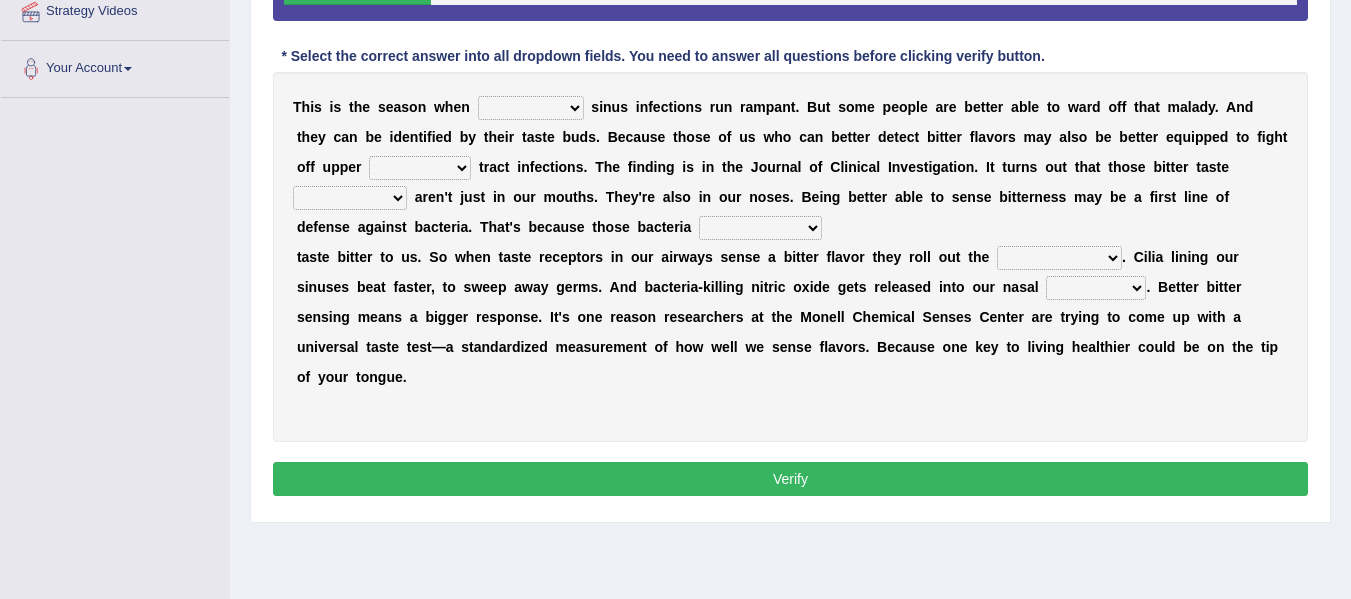 select on "bacterial" 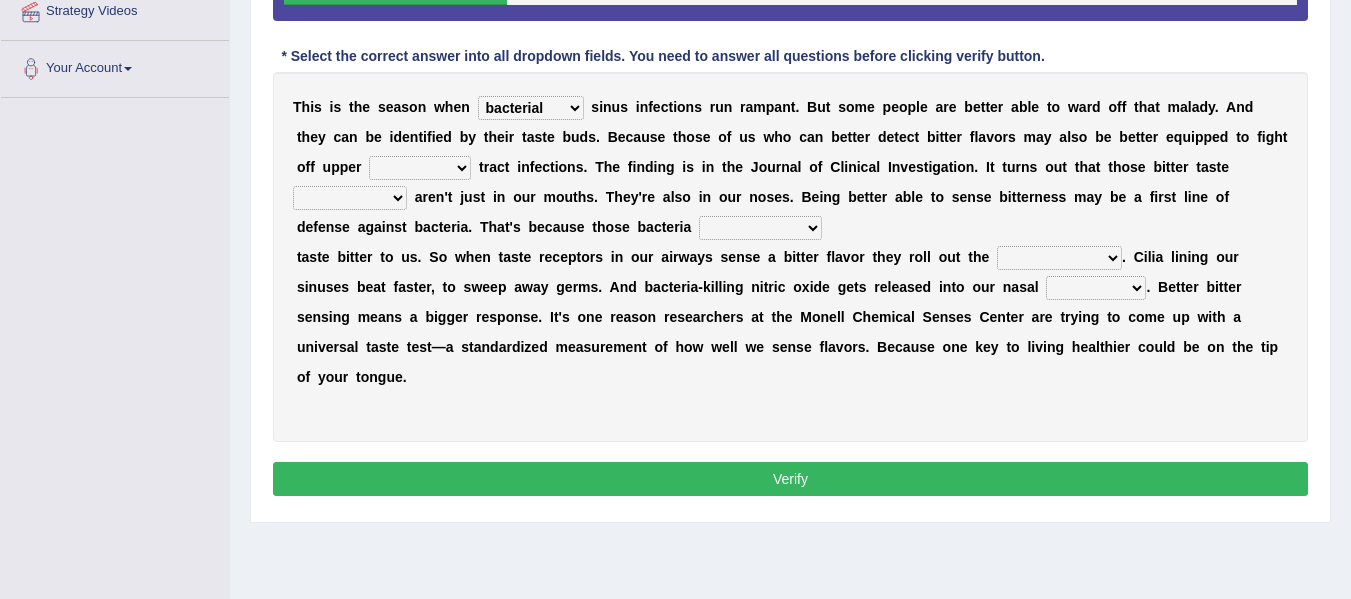 click on "faulty respiratory togae gawky" at bounding box center [420, 168] 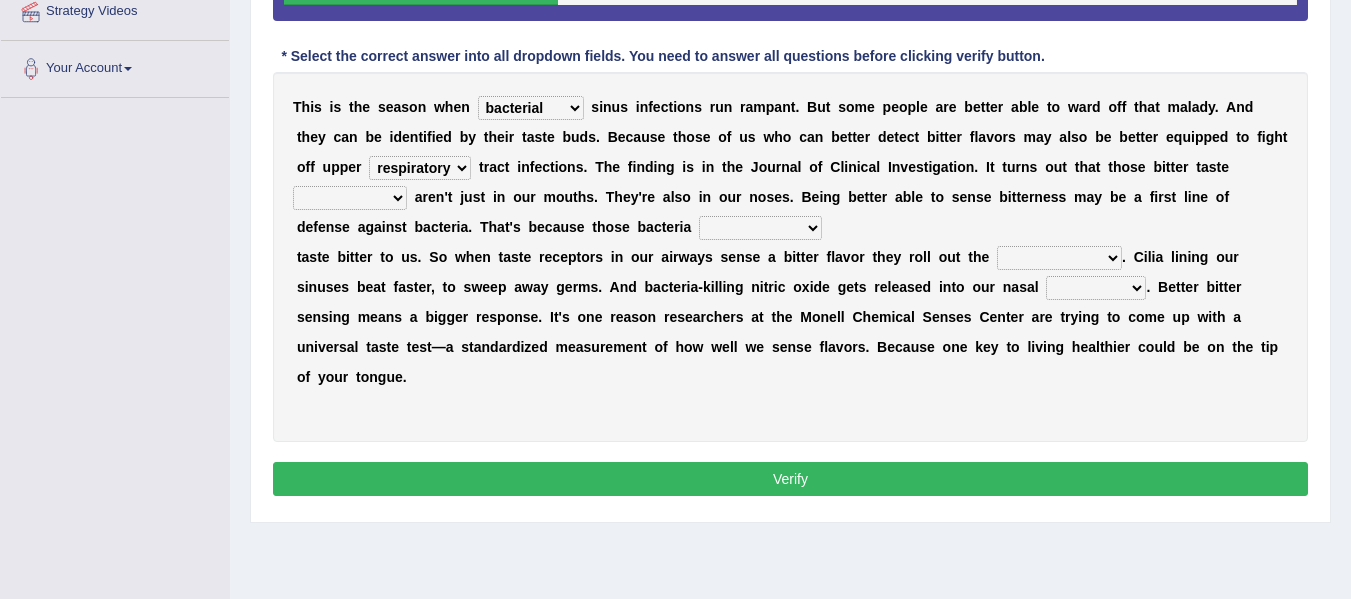 click on "faulty respiratory togae gawky" at bounding box center [420, 168] 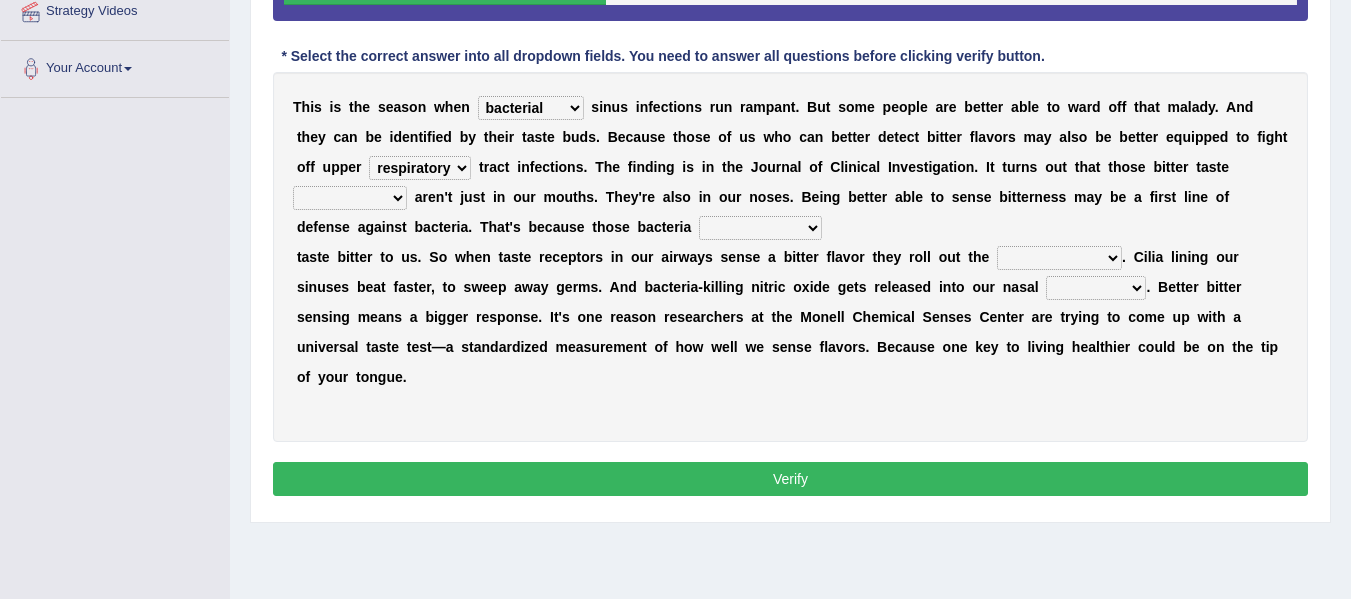 click on "faulty respiratory togae gawky" at bounding box center (420, 168) 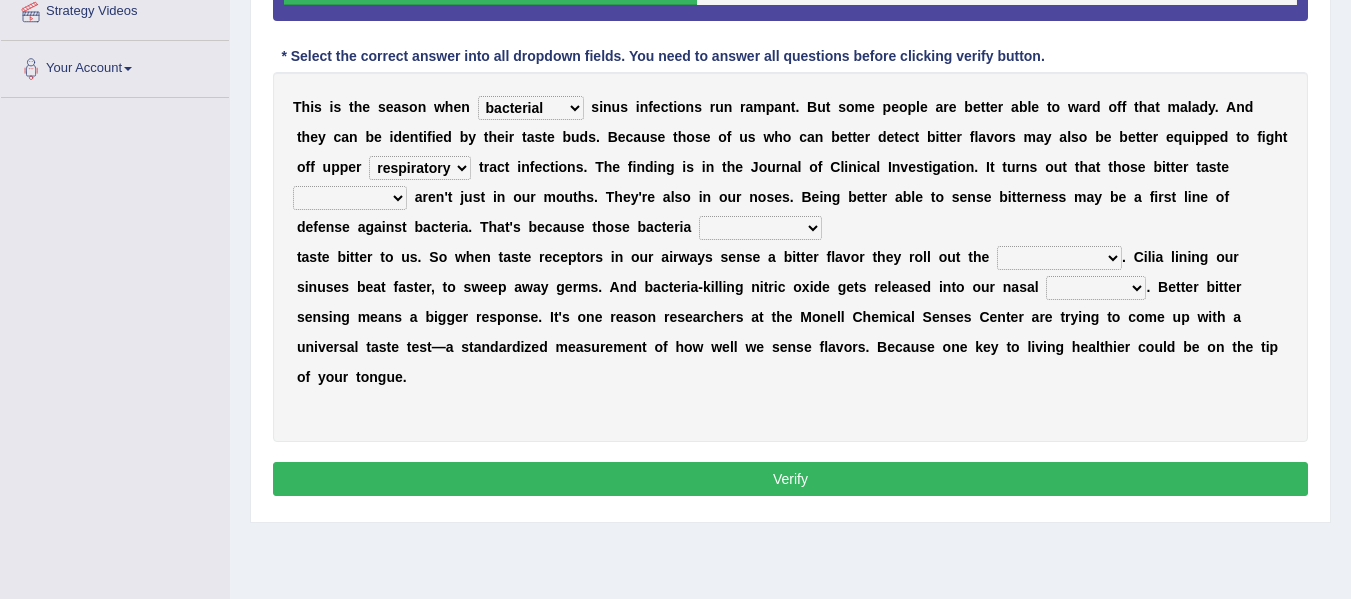 select on "gawky" 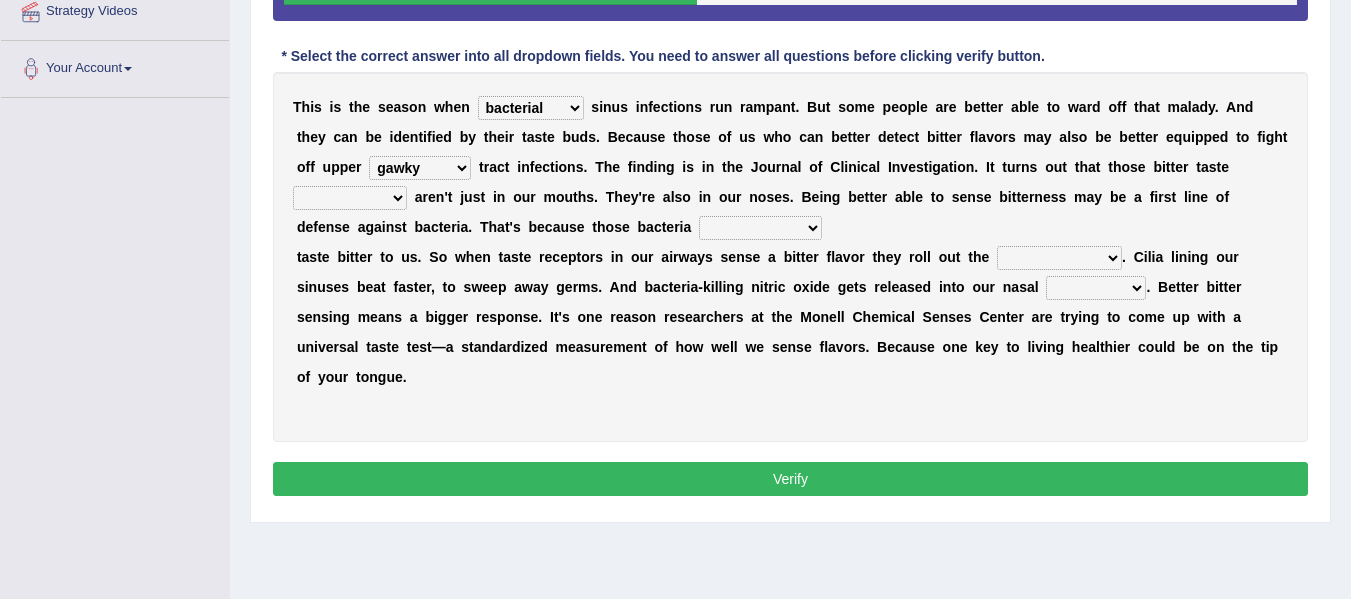 click on "faulty respiratory togae gawky" at bounding box center [420, 168] 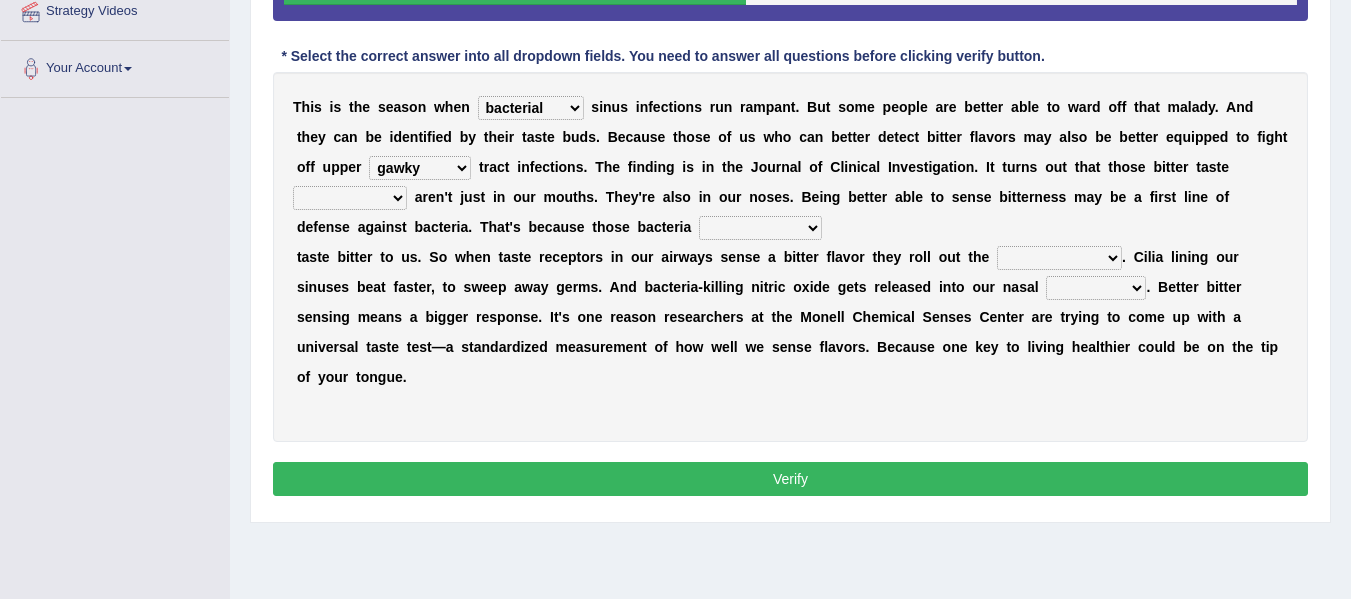click on "depressions dinners submissions receptors" at bounding box center [350, 198] 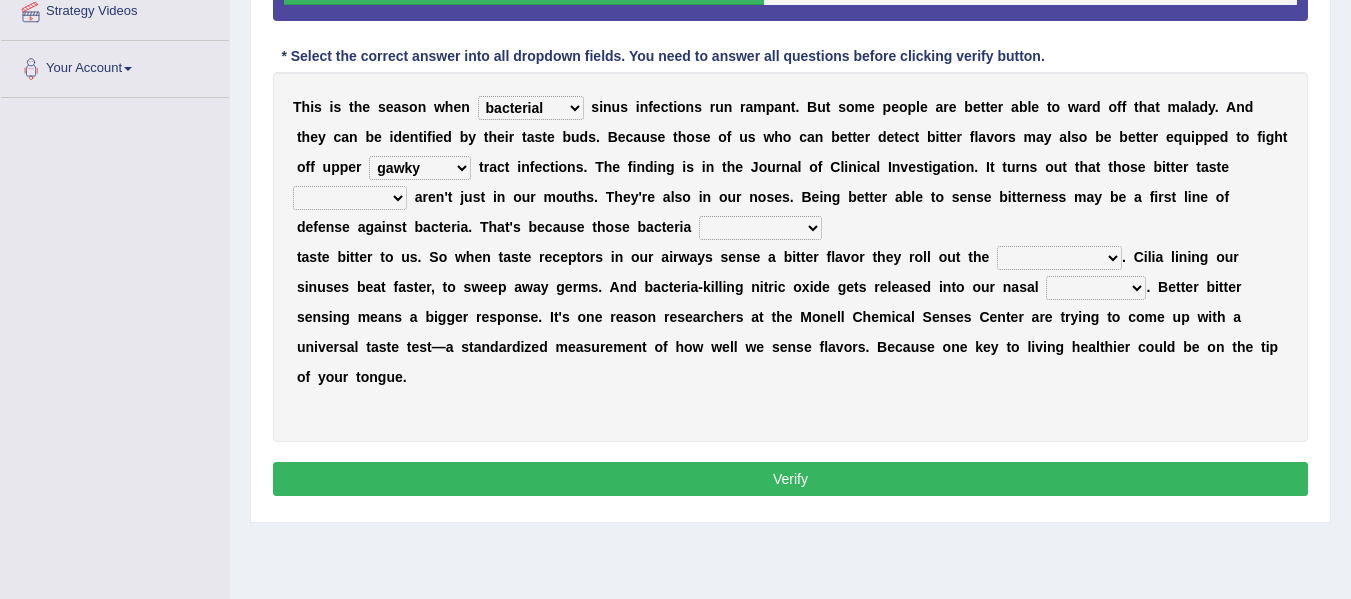select on "receptors" 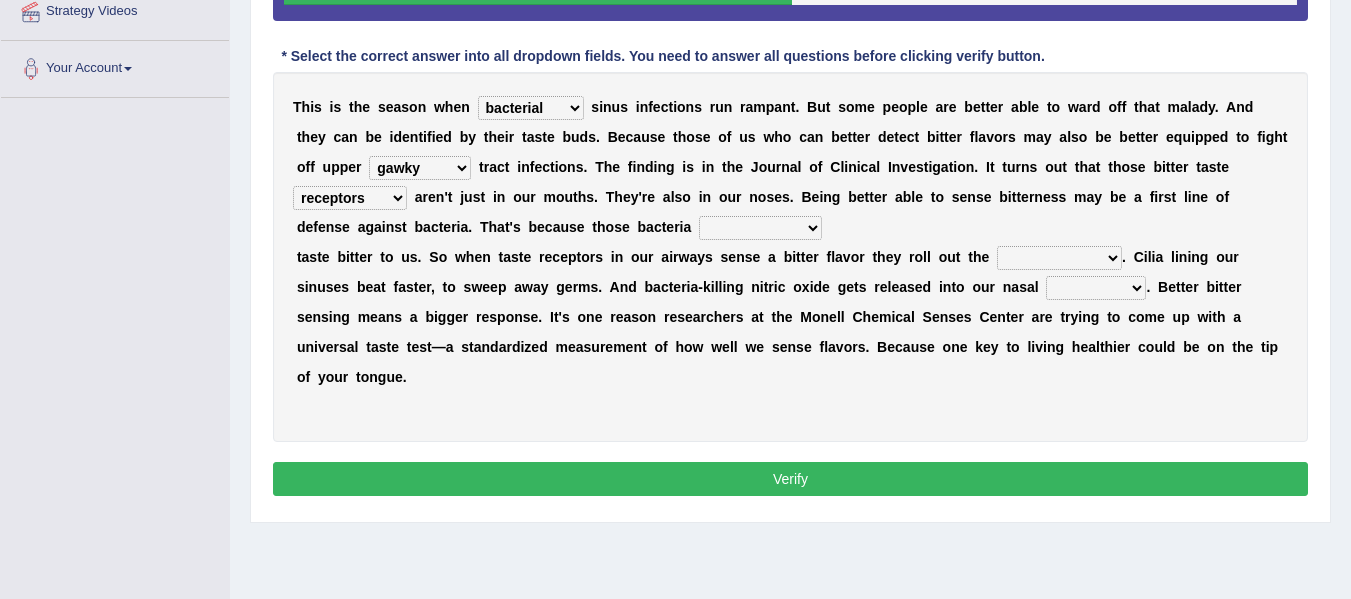 click on "purposelessly actually diagonally providently" at bounding box center (760, 228) 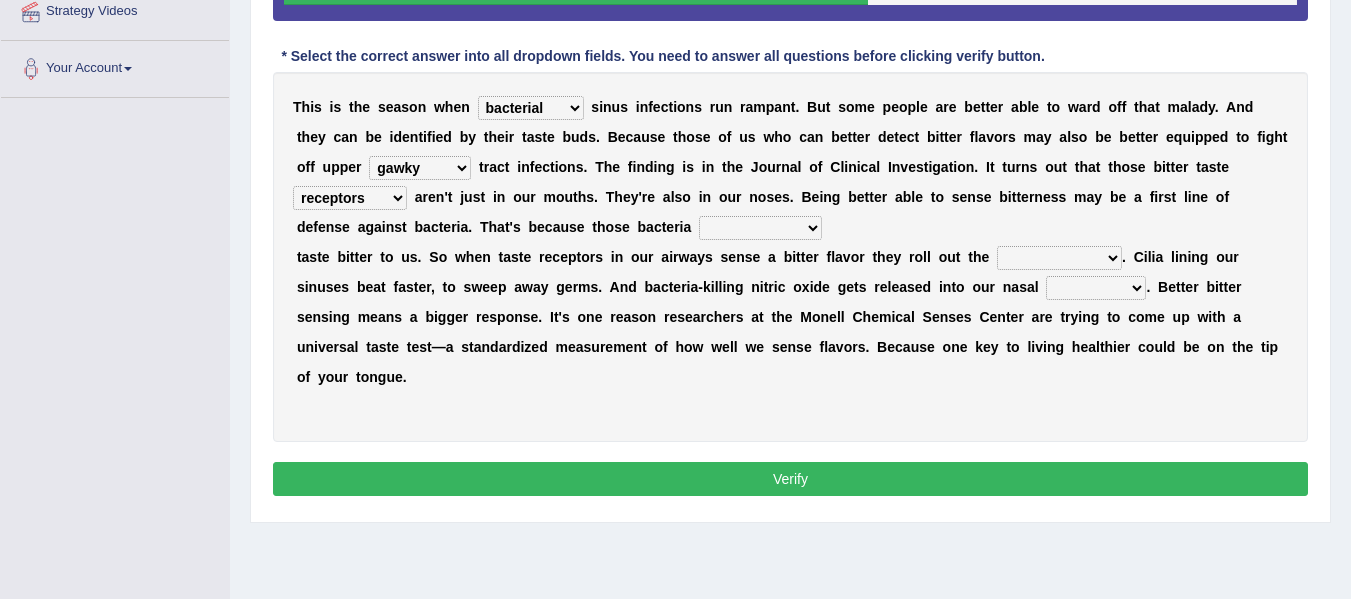 select on "purposelessly" 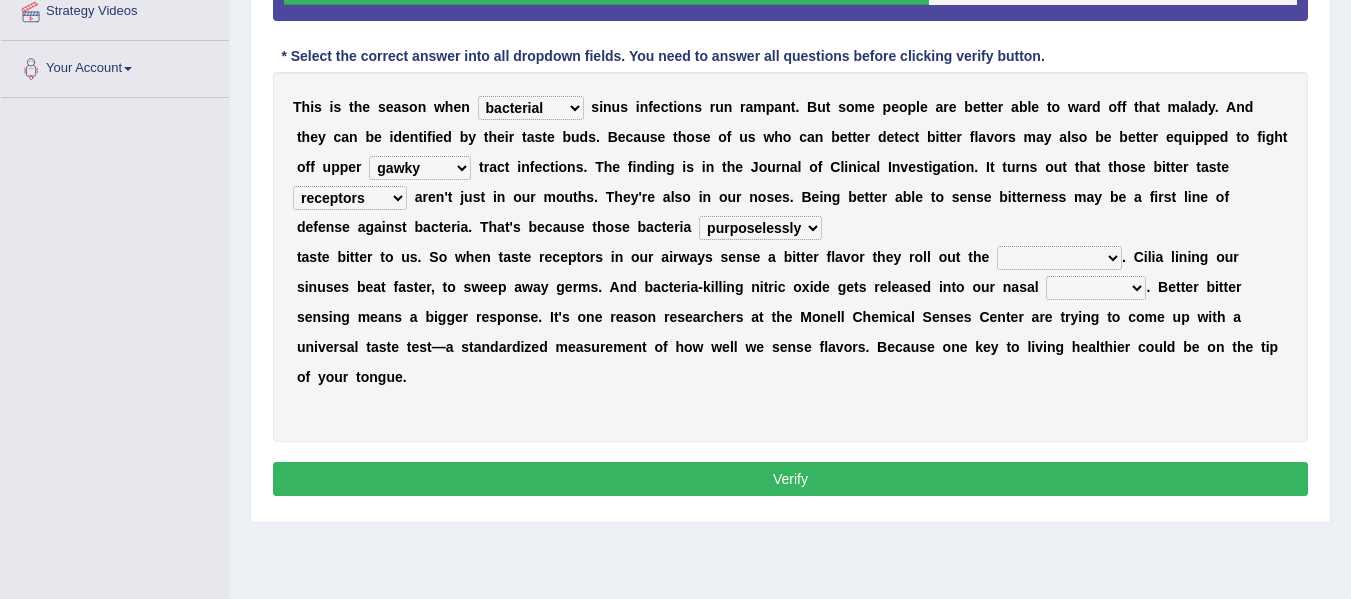 click on "defenses contradictions chestnuts pelvis" at bounding box center (1059, 258) 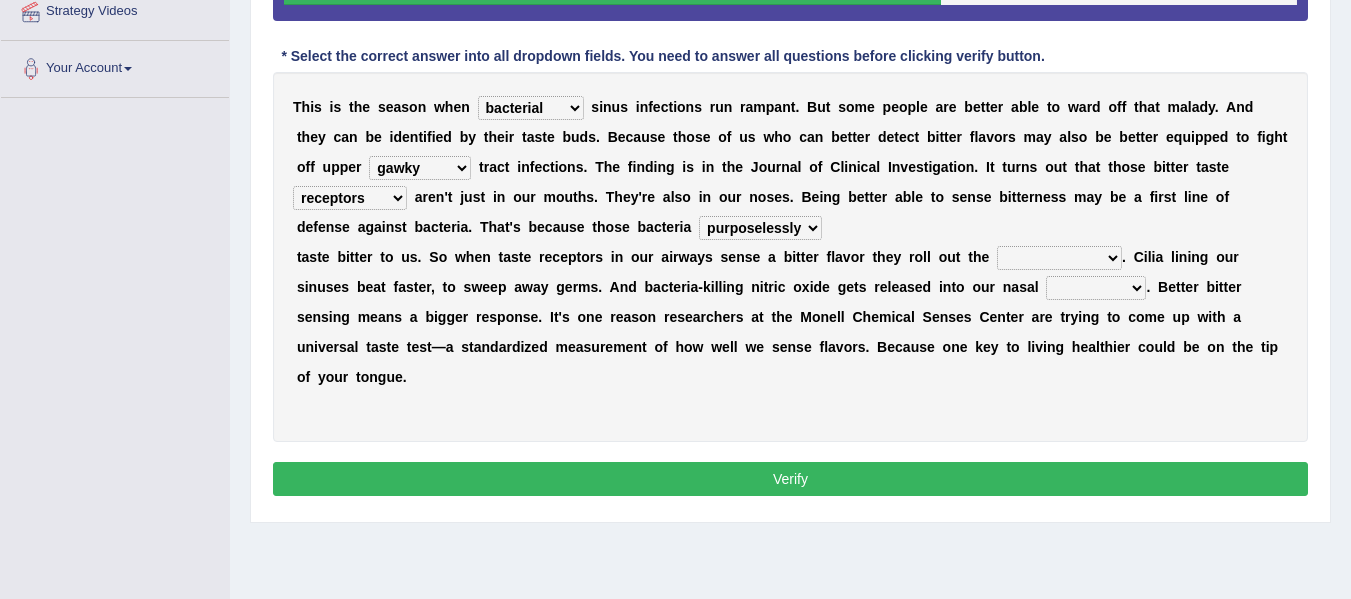 select on "defenses" 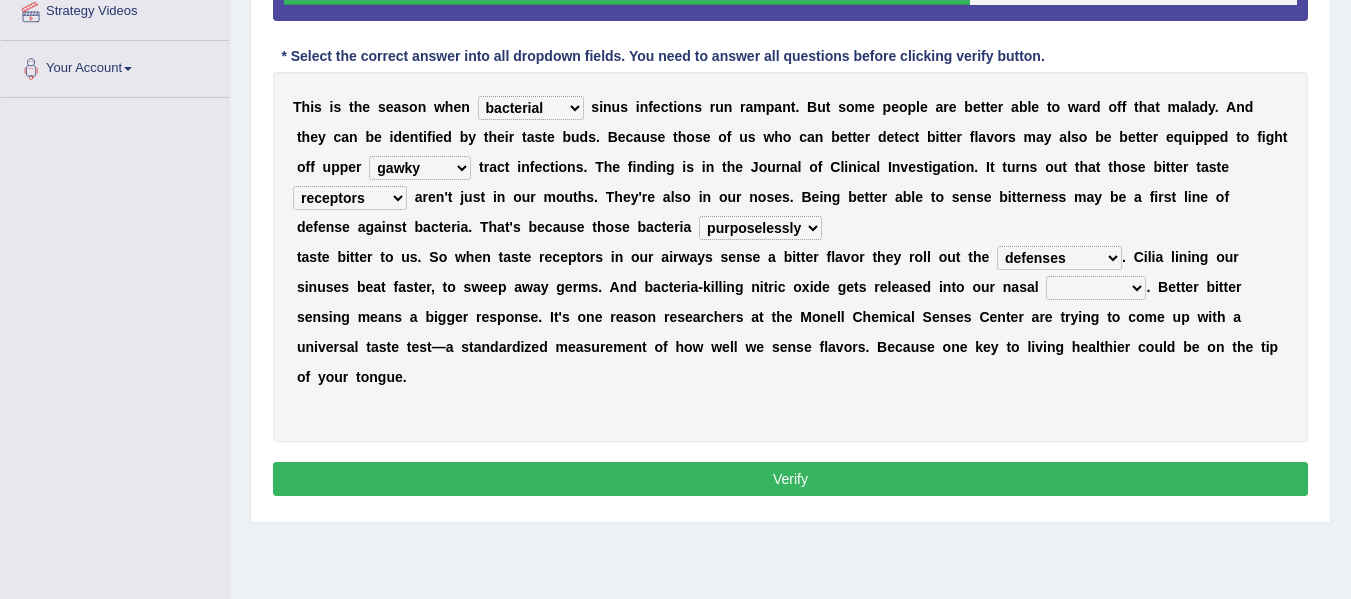 click on "causalities localities infirmities cavities" at bounding box center [1096, 288] 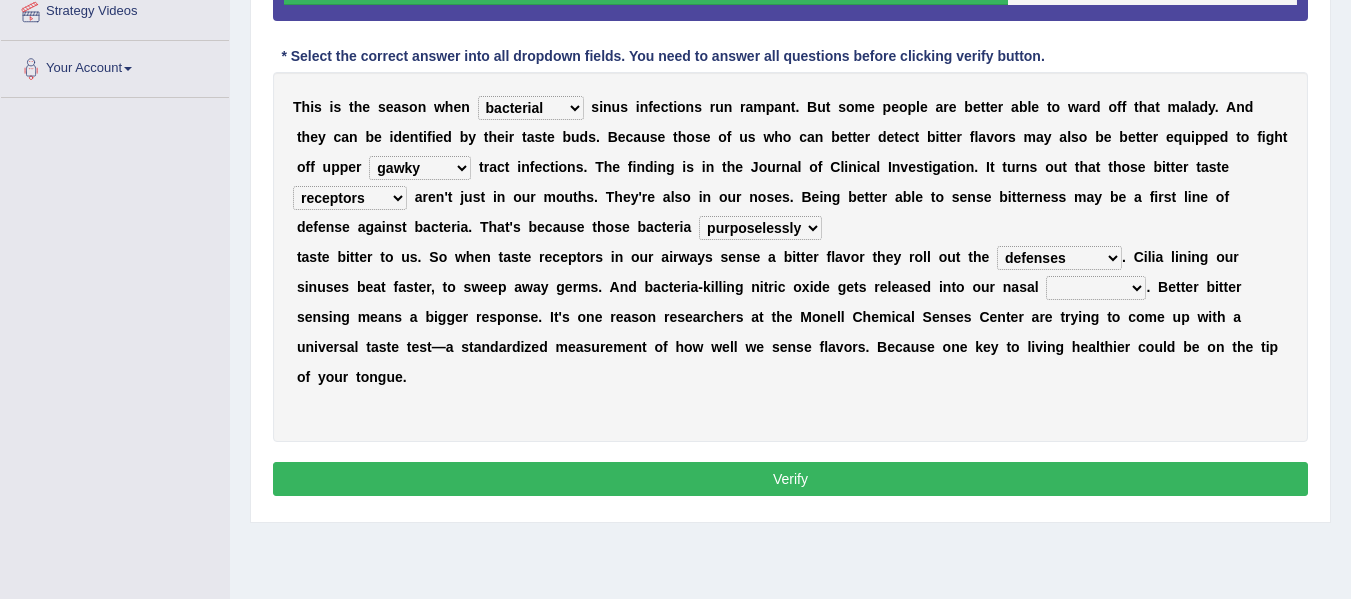 select on "localities" 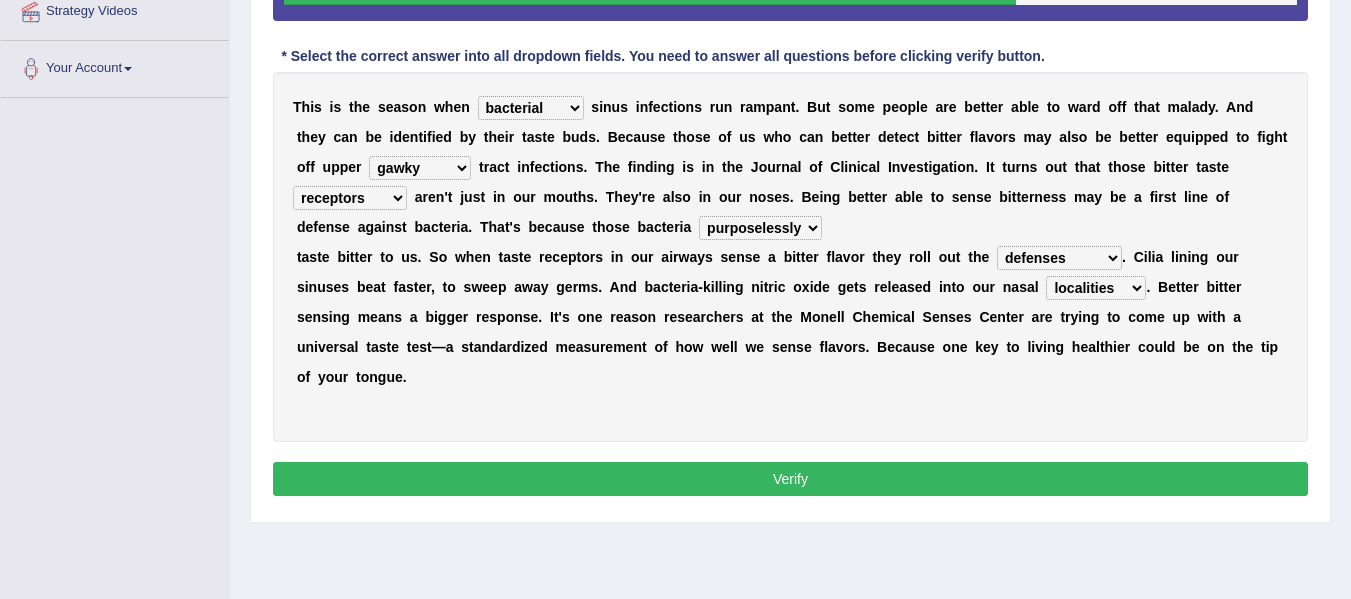 click on "Verify" at bounding box center (790, 479) 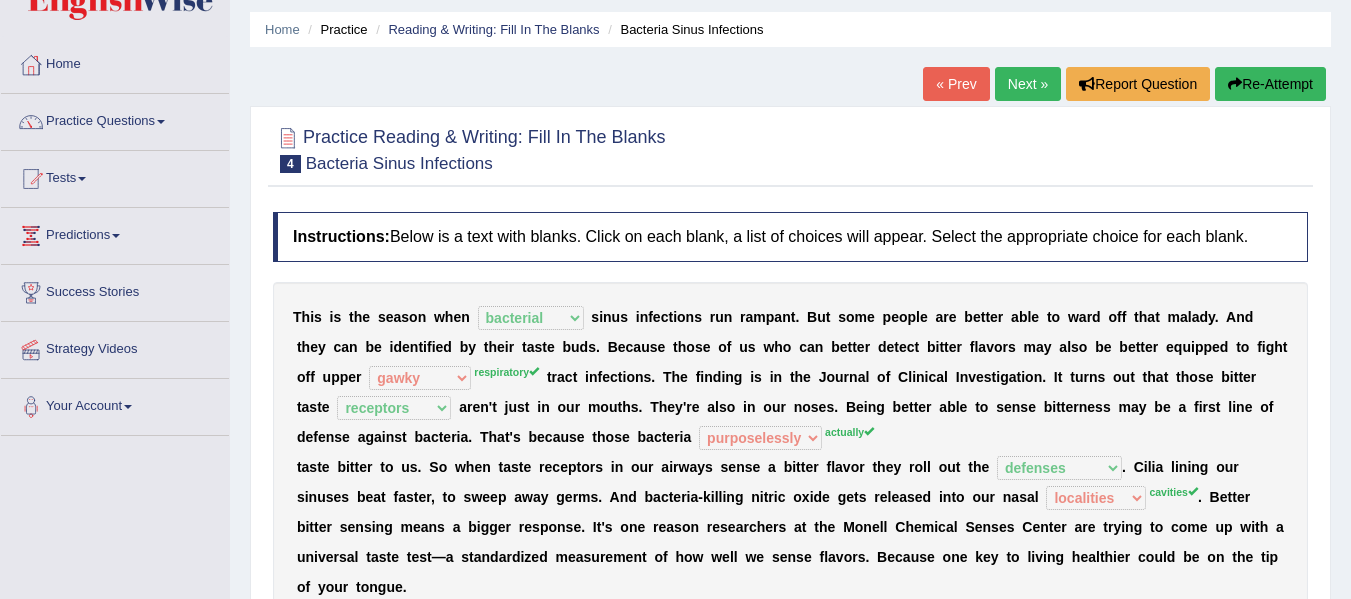 scroll, scrollTop: 55, scrollLeft: 0, axis: vertical 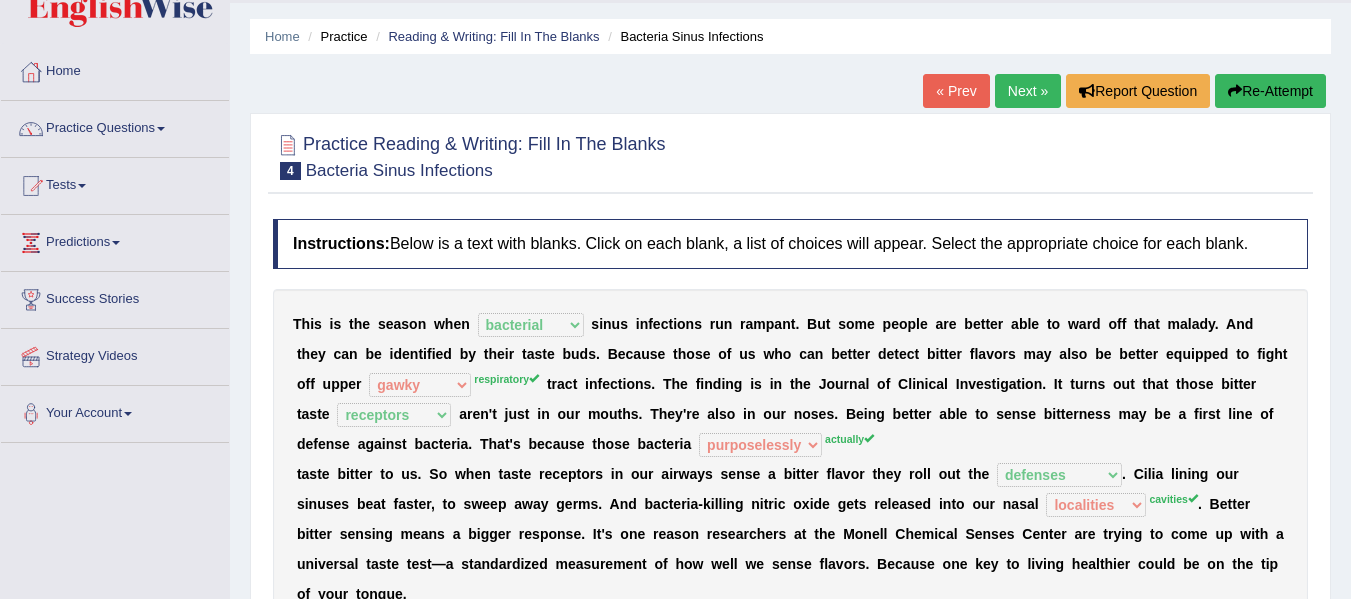 click on "Next »" at bounding box center [1028, 91] 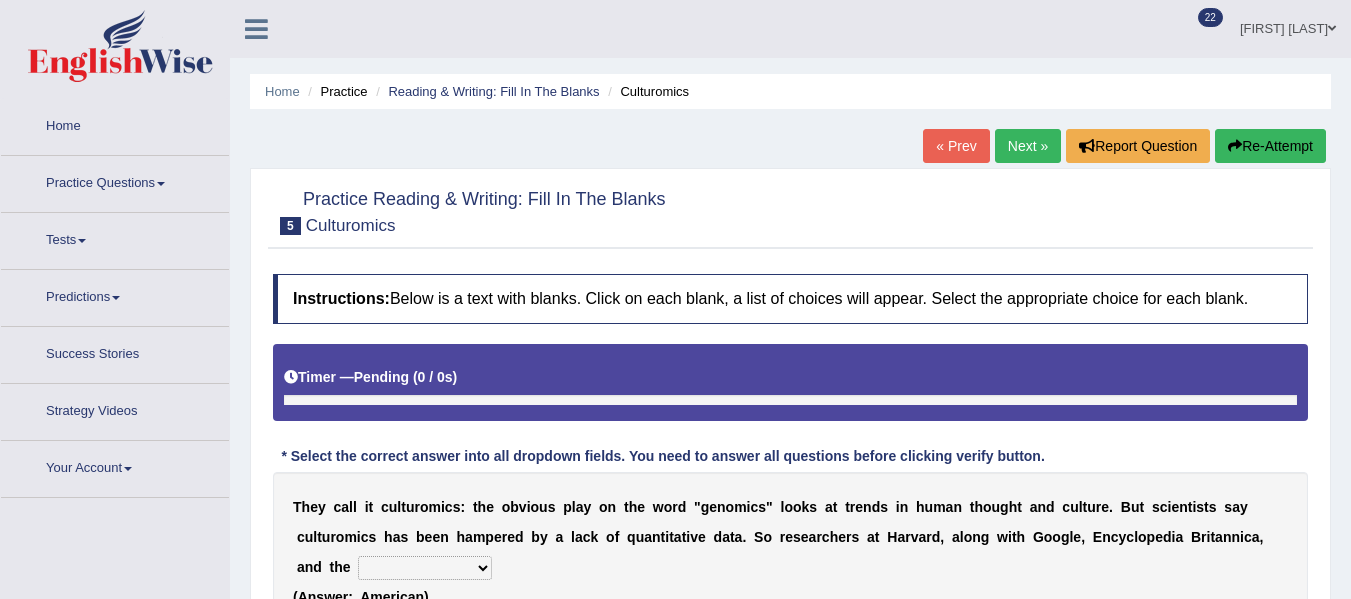 scroll, scrollTop: 0, scrollLeft: 0, axis: both 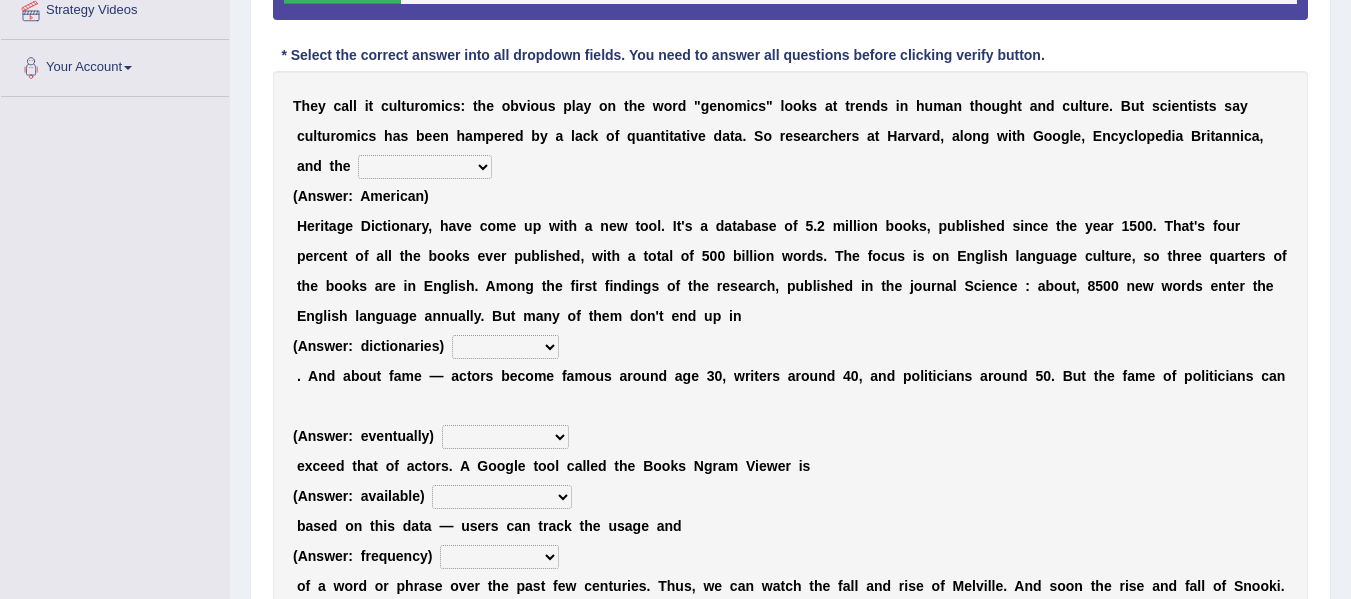 click on "Mettlesome Silicon Acetaminophen American" at bounding box center (425, 167) 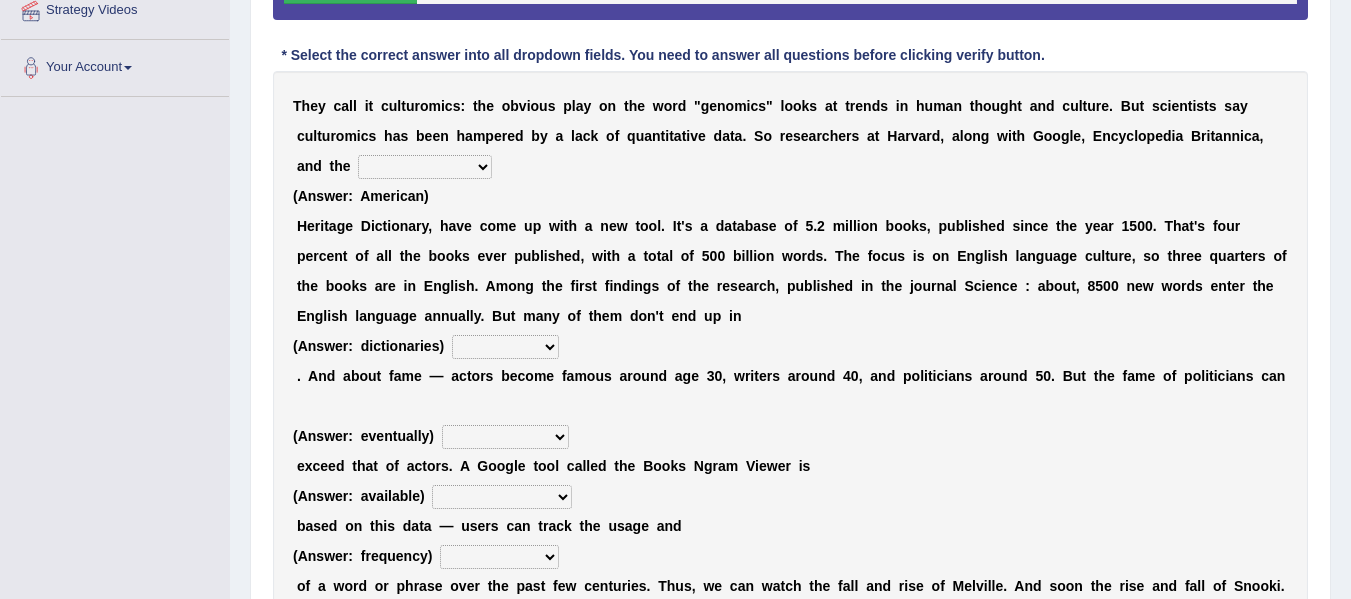 click on "T h e y    c a l l    i t    c u l t u r o m i c s :    t h e    o b v i o u s    p l a y    o n    t h e    w o r d    " g e n o m i c s "    l o o k s    a t    t r e n d s    i n    h u m a n    t h o u g h t    a n d    c u l t u r e .    B u t    s c i e n t i s t s    s a y    c u l t u r o m i c s    h a s    b e e n    h a m p e r e d    b y    a    l a c k    o f    q u a n t i t a t i v e    d a t a .    S o    r e s e a r c h e r s    a t    [ORGANIZATION],    a l o n g    w i t h    [ORGANIZATION],    E n c y c l o p e d i a    [ORGANIZATION],    a n d    t h e    [BRAND_NAME] [BRAND_NAME] [BRAND_NAME] [BRAND_NAME] ( [LOCATION] )    [BRAND_NAME]    D i c t i o n a r y ,    h a v e    c o m e    u p    w i t h    a    n e w    t o o l .    I t ' s    a    d a t a b a s e    o f    5 . 2    m i l l i o n    b o o k s ,    p u b l i s h e d    s i n c e    t h e    y e a r    1 5 0 0 .    T h a t ' s    f o u r" at bounding box center (790, 346) 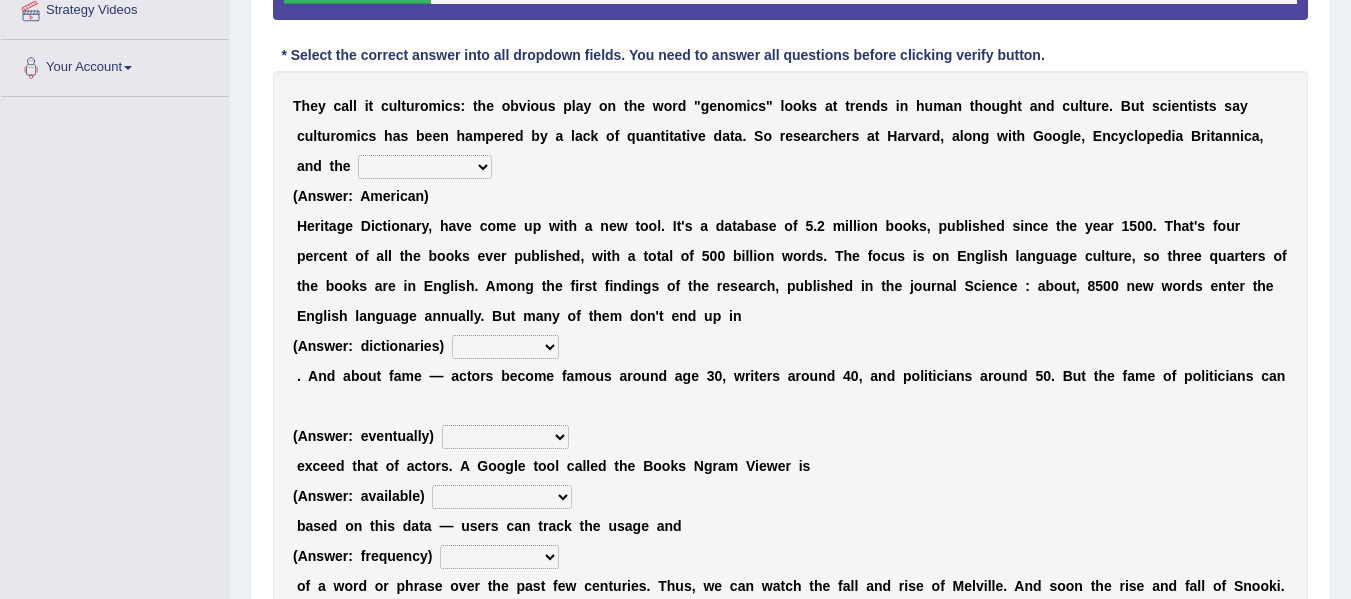 click on "Mettlesome Silicon Acetaminophen American" at bounding box center (425, 167) 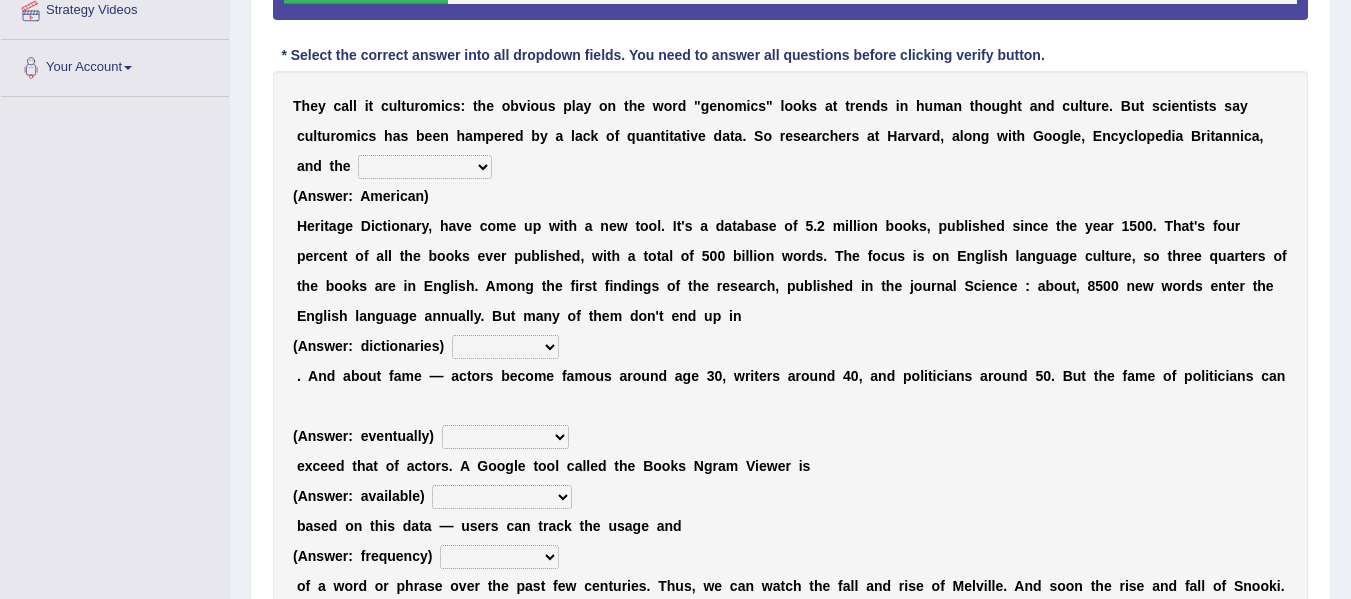 select on "Silicon" 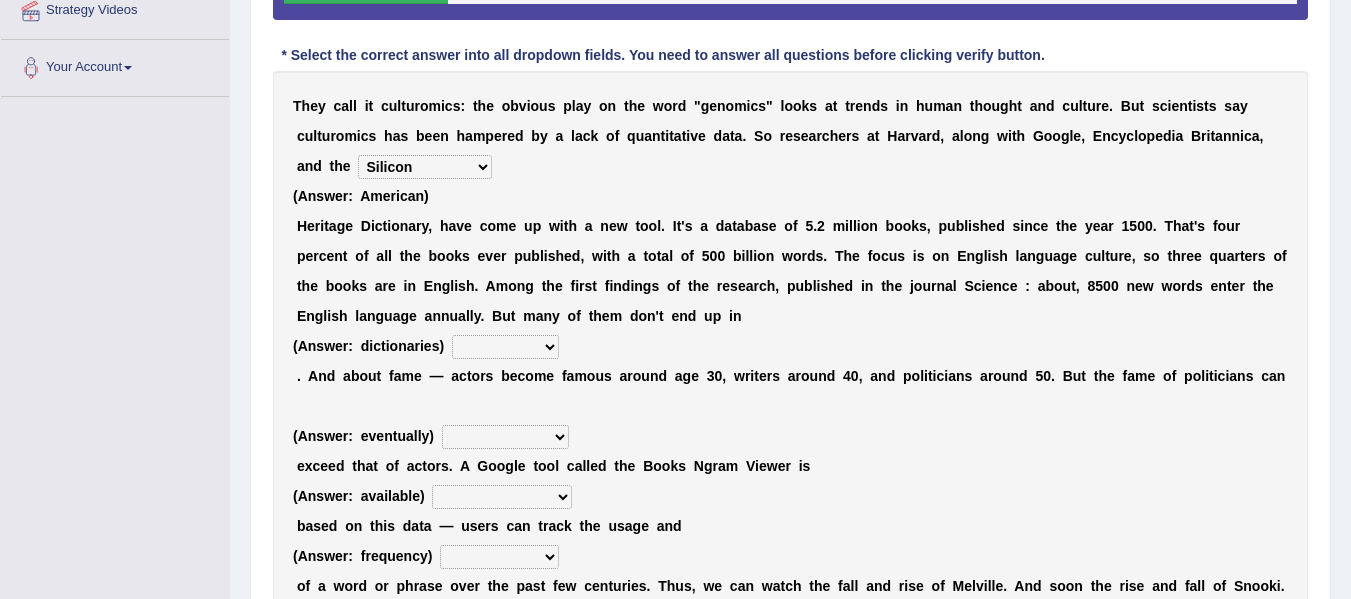 click on "Mettlesome Silicon Acetaminophen American" at bounding box center [425, 167] 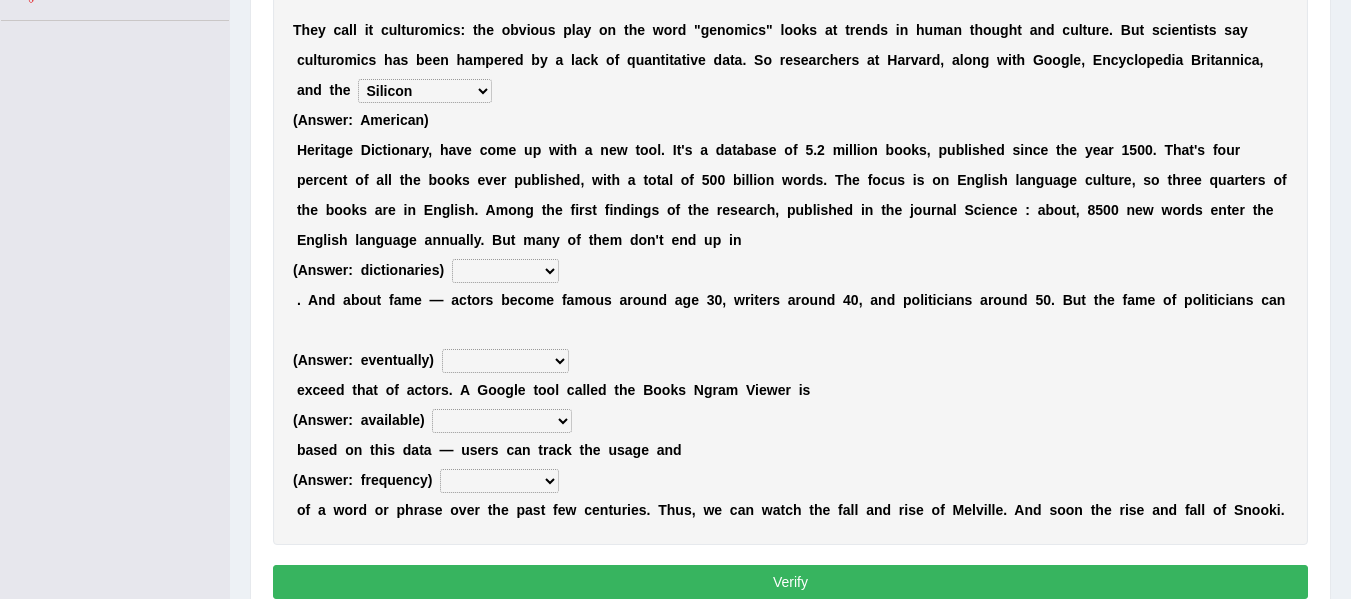 scroll, scrollTop: 478, scrollLeft: 0, axis: vertical 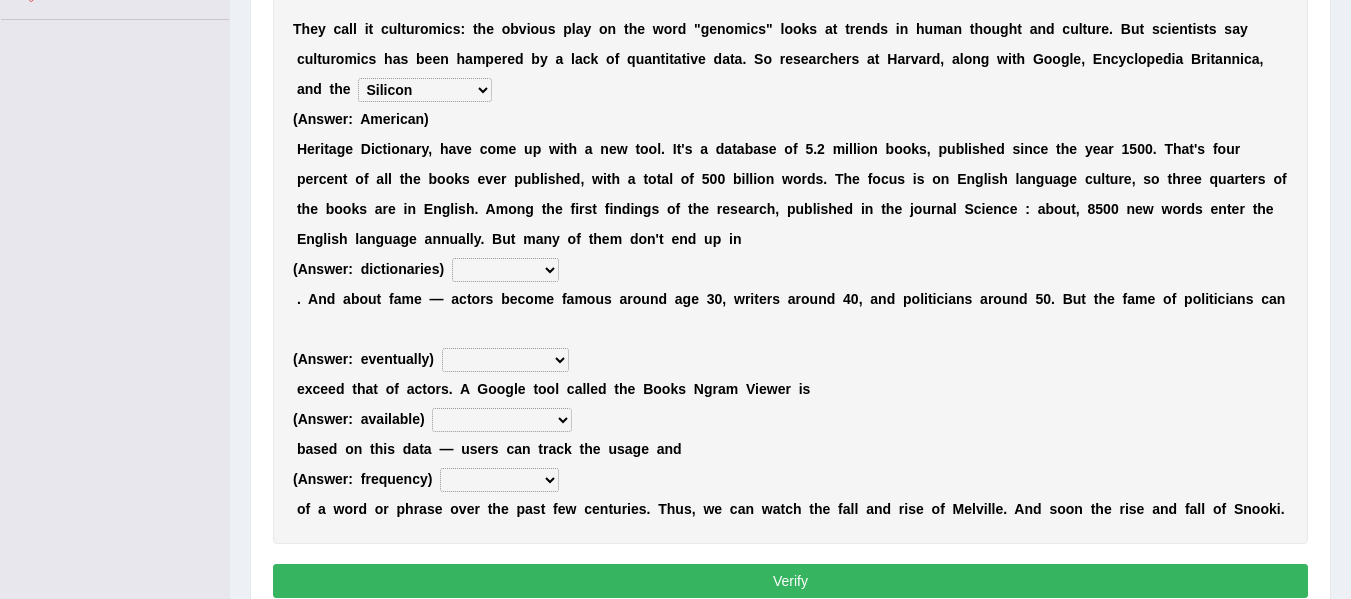 click on "Mettlesome Silicon Acetaminophen American" at bounding box center [425, 90] 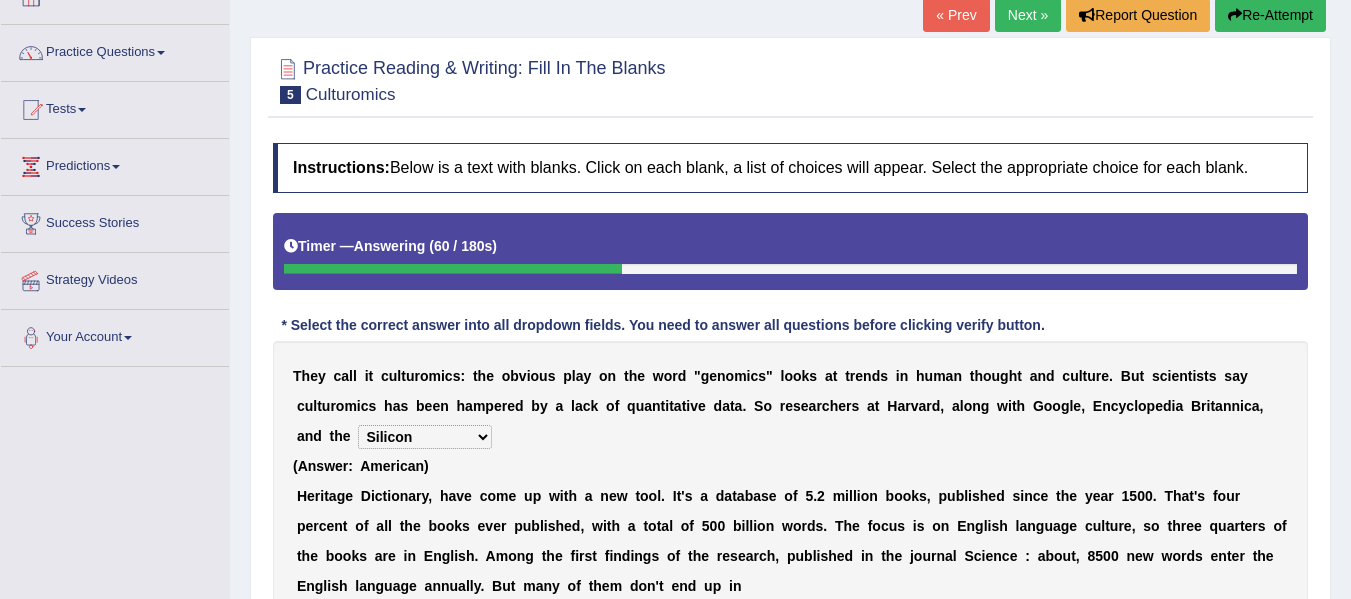 scroll, scrollTop: 130, scrollLeft: 0, axis: vertical 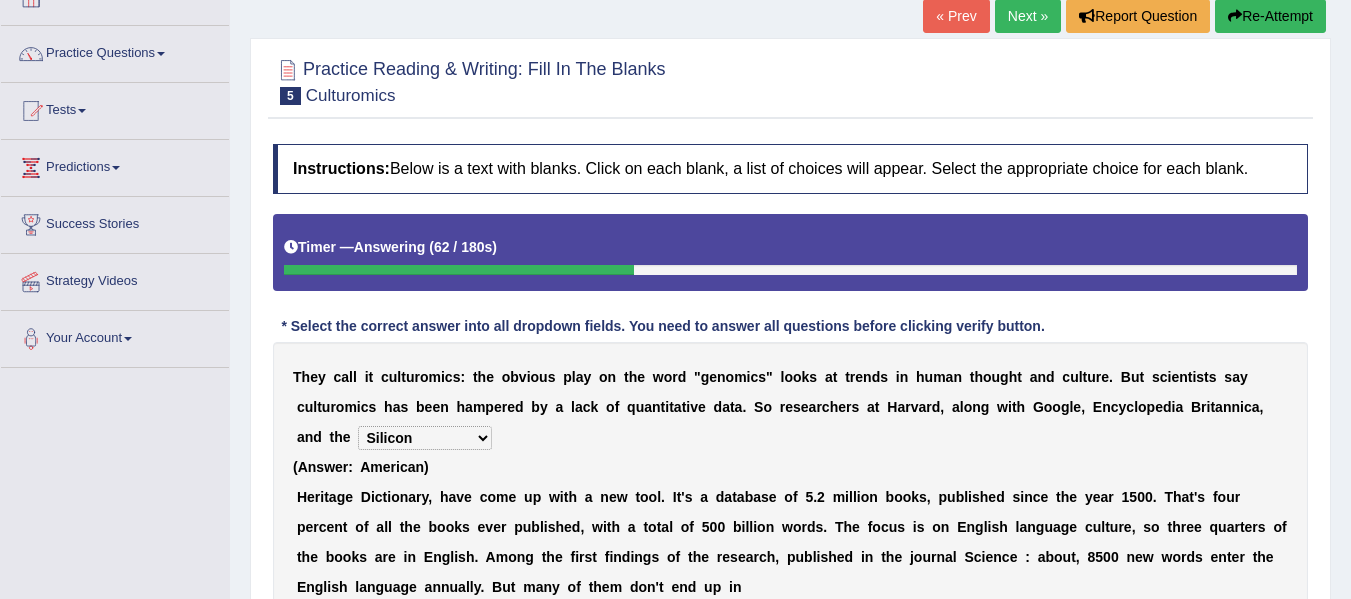 click on "Next »" at bounding box center [1028, 16] 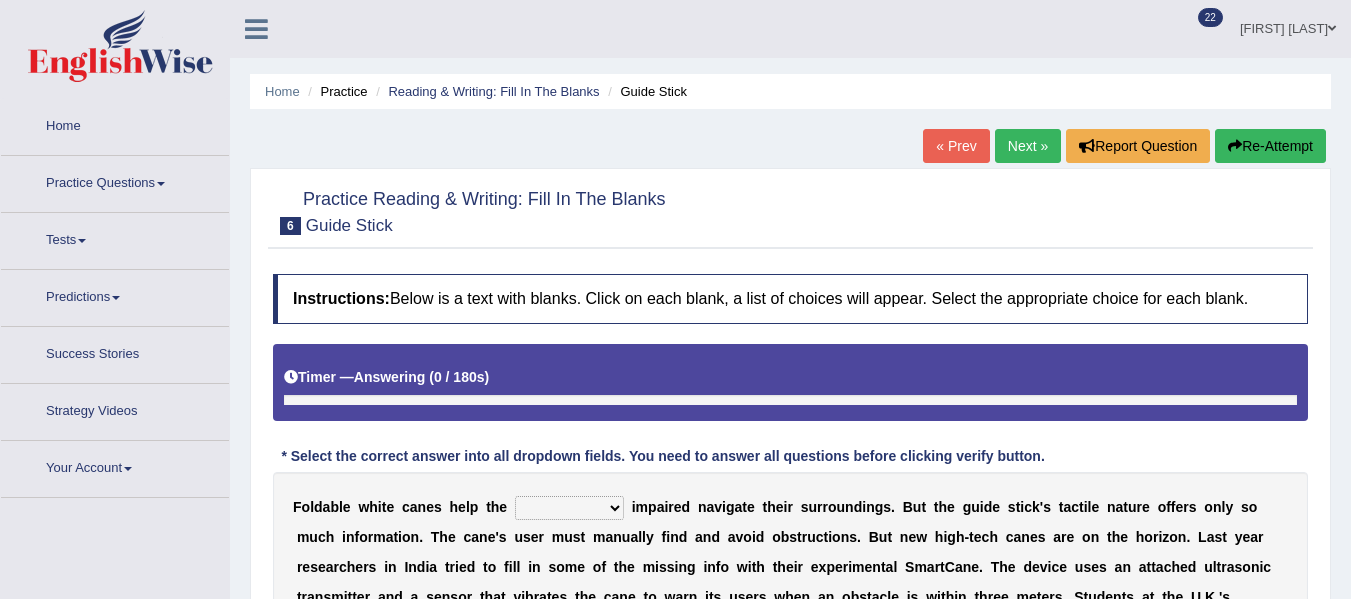 scroll, scrollTop: 0, scrollLeft: 0, axis: both 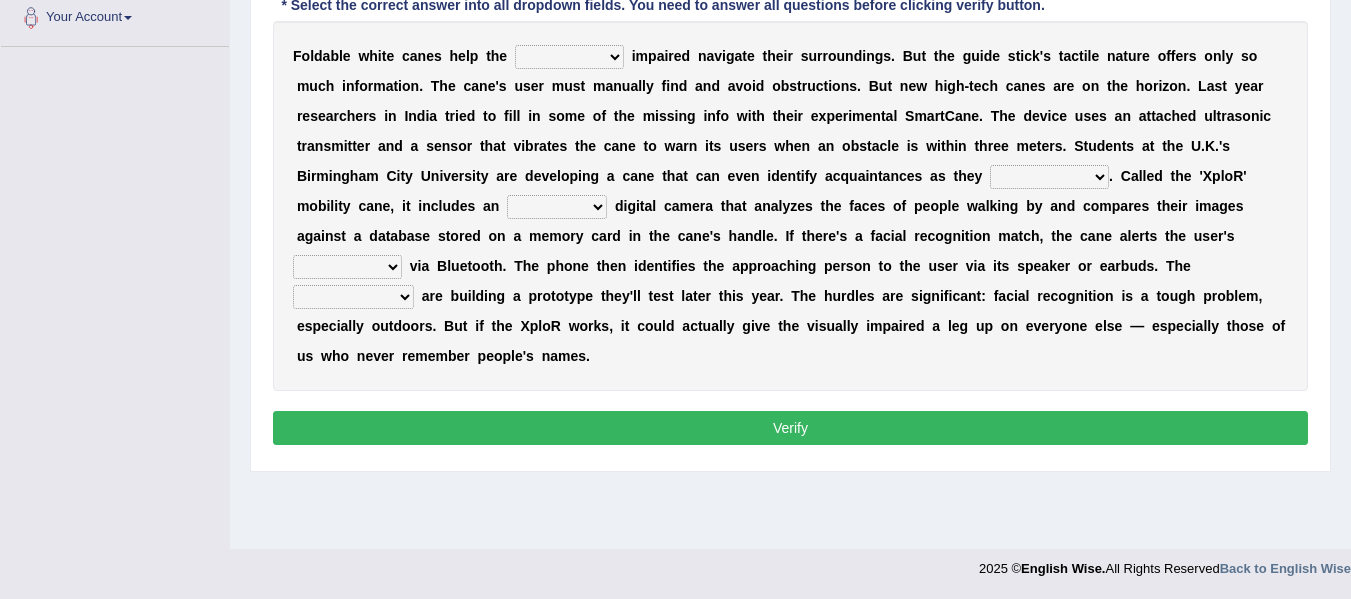 click on "felicity insensitivity visually malleability" at bounding box center [569, 57] 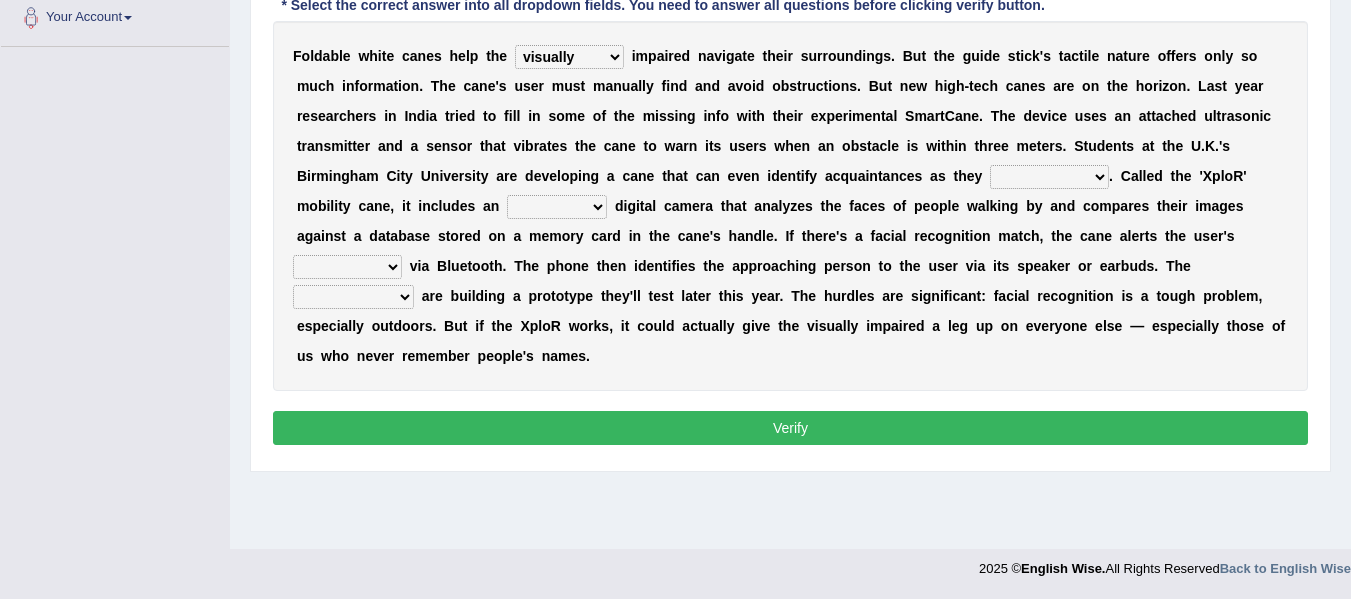 click on "felicity insensitivity visually malleability" at bounding box center [569, 57] 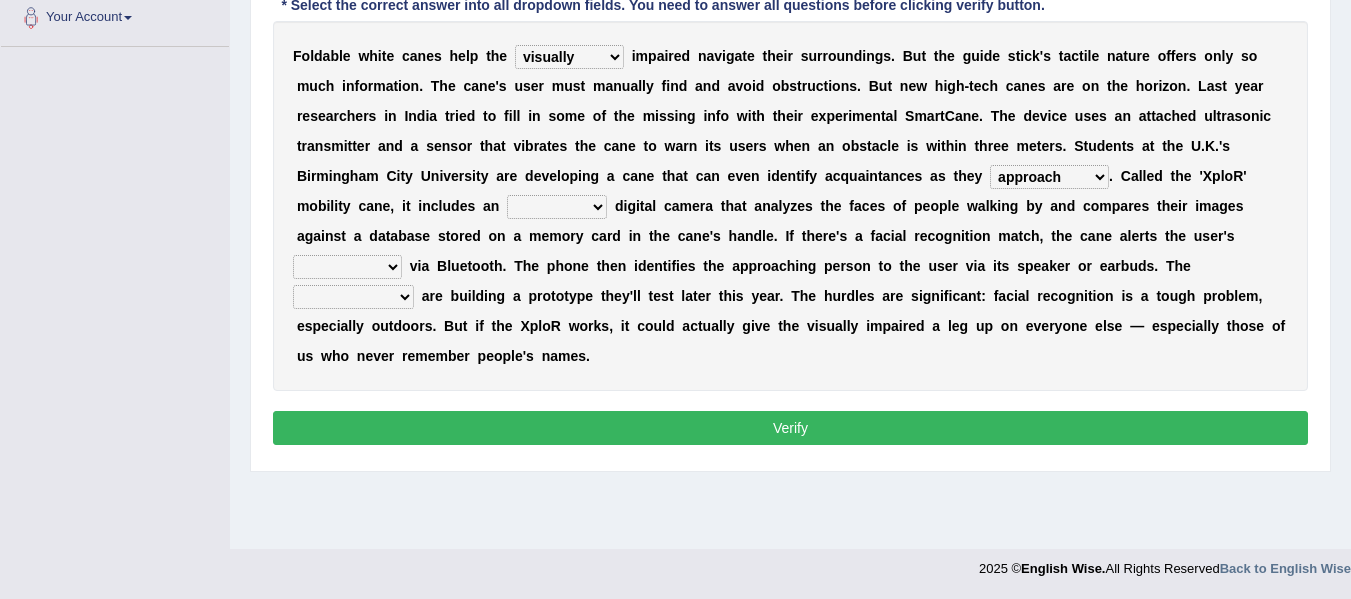 click on "untested embedded deadest skinhead" at bounding box center (557, 207) 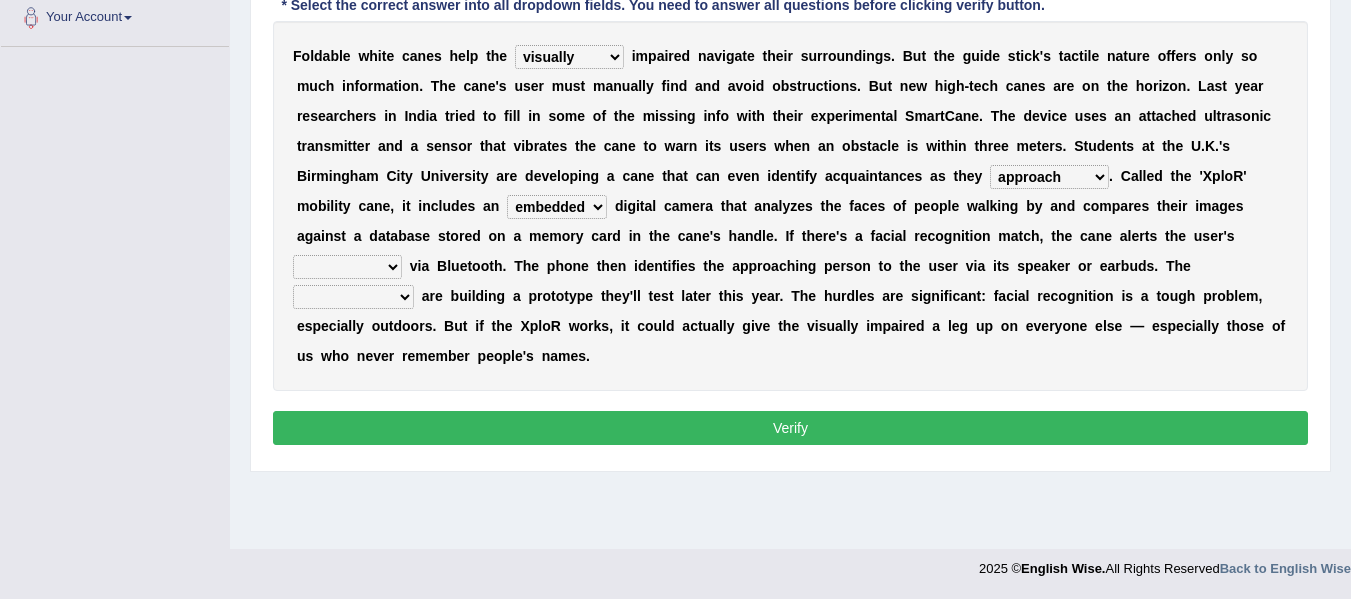 click on "waterborne alone smartphone postpone" at bounding box center [347, 267] 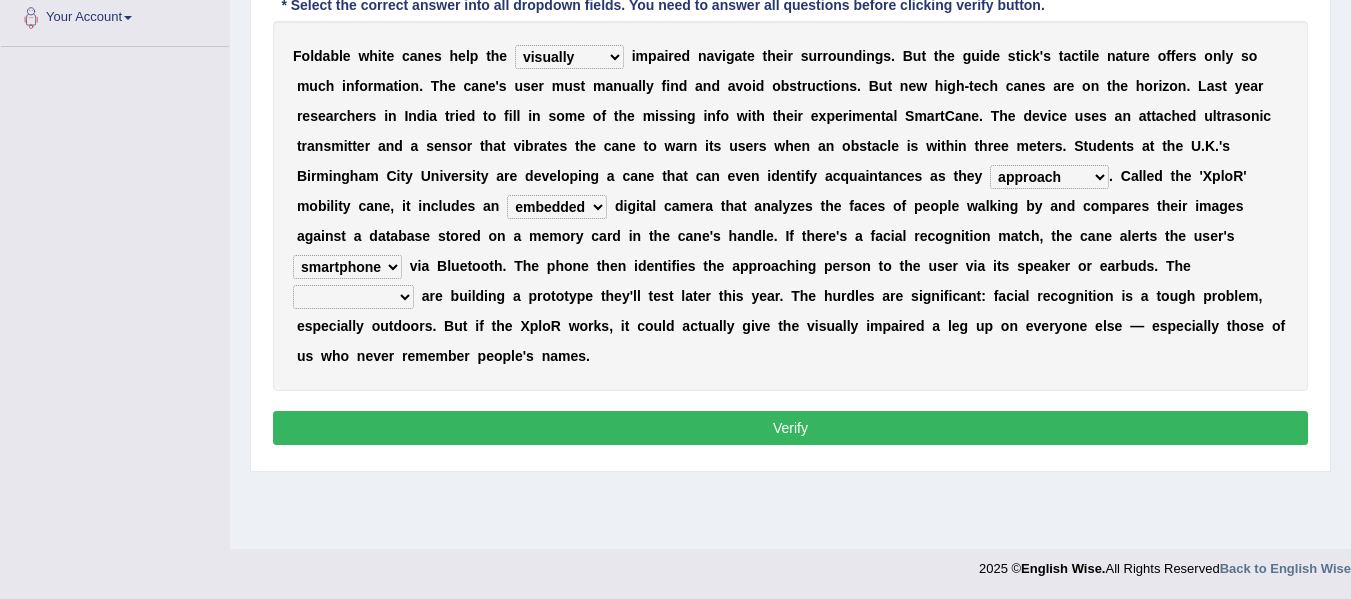click on "jurisprudence bootless students jukebox" at bounding box center [353, 297] 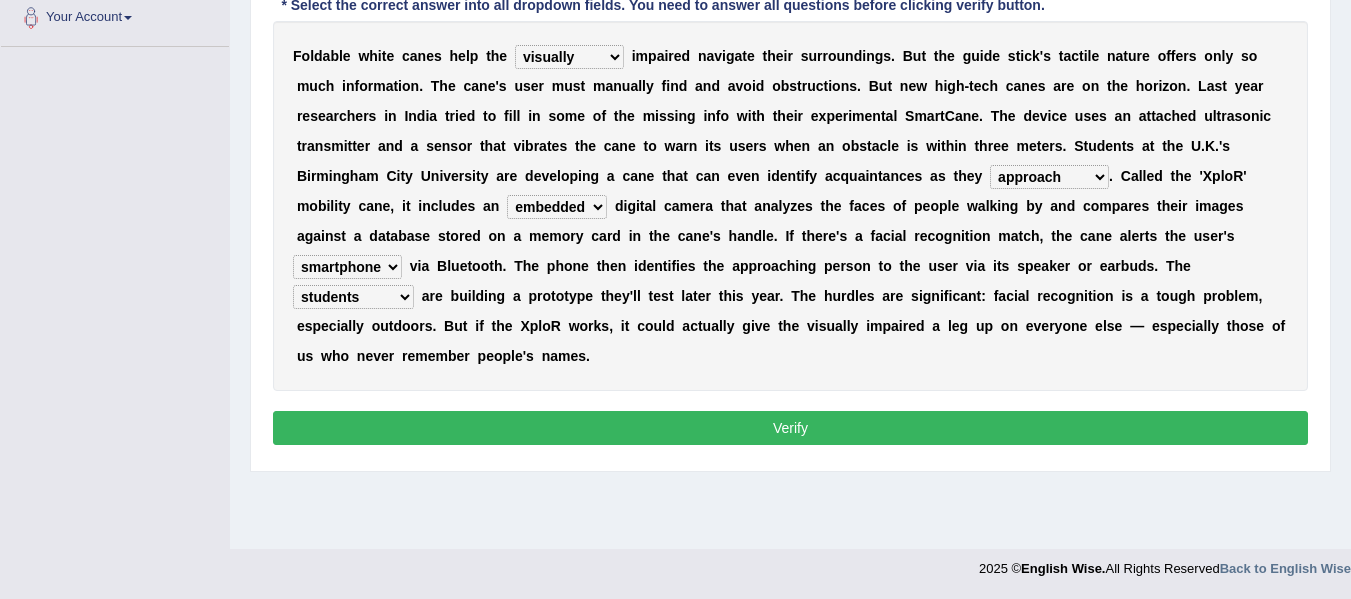 click on "jurisprudence bootless students jukebox" at bounding box center [353, 297] 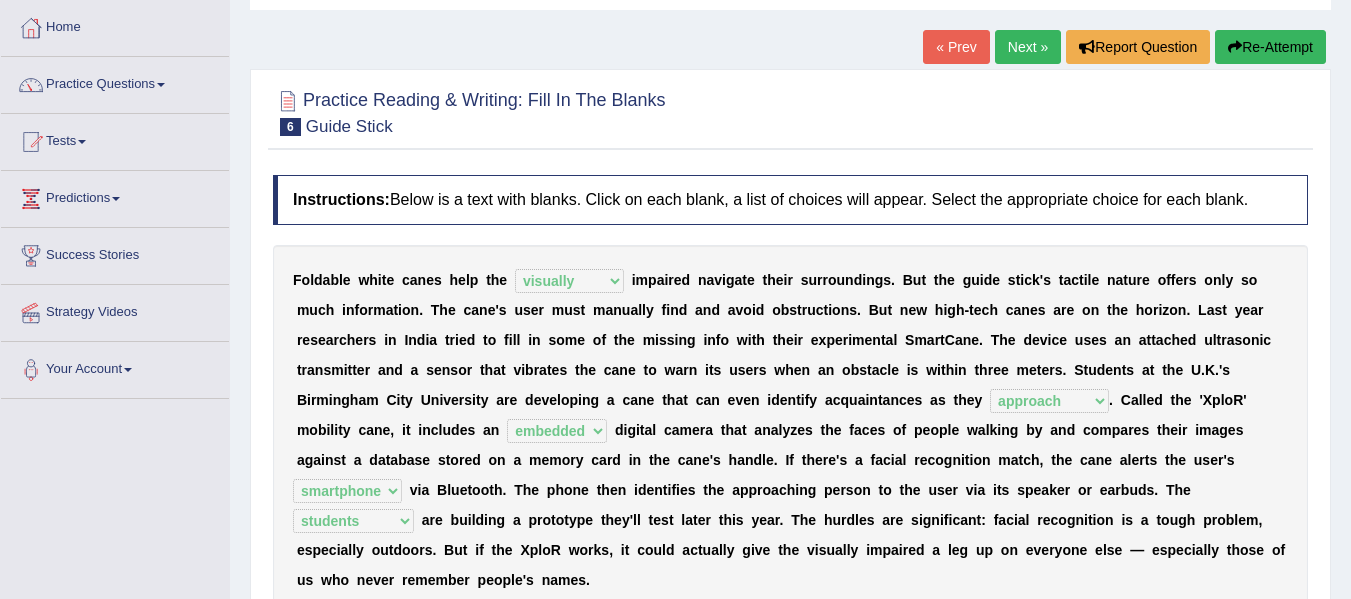 scroll, scrollTop: 98, scrollLeft: 0, axis: vertical 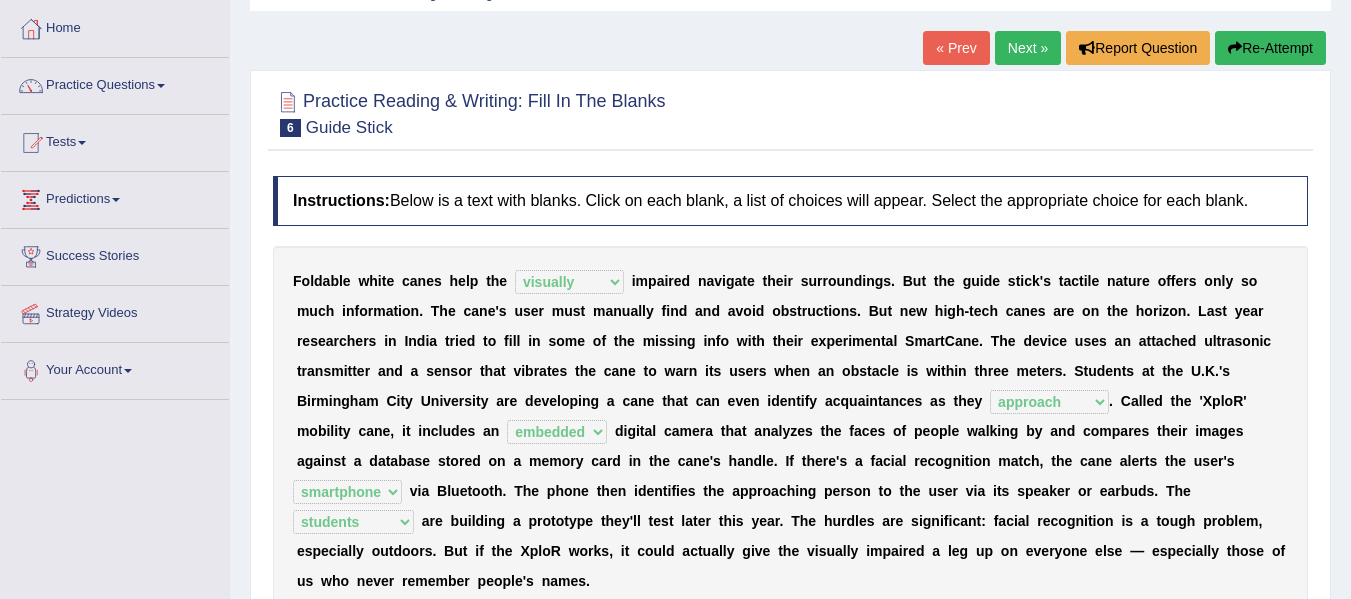 click on "Next »" at bounding box center (1028, 48) 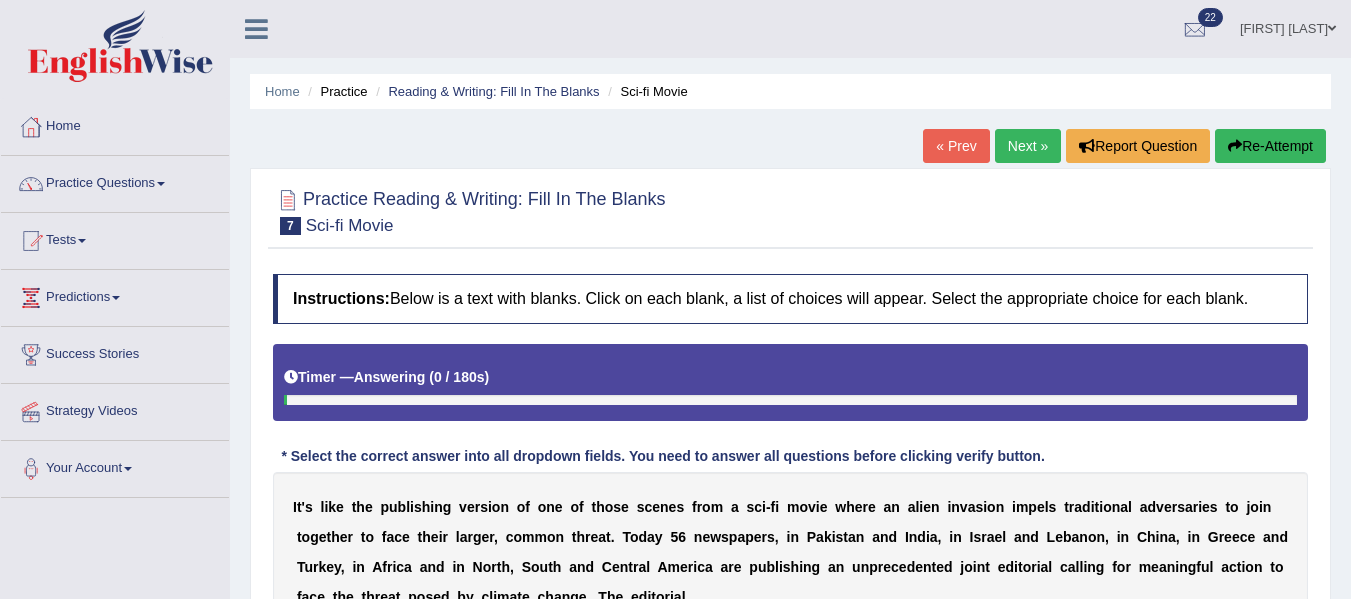 scroll, scrollTop: 421, scrollLeft: 0, axis: vertical 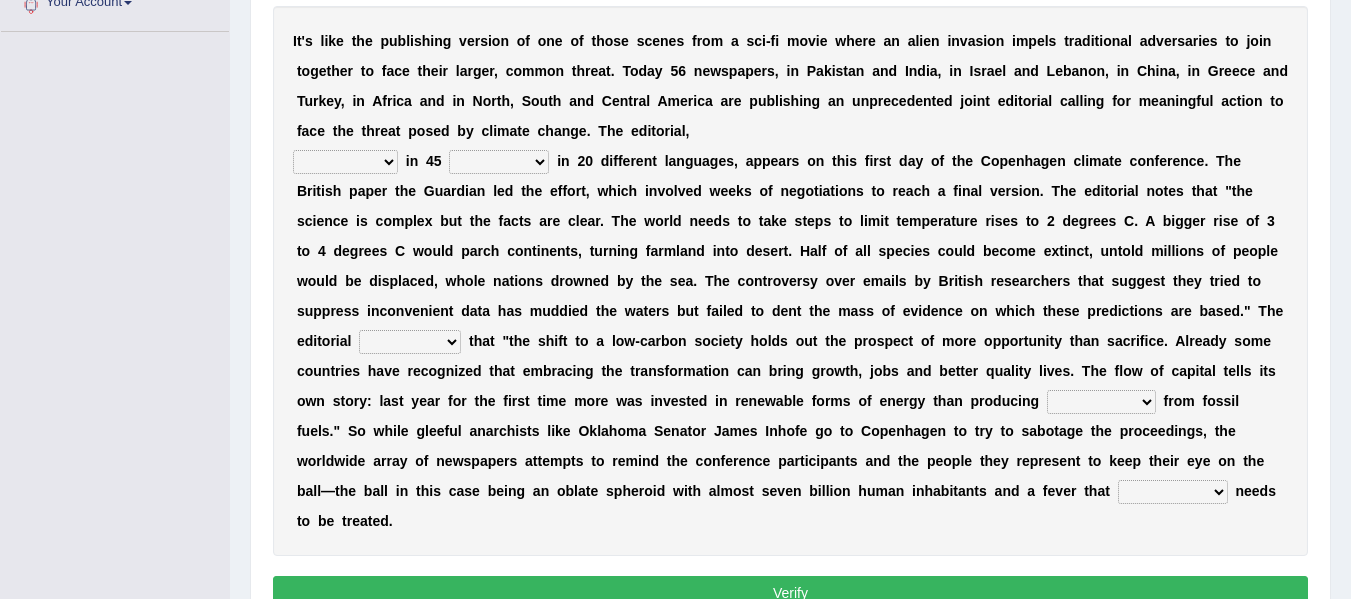 click on "published publicized burnished transmitted" at bounding box center (345, 162) 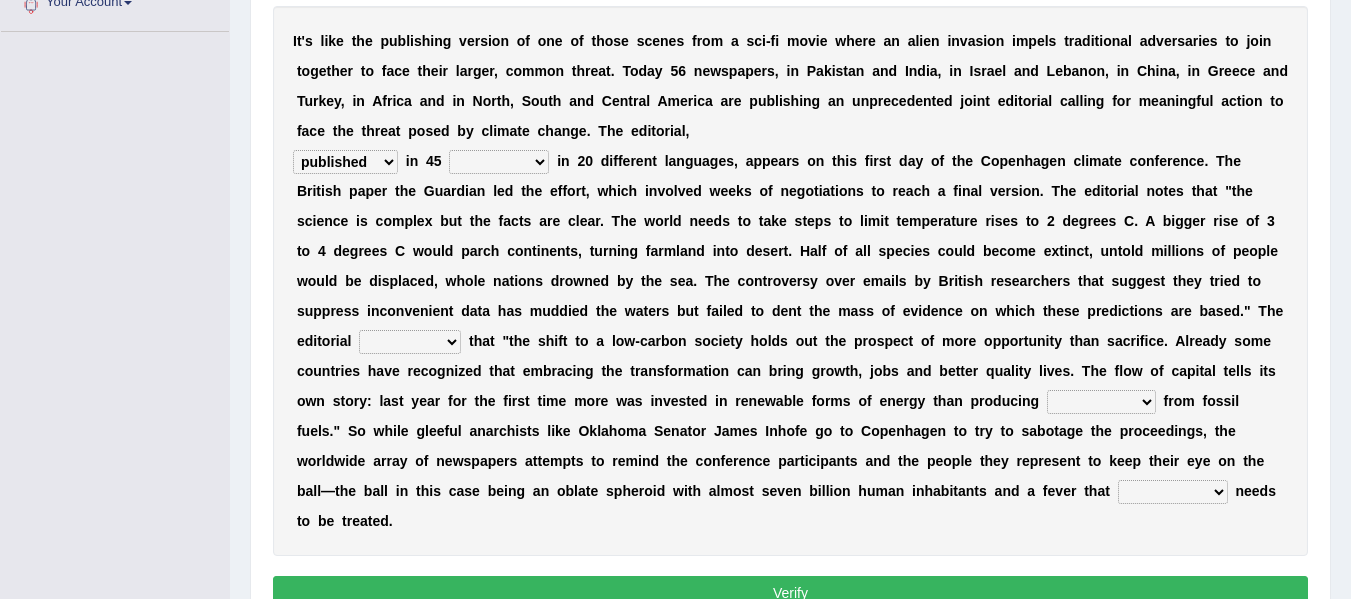 click on "clans countries continents terraces" at bounding box center (499, 162) 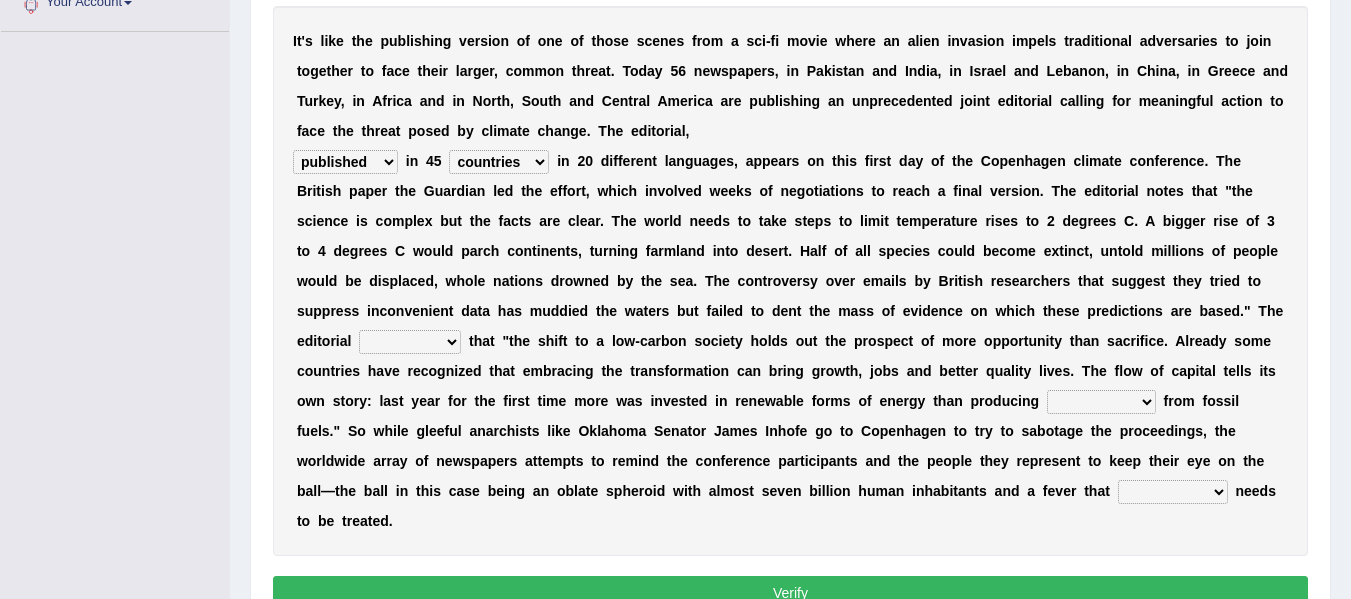 click on "clans countries continents terraces" at bounding box center [499, 162] 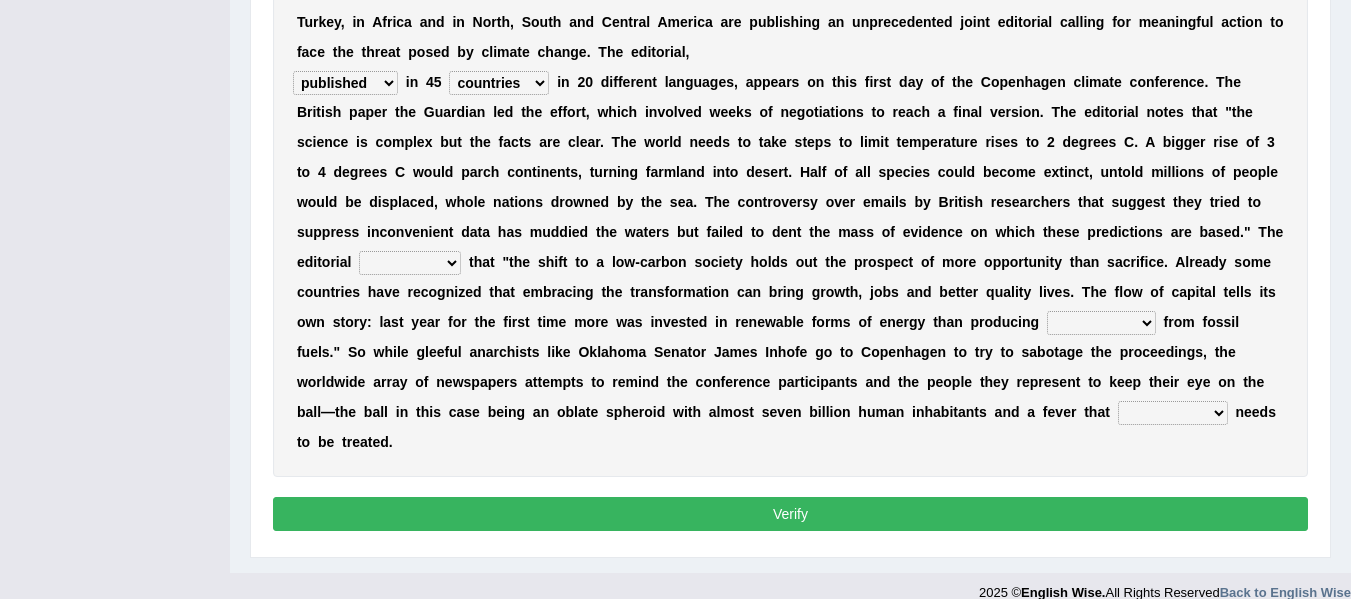 click on "modified protested recognized declined" at bounding box center [410, 263] 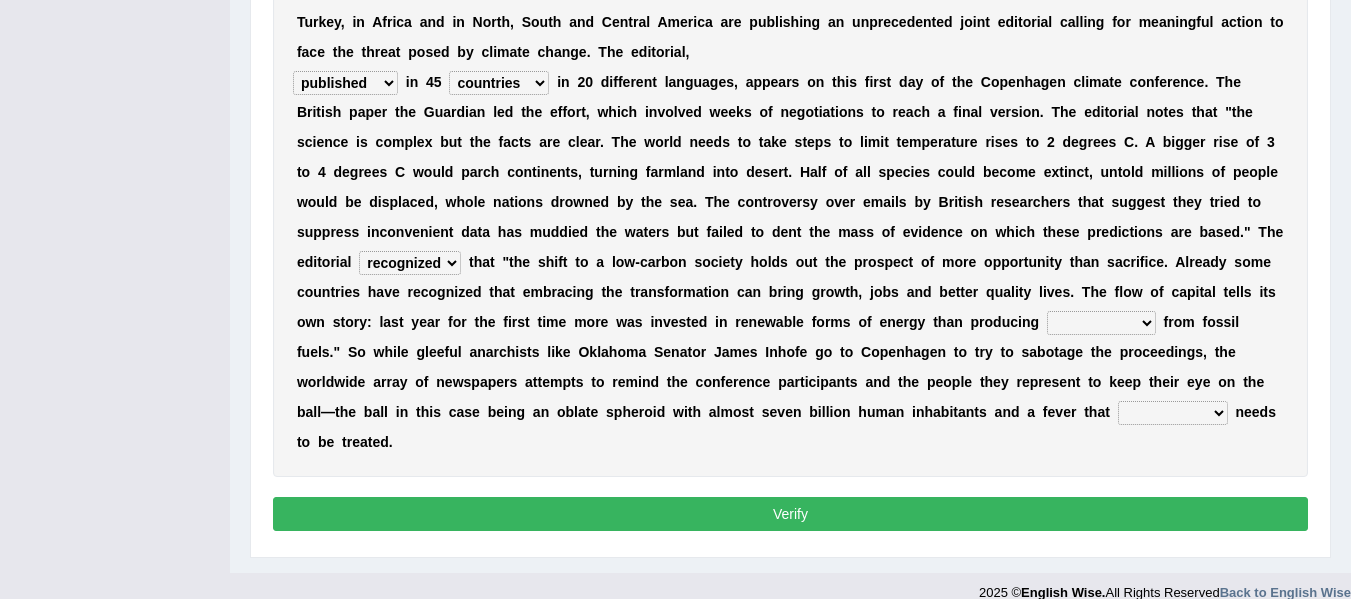 click on "modified protested recognized declined" at bounding box center (410, 263) 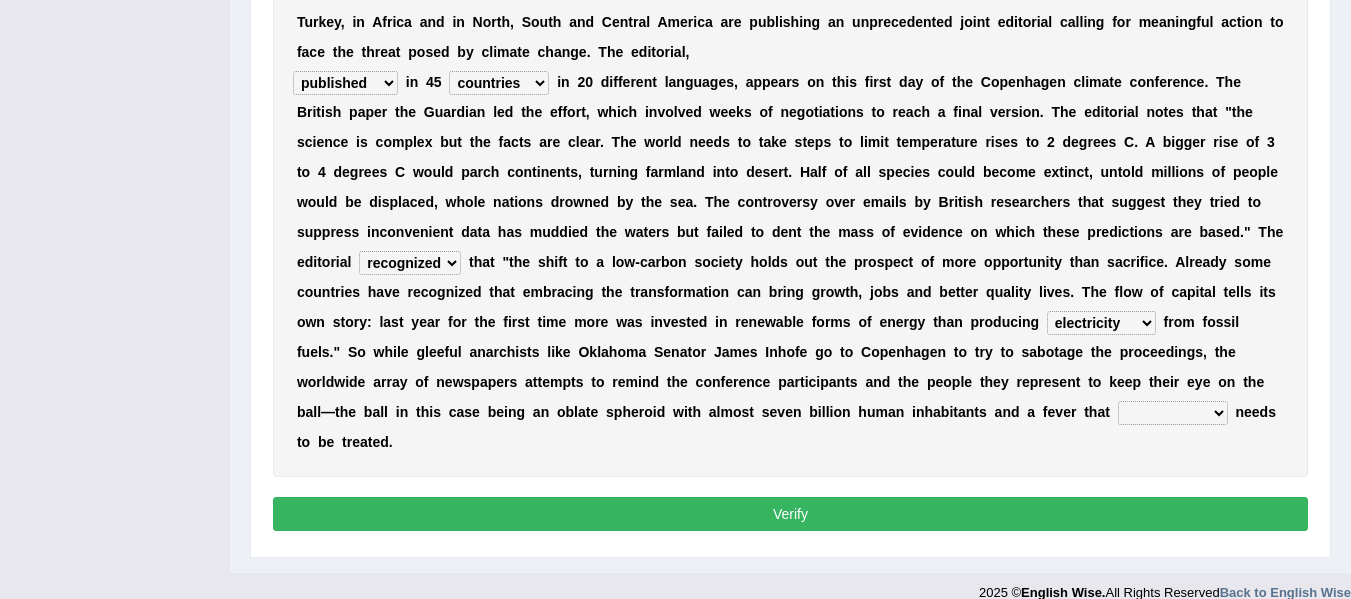 click on "electricity indivisibility negativity significance" at bounding box center (1101, 323) 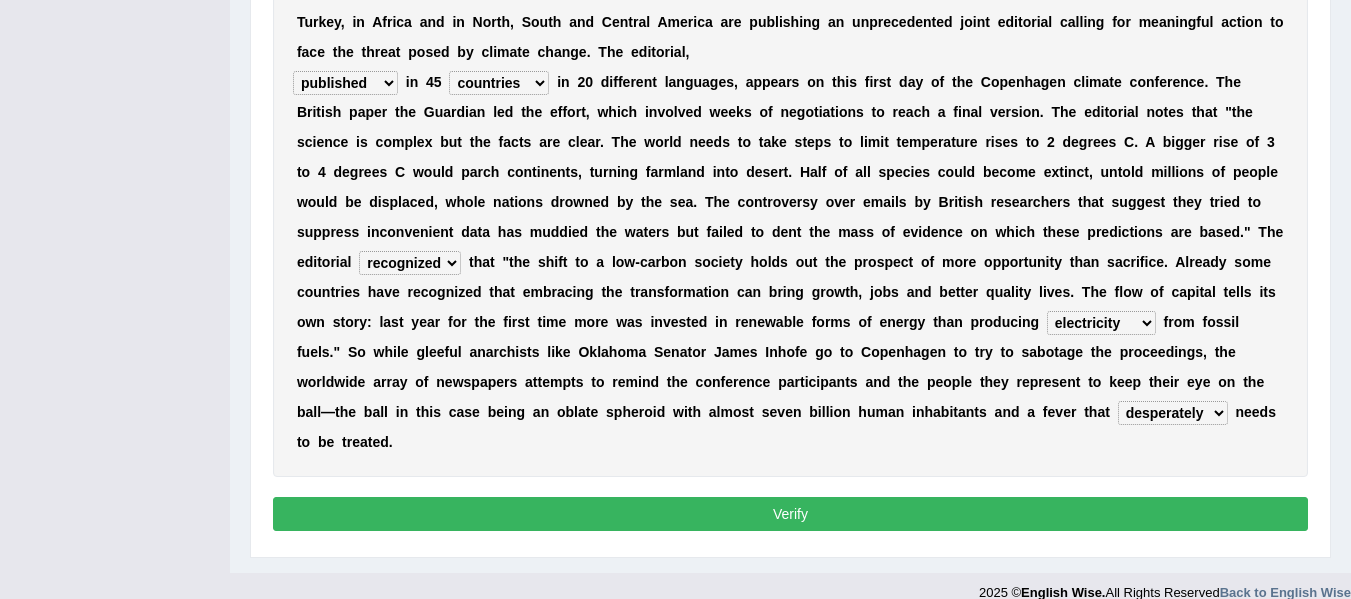 click on "solicitously desperately ephemerally peripherally" at bounding box center [1173, 413] 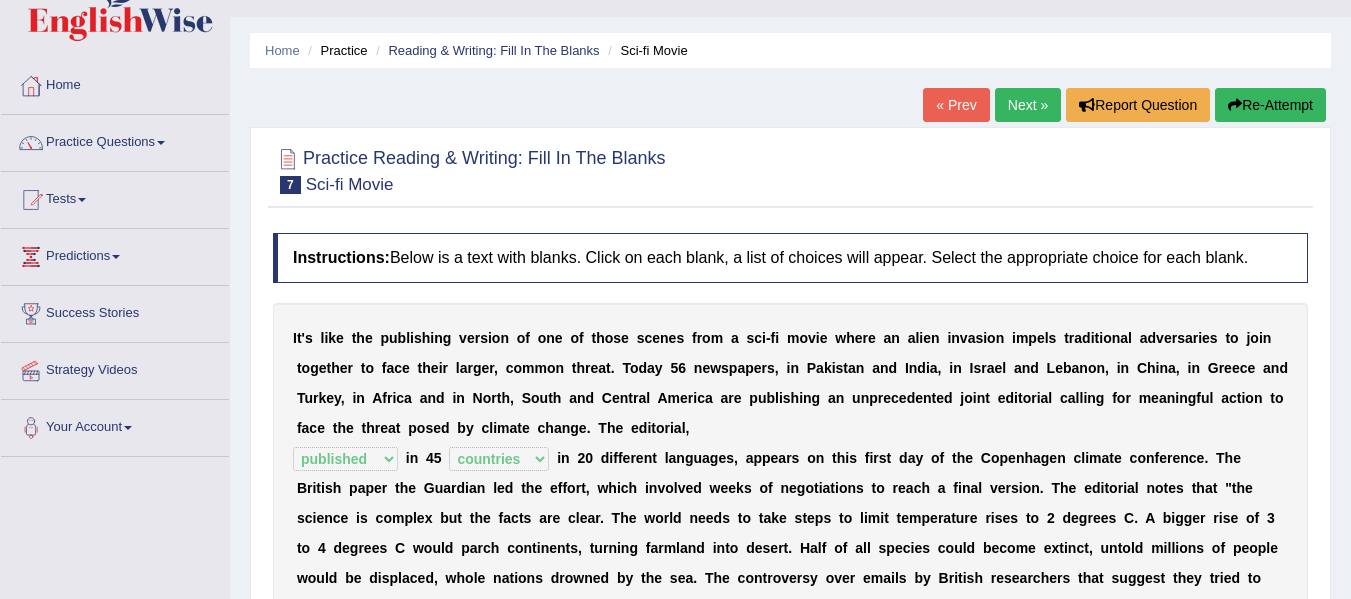 scroll, scrollTop: 0, scrollLeft: 0, axis: both 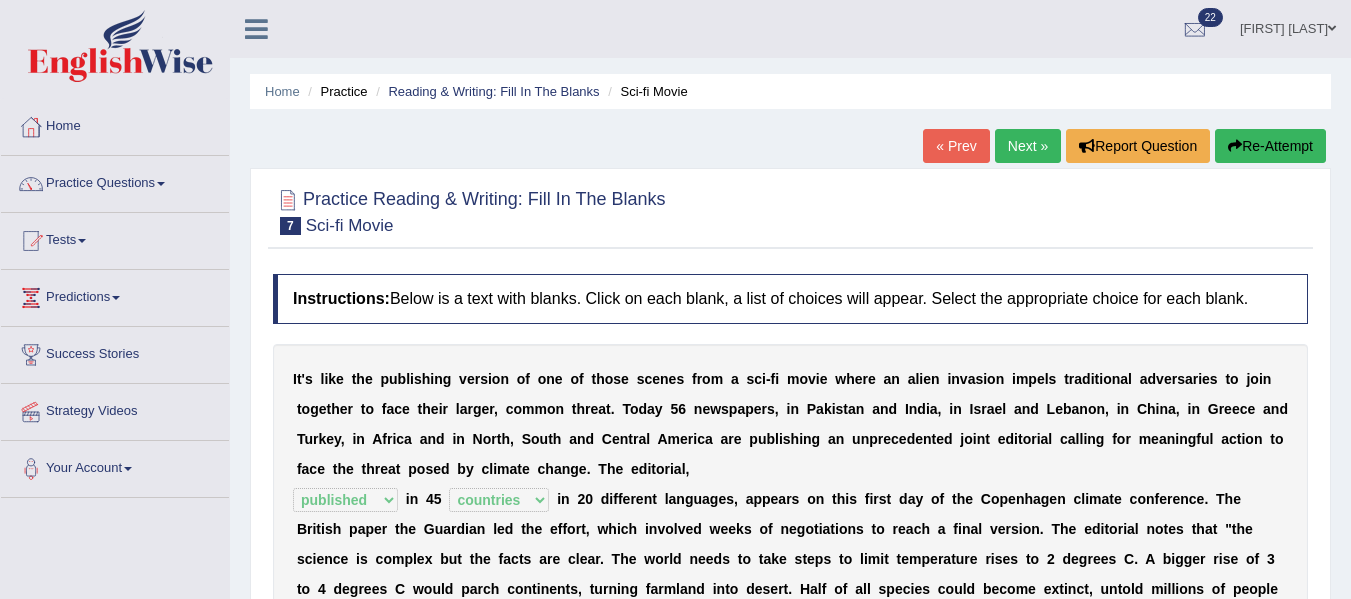 click on "Next »" at bounding box center (1028, 146) 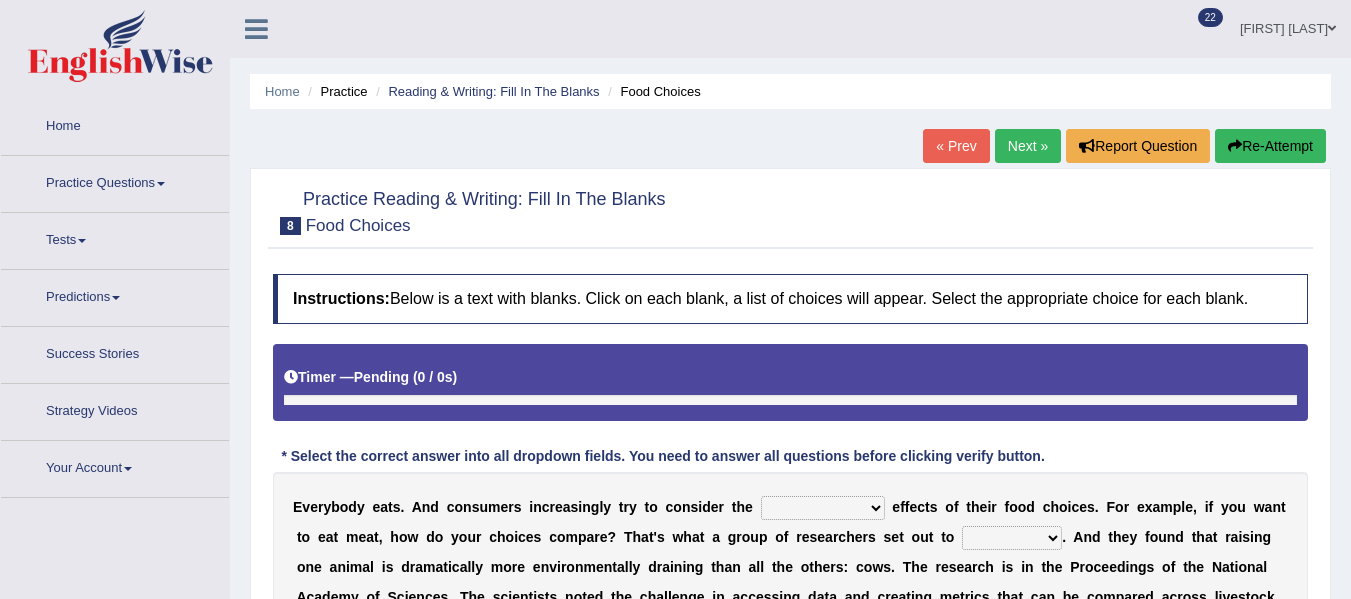 scroll, scrollTop: 402, scrollLeft: 0, axis: vertical 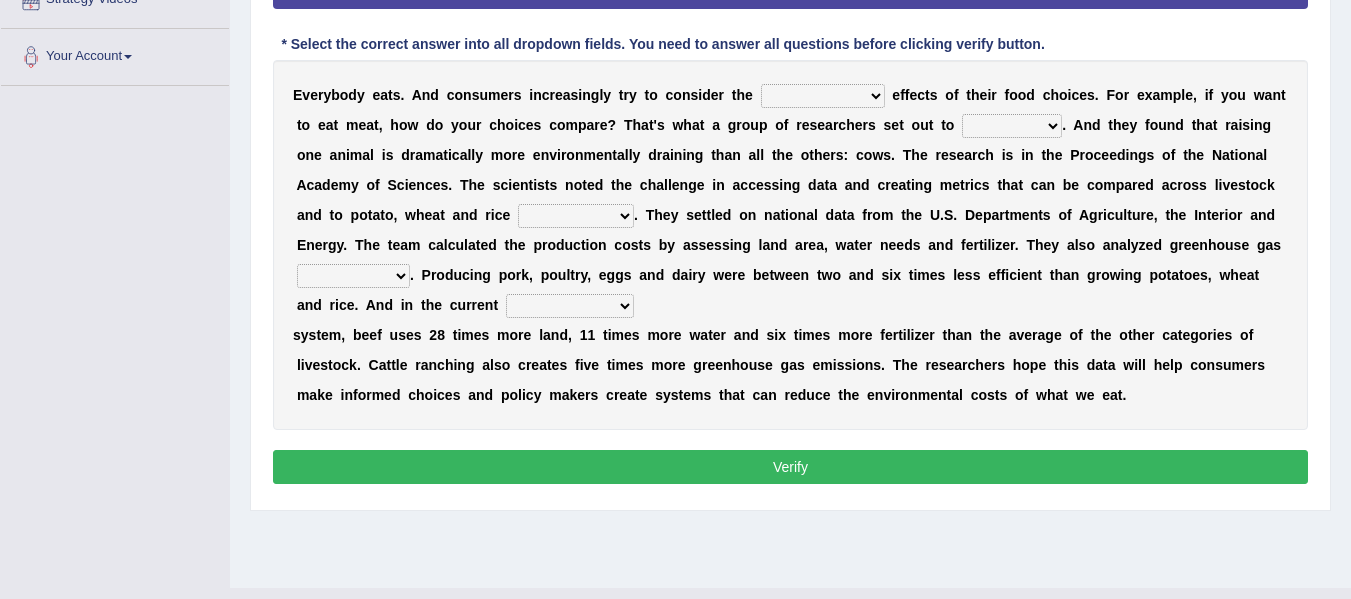 click on "spiritual economic environmental material" at bounding box center [823, 96] 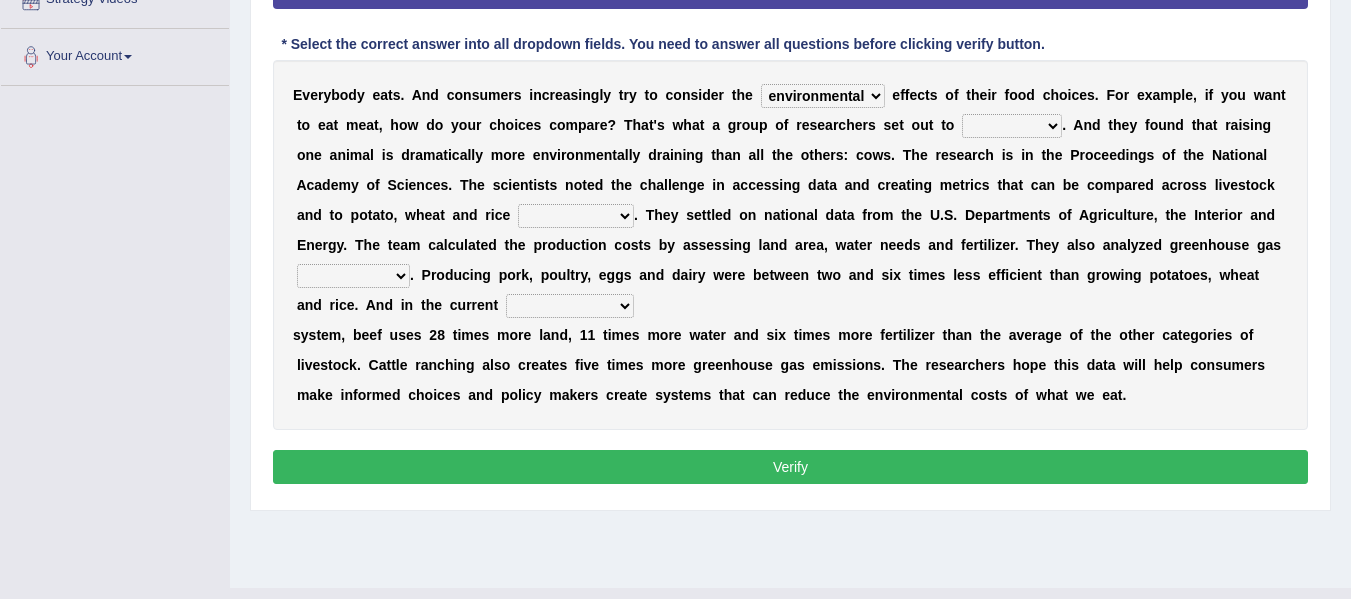click on "exemplify squander discover purchase" at bounding box center (1012, 126) 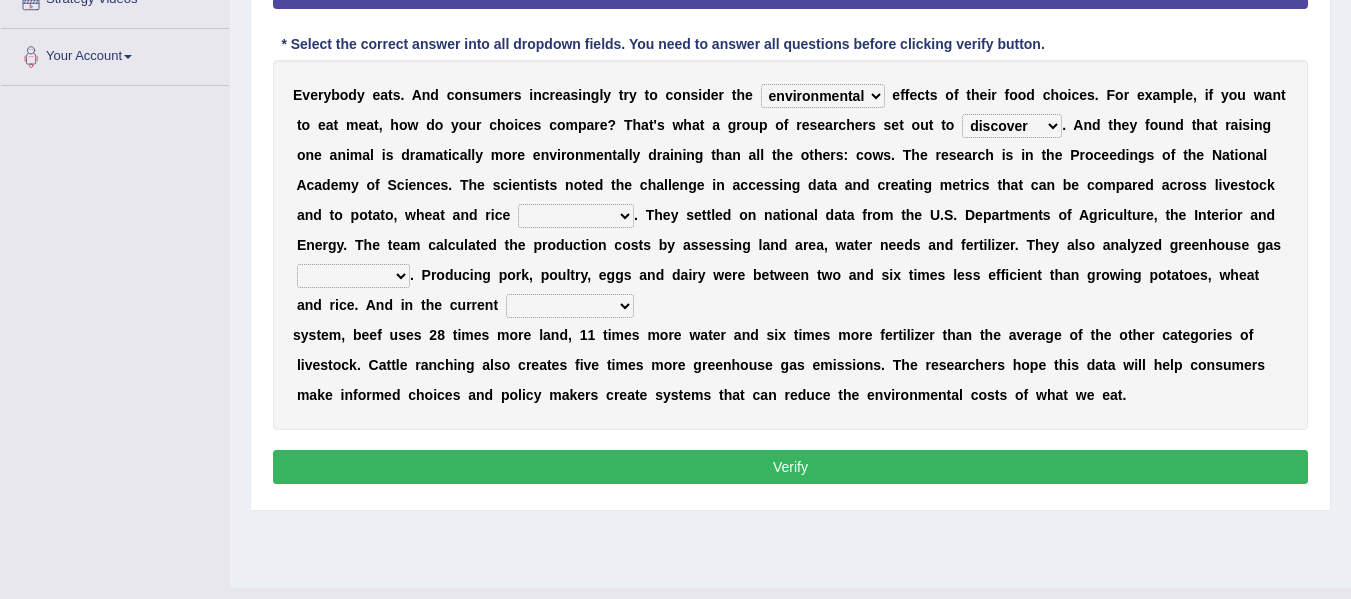 click on "production corruption consumption inventory" at bounding box center [576, 216] 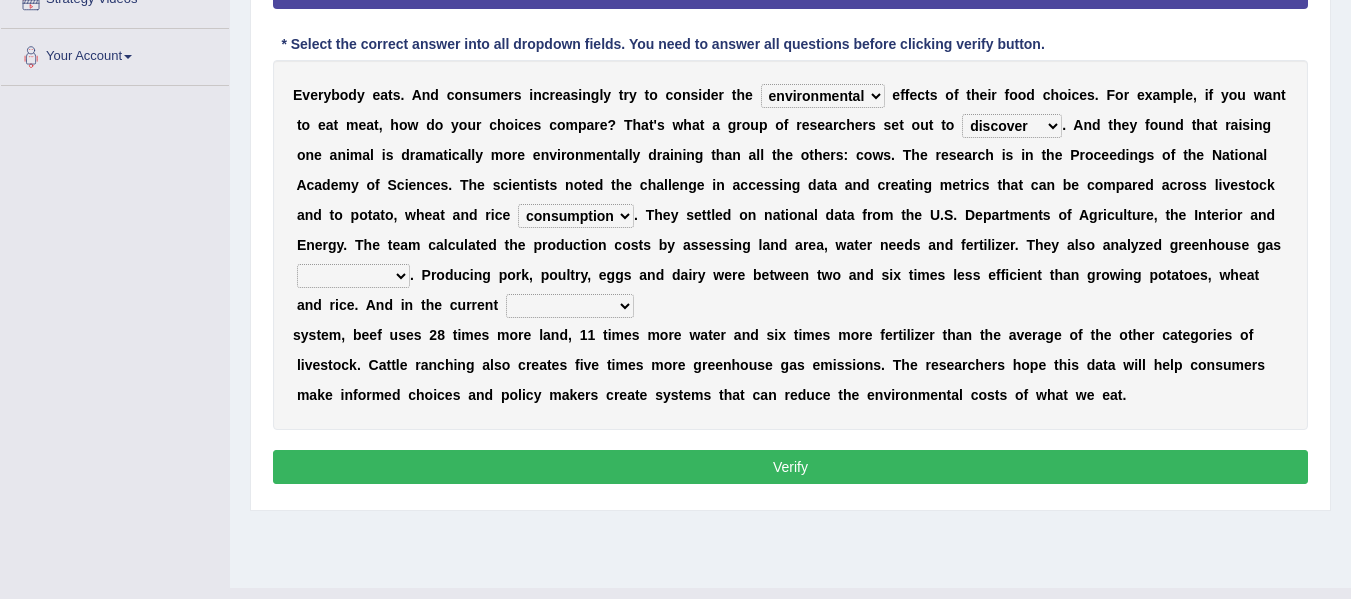click on "conjectures manufacture emissions purification" at bounding box center [353, 276] 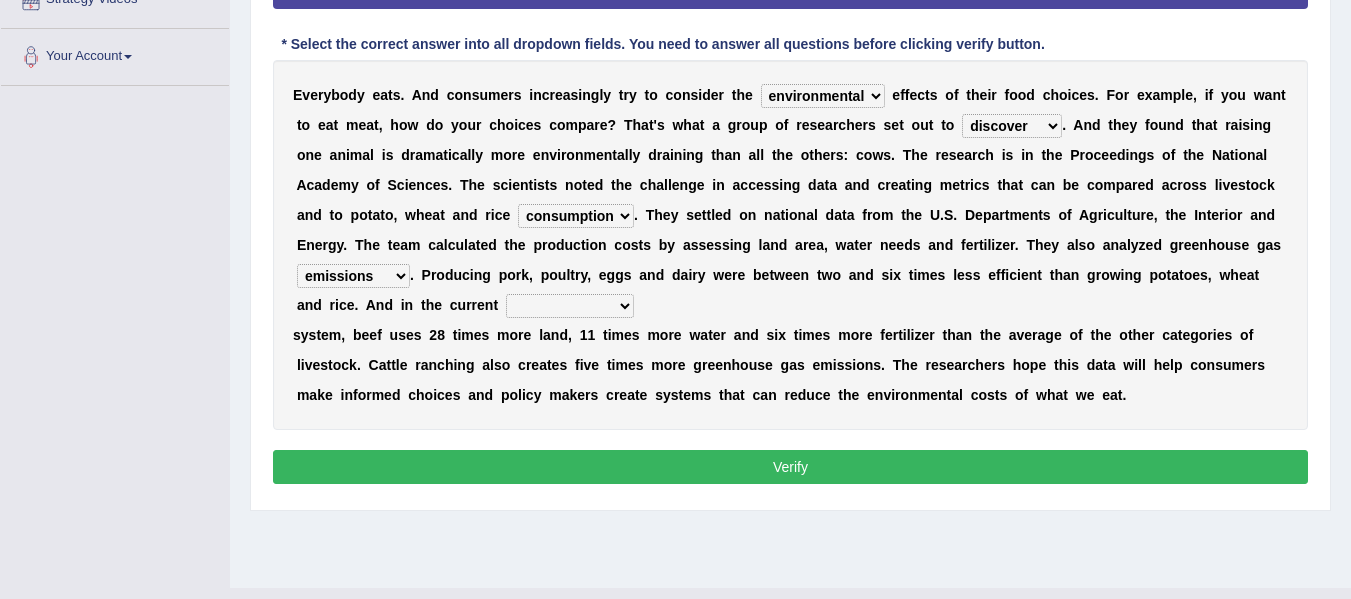 click on "agricultural impalpable ungrammatical terminal" at bounding box center [570, 306] 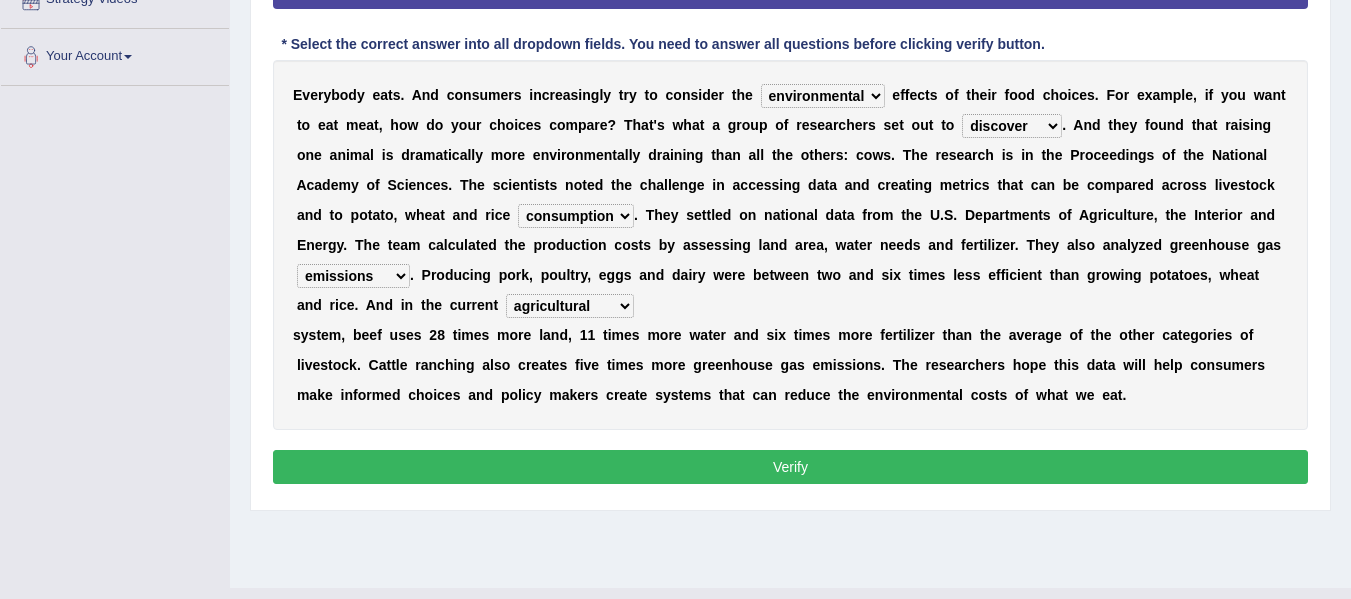 click on "Verify" at bounding box center (790, 467) 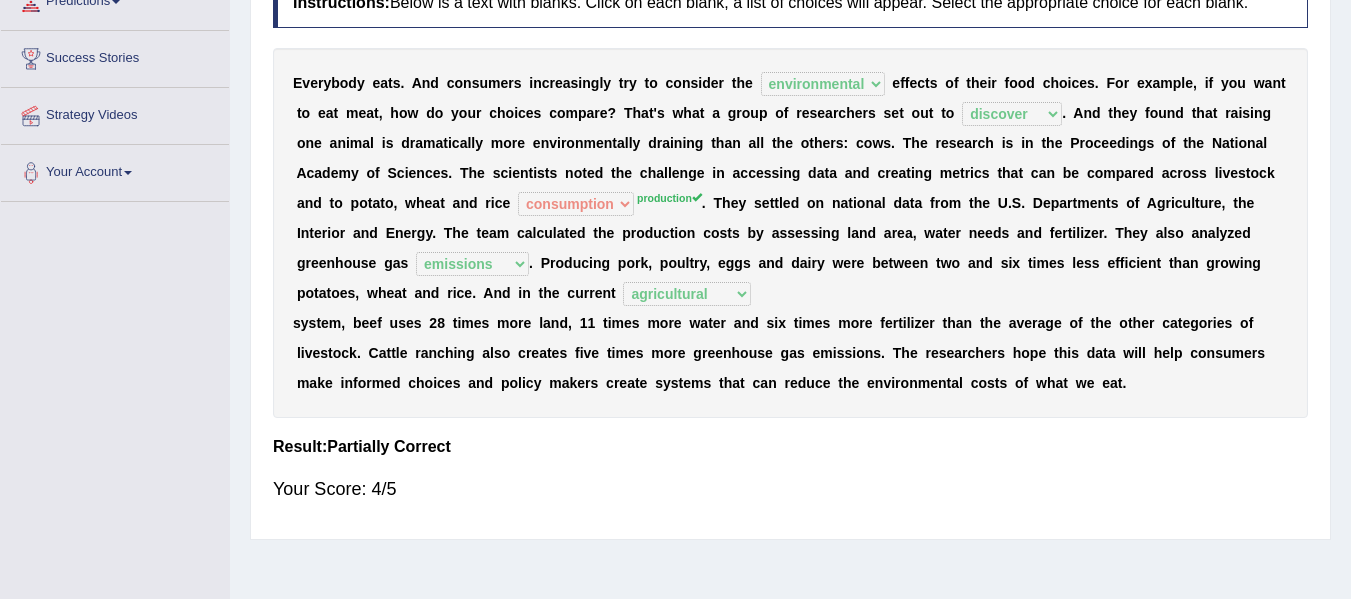 scroll, scrollTop: 0, scrollLeft: 0, axis: both 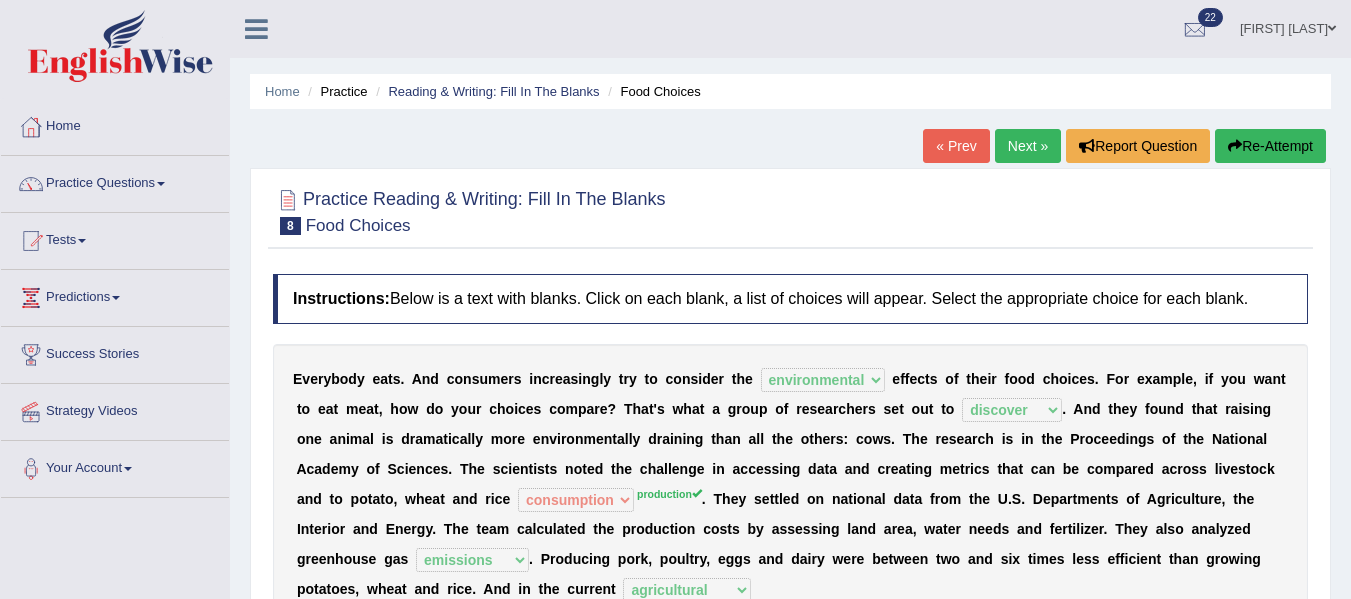 click on "Next »" at bounding box center [1028, 146] 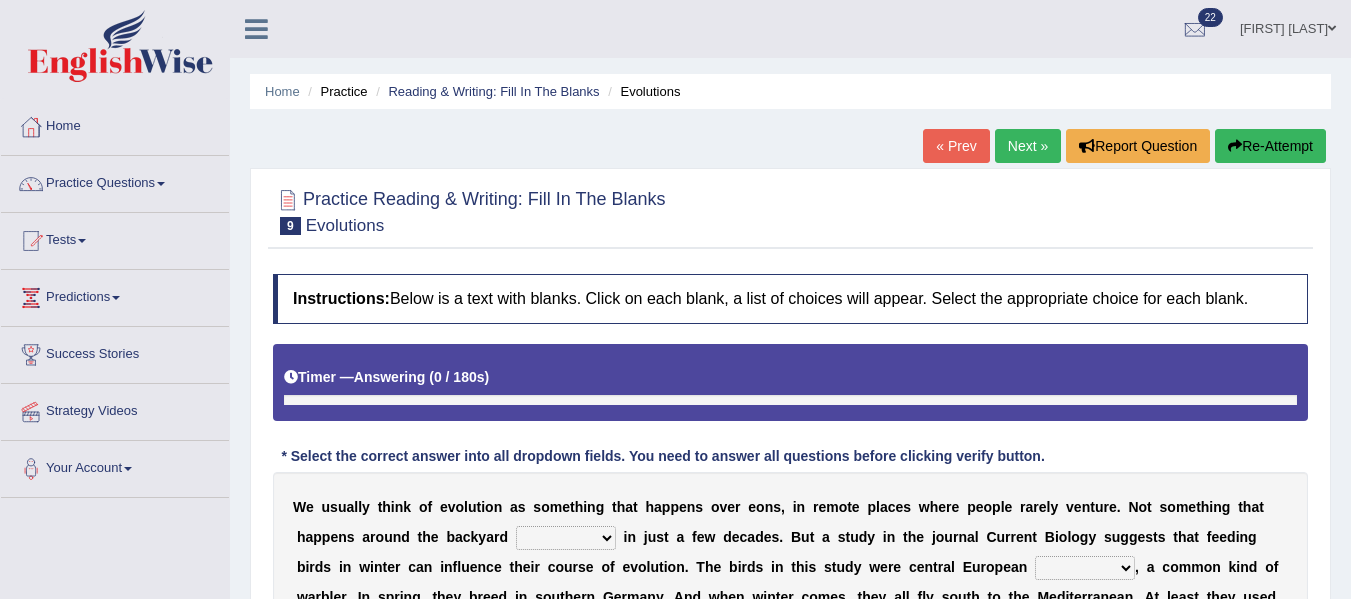 scroll, scrollTop: 0, scrollLeft: 0, axis: both 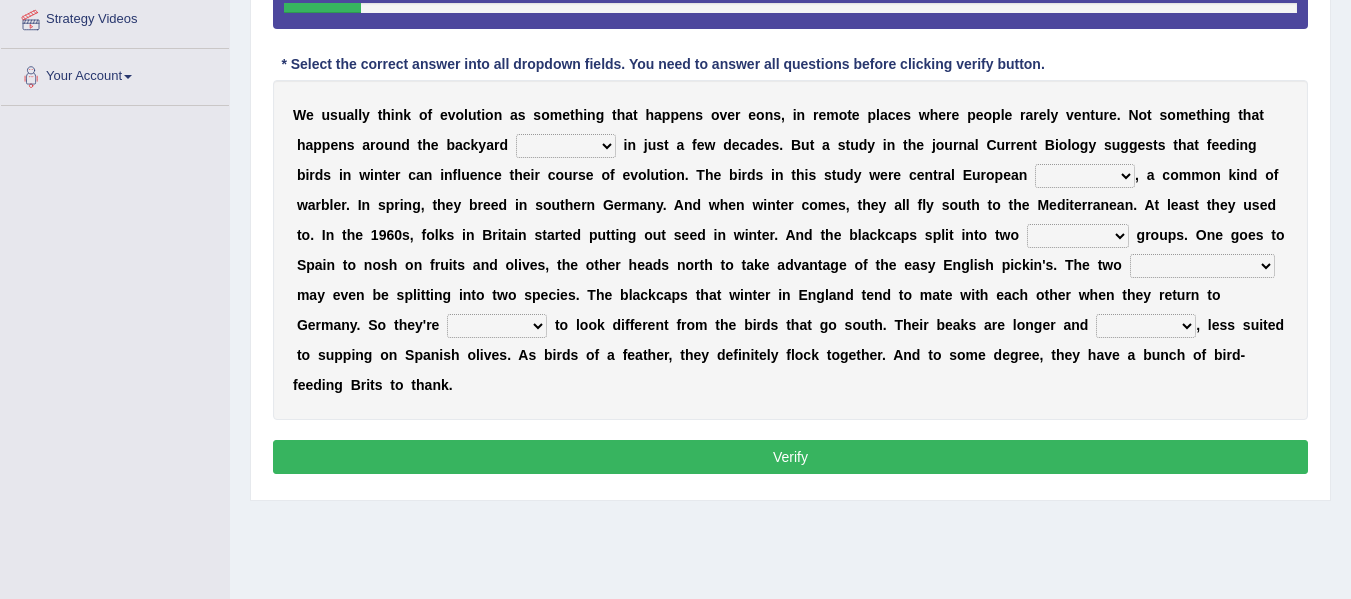 click on "beaver believer birdfeeder phonier" at bounding box center (566, 146) 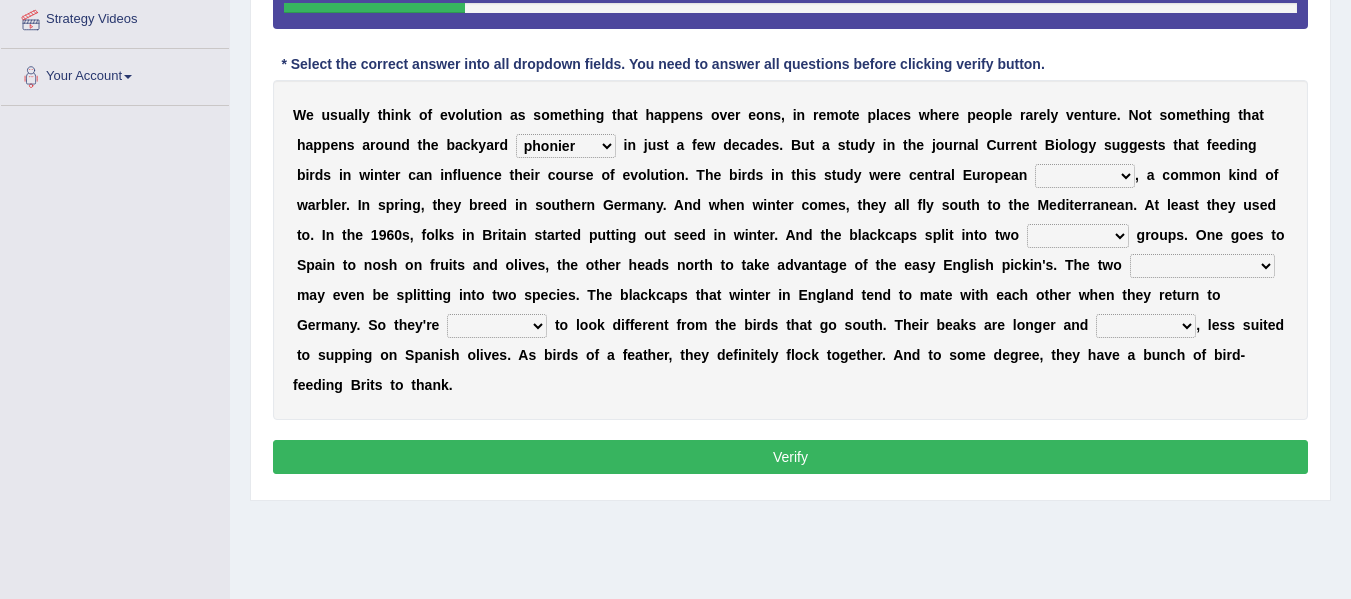 click on "beaver believer birdfeeder phonier" at bounding box center (566, 146) 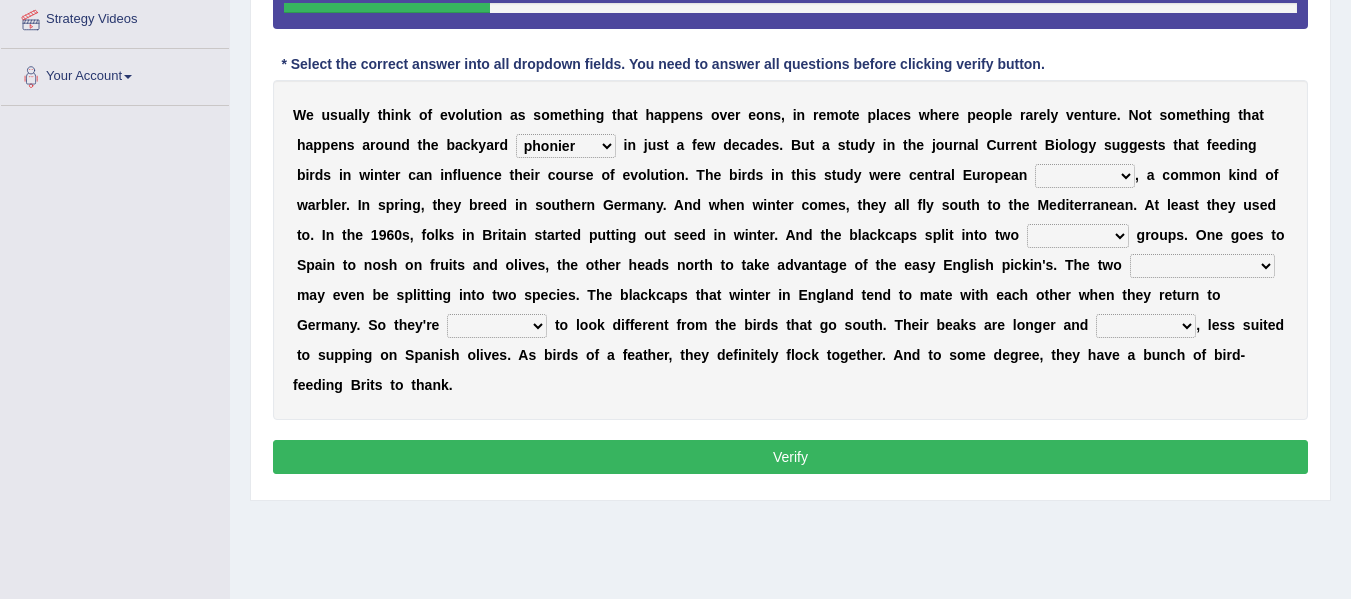 click on "beaver believer birdfeeder phonier" at bounding box center (566, 146) 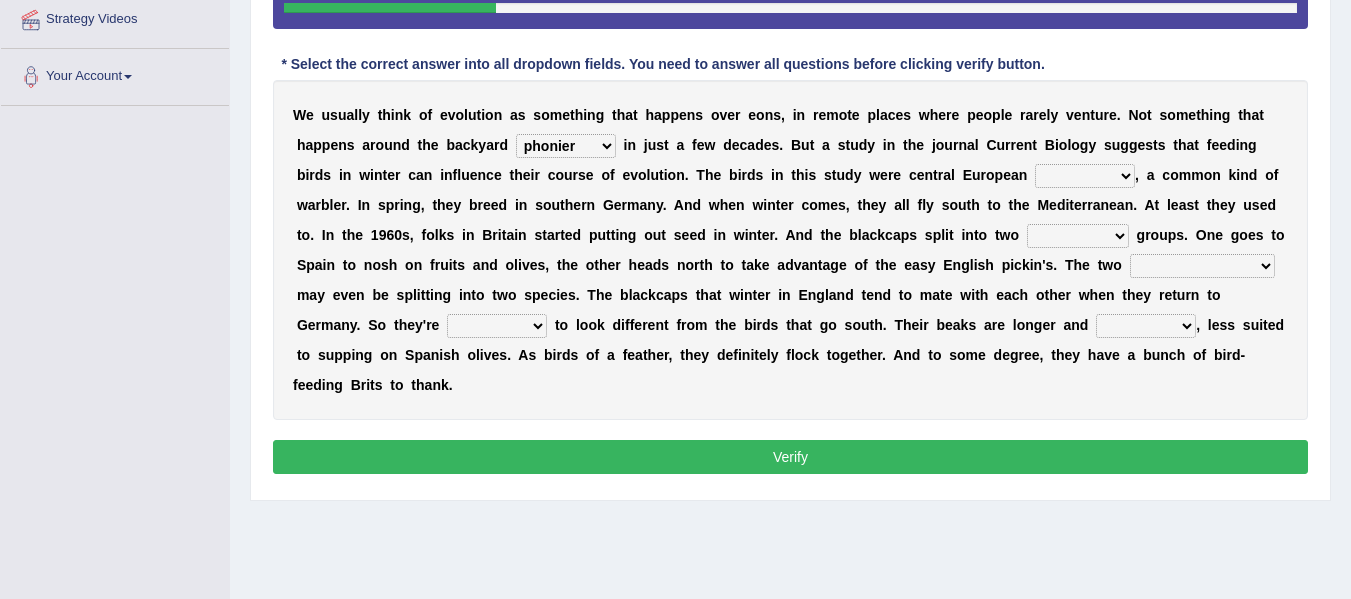 select on "birdfeeder" 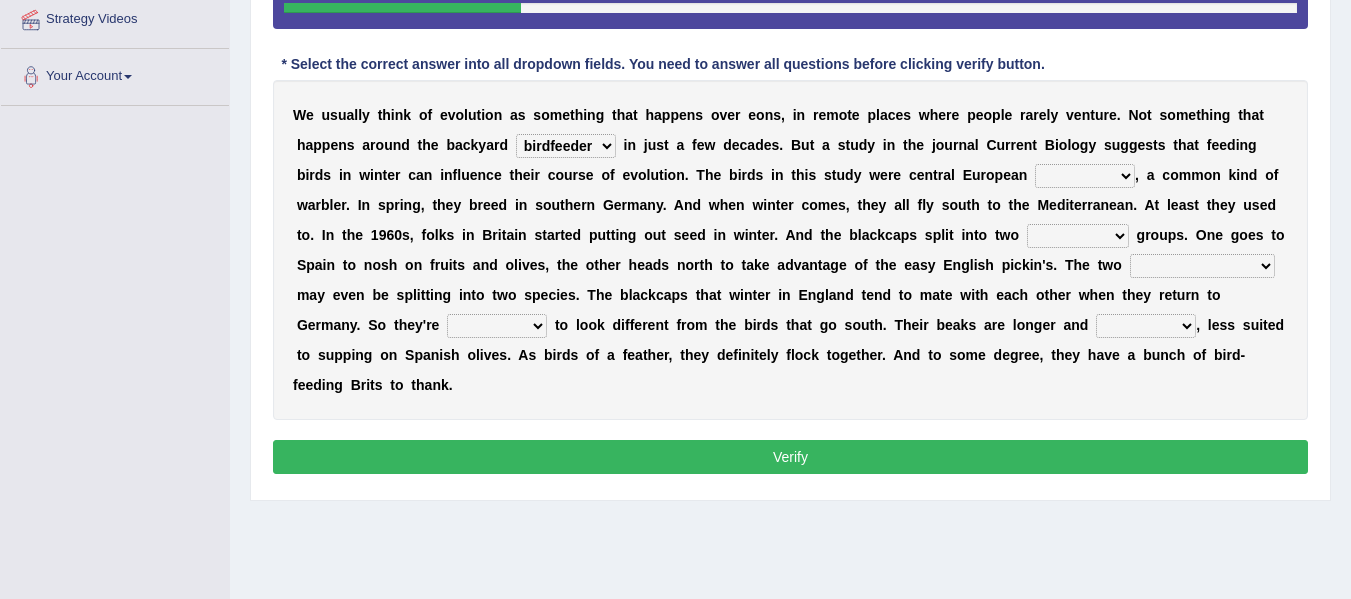 click on "blackcaps pox flaps chats" at bounding box center (1085, 176) 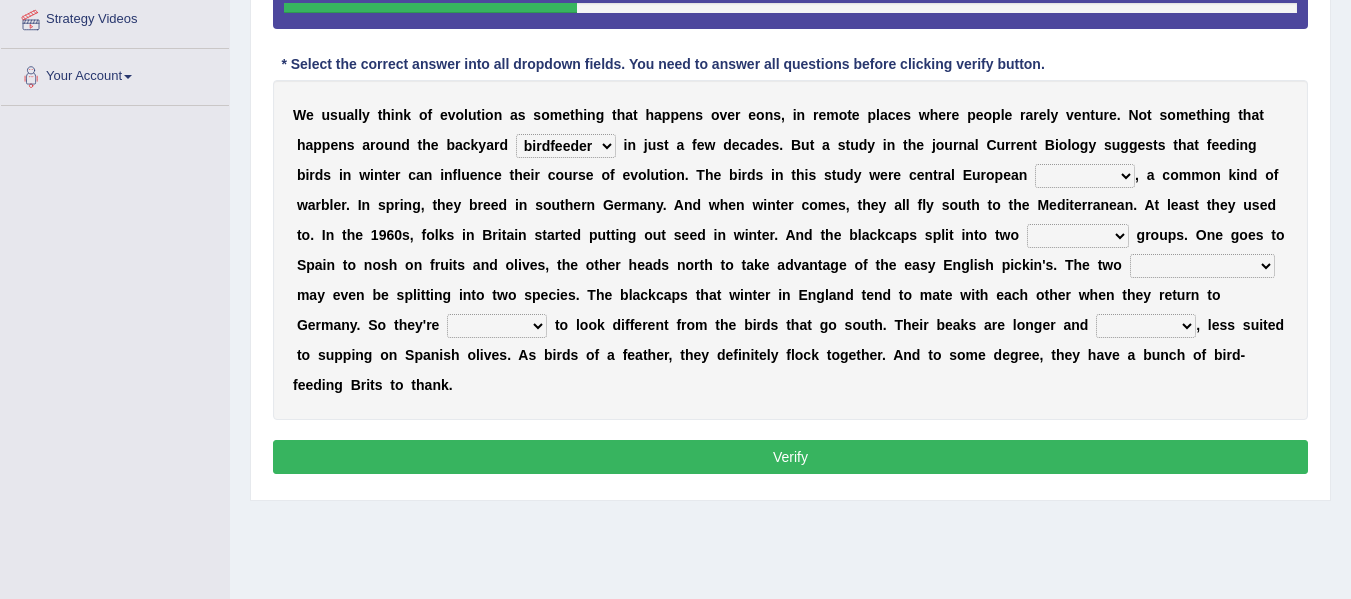 select on "blackcaps" 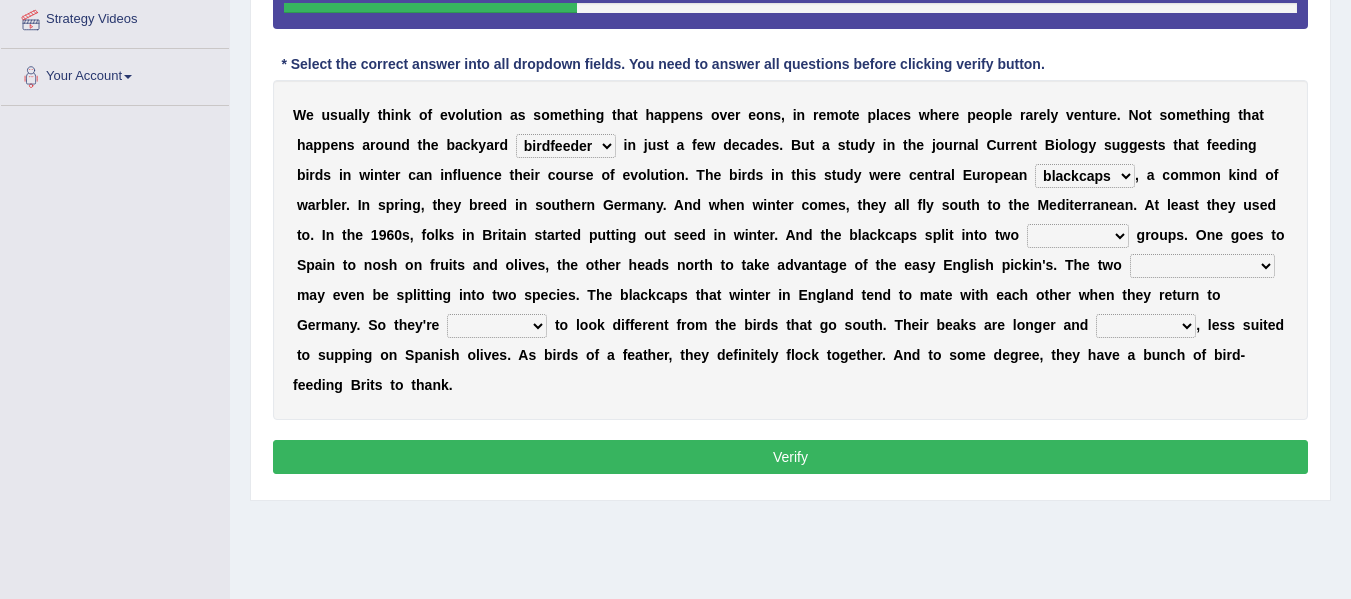 click on "blackcaps pox flaps chats" at bounding box center [1085, 176] 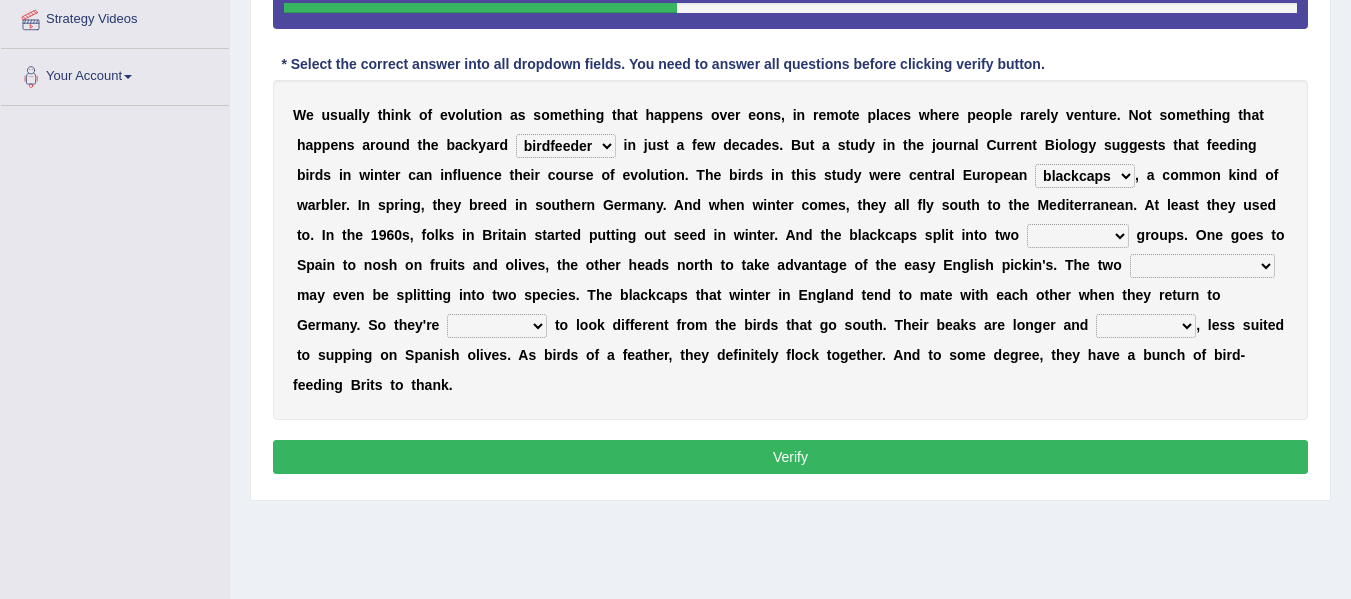 click on "distinct bit disconnect split" at bounding box center [1078, 236] 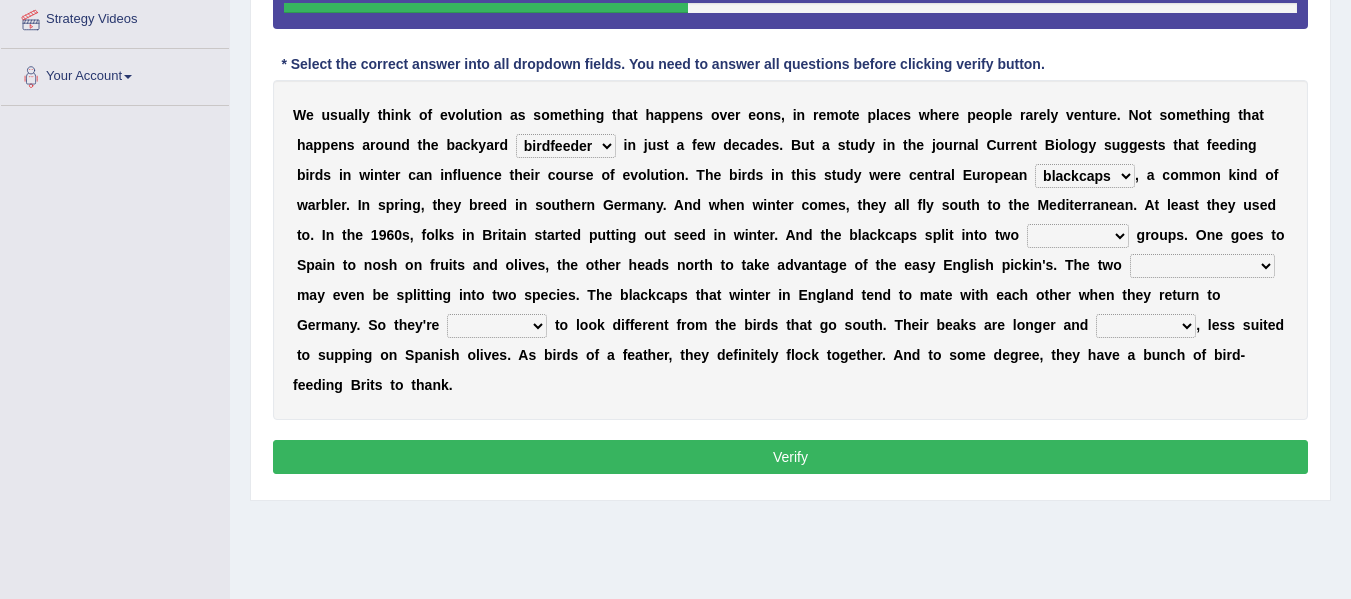 select on "distinct" 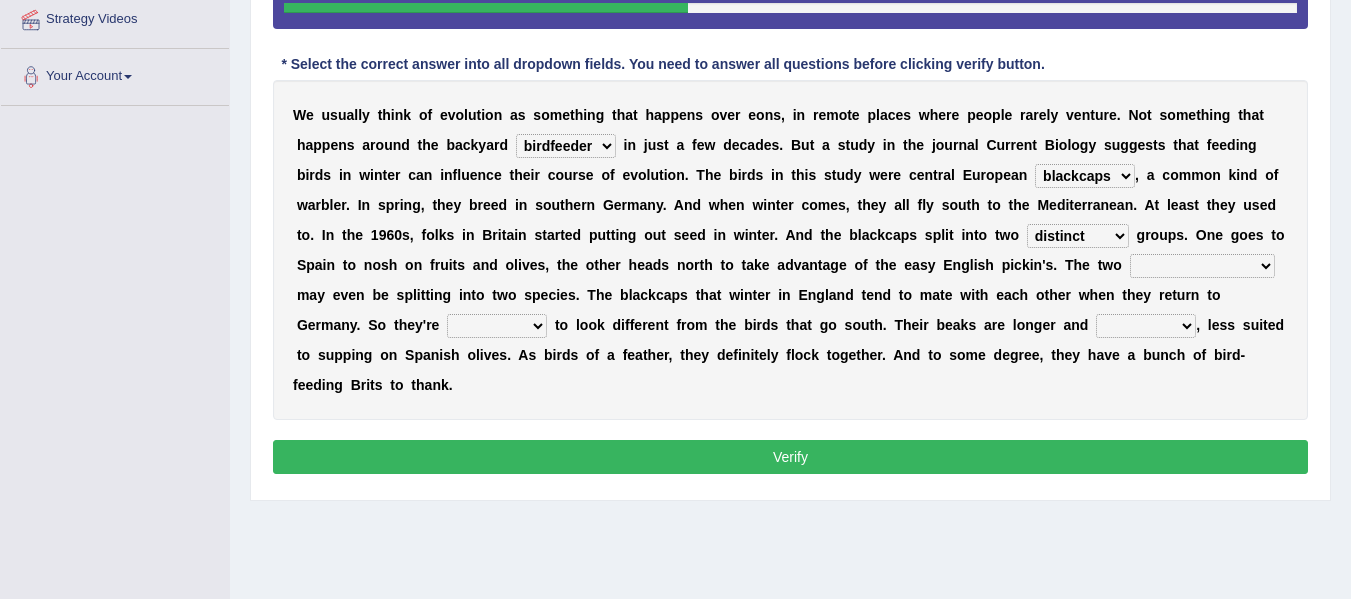 click on "distinct bit disconnect split" at bounding box center (1078, 236) 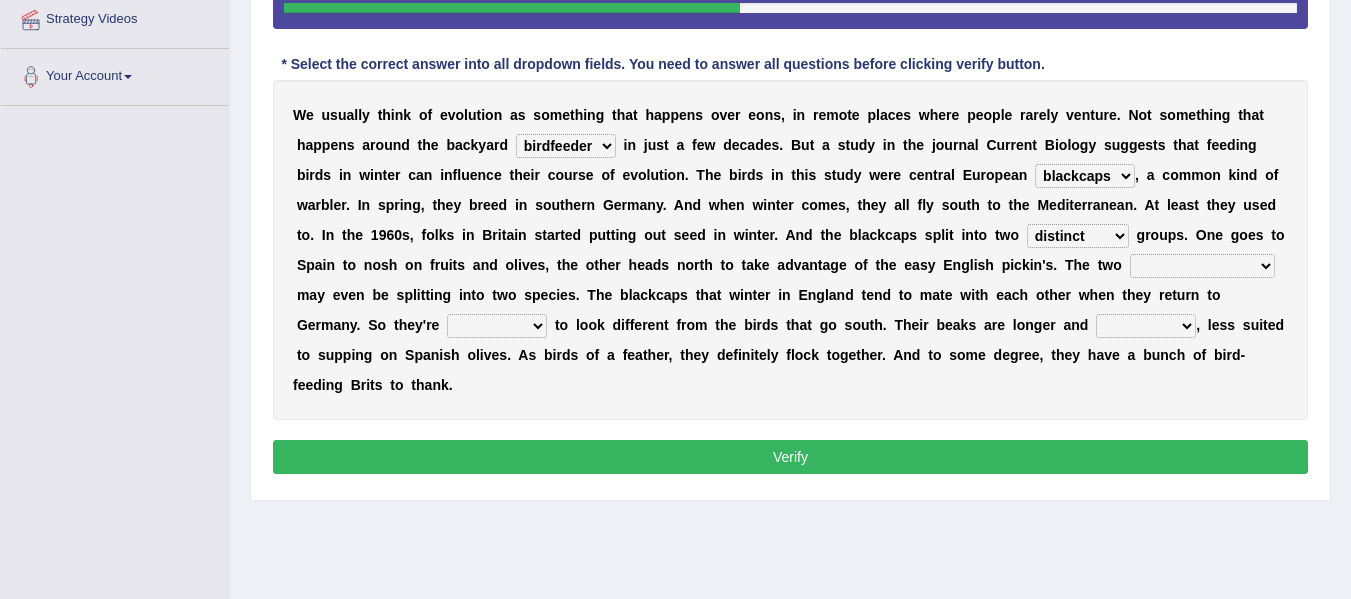 click on "elevators populations breakers contraindications" at bounding box center [1202, 266] 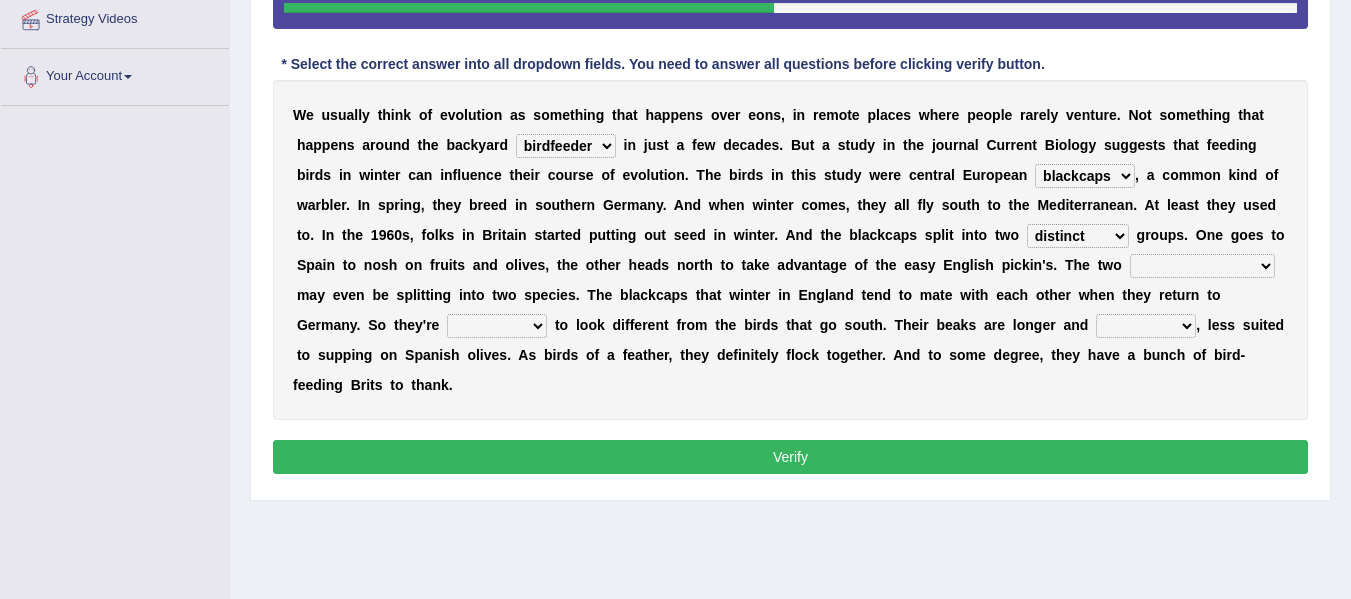 select on "breakers" 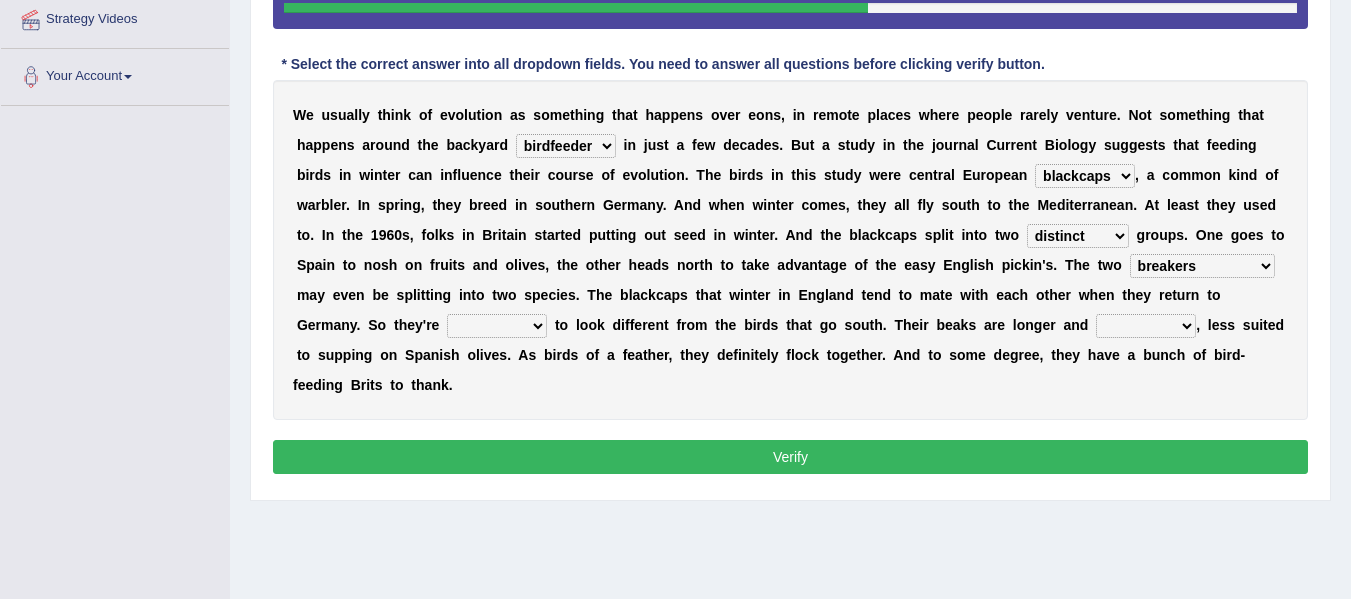 click on "starting blotting wanting padding" at bounding box center [497, 326] 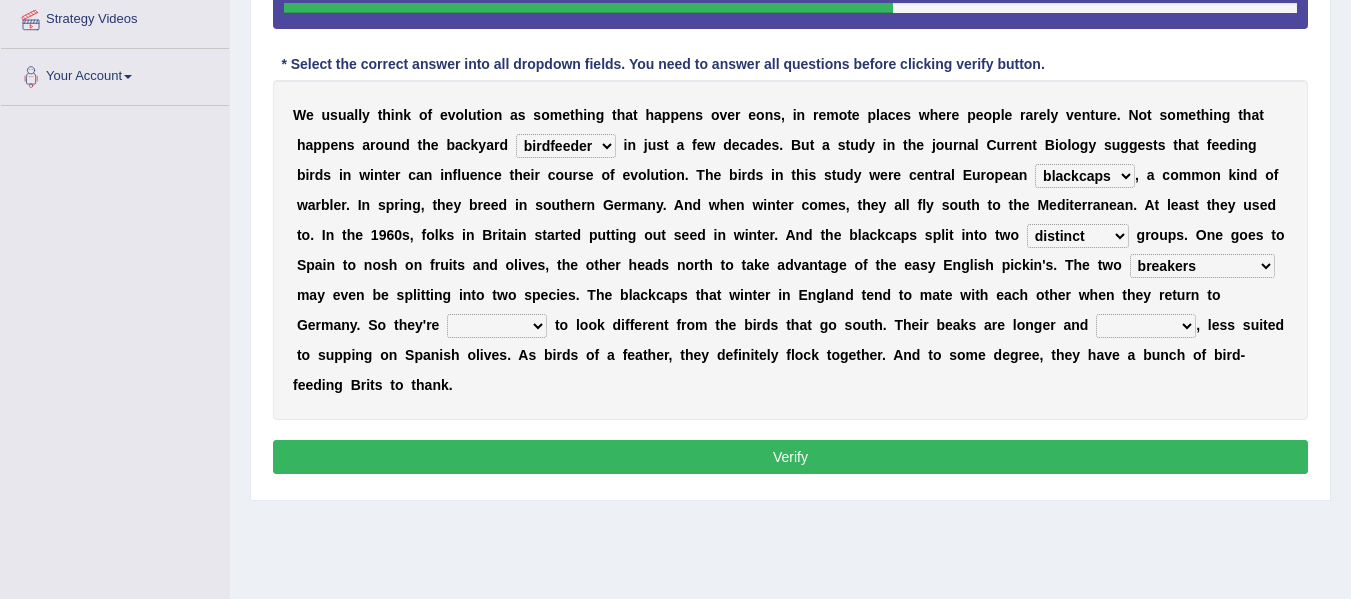 select on "starting" 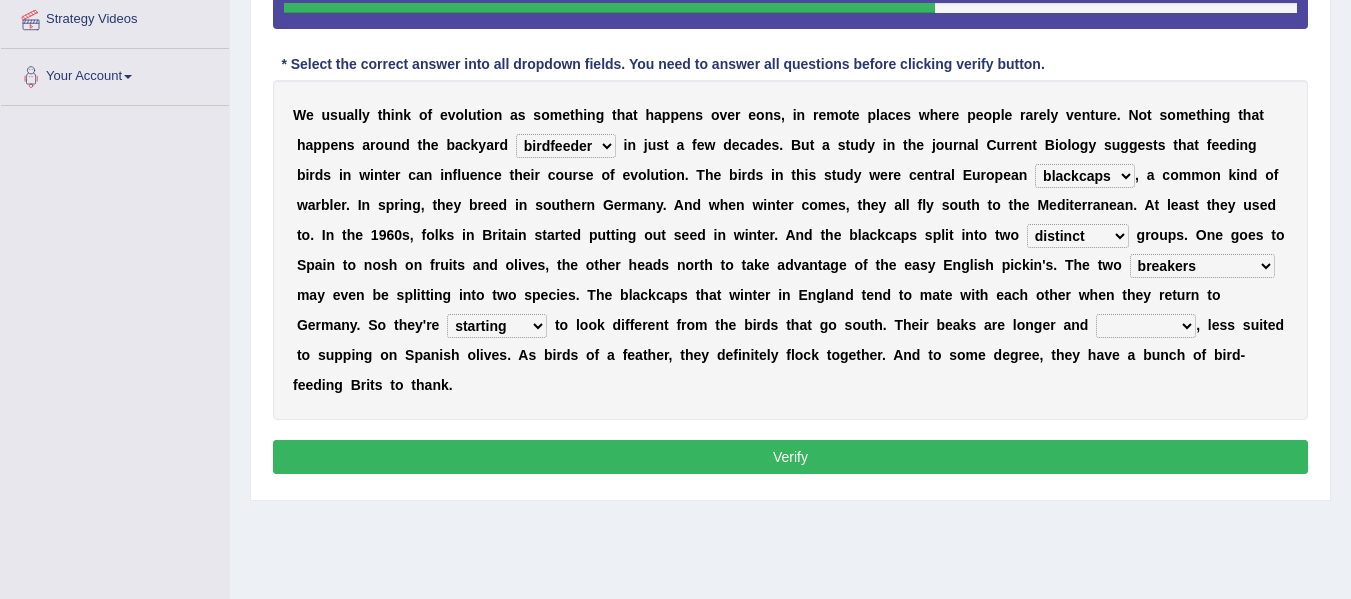 click on "freshwater spillover scheduler narrower" at bounding box center [1146, 326] 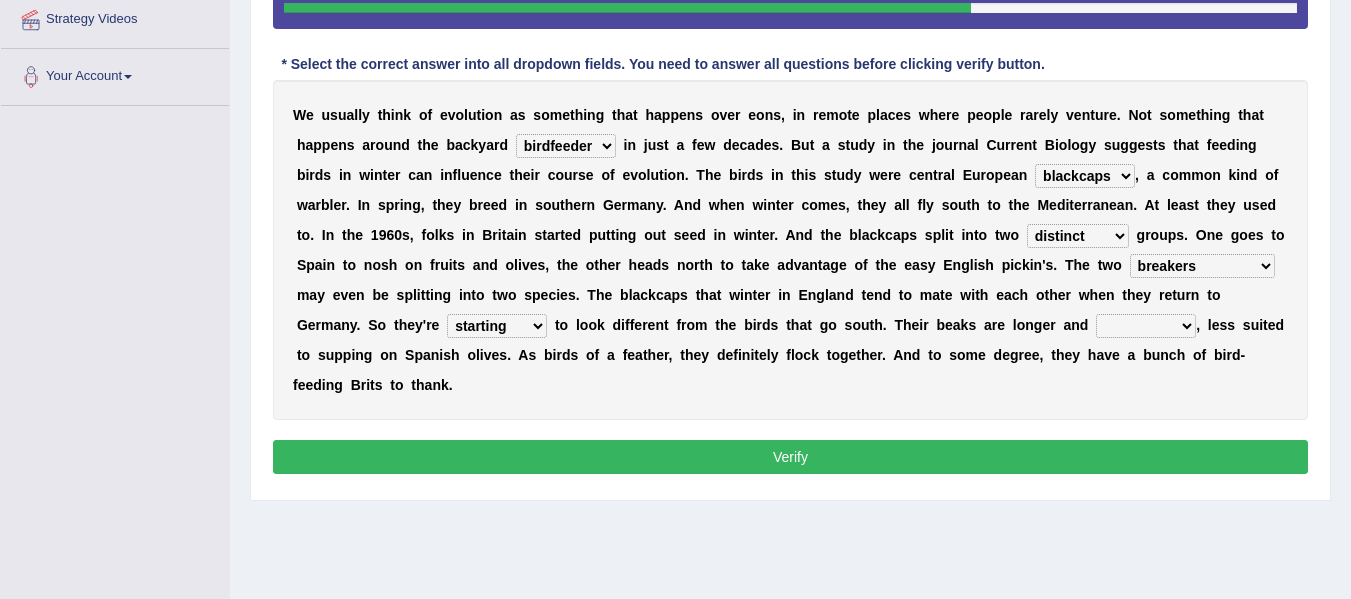 select on "narrower" 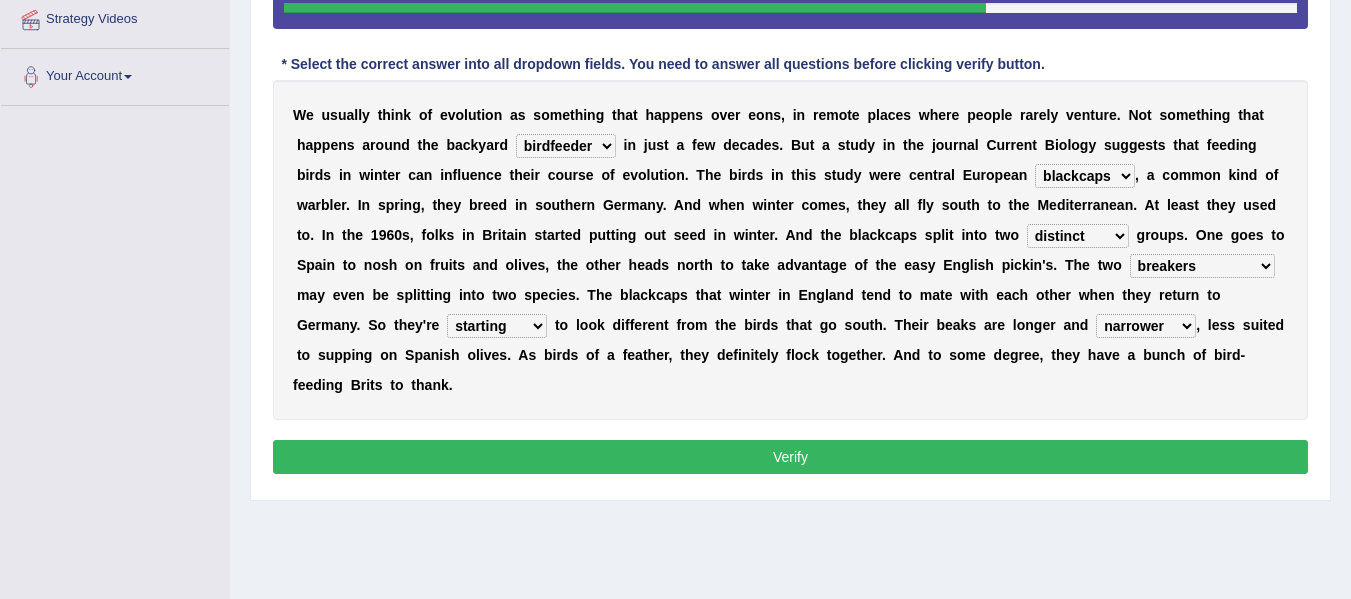 click on "Verify" at bounding box center (790, 457) 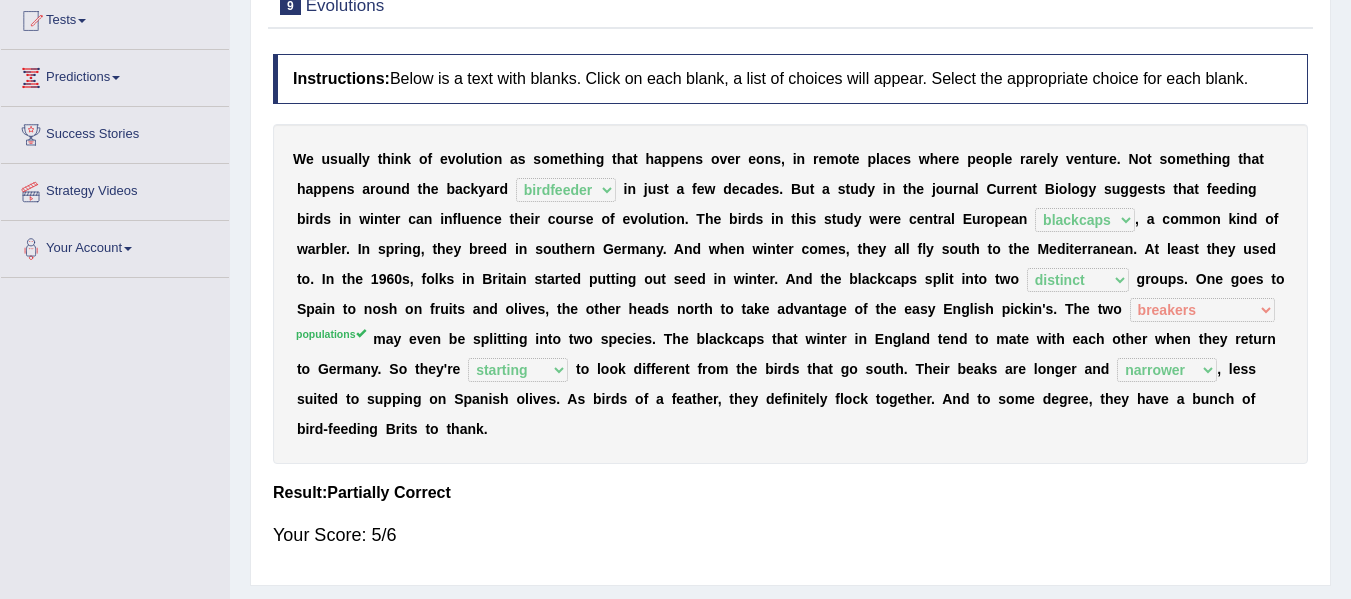 scroll, scrollTop: 0, scrollLeft: 0, axis: both 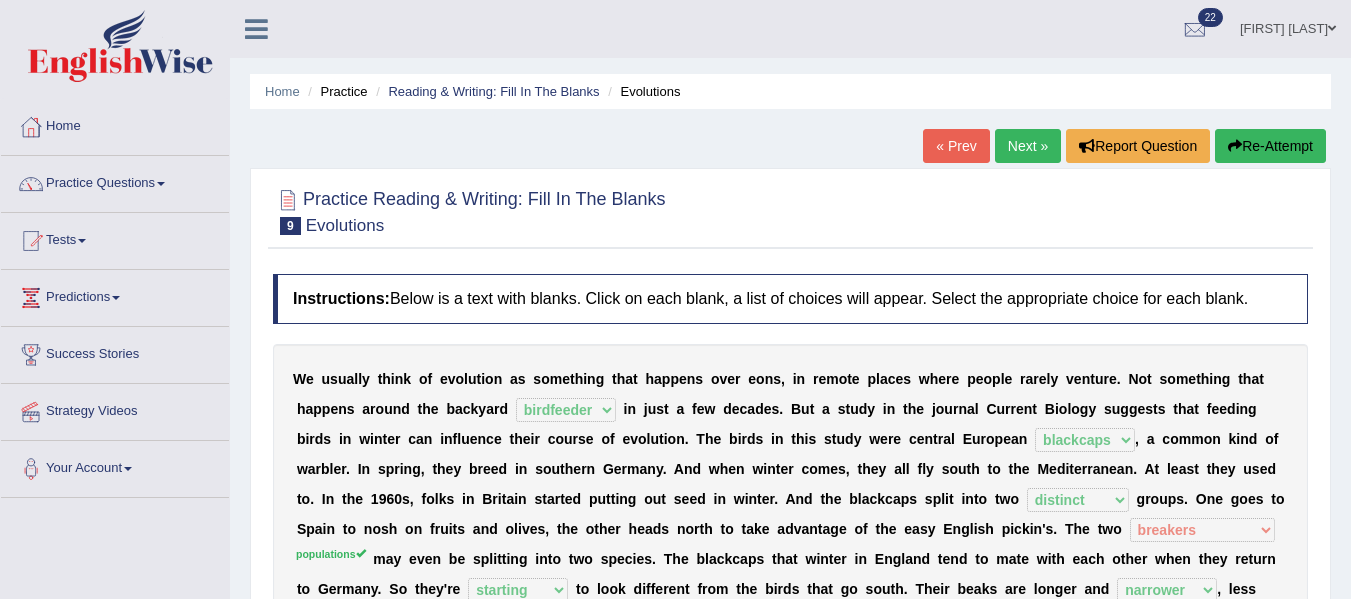 click on "Next »" at bounding box center [1028, 146] 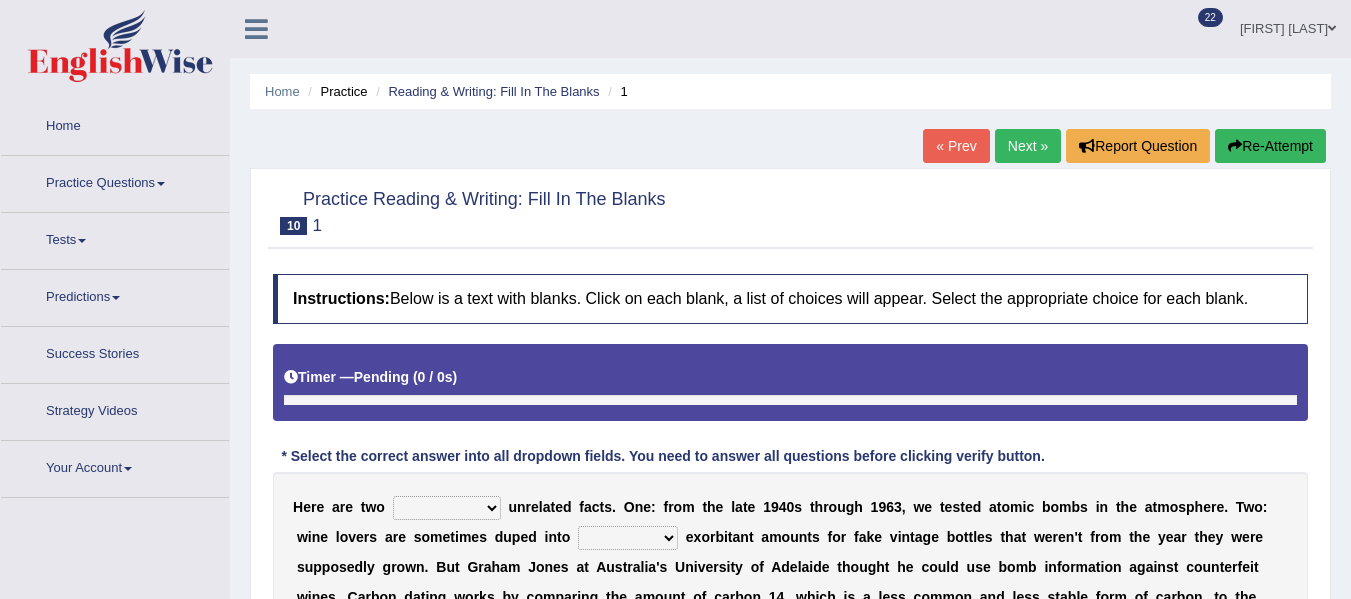scroll, scrollTop: 0, scrollLeft: 0, axis: both 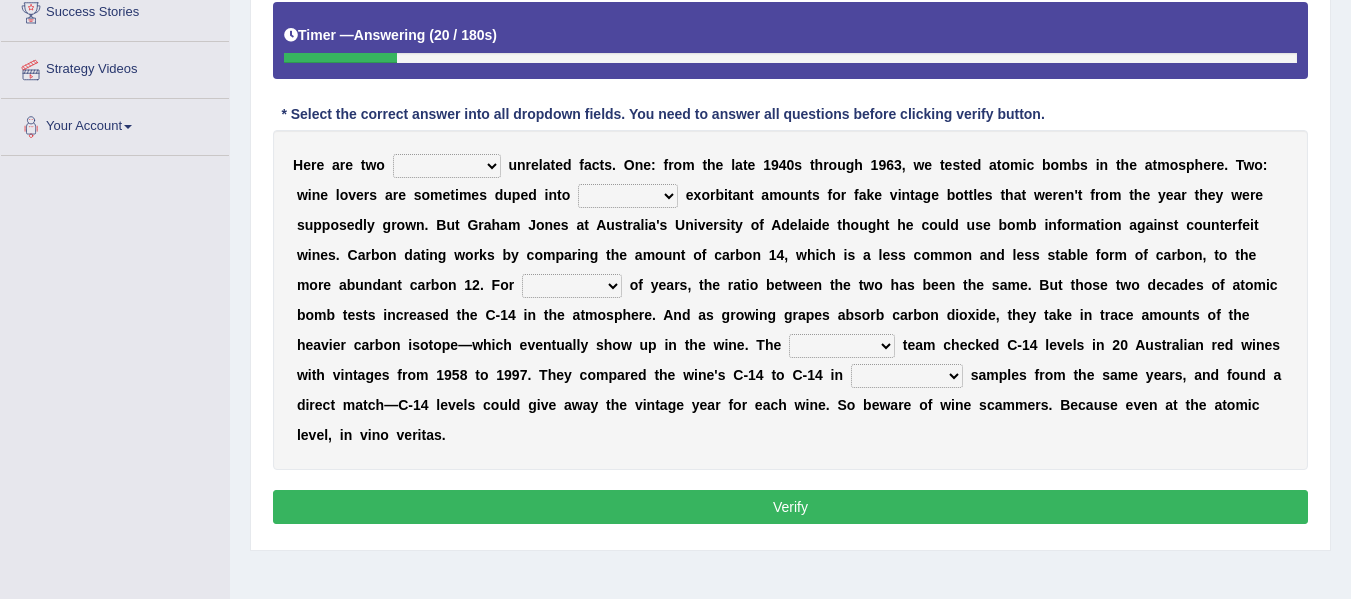 click at bounding box center (505, 165) 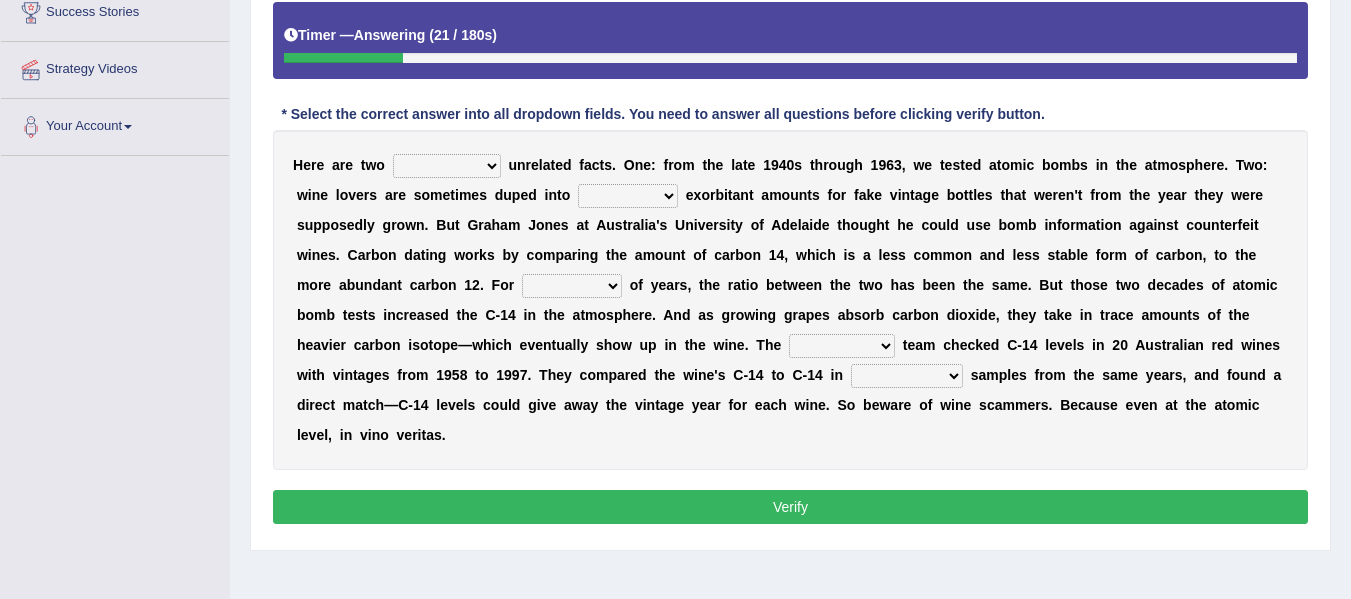 click on "seemingly feelingly endearingly entreatingly" at bounding box center (447, 166) 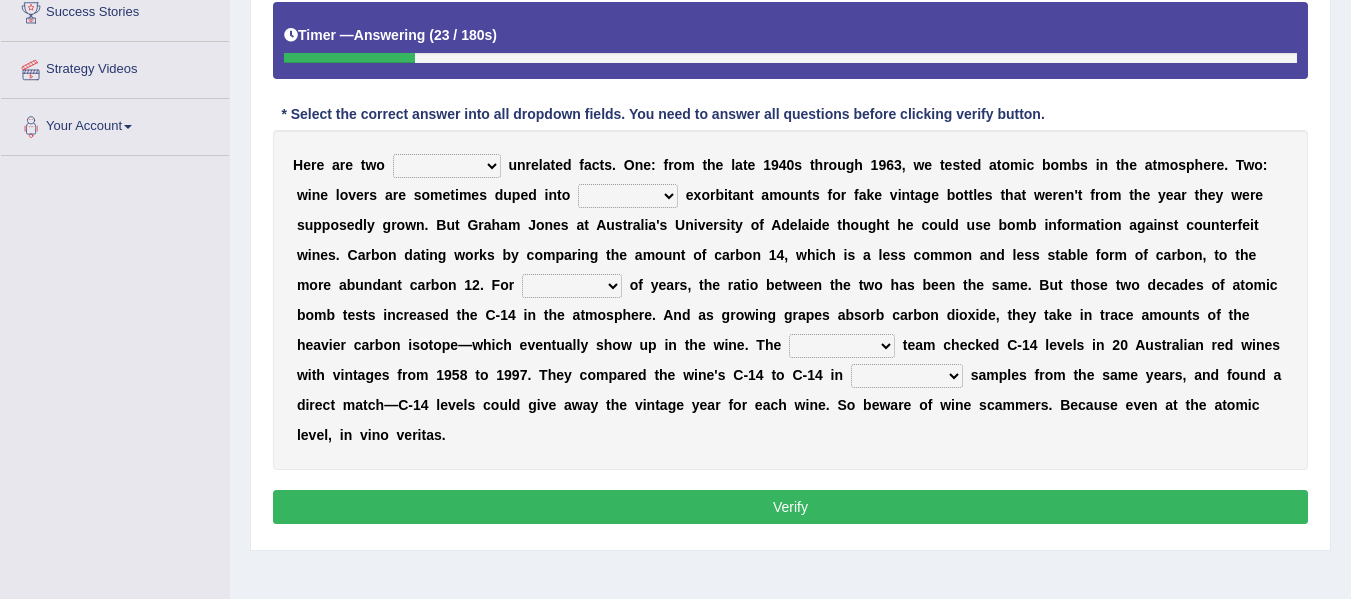 select on "seemingly" 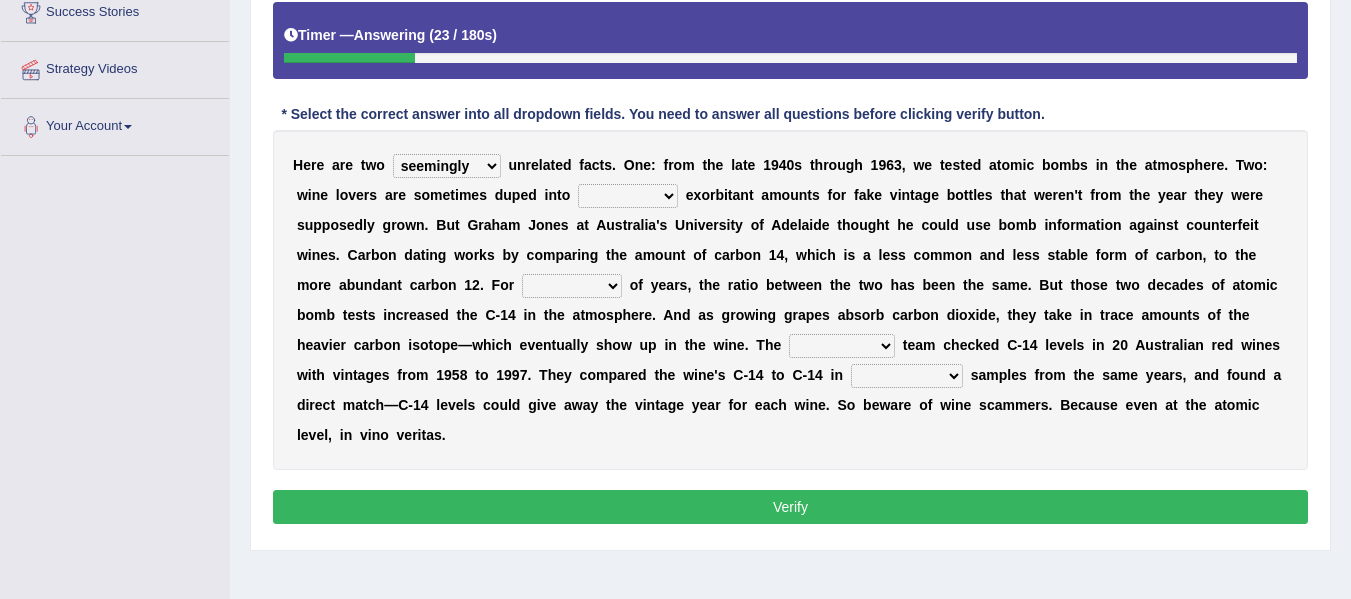 click on "seemingly feelingly endearingly entreatingly" at bounding box center (447, 166) 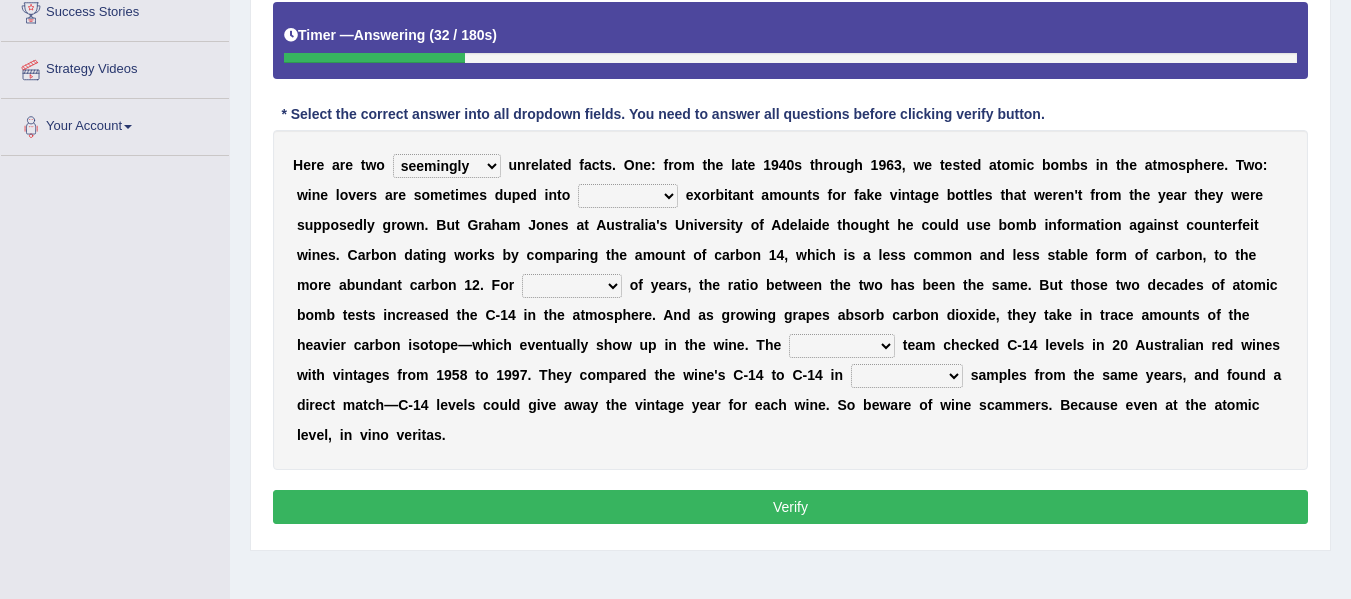 click on "dipping trekking spending swinging" at bounding box center (628, 196) 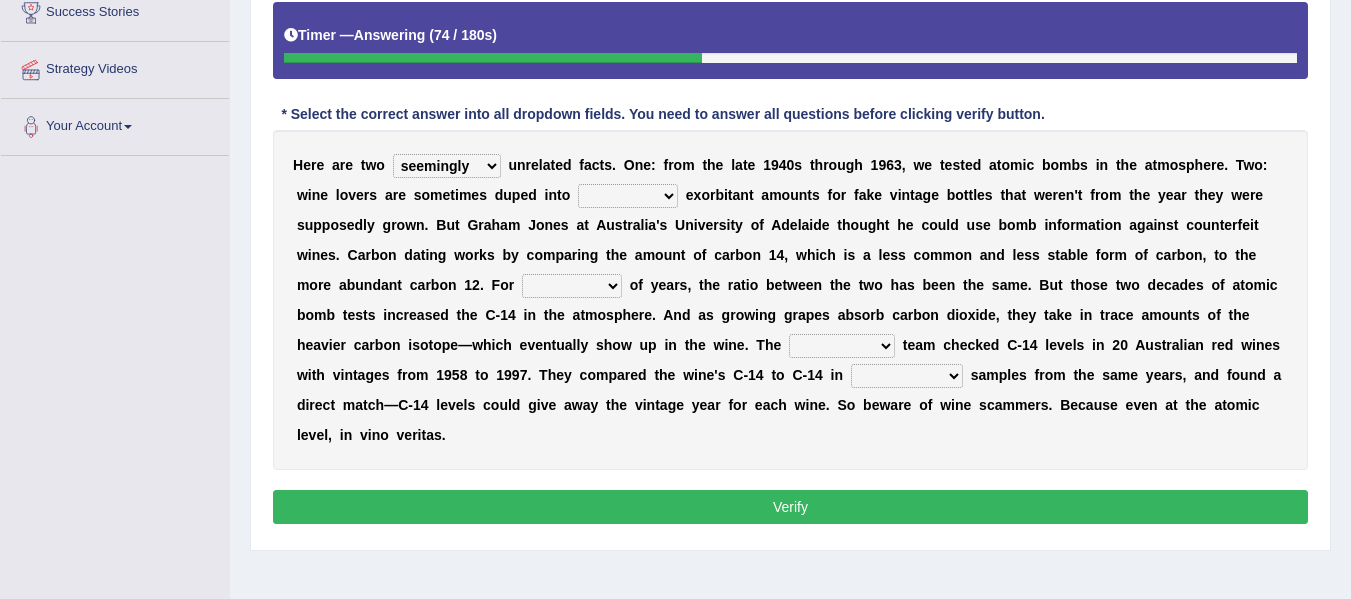 select on "spending" 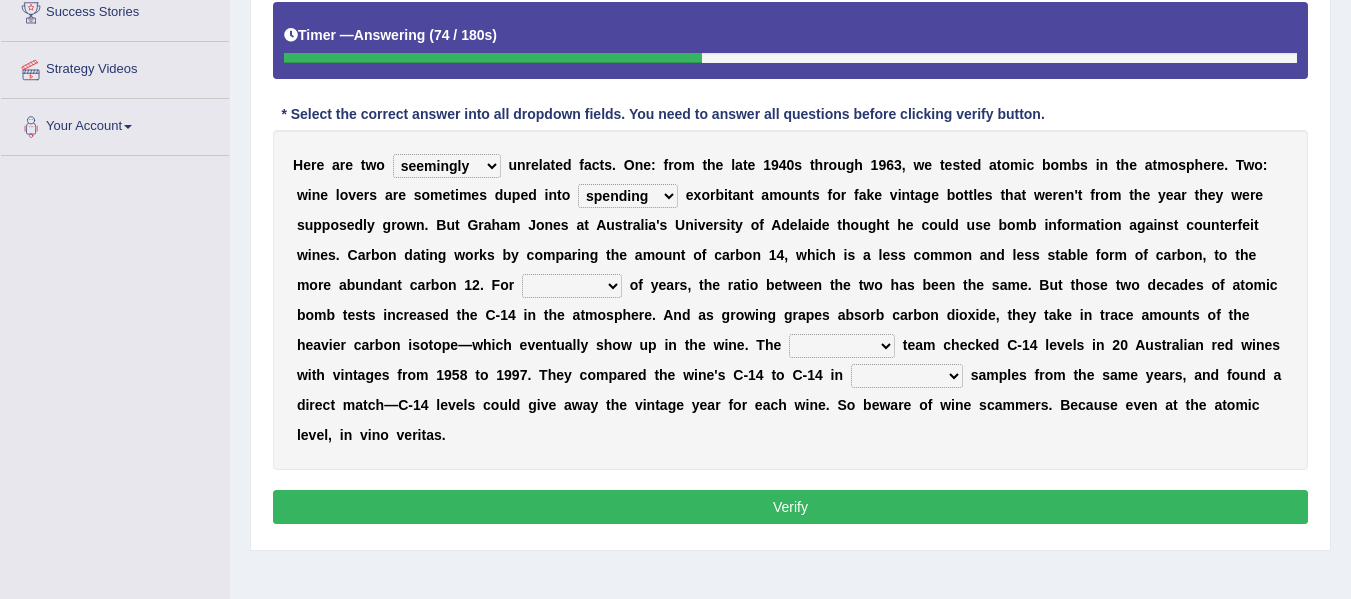 click on "dipping trekking spending swinging" at bounding box center (628, 196) 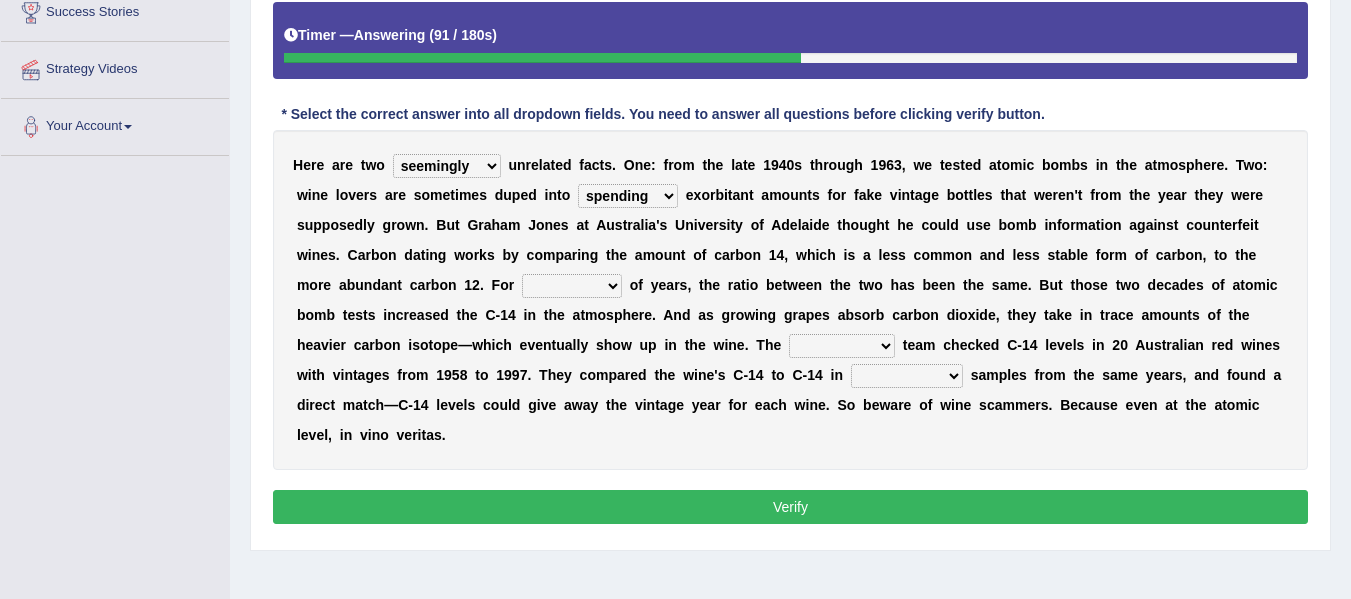 click on "couples much thousands numerous" at bounding box center (572, 286) 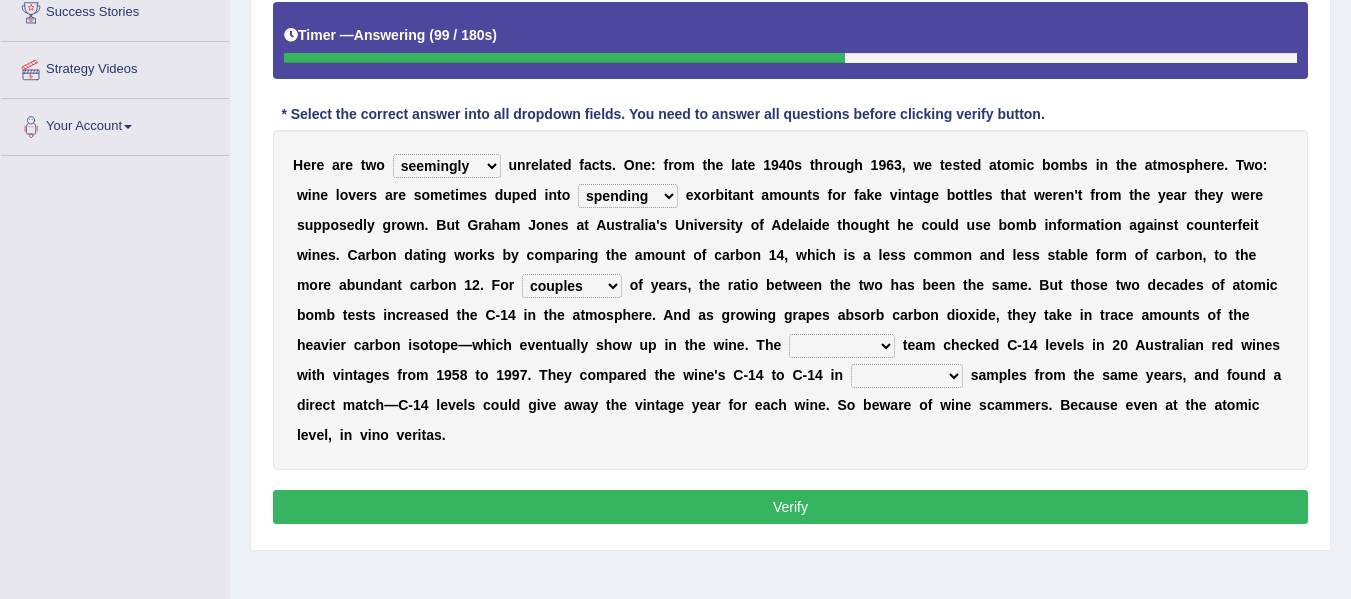 click on "couples much thousands numerous" at bounding box center [572, 286] 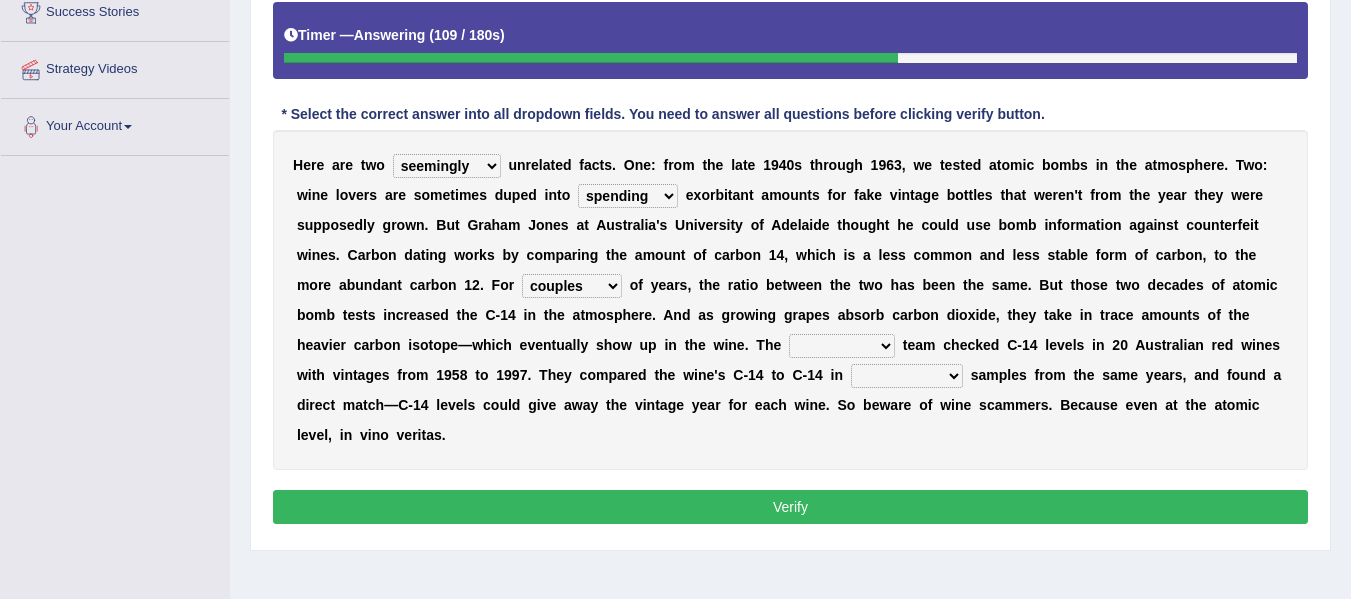click on "couples much thousands numerous" at bounding box center [572, 286] 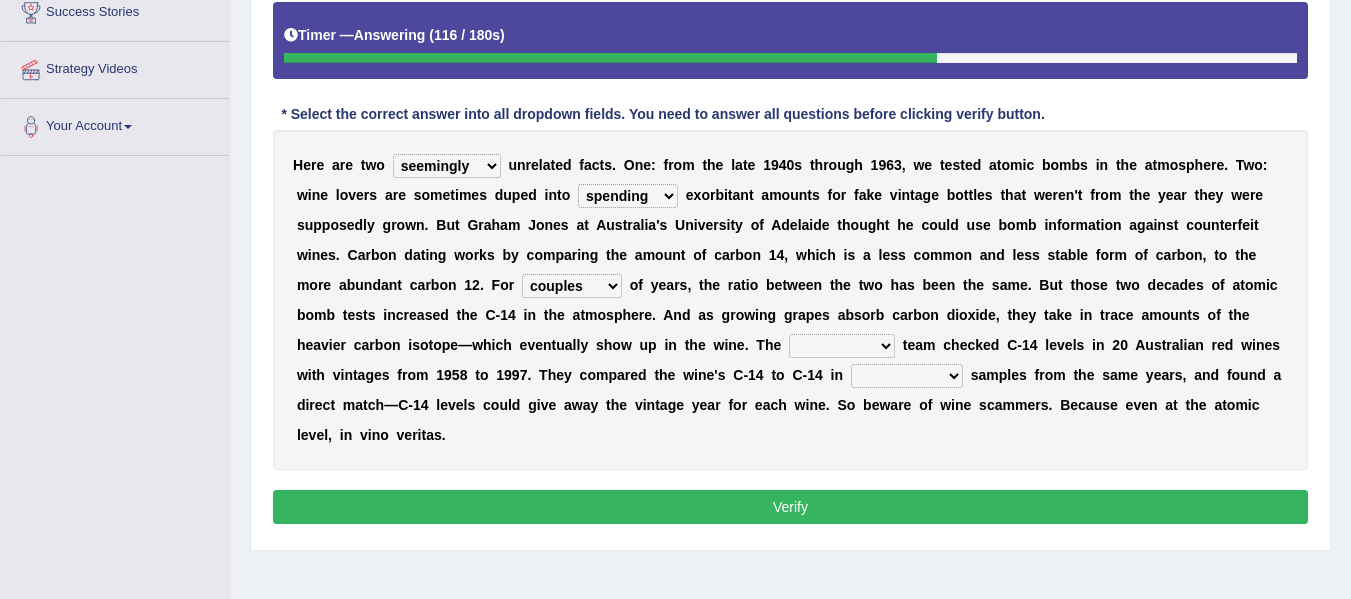 select on "thousands" 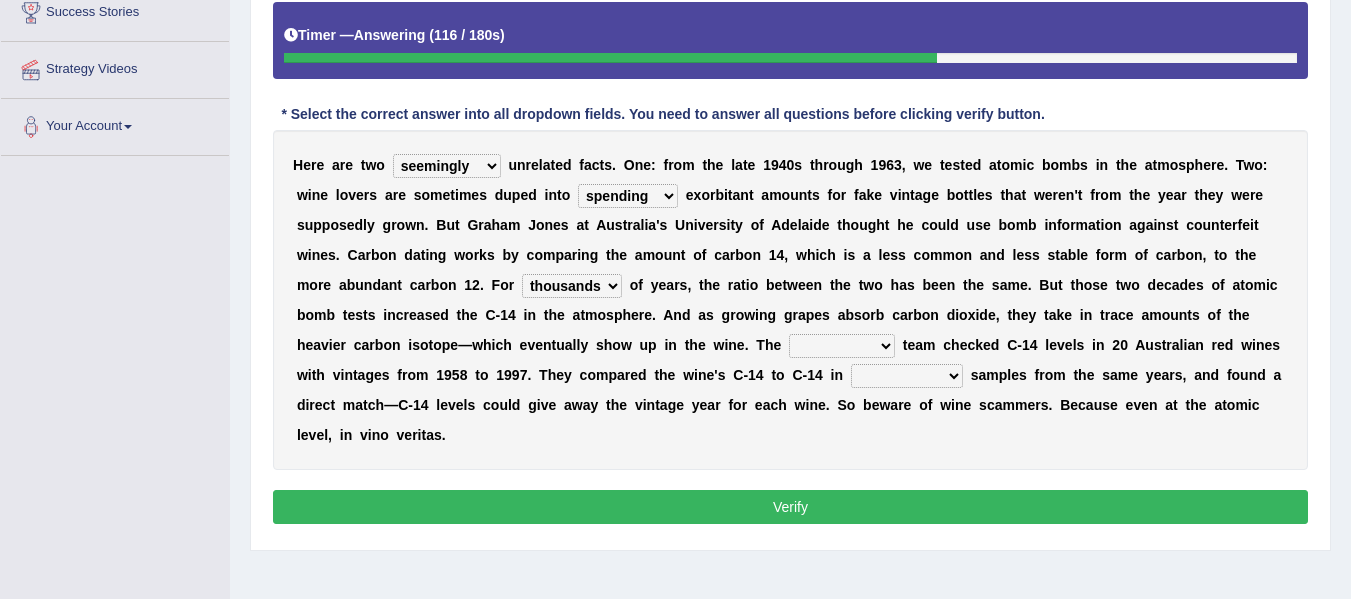 click on "couples much thousands numerous" at bounding box center (572, 286) 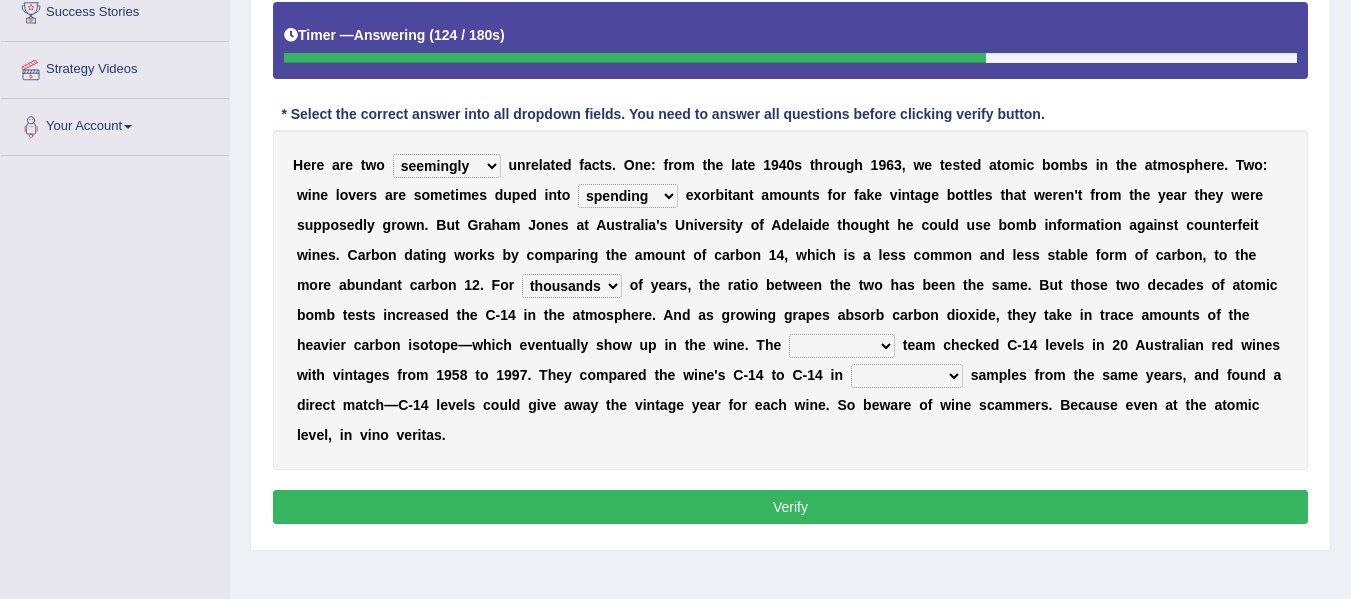 click on "couples much thousands numerous" at bounding box center (572, 286) 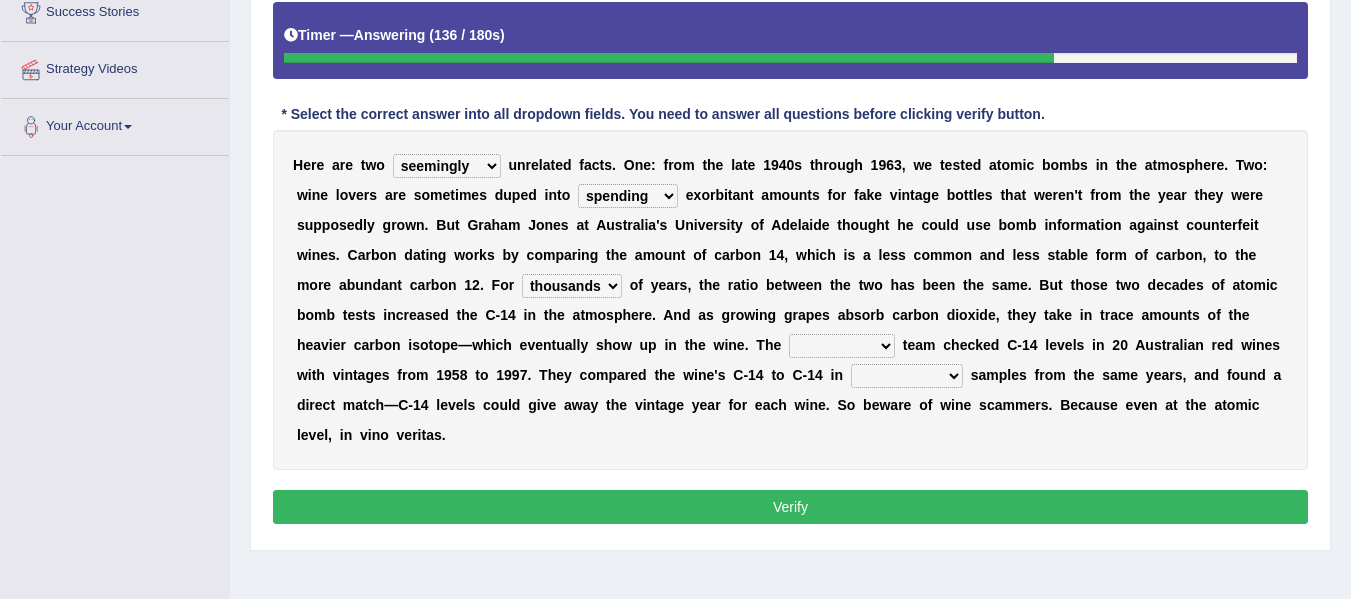 click on "'" at bounding box center [715, 375] 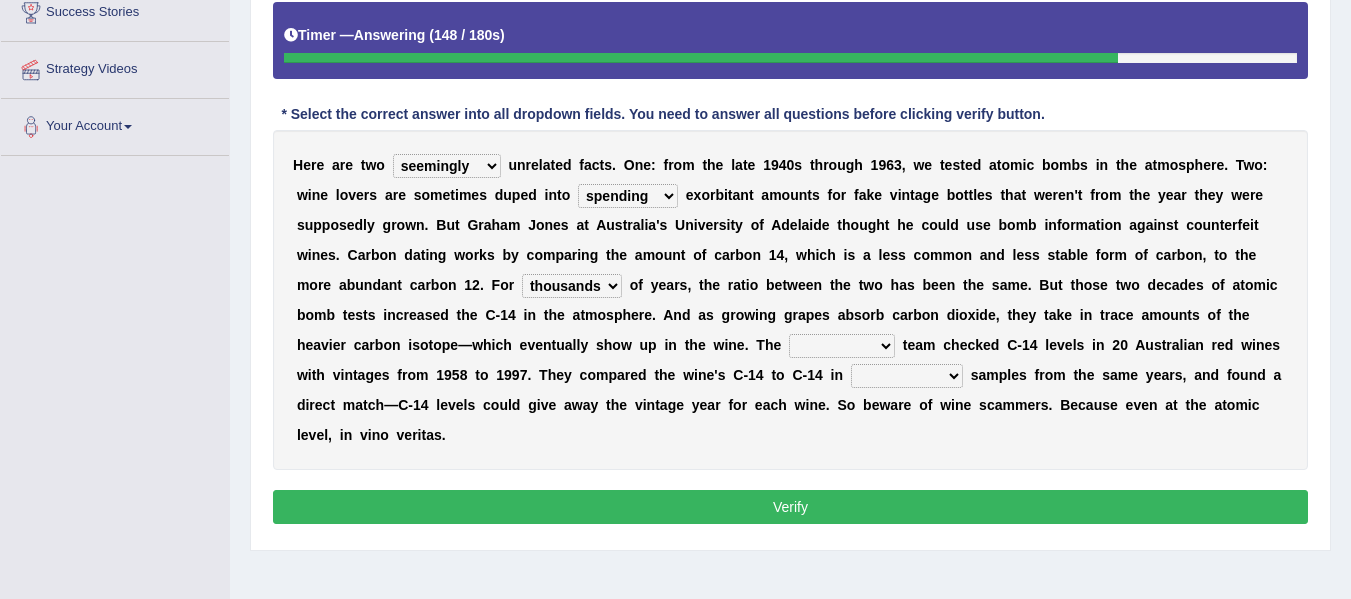 click on "research individual preparation strange" at bounding box center (842, 346) 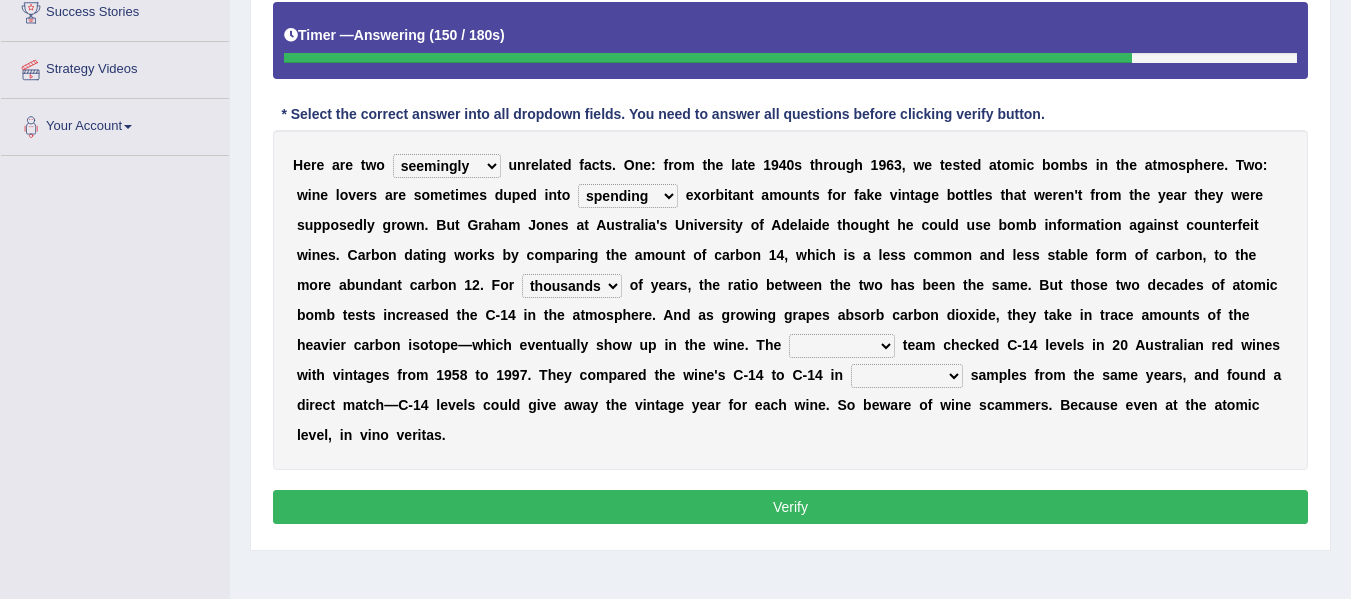 select on "research" 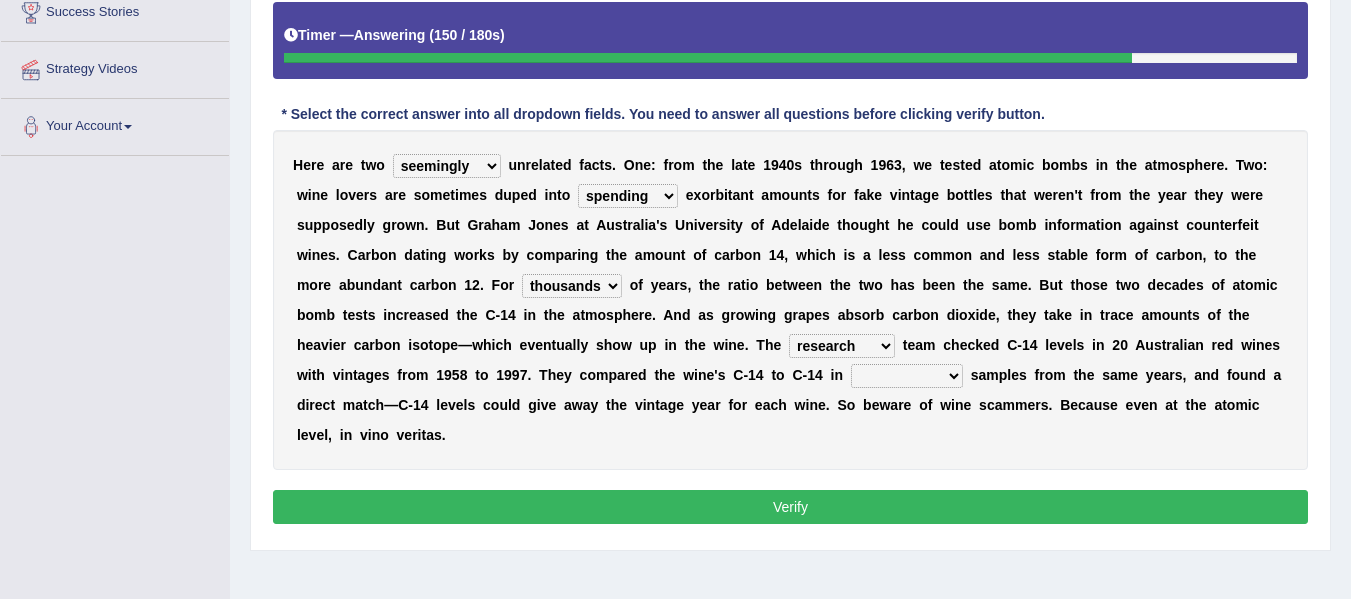 click on "research individual preparation strange" at bounding box center (842, 346) 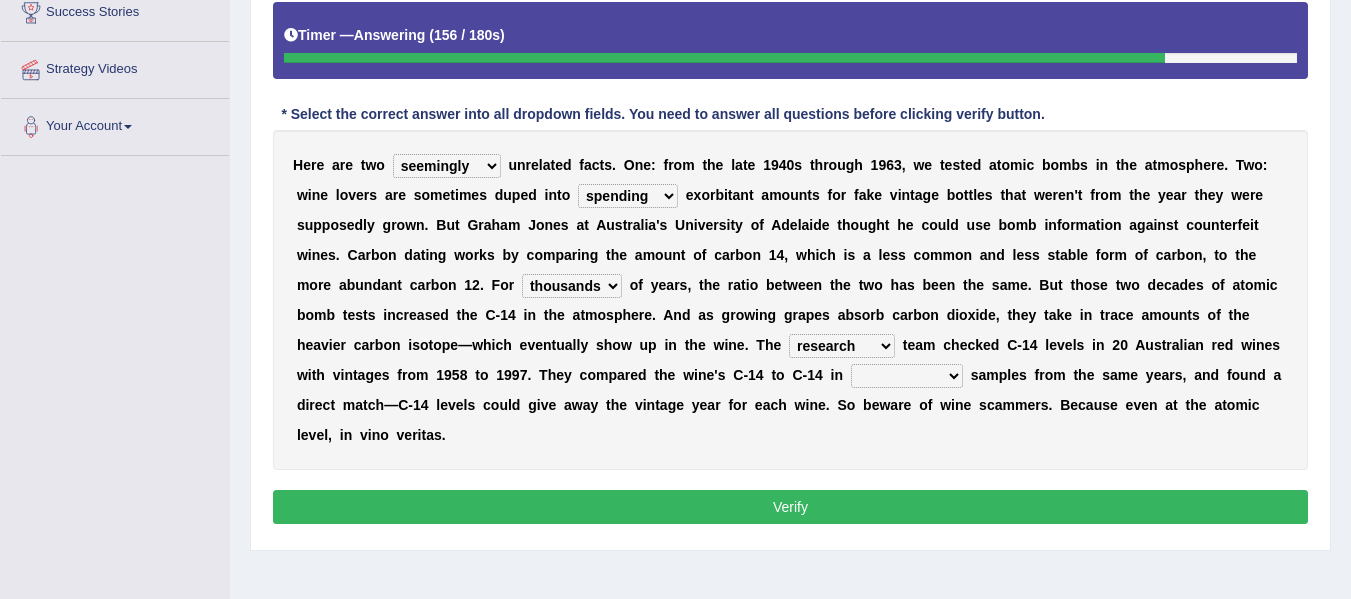 click on "physical atmospheric fluid solid" at bounding box center [907, 376] 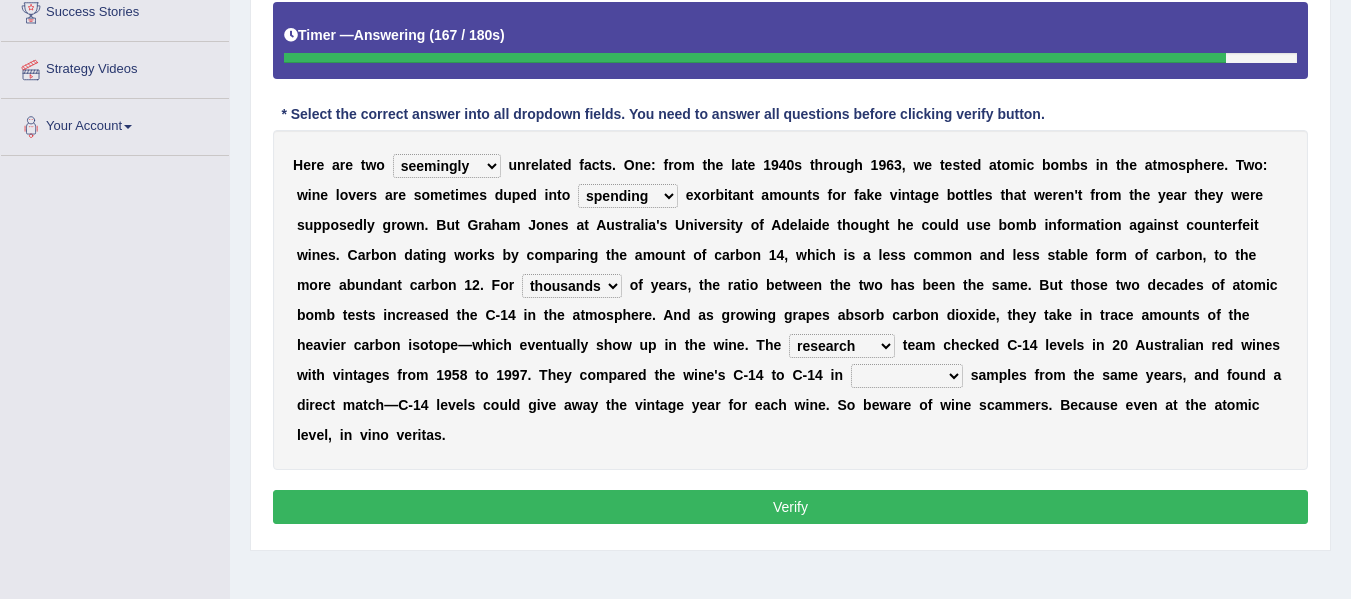 click on "H e r e    a r e    t w o    seemingly feelingly endearingly entreatingly    u n r e l a t e d    f a c t s .    O n e :    f r o m    t h e    l a t e    1 9 4 0 s    t h r o u g h    1 9 6 3 ,    w e    t e s t e d    a t o m i c    b o m b s    i n    t h e    a t m o s p h e r e .    T w o :    w i n e    l o v e r s    a r e    s o m e t i m e s    d u p e d    i n t o    dipping trekking spending swinging    e x o r b i t a n t    a m o u n t s    f o r    f a k e    v i n t a g e    b o t t l e s    t h a t    w e r e n ' t    f r o m    t h e    y e a r    t h e y    w e r e    s u p p o s e d l y    g r o w n .    B u t    G r a h a m    J o n e s    a t    A u s t r a l i a ' s    U n i v e r s i t y    o f    A d e l a i d e    t h o u g h t    h e    c o u l d    u s e    b o m b    i n f o r m a t i o n    a g a i n s t    c o u n t e r f e i t    w i n e s .    C a r b o n    d a t i n g    w o r k s    b y    c o m p a r i n g" at bounding box center [790, 300] 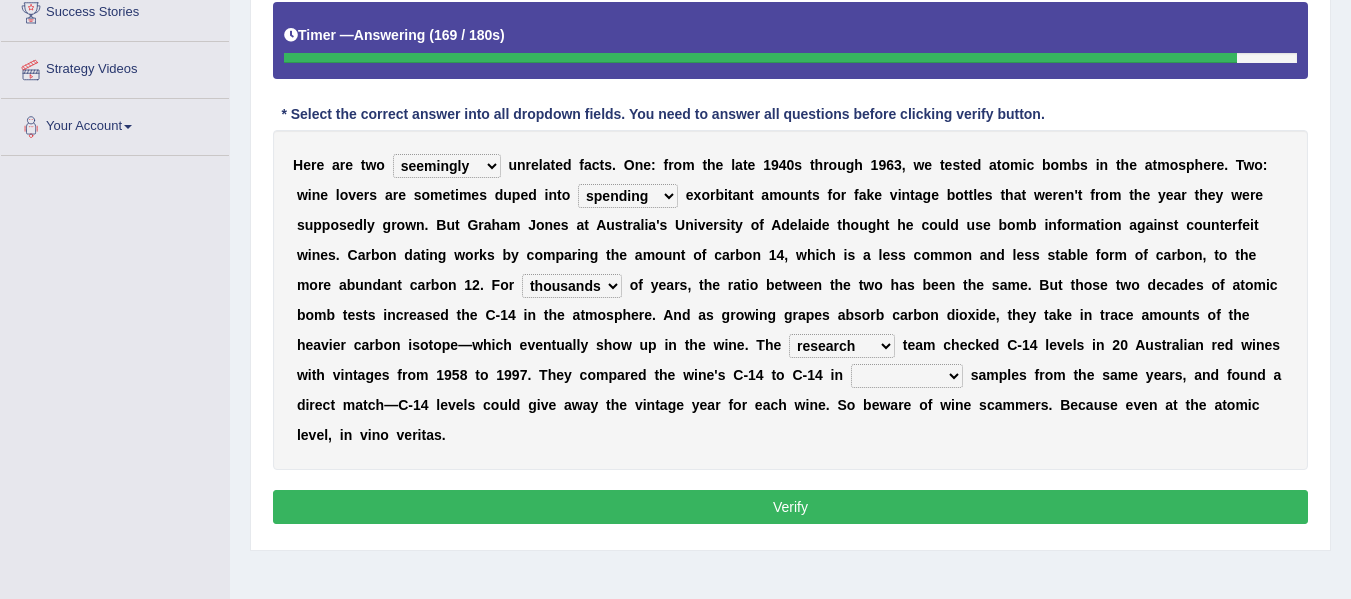 click on "physical atmospheric fluid solid" at bounding box center (907, 376) 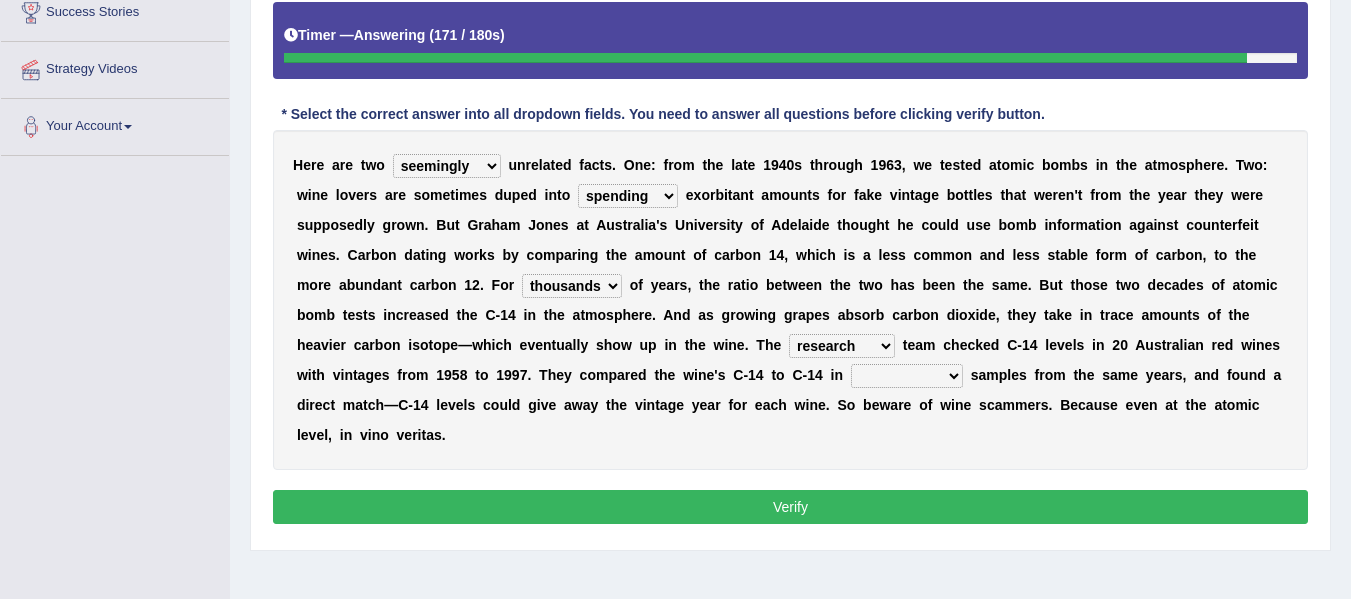 select on "physical" 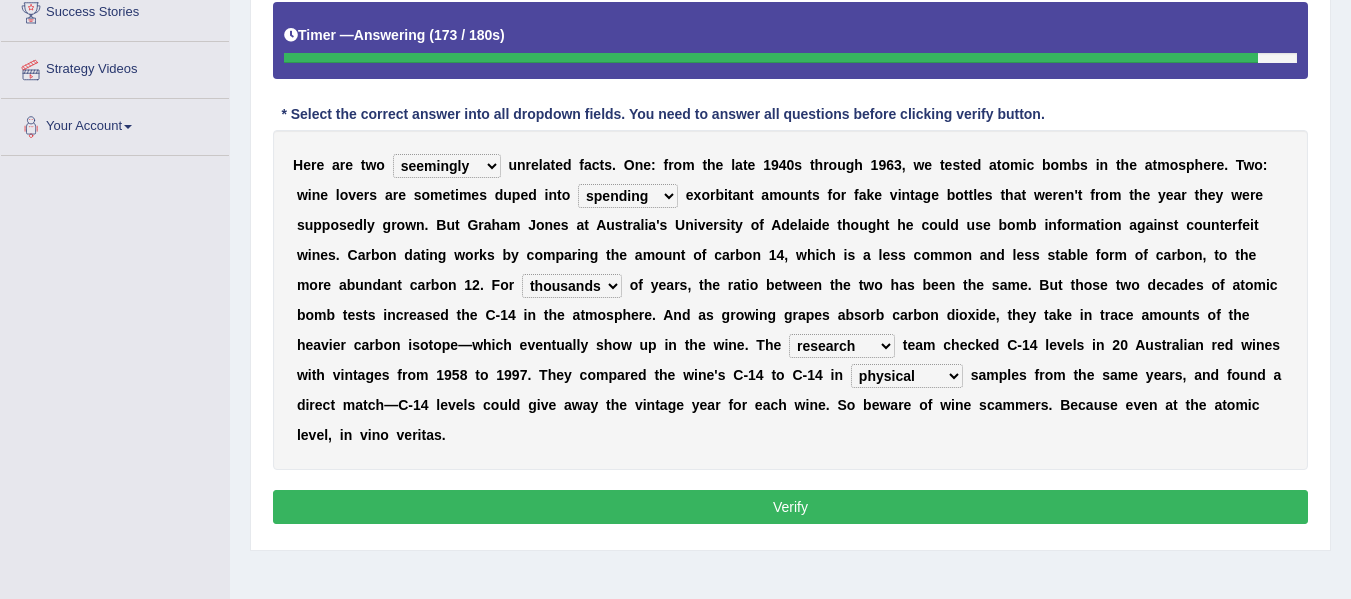 click on "physical atmospheric fluid solid" at bounding box center [907, 376] 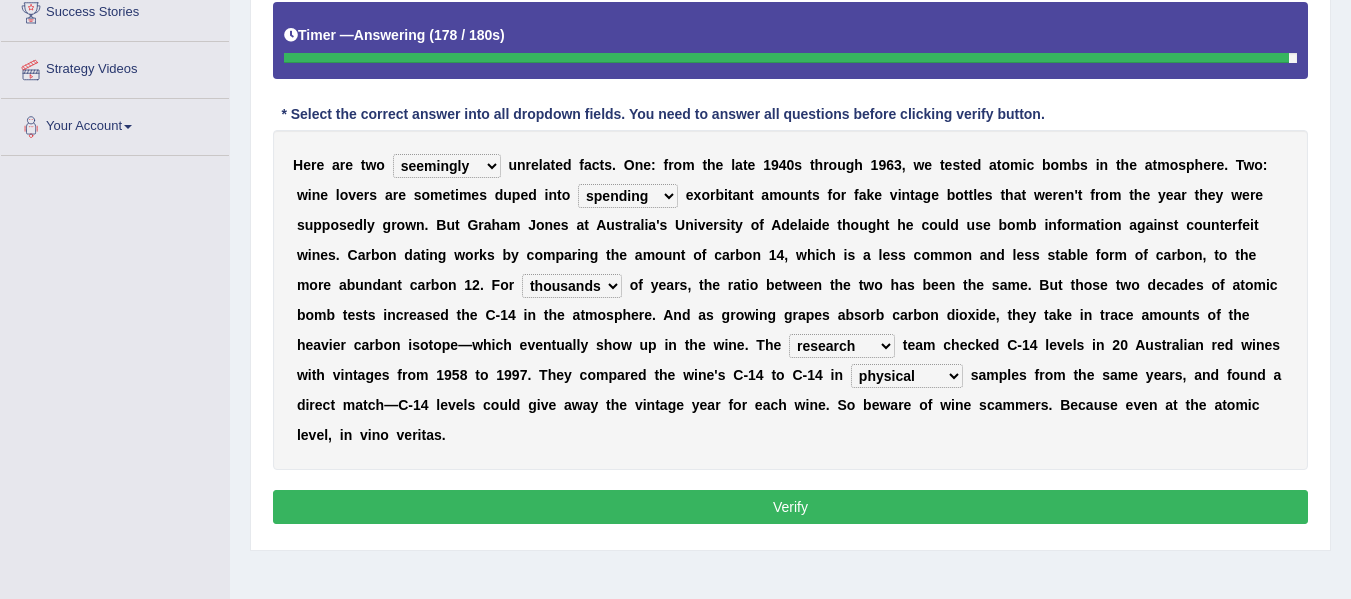 click on "H e r e    a r e    t w o    seemingly feelingly endearingly entreatingly    u n r e l a t e d    f a c t s .    O n e :    f r o m    t h e    l a t e    1 9 4 0 s    t h r o u g h    1 9 6 3 ,    w e    t e s t e d    a t o m i c    b o m b s    i n    t h e    a t m o s p h e r e .    T w o :    w i n e    l o v e r s    a r e    s o m e t i m e s    d u p e d    i n t o    dipping trekking spending swinging    e x o r b i t a n t    a m o u n t s    f o r    f a k e    v i n t a g e    b o t t l e s    t h a t    w e r e n ' t    f r o m    t h e    y e a r    t h e y    w e r e    s u p p o s e d l y    g r o w n .    B u t    G r a h a m    J o n e s    a t    A u s t r a l i a ' s    U n i v e r s i t y    o f    A d e l a i d e    t h o u g h t    h e    c o u l d    u s e    b o m b    i n f o r m a t i o n    a g a i n s t    c o u n t e r f e i t    w i n e s .    C a r b o n    d a t i n g    w o r k s    b y    c o m p a r i n g" at bounding box center [790, 300] 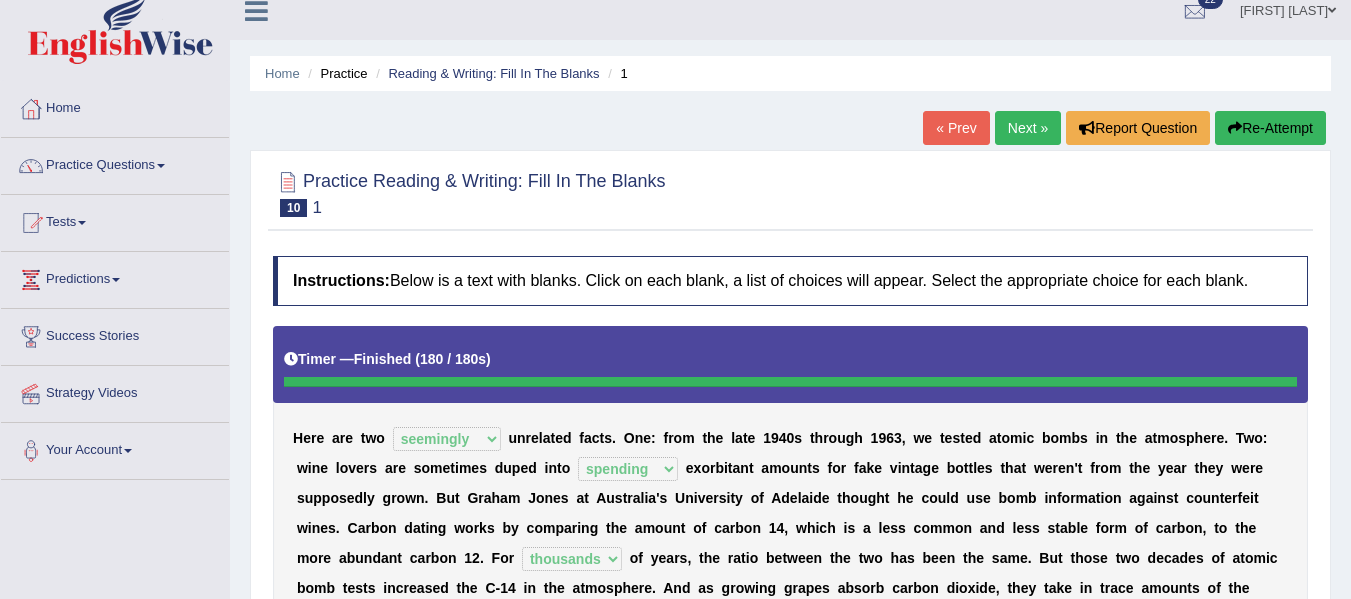 scroll, scrollTop: 70, scrollLeft: 0, axis: vertical 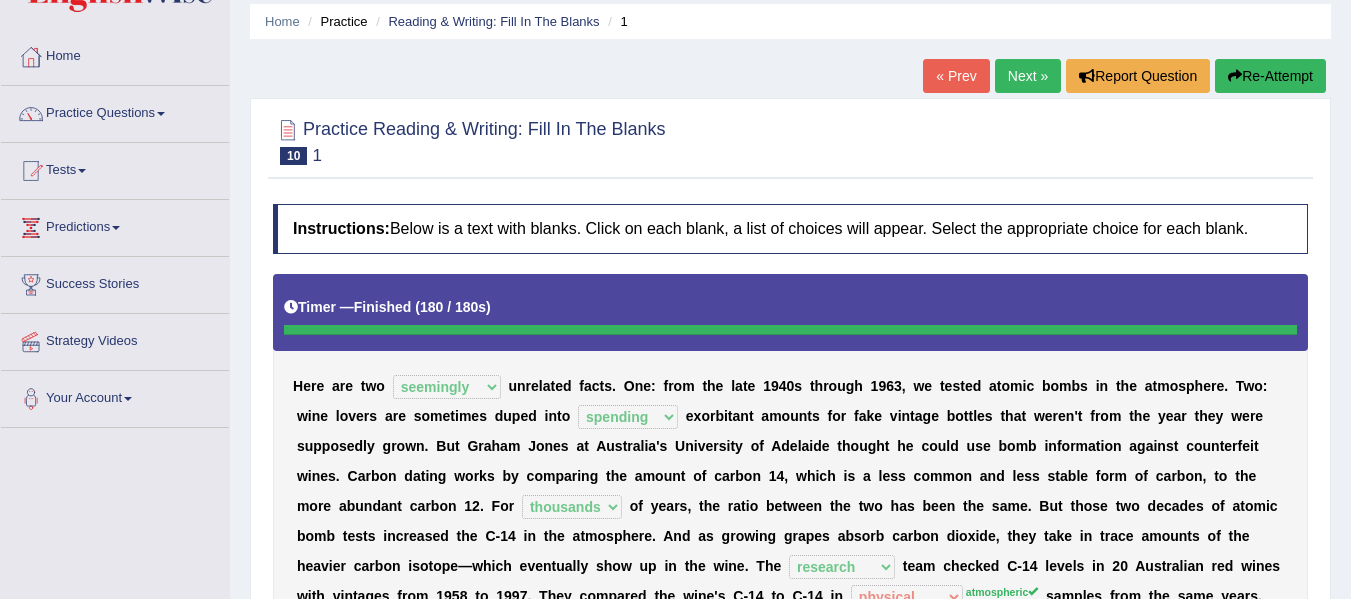 click on "Next »" at bounding box center (1028, 76) 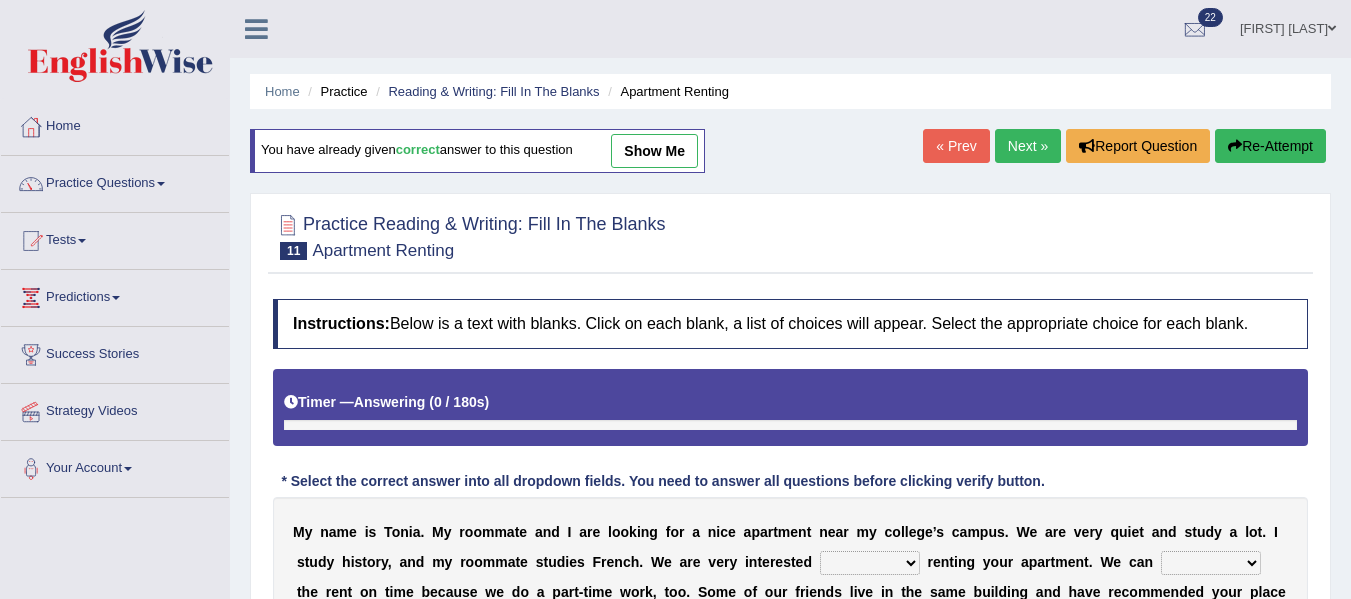 scroll, scrollTop: 0, scrollLeft: 0, axis: both 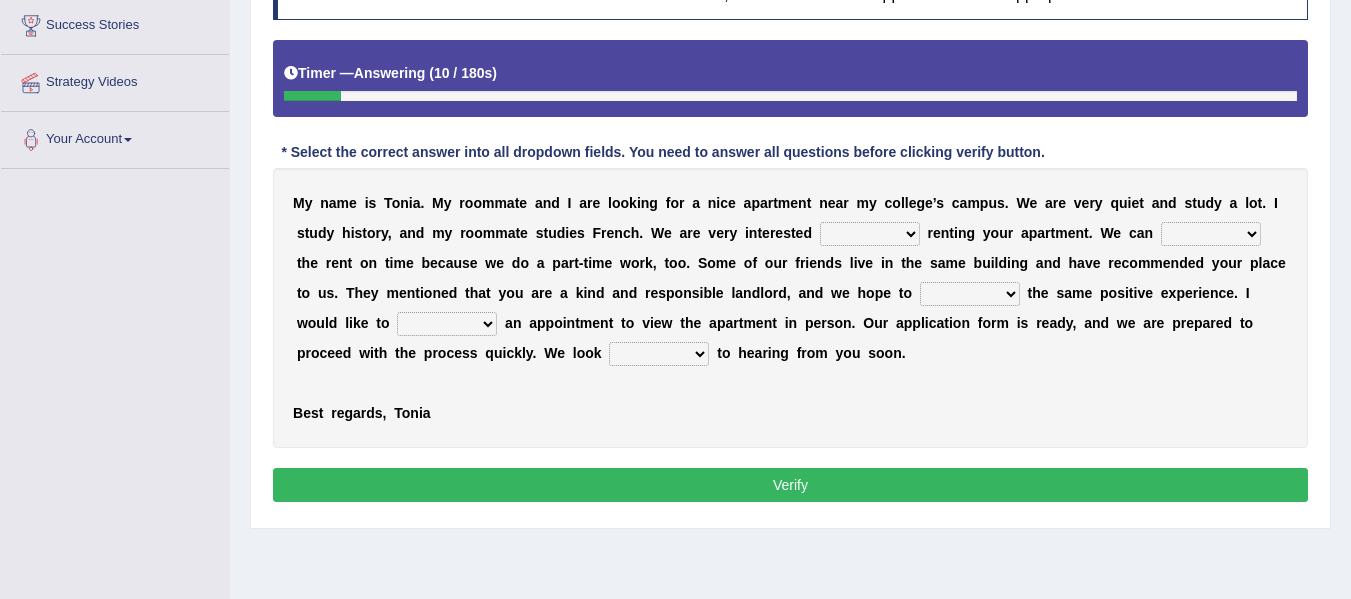 click on "for about at in" at bounding box center [870, 234] 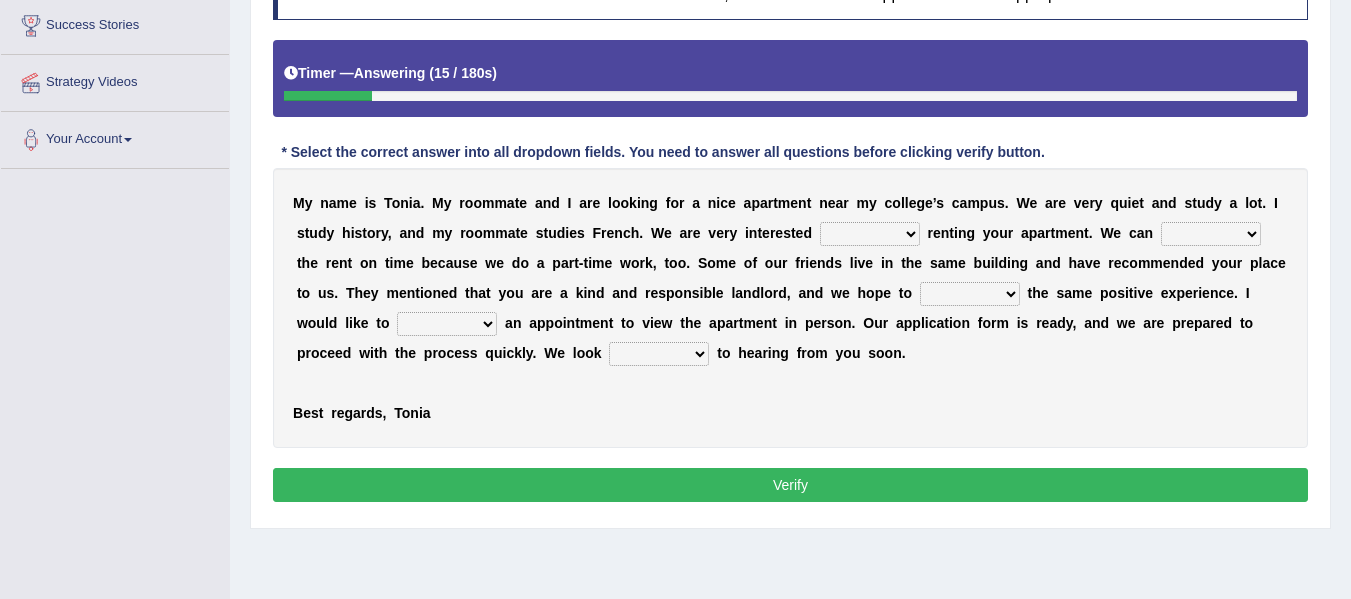 select on "about" 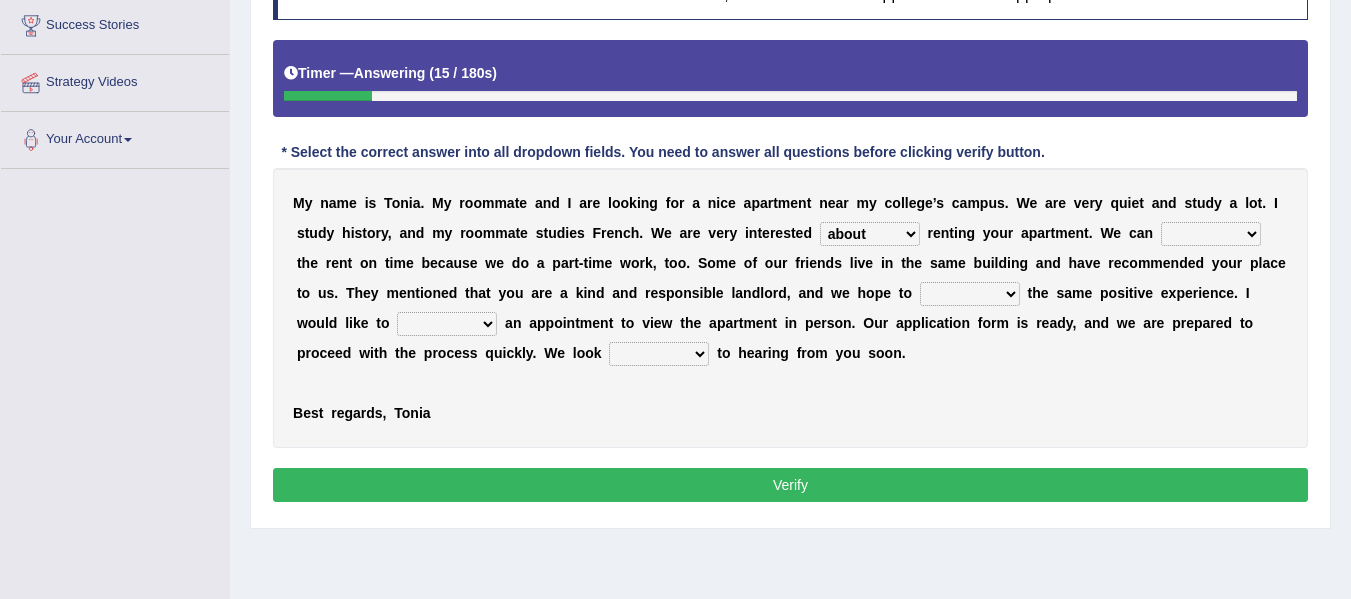 click on "for about at in" at bounding box center [870, 234] 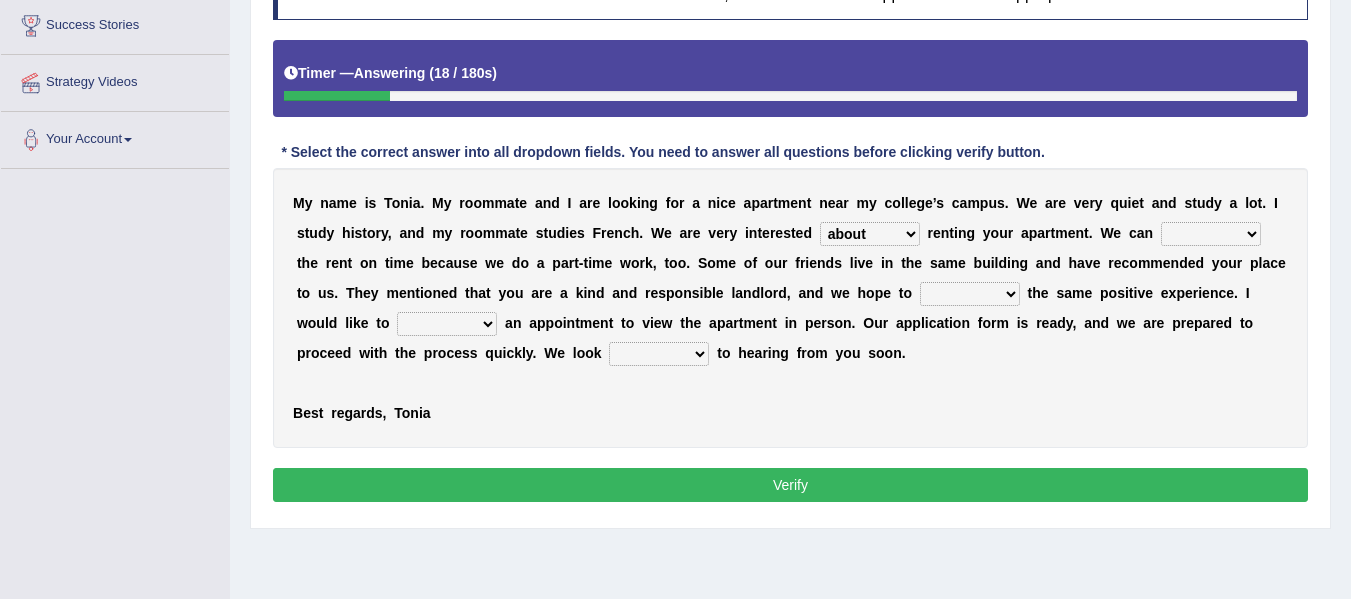 click on "afford get pay bring" at bounding box center (1211, 234) 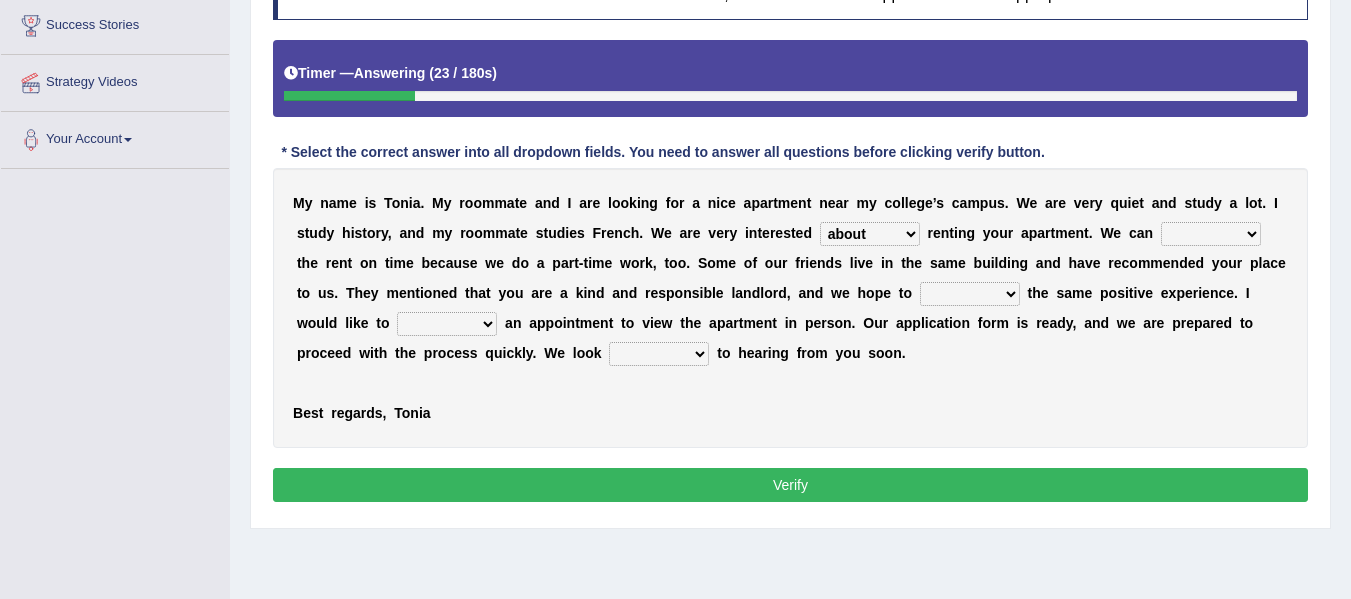 select on "pay" 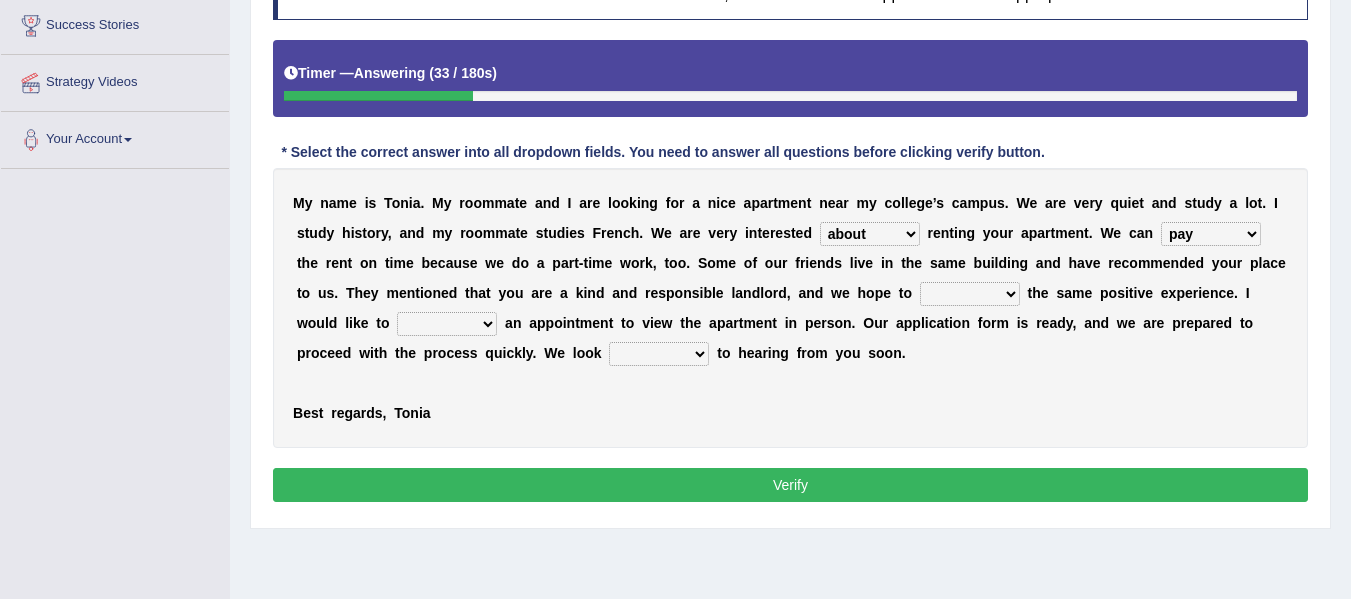 click on "form meet have decide" at bounding box center [970, 294] 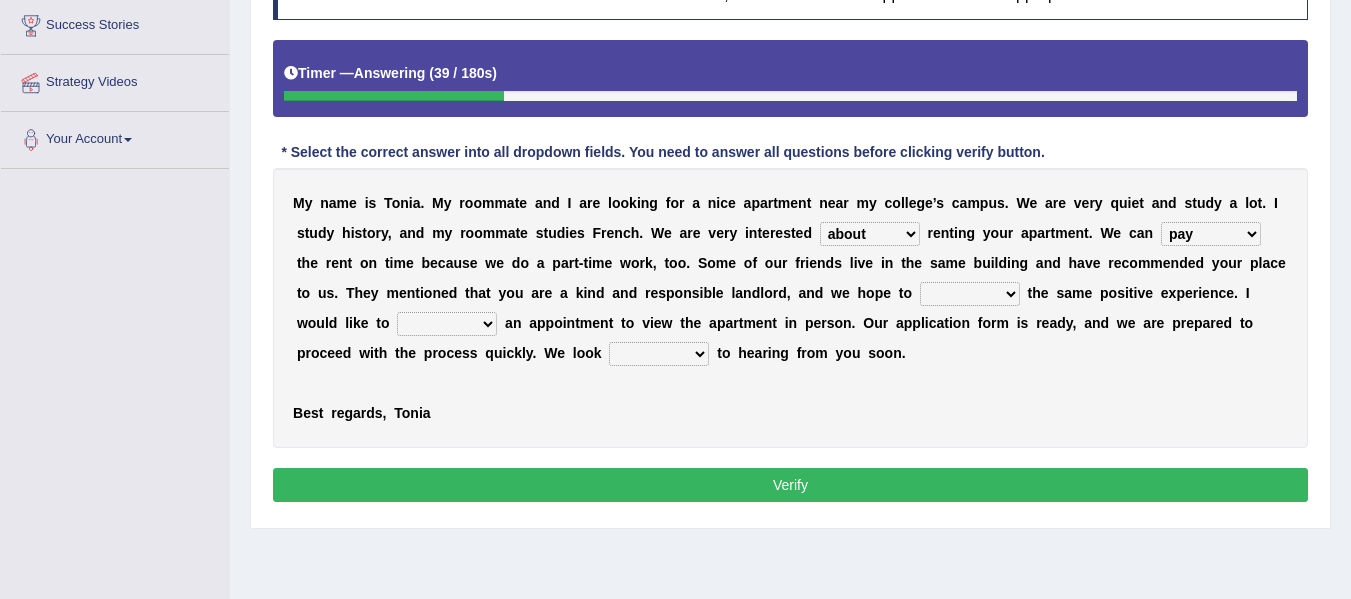 select on "have" 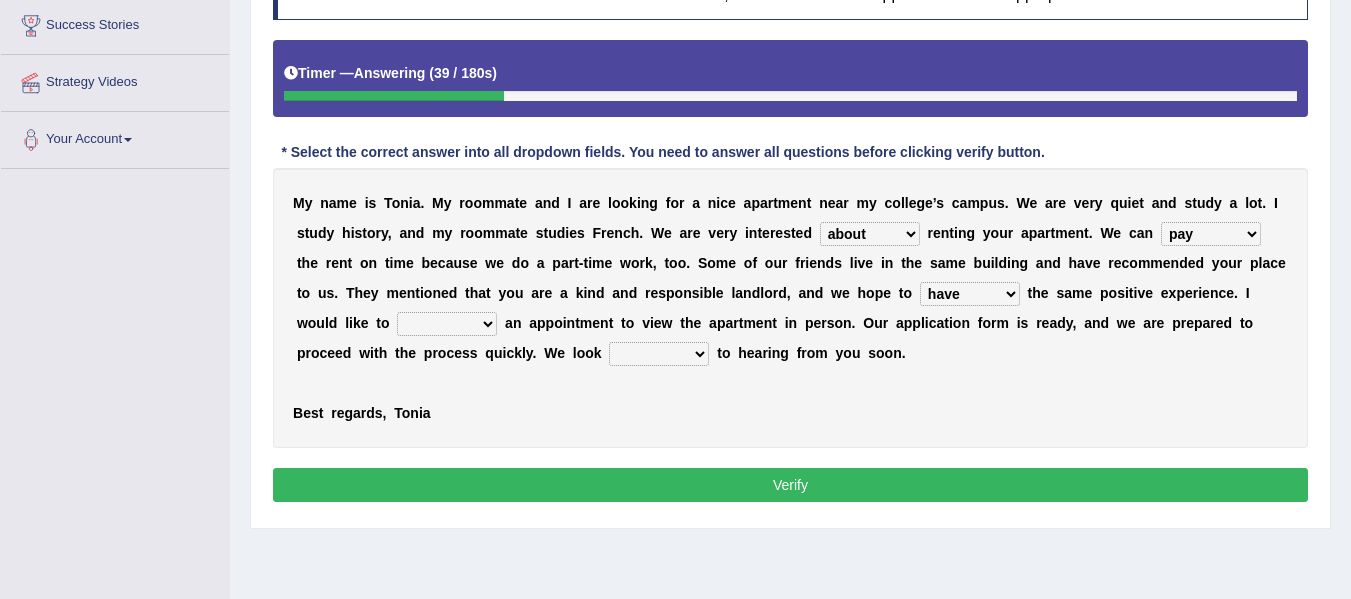 click on "form meet have decide" at bounding box center (970, 294) 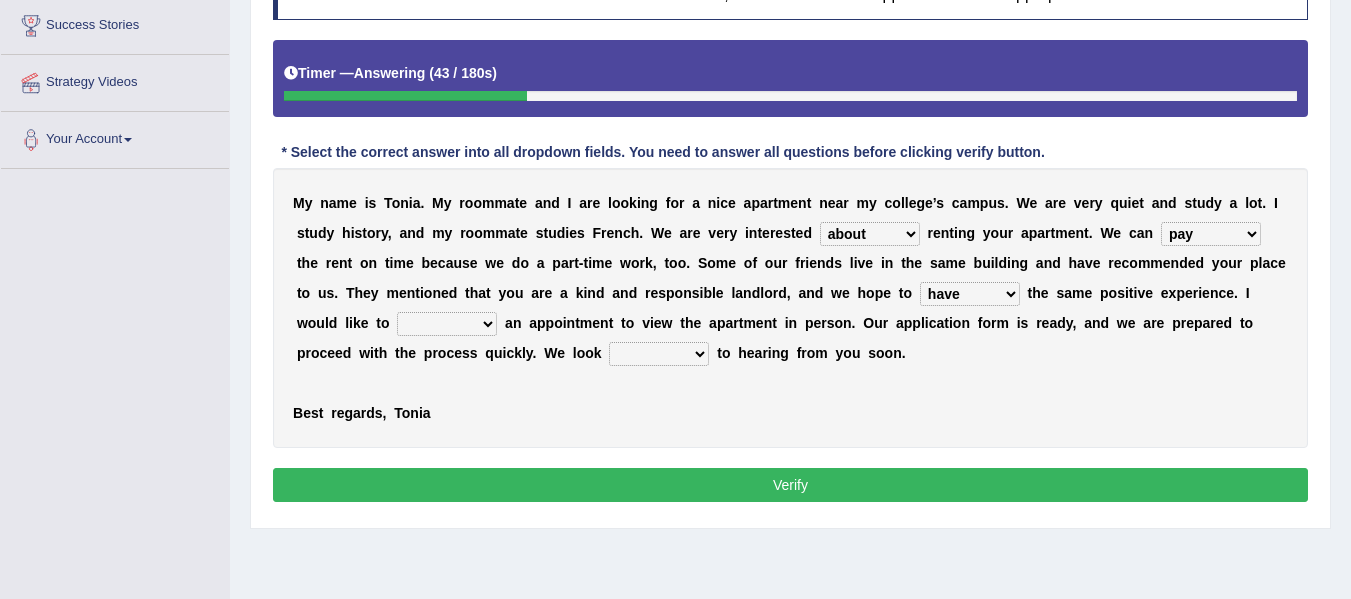 click on "own recall revise make" at bounding box center (447, 324) 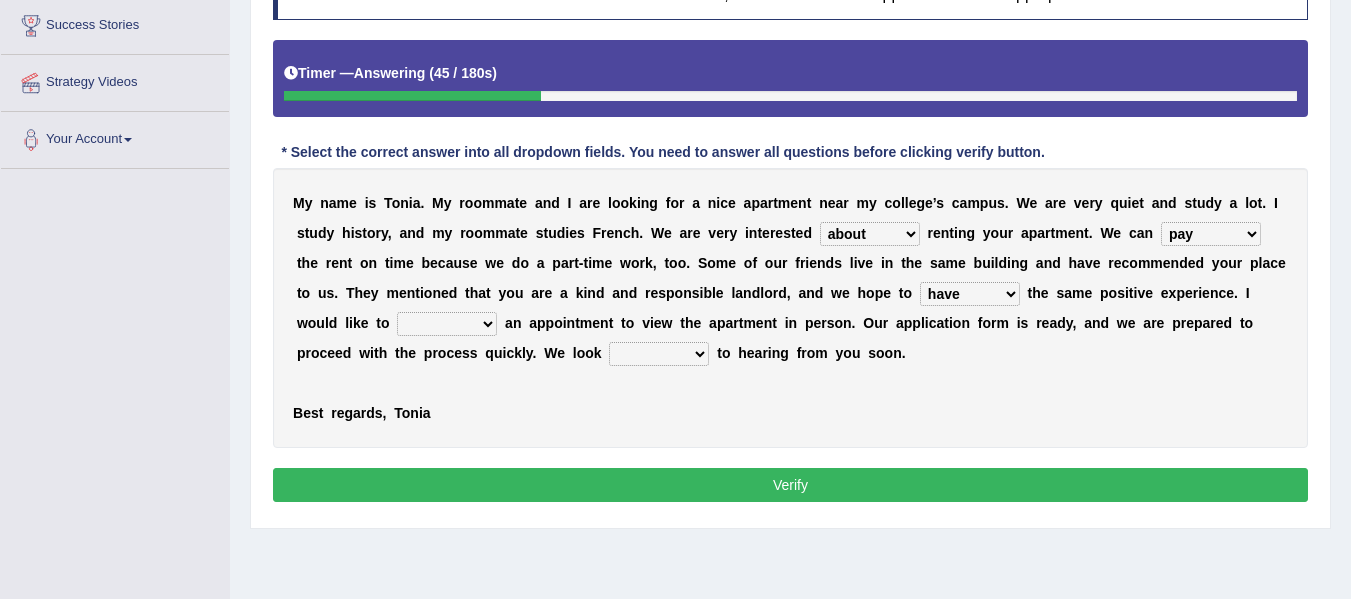 select on "make" 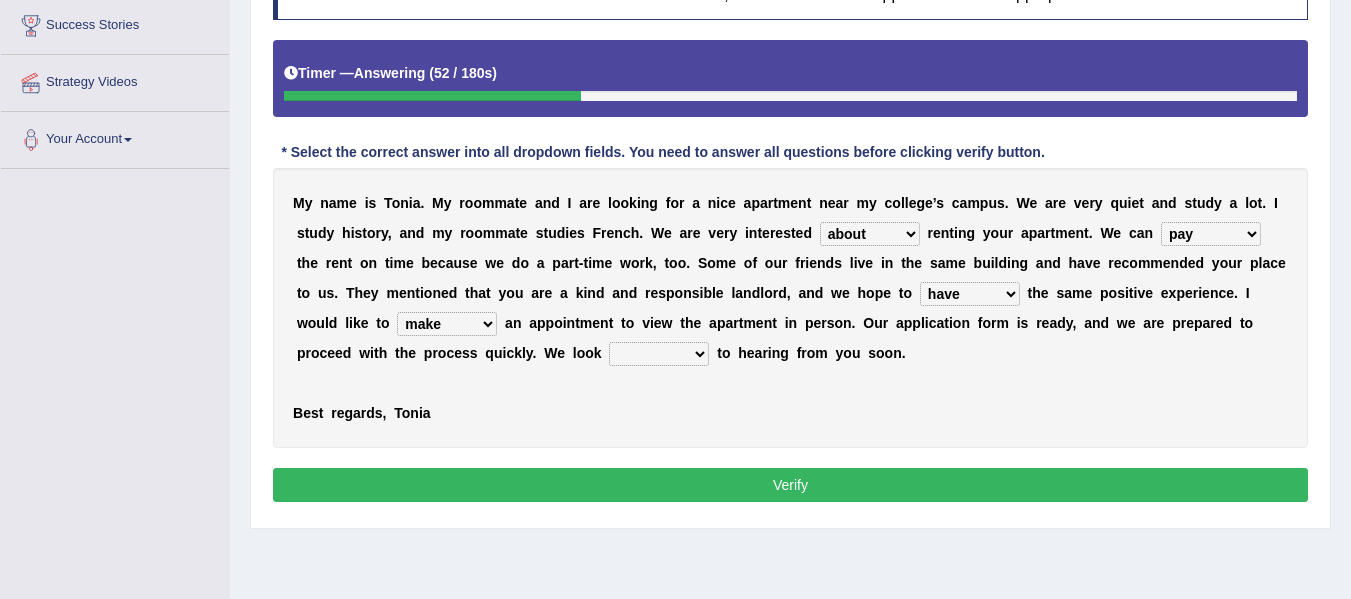click on "around out in forward" at bounding box center (659, 354) 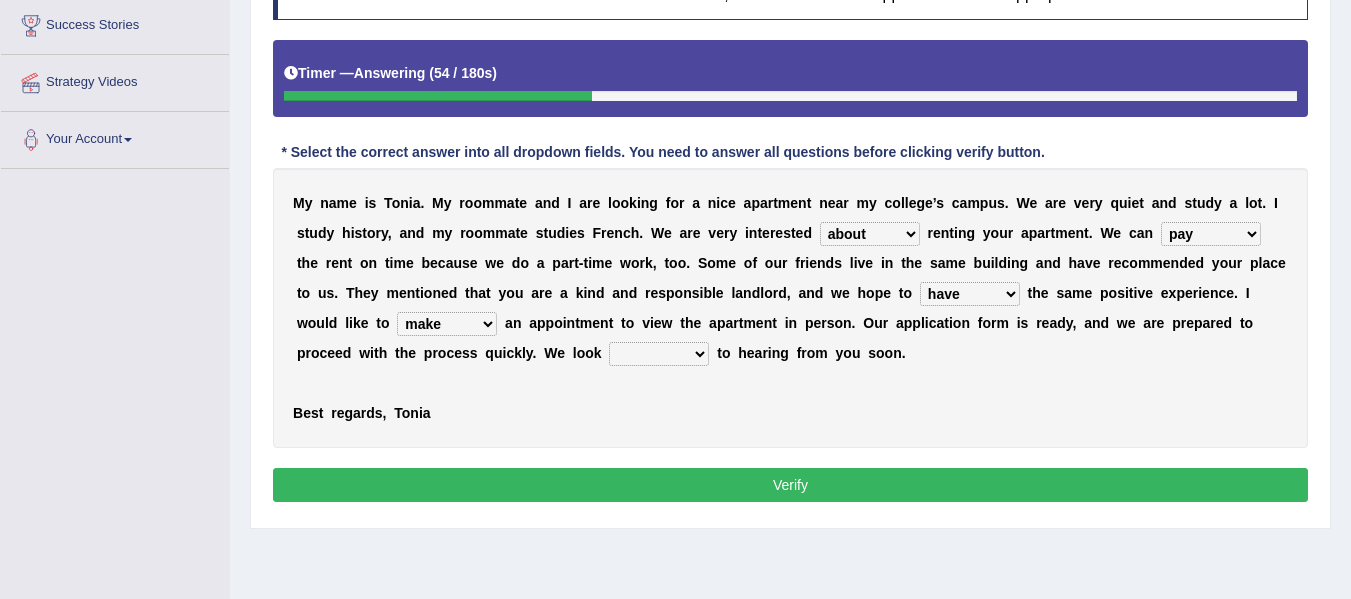 select on "forward" 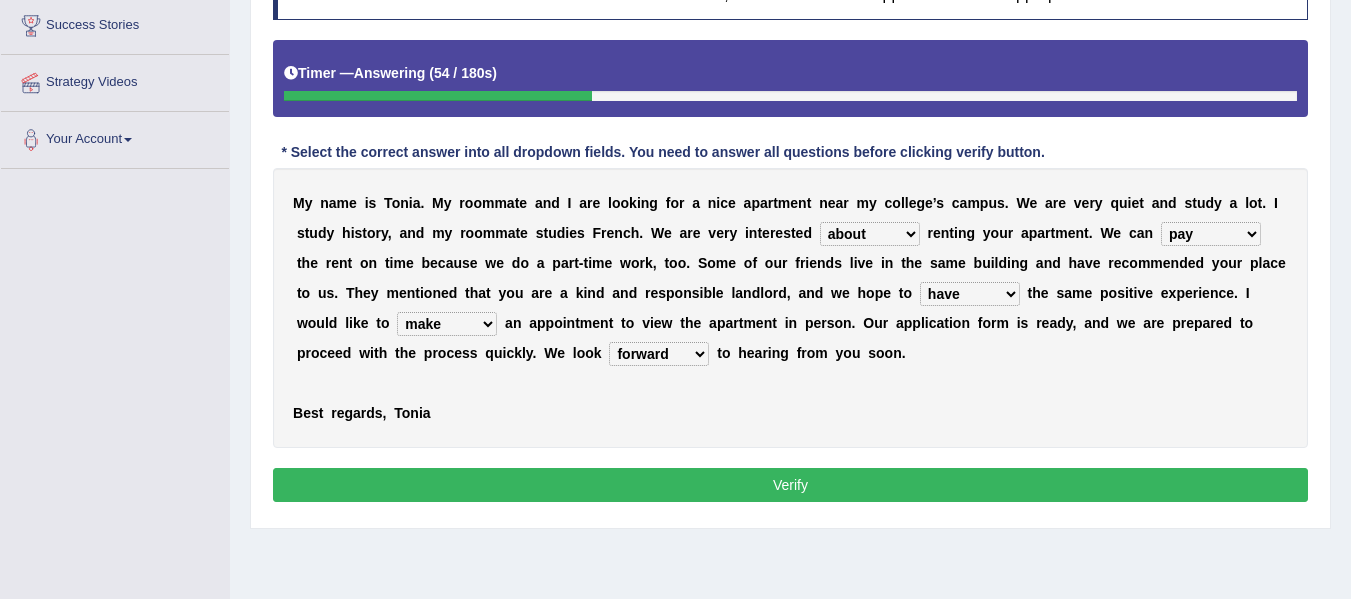 click on "around out in forward" at bounding box center (659, 354) 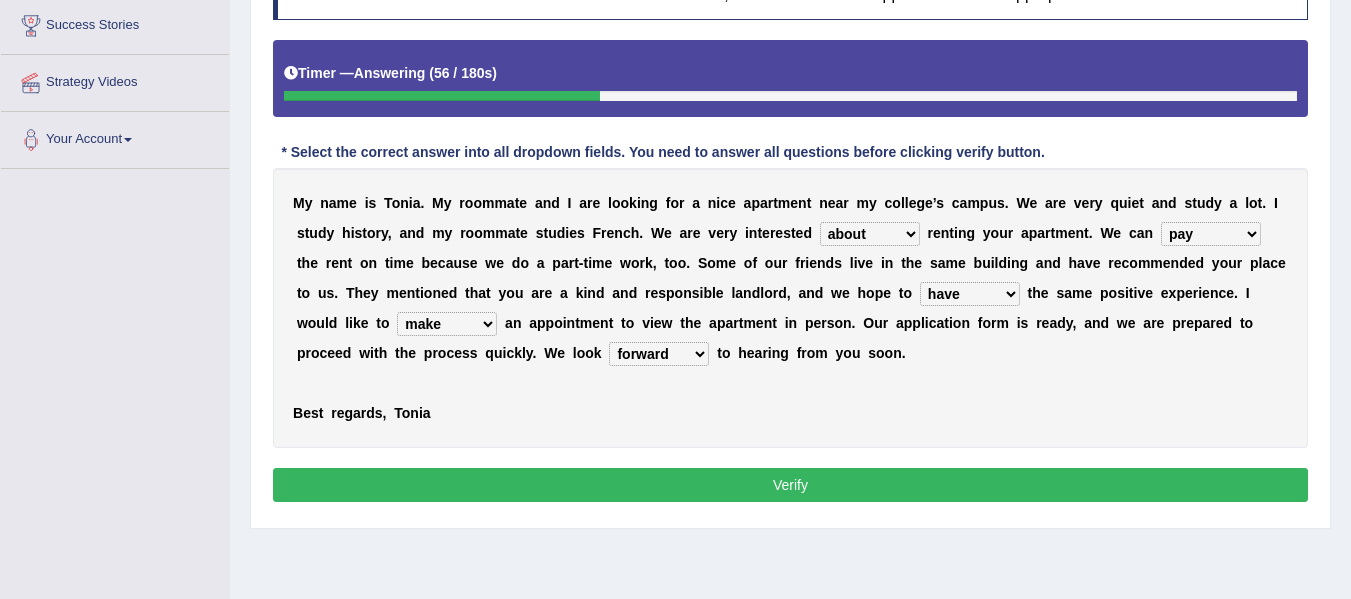 click on "Verify" at bounding box center (790, 485) 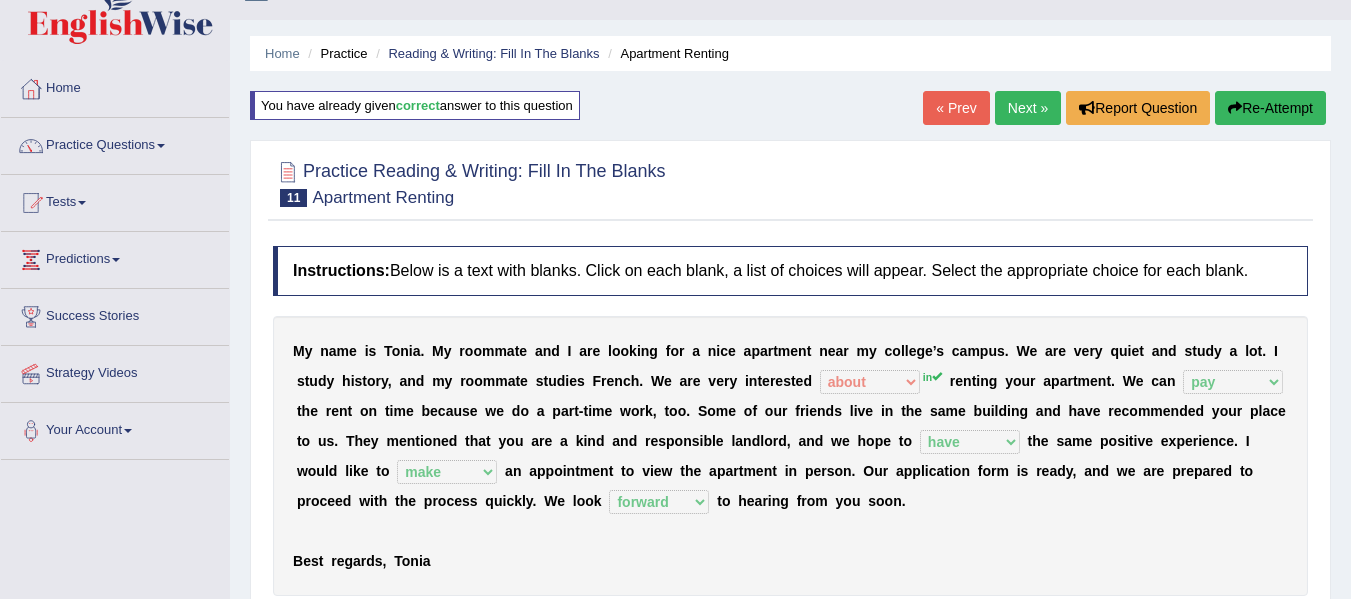 scroll, scrollTop: 0, scrollLeft: 0, axis: both 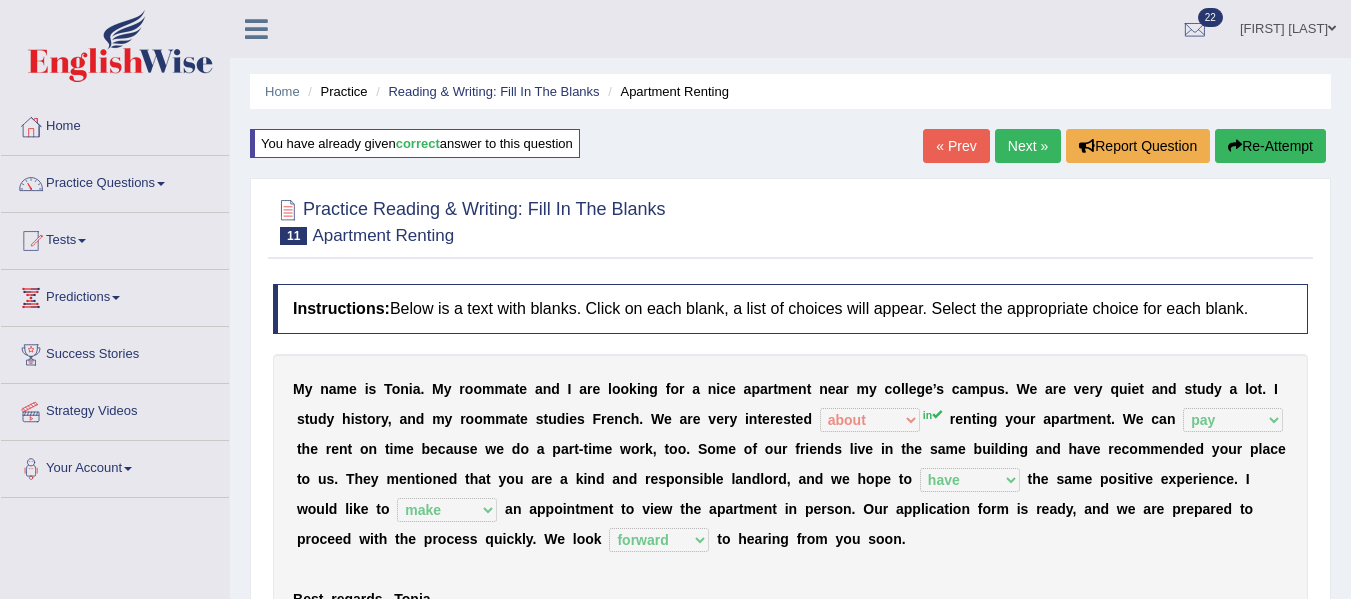 click on "Next »" at bounding box center [1028, 146] 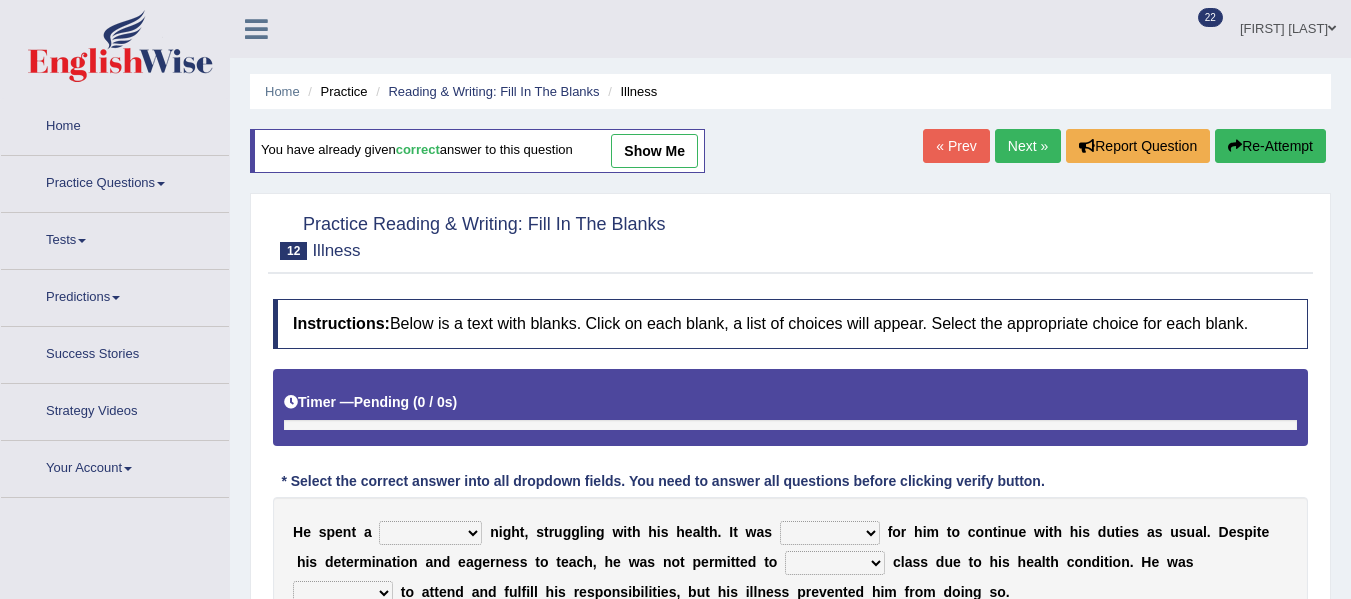 scroll, scrollTop: 0, scrollLeft: 0, axis: both 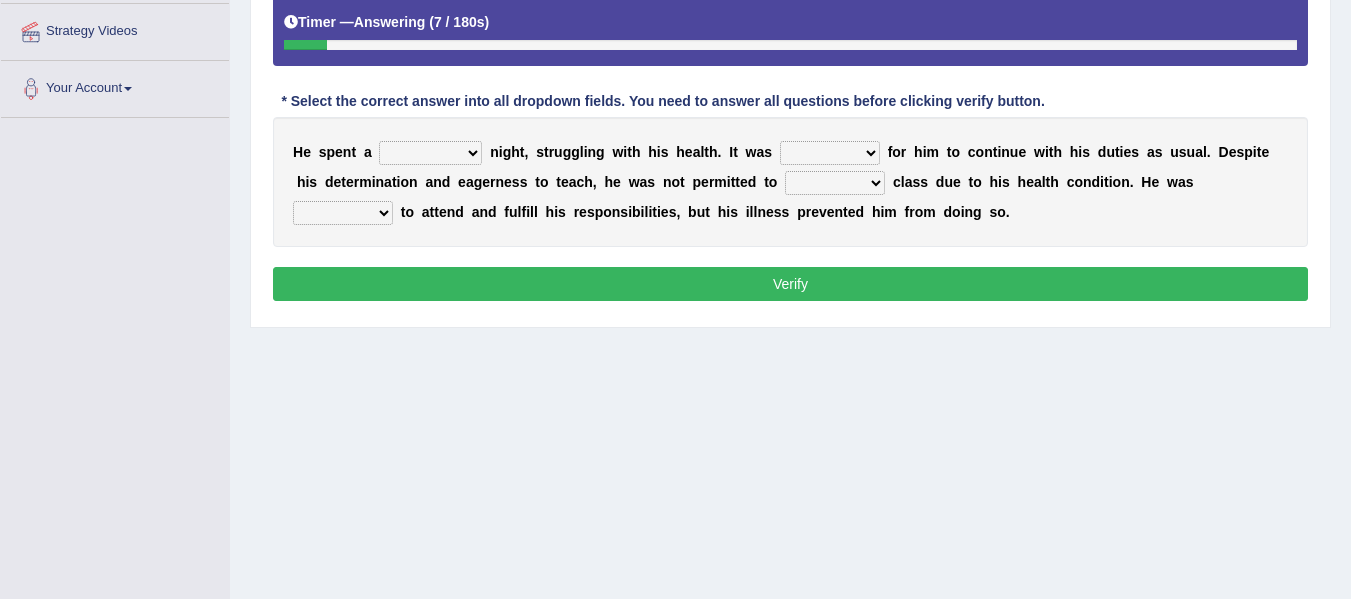 click on "cheerful restful meaningful painful" at bounding box center (430, 153) 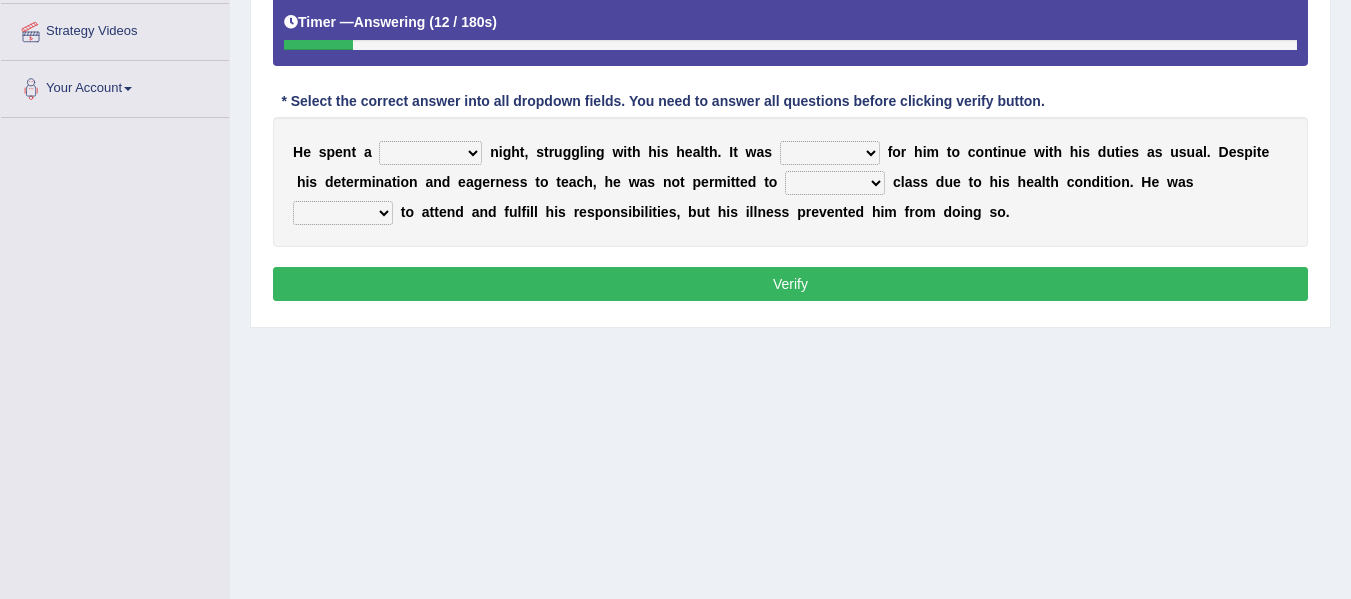 select on "painful" 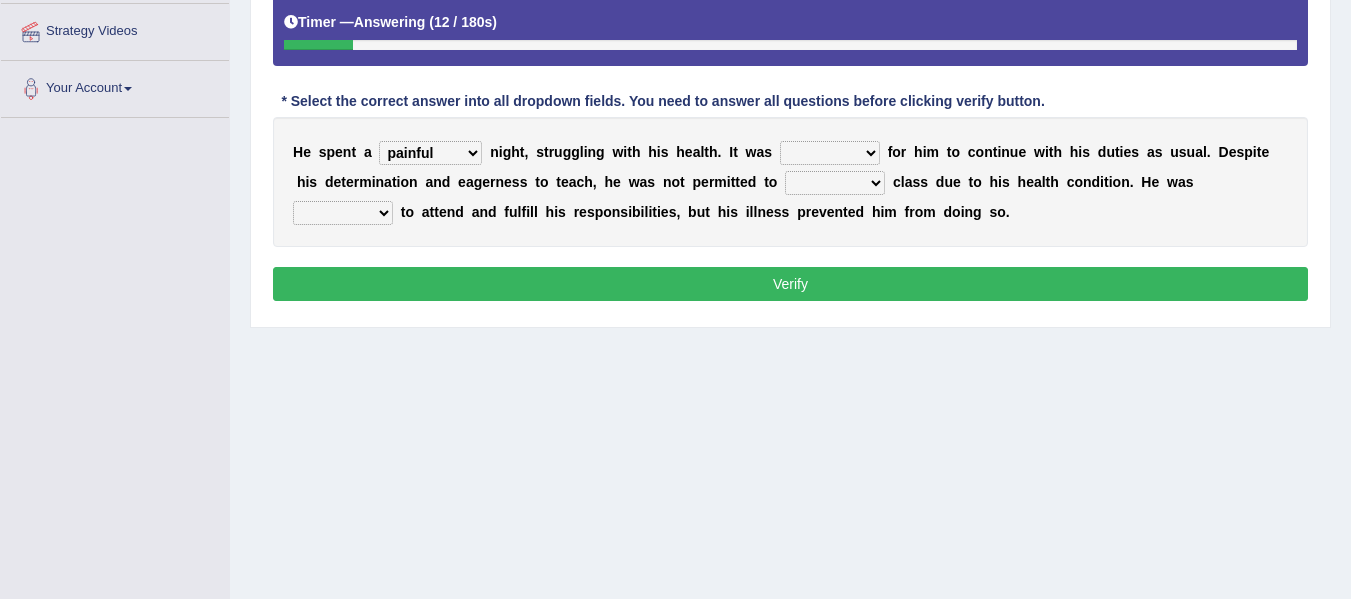 click on "cheerful restful meaningful painful" at bounding box center [430, 153] 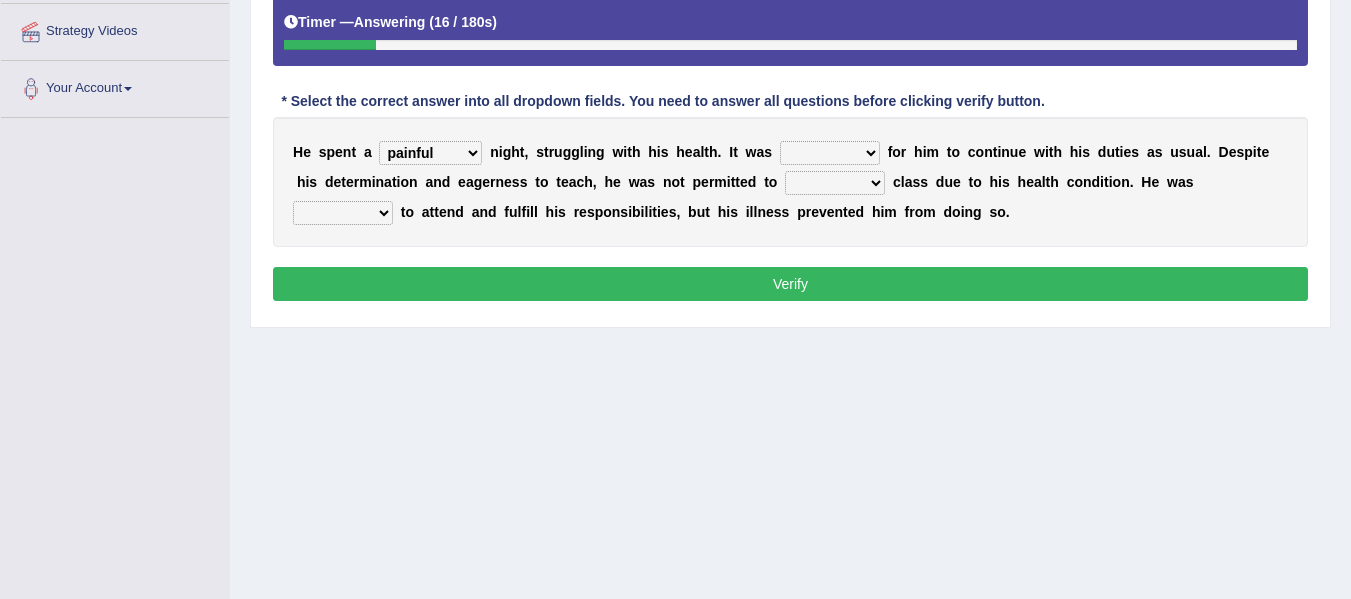 click on "enjoyable simple difficult natural" at bounding box center (830, 153) 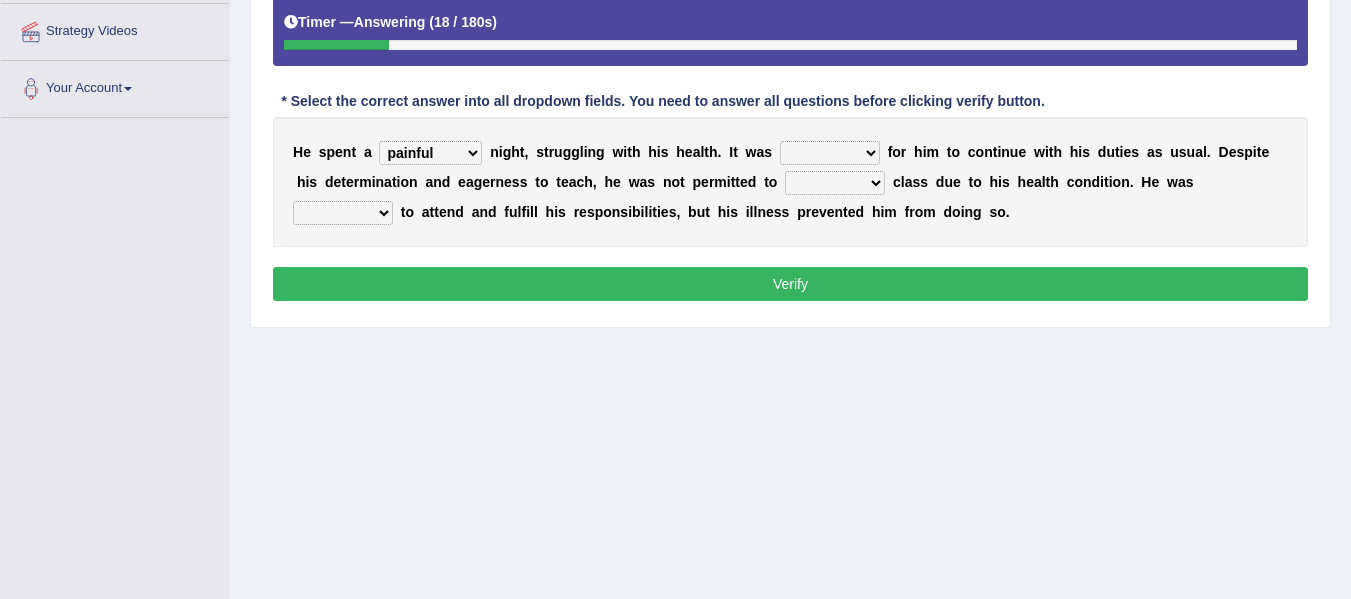 select on "difficult" 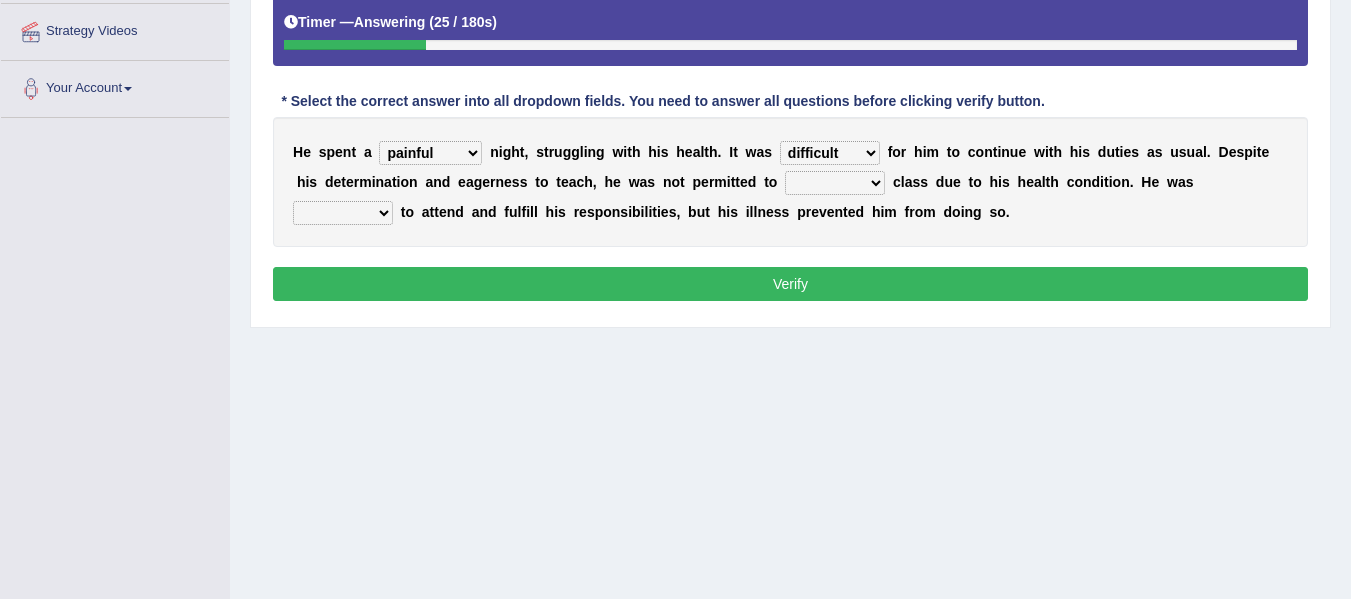 click on "teach leave cancel attend" at bounding box center [835, 183] 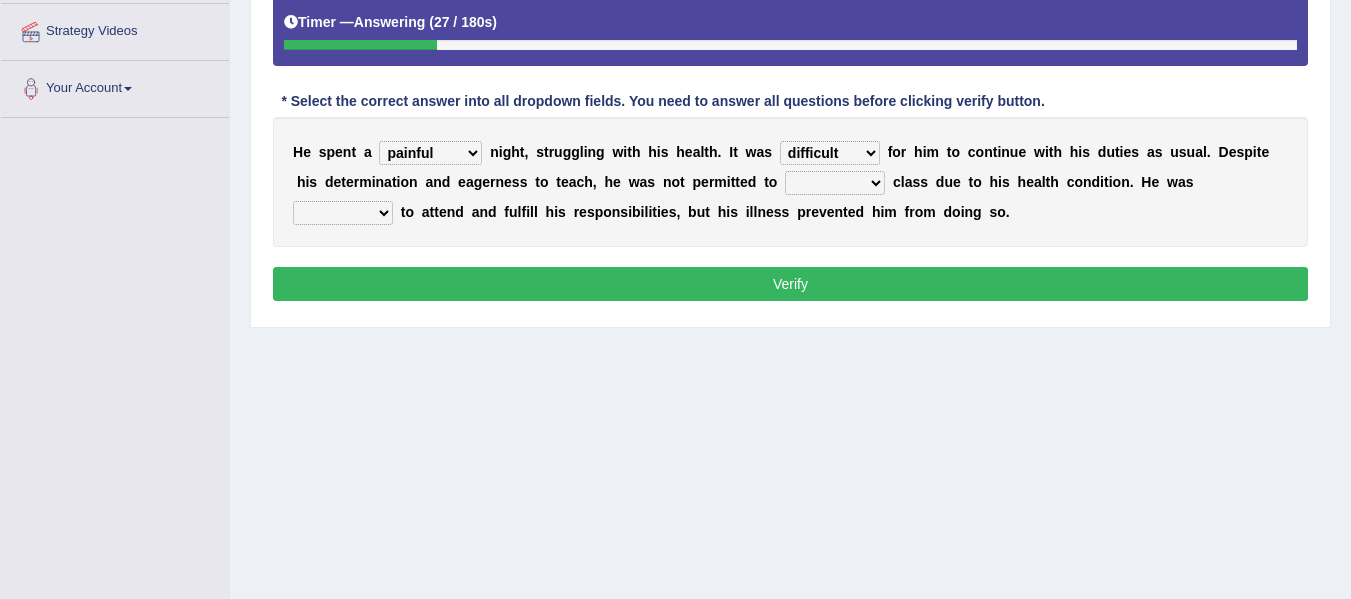 select on "attend" 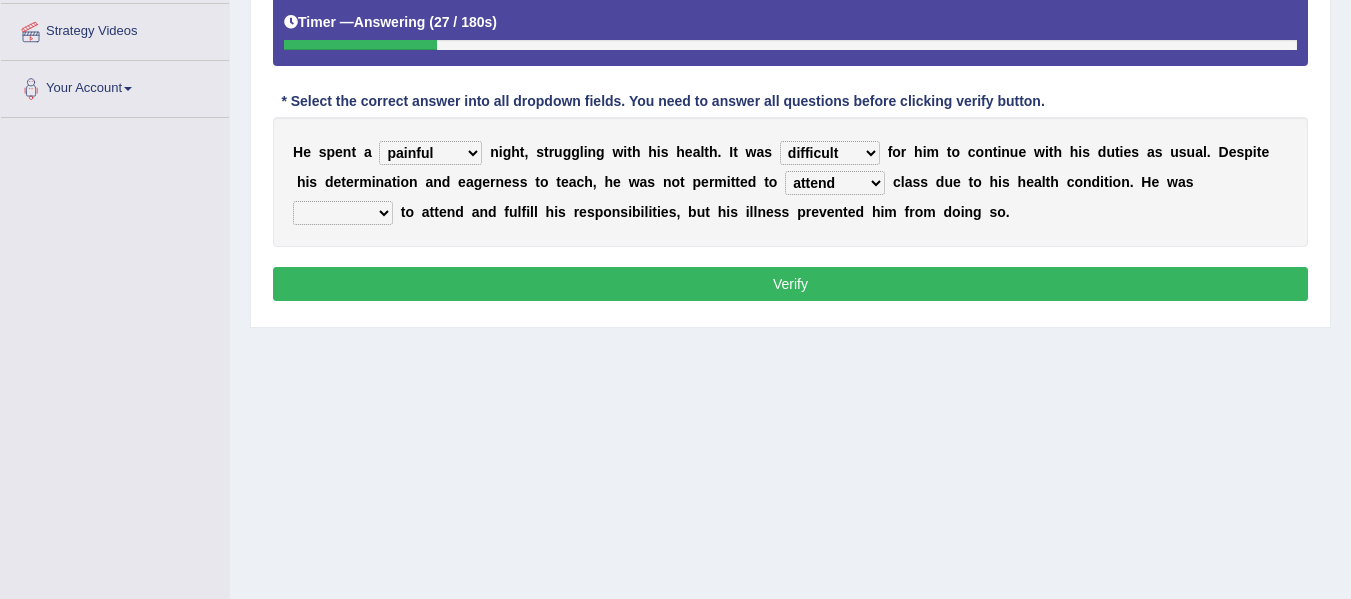 click on "teach leave cancel attend" at bounding box center (835, 183) 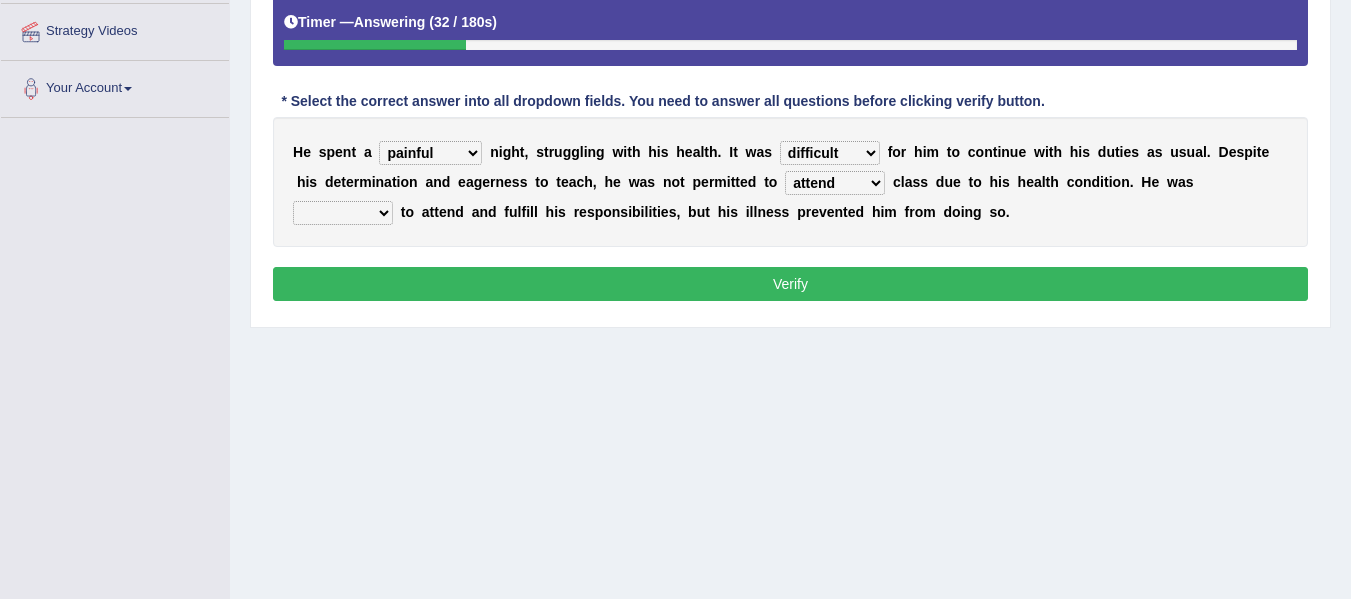 click on "anxious forced lazy happy" at bounding box center (343, 213) 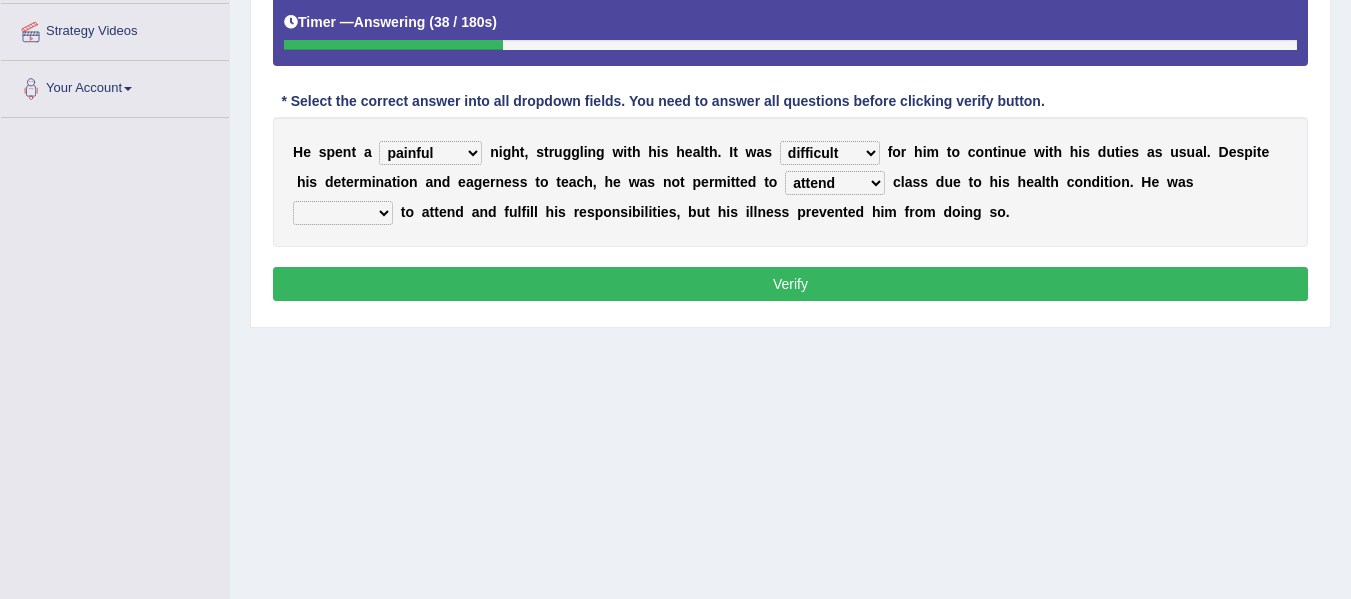 select on "happy" 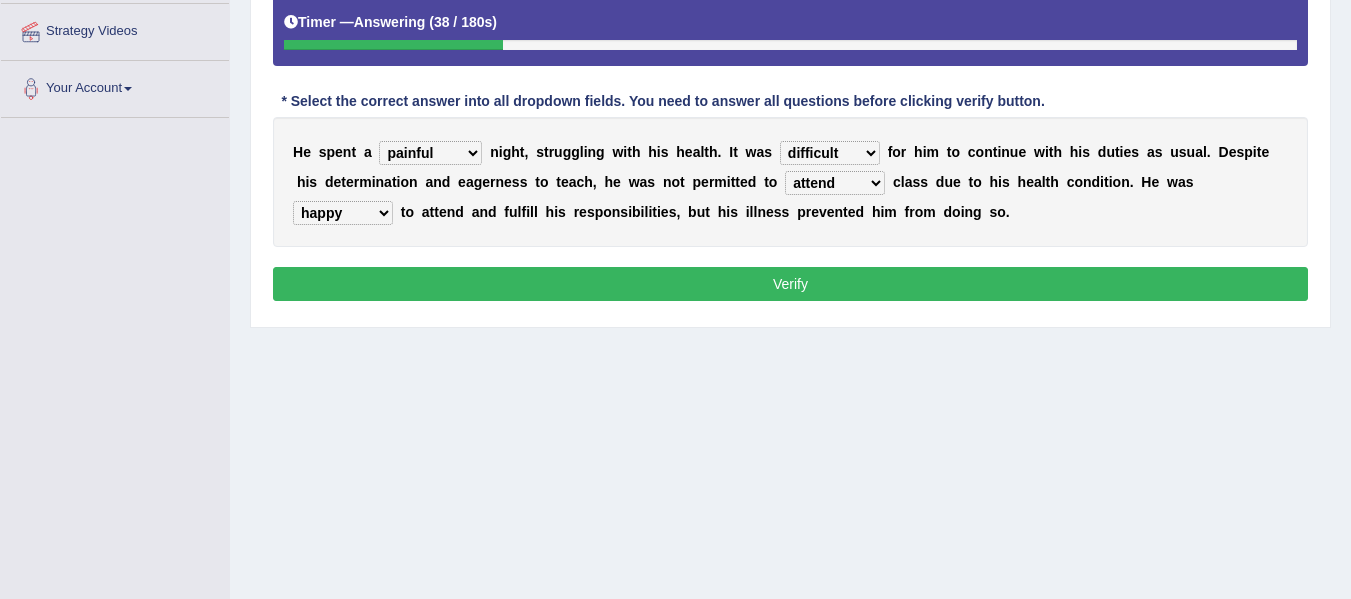 click on "anxious forced lazy happy" at bounding box center [343, 213] 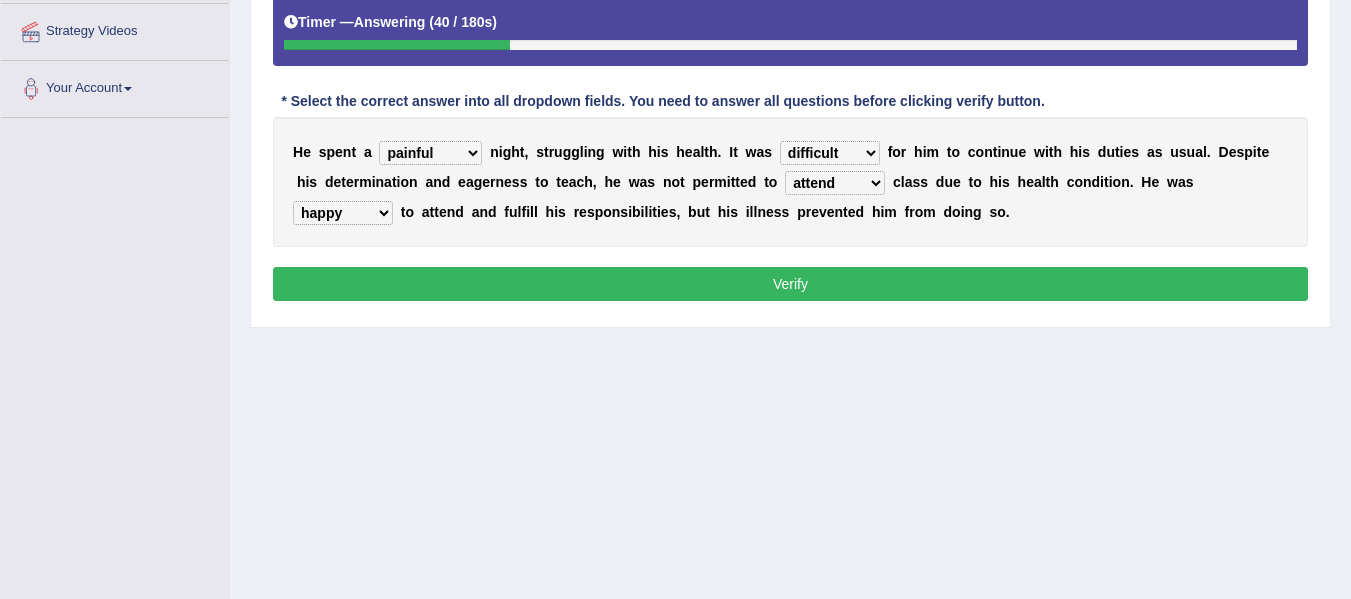 click on "Verify" at bounding box center [790, 284] 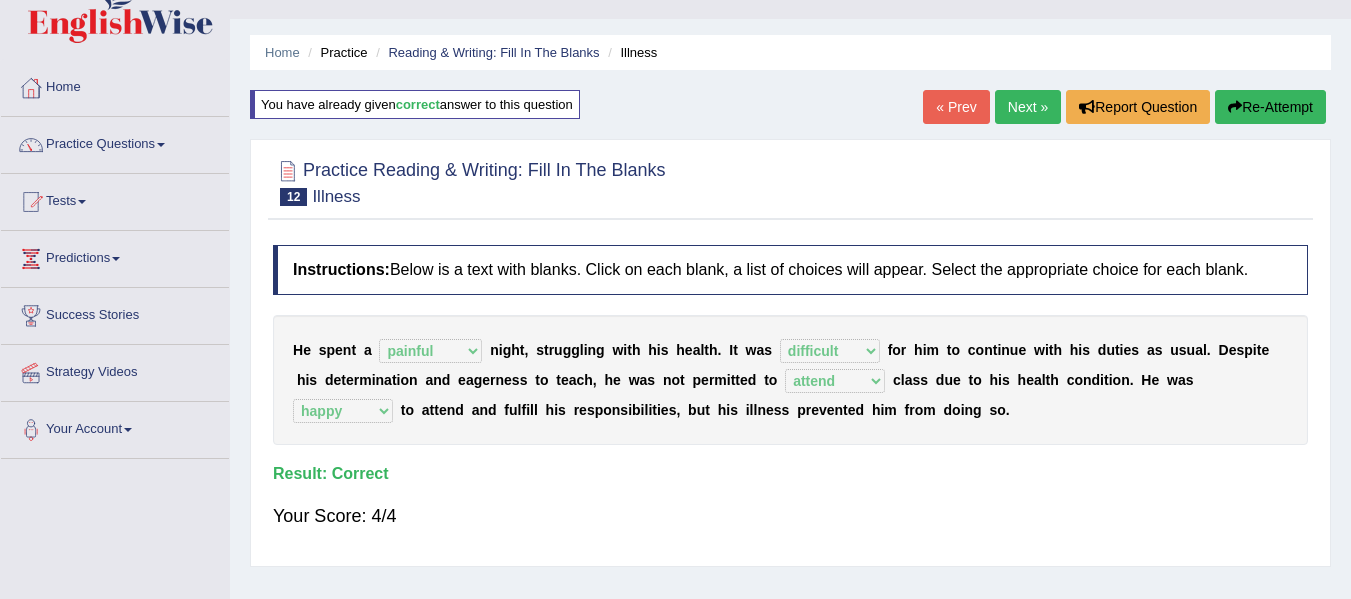 scroll, scrollTop: 34, scrollLeft: 0, axis: vertical 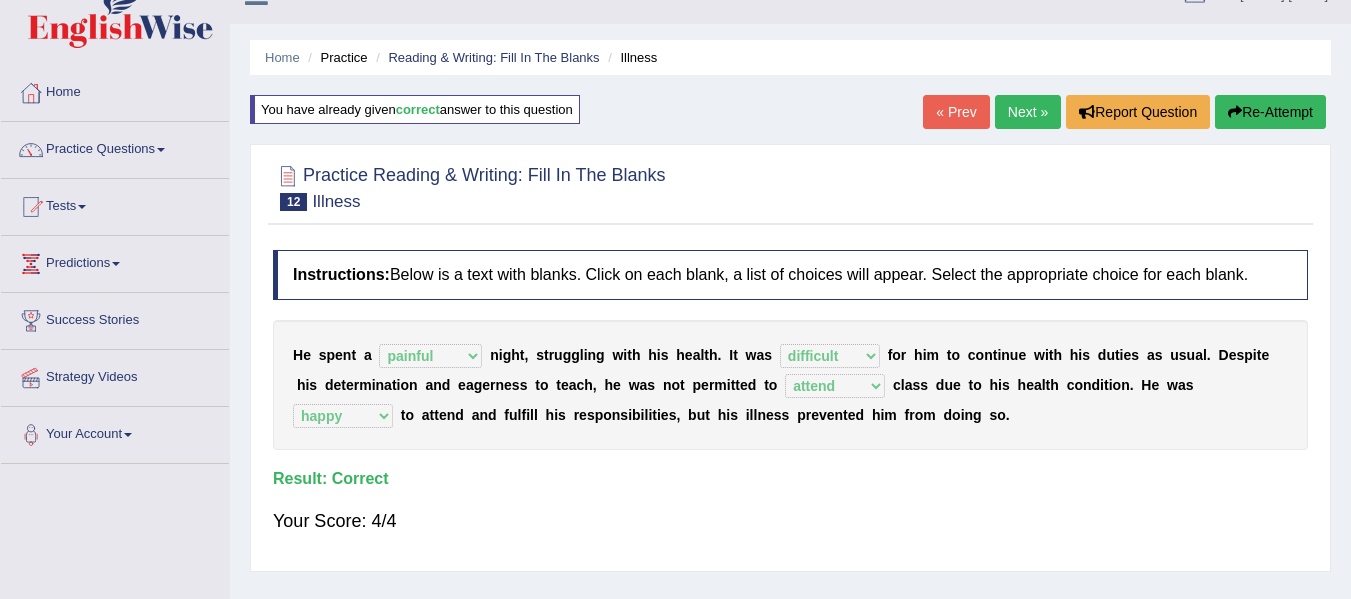 click on "Next »" at bounding box center [1028, 112] 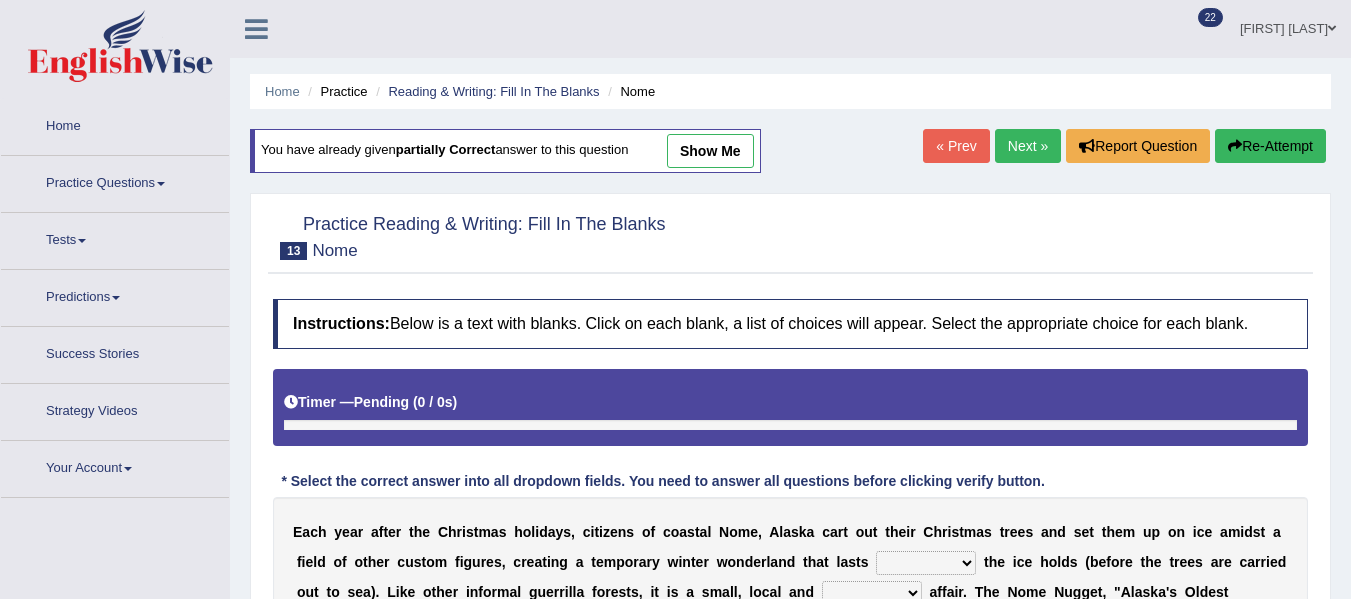 scroll, scrollTop: 0, scrollLeft: 0, axis: both 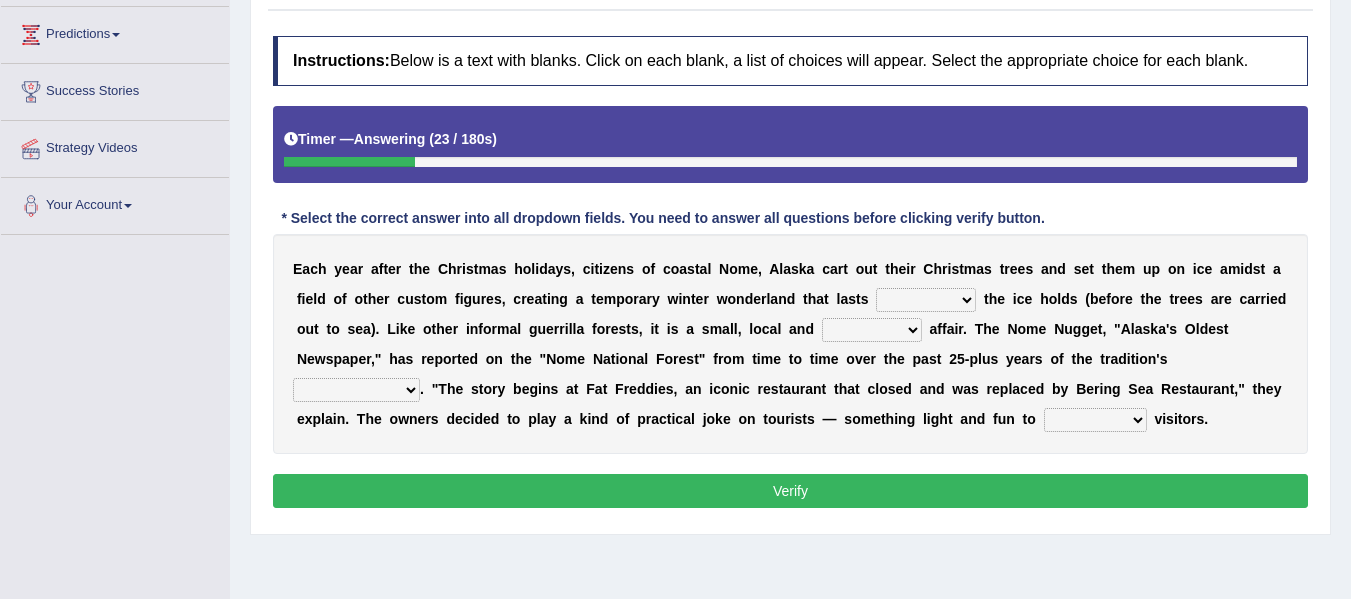 click on "as long as before after although" at bounding box center [926, 300] 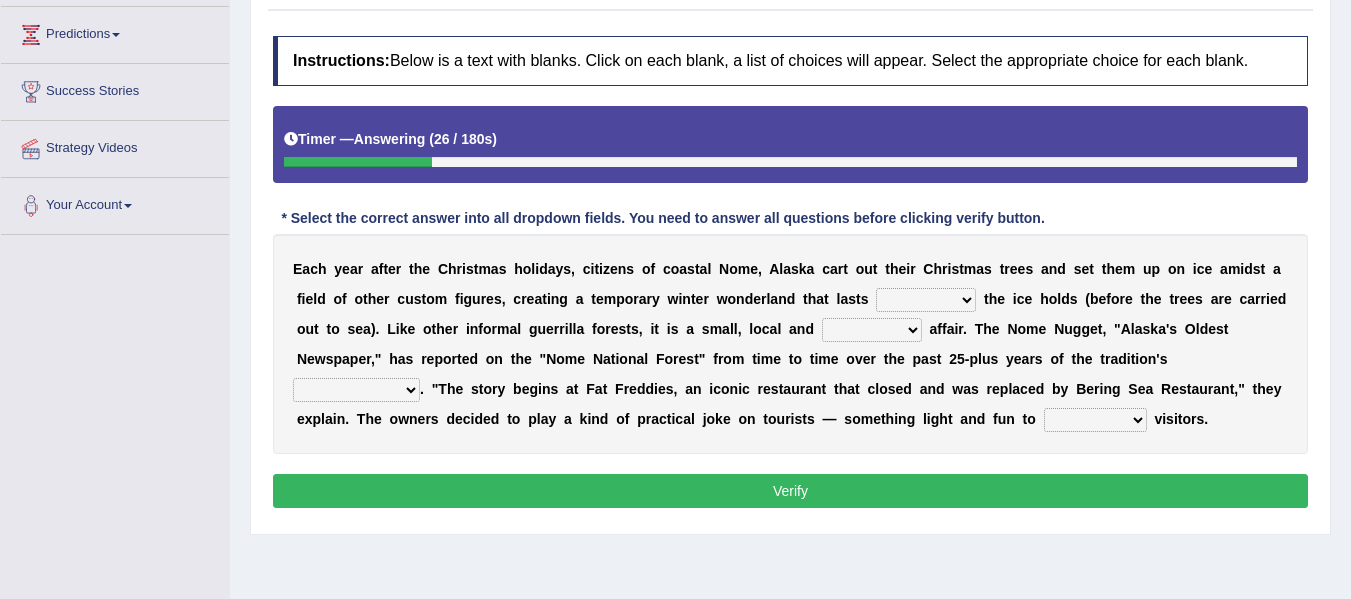select on "as long as" 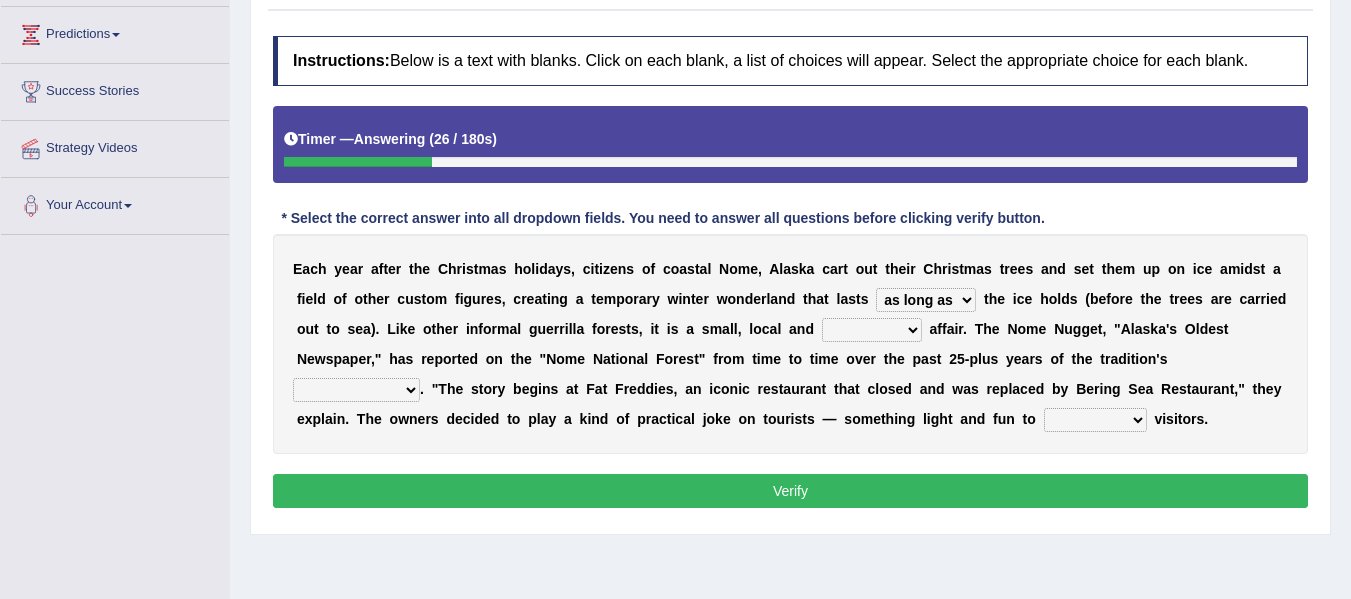 click on "as long as before after although" at bounding box center [926, 300] 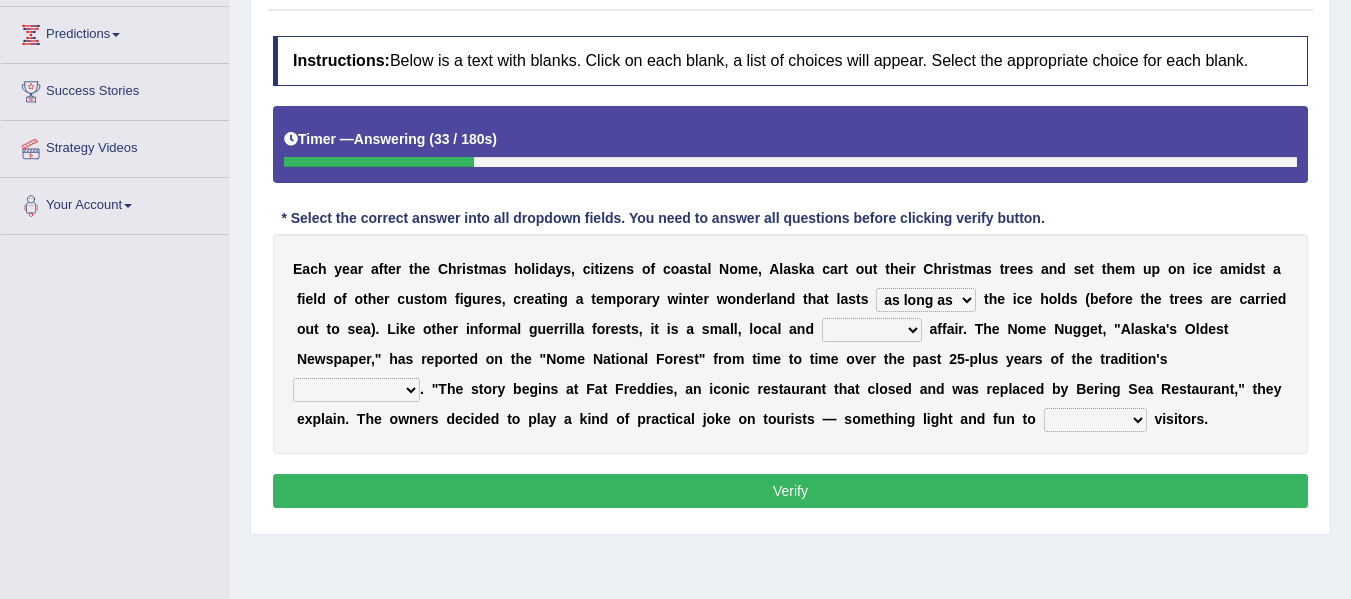 click on "nasty fuzzy cozy greasy" at bounding box center [872, 330] 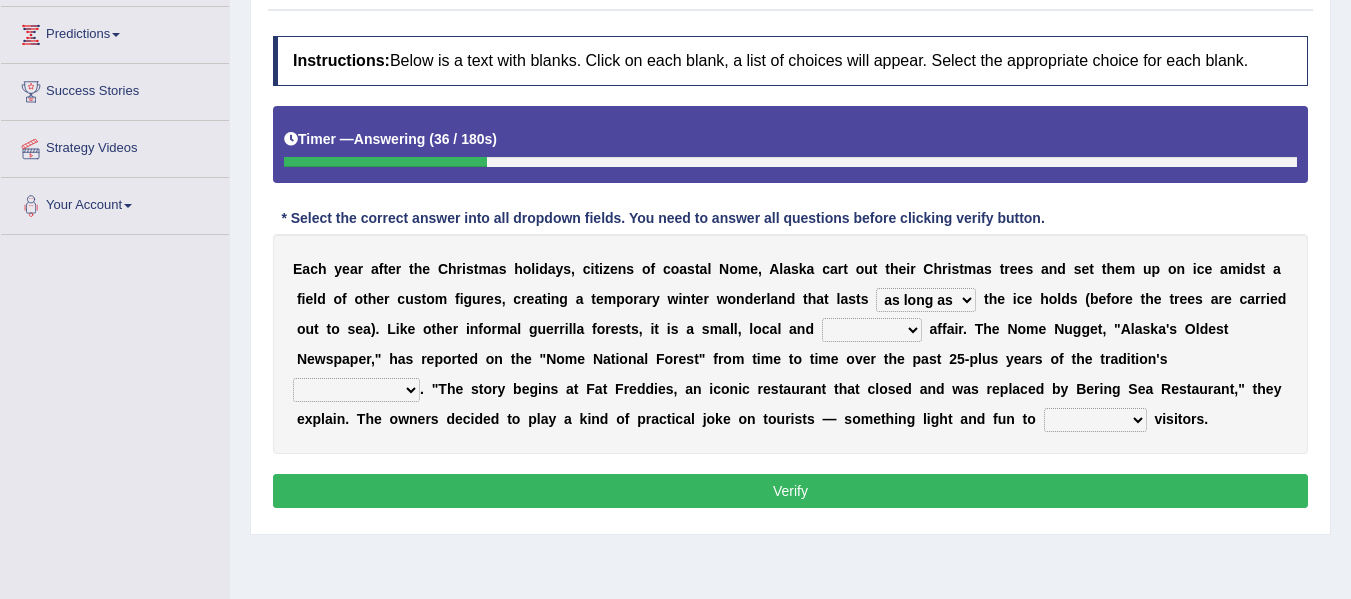 select on "cozy" 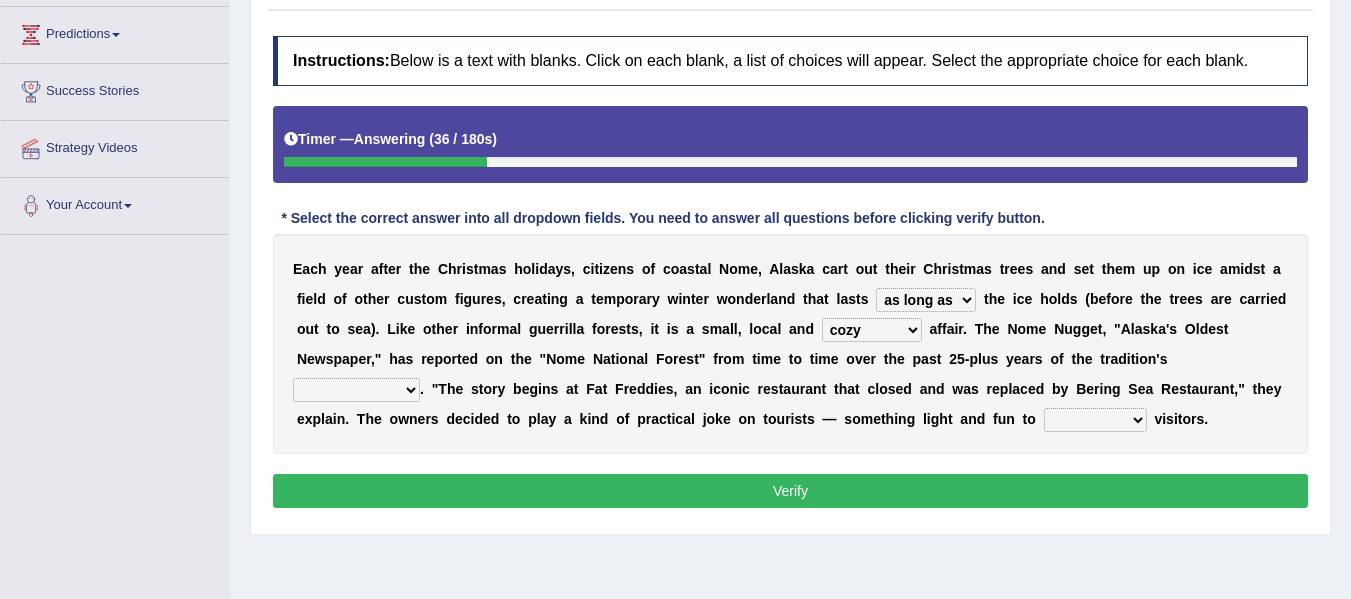 click on "nasty fuzzy cozy greasy" at bounding box center [872, 330] 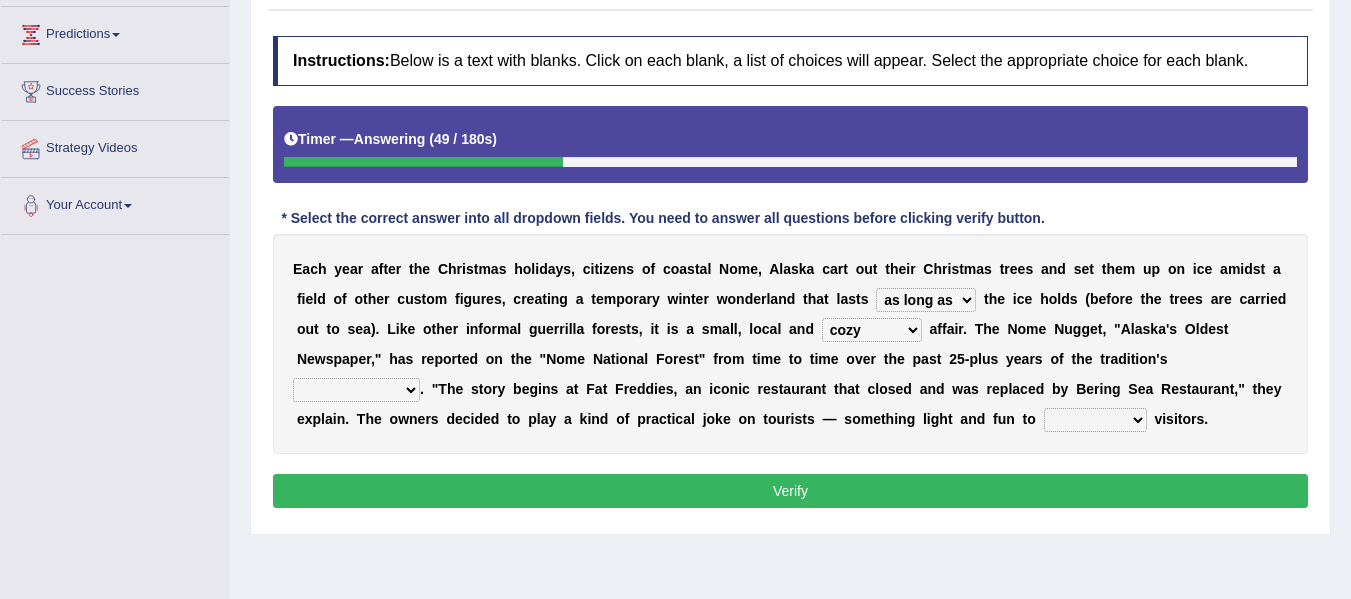 click on "life existence disappearance emotions" at bounding box center (356, 390) 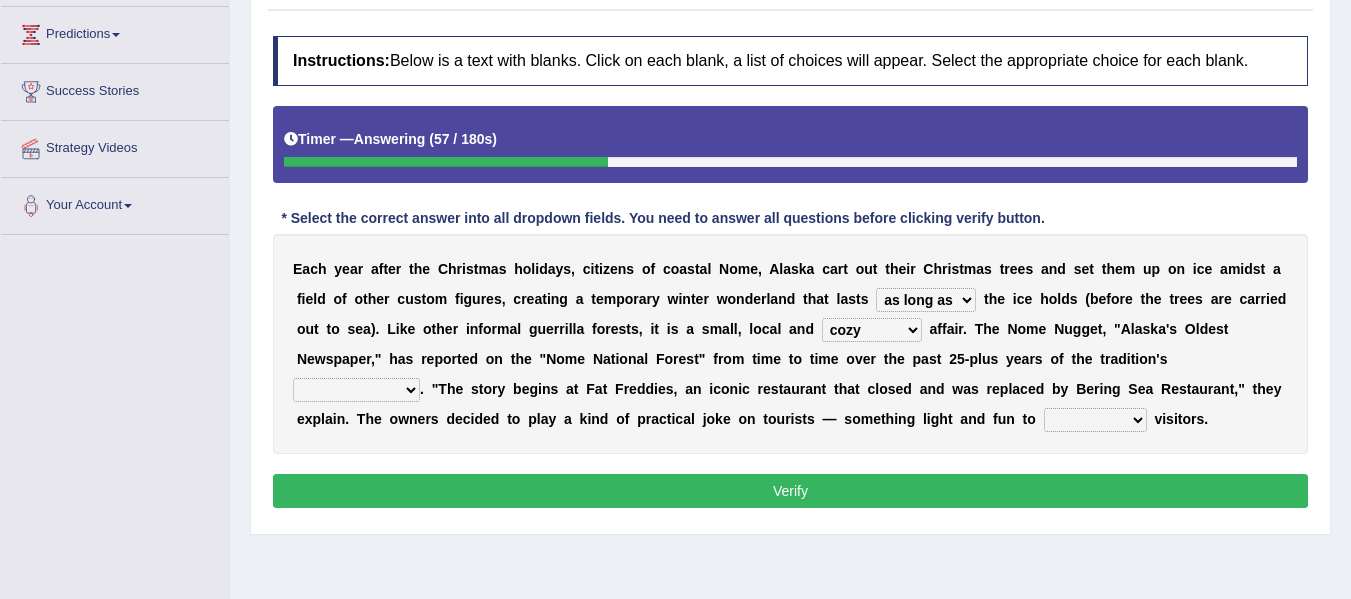 select on "existence" 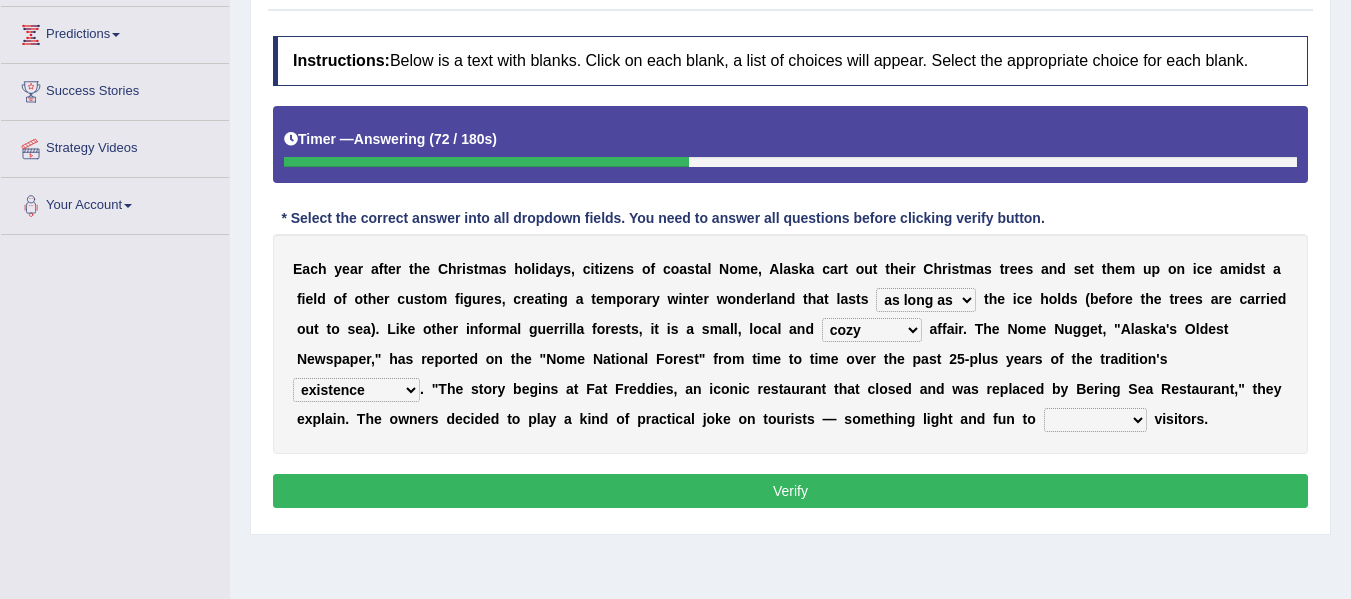 click on "purchase confound distinguish repel" at bounding box center (1095, 420) 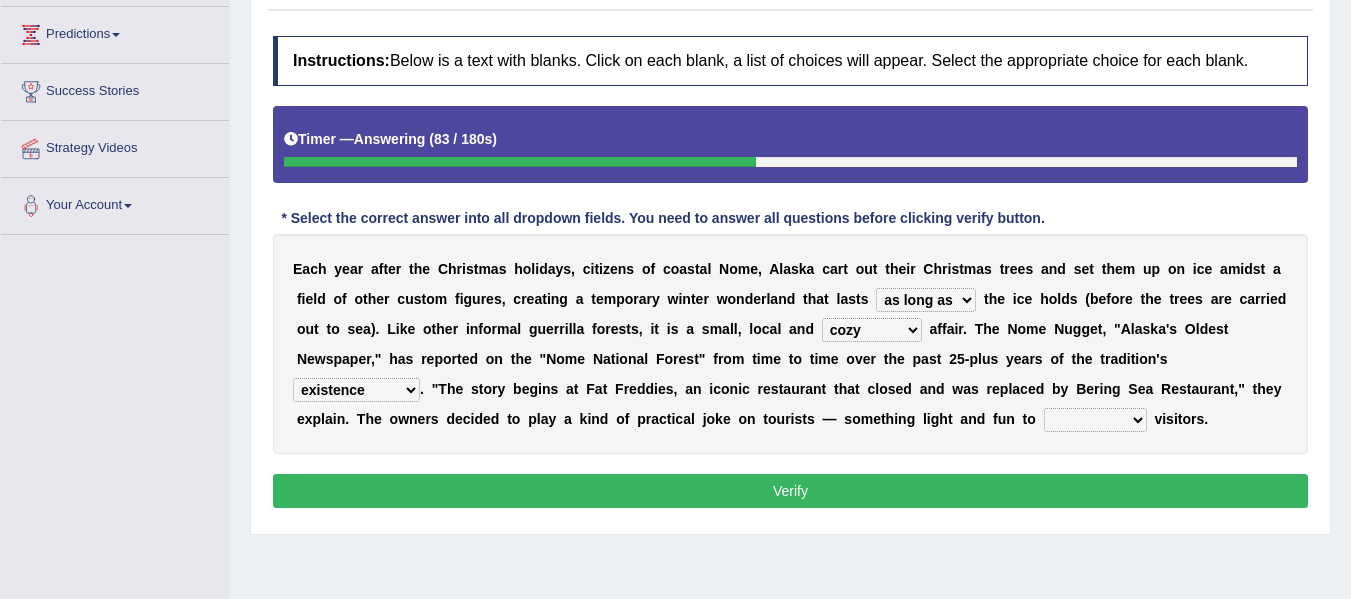select on "confound" 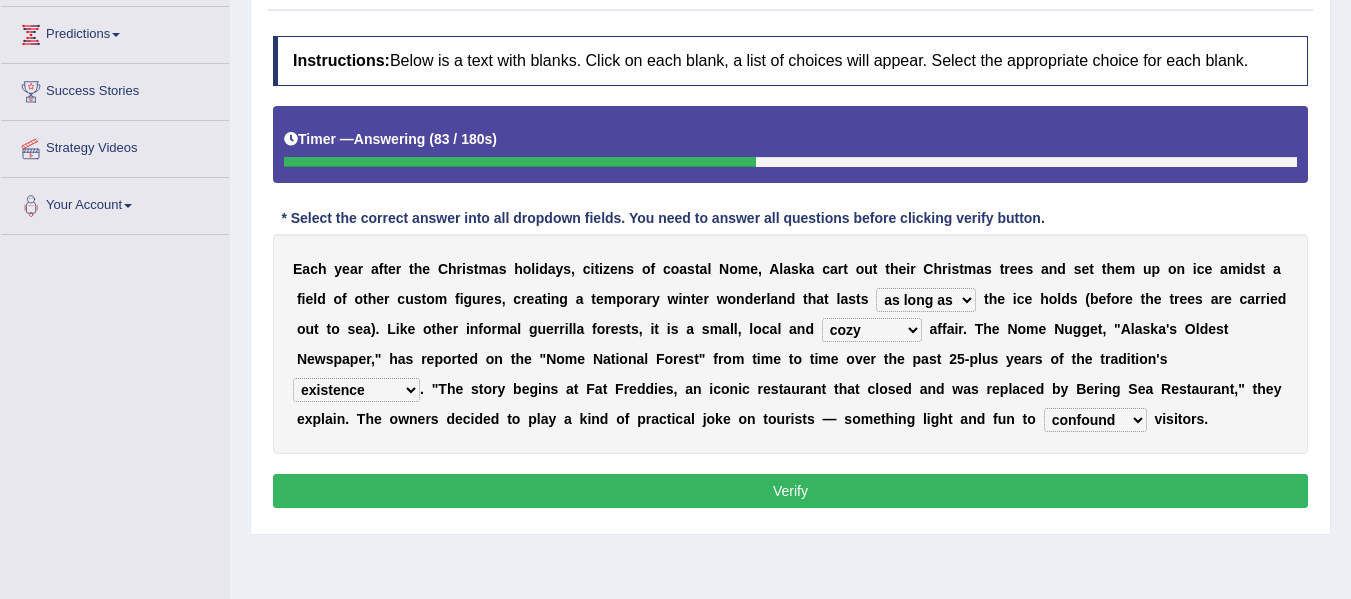 click on "purchase confound distinguish repel" at bounding box center (1095, 420) 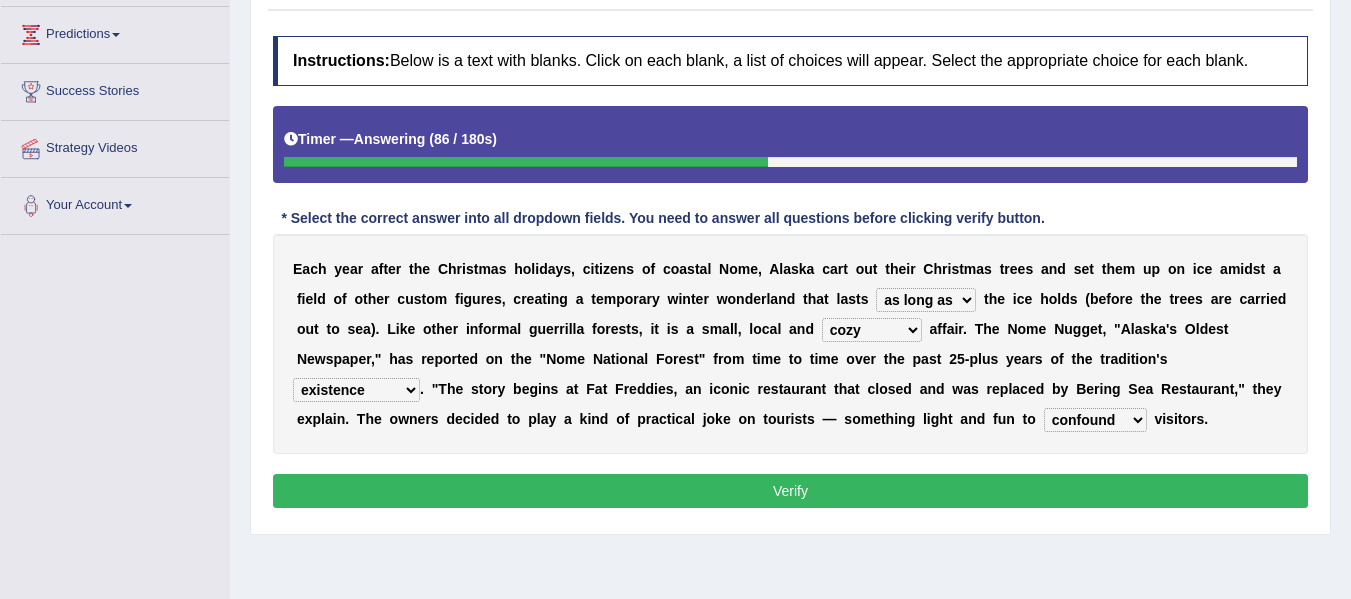 click on "Verify" at bounding box center (790, 491) 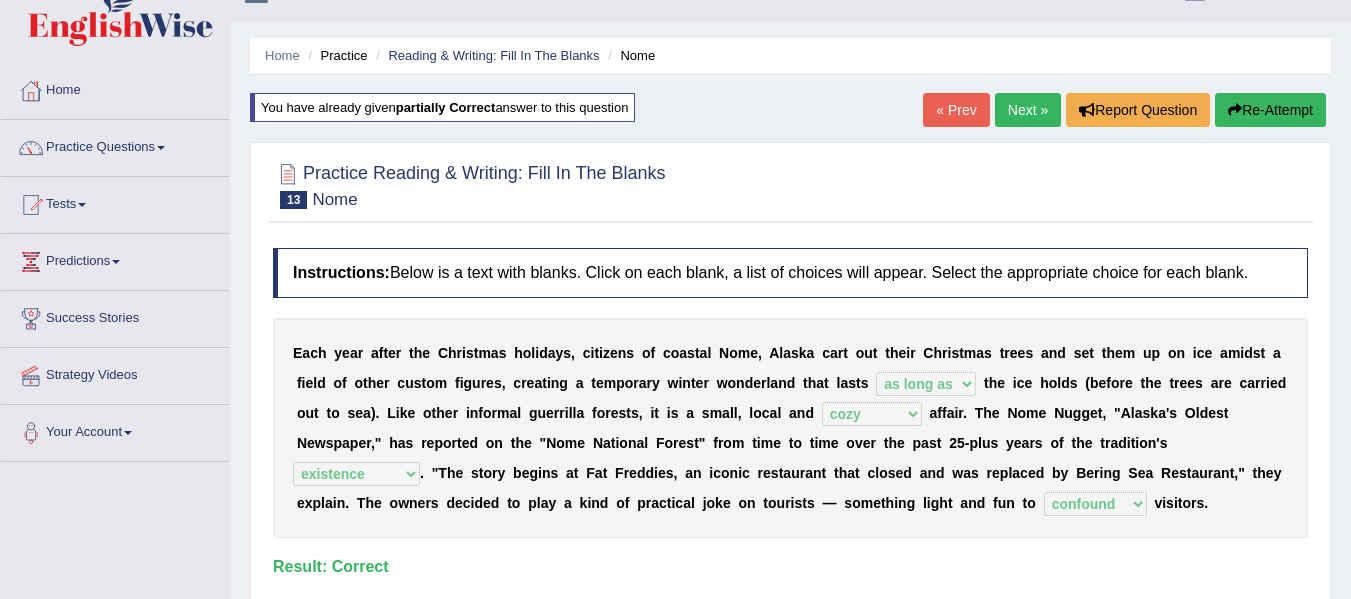scroll, scrollTop: 30, scrollLeft: 0, axis: vertical 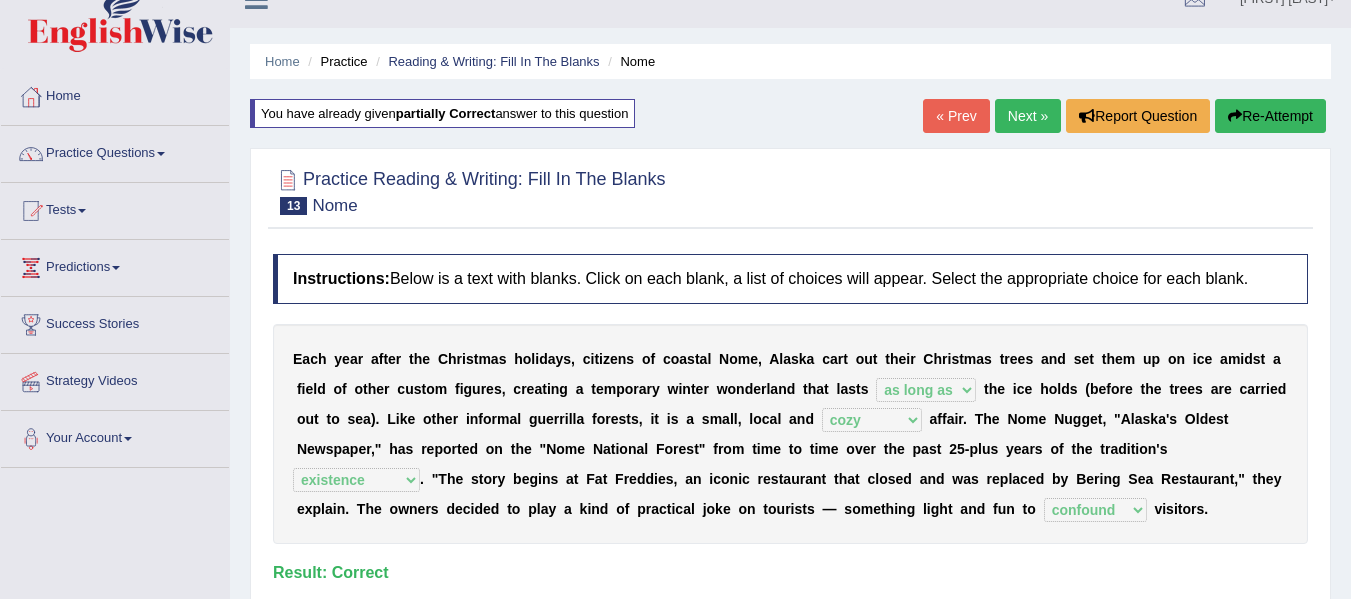 click on "Next »" at bounding box center (1028, 116) 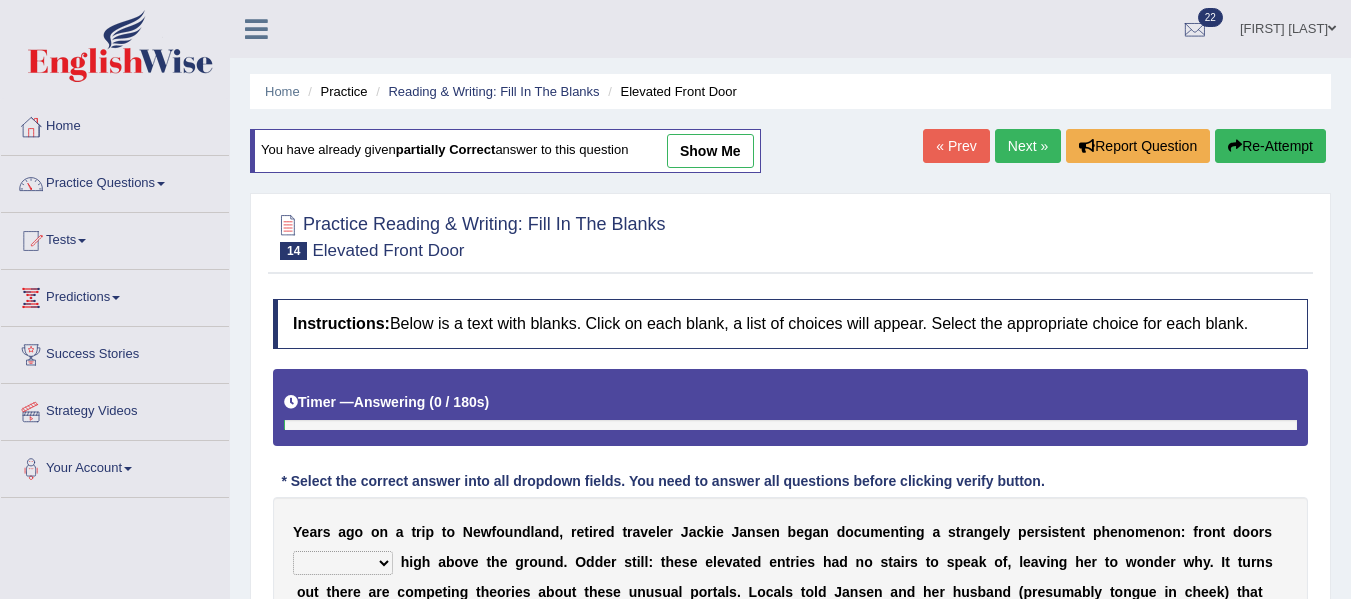 scroll, scrollTop: 451, scrollLeft: 0, axis: vertical 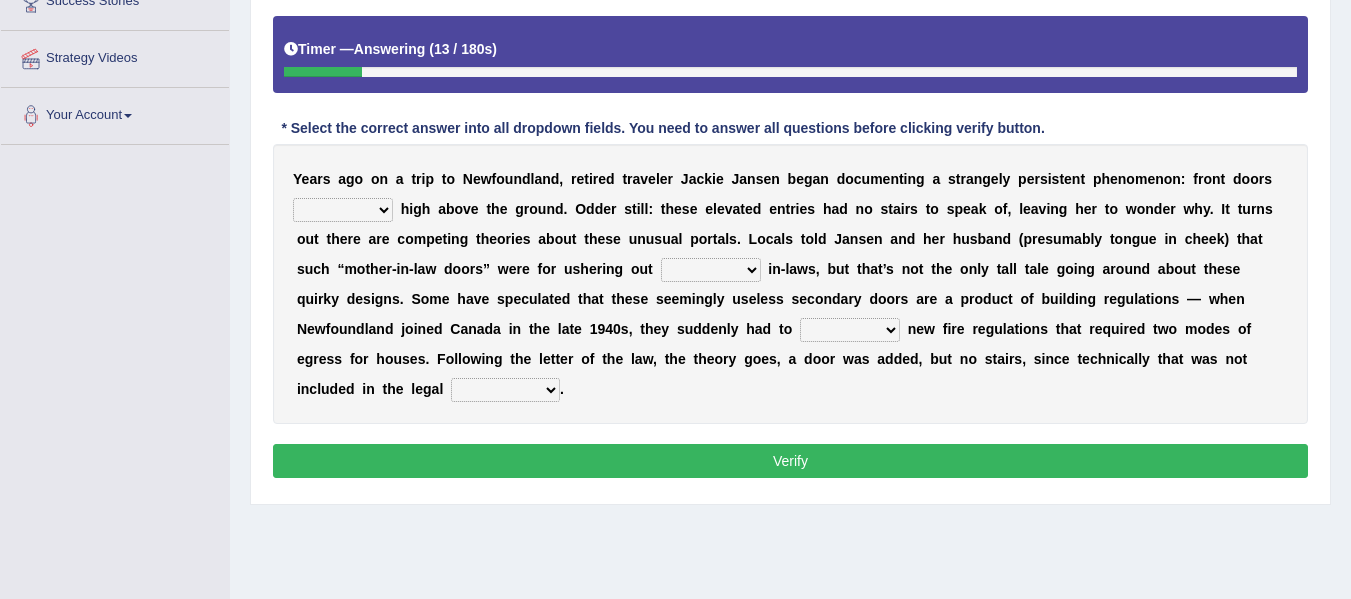 click on "raised visited painted lowered" at bounding box center [343, 210] 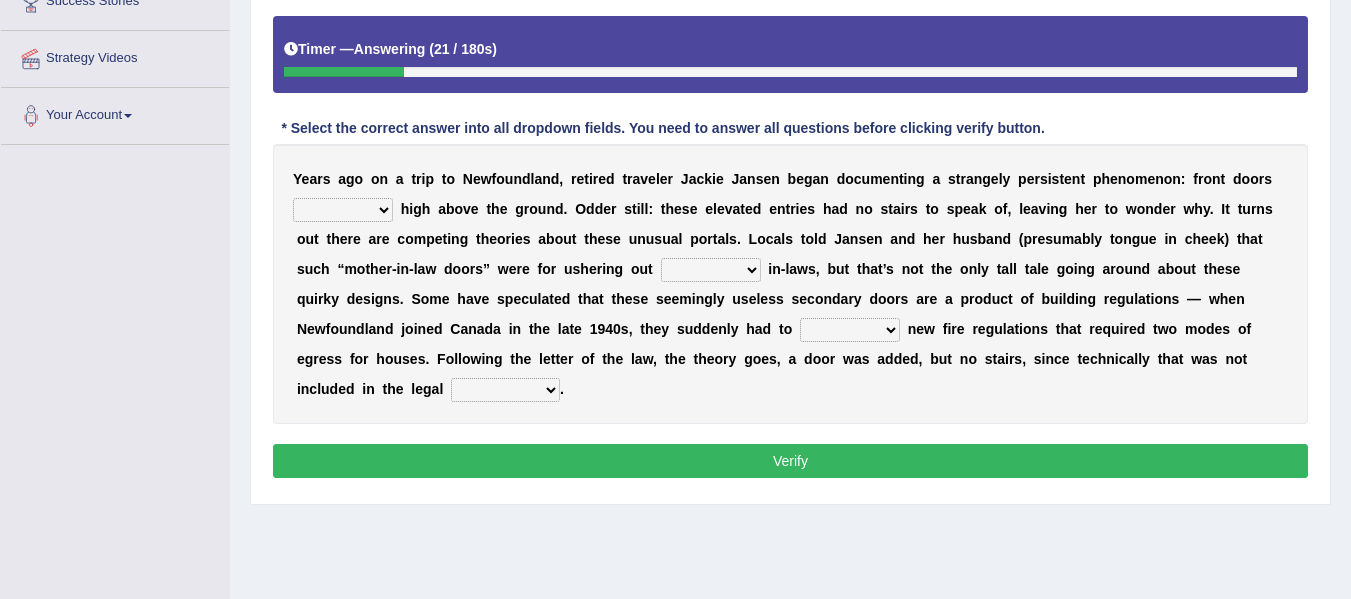 select on "raised" 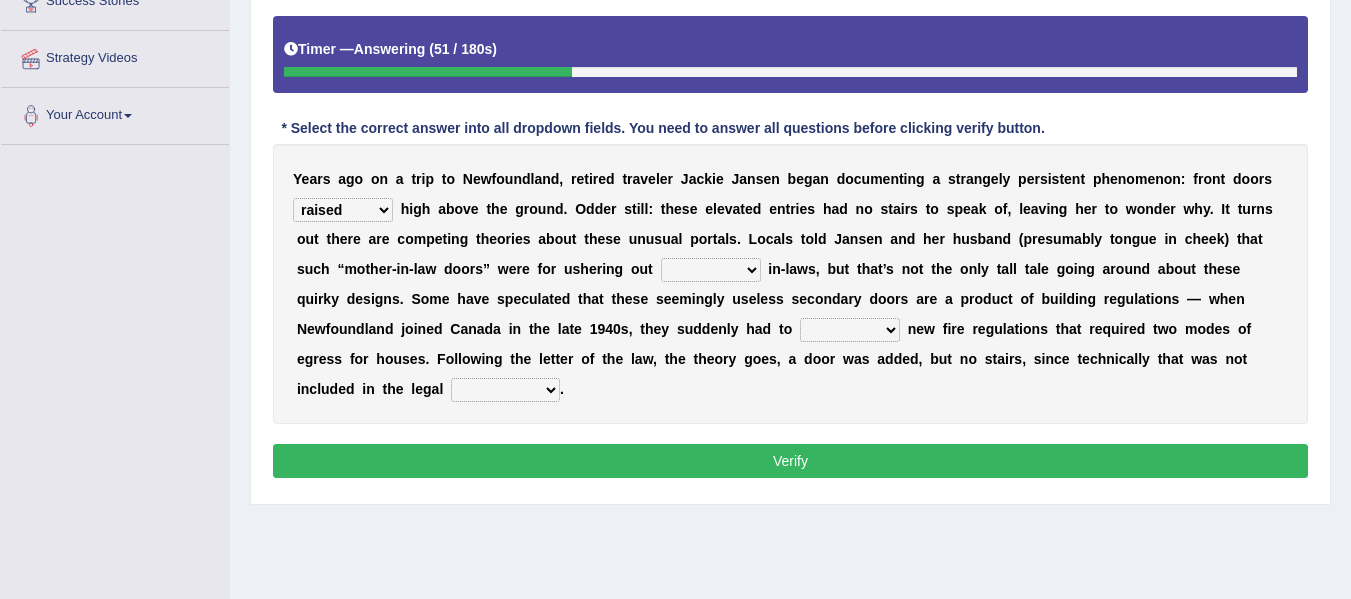 click on "unbiased underlined unwanted united" at bounding box center [711, 270] 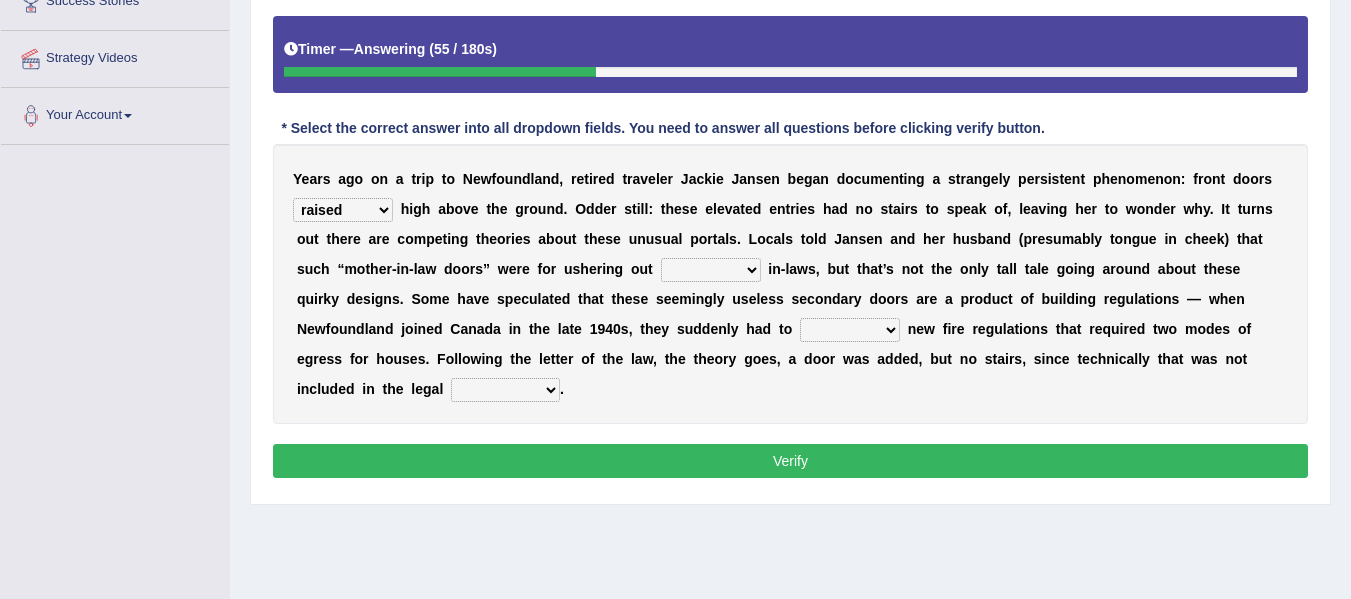 select on "unwanted" 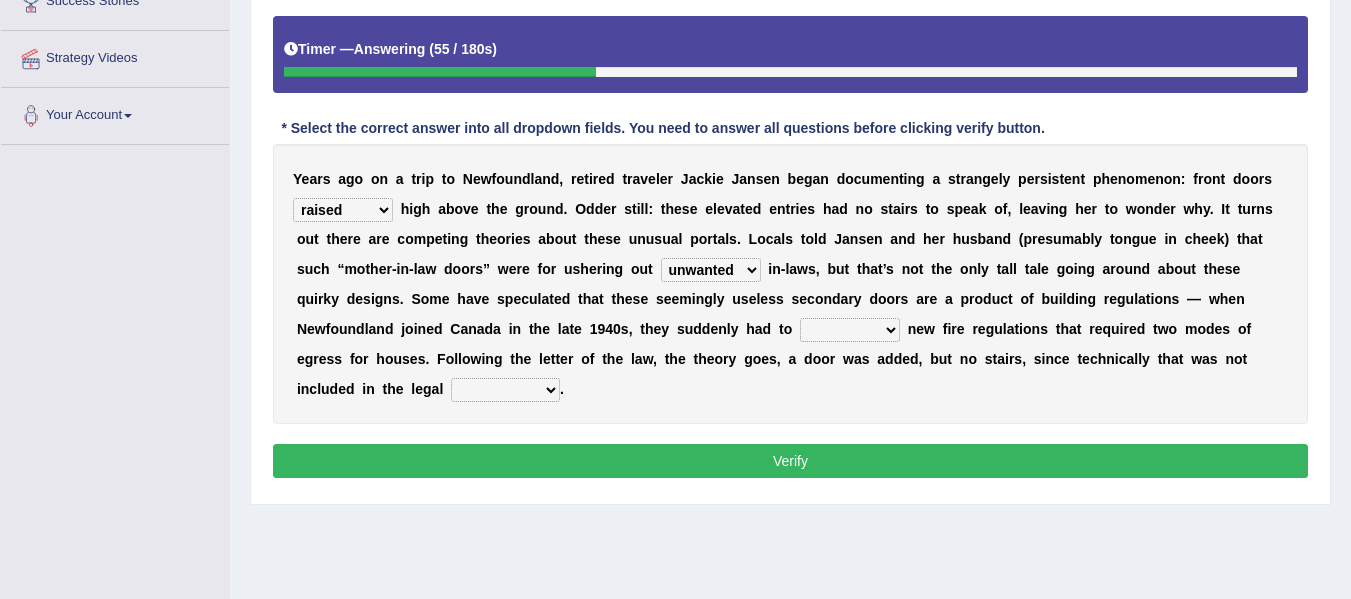 click on "unbiased underlined unwanted united" at bounding box center [711, 270] 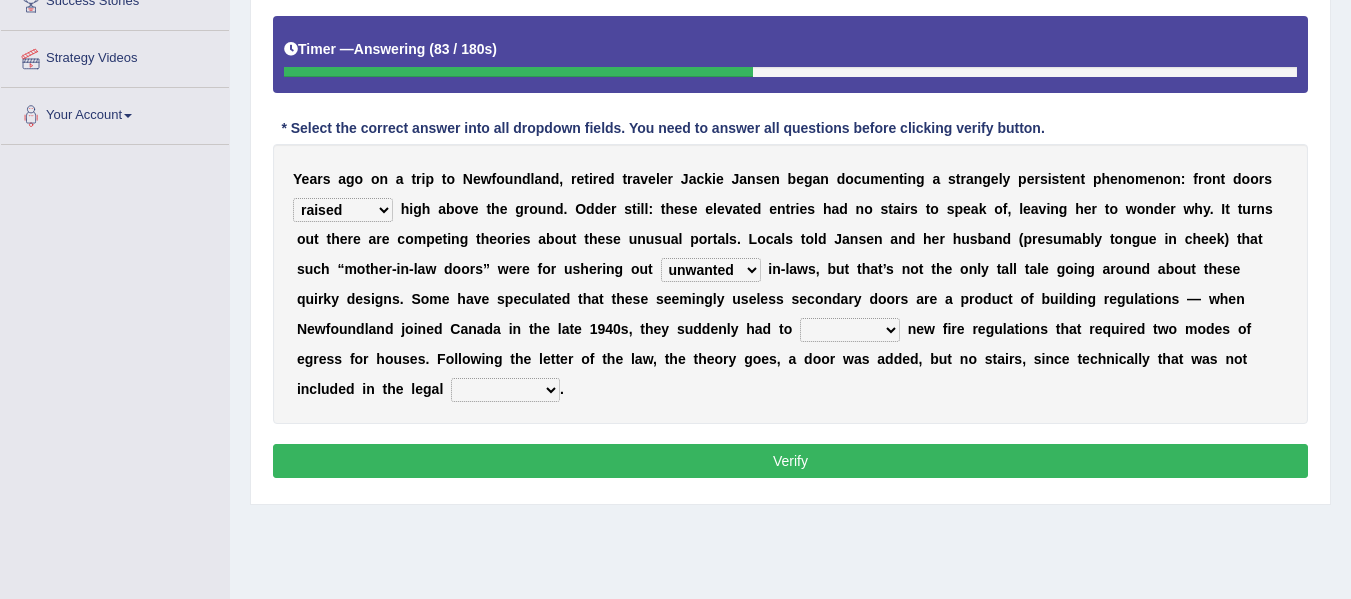 click on "illuminate appreciate match disobey" at bounding box center (850, 330) 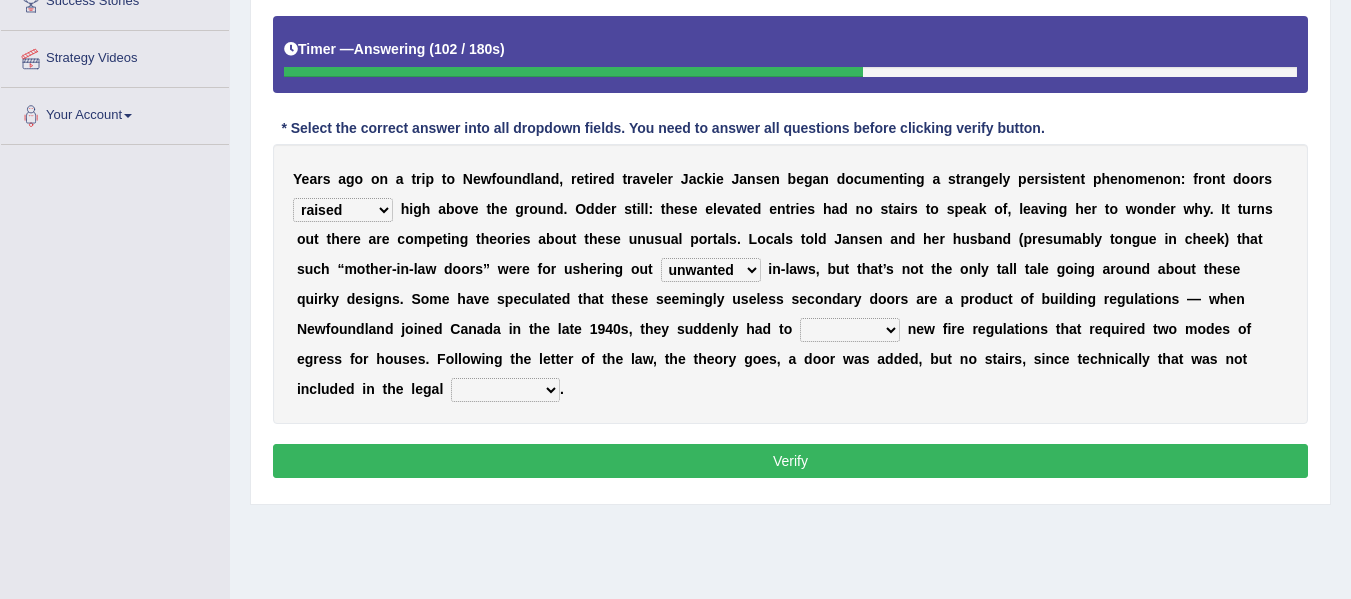 select on "match" 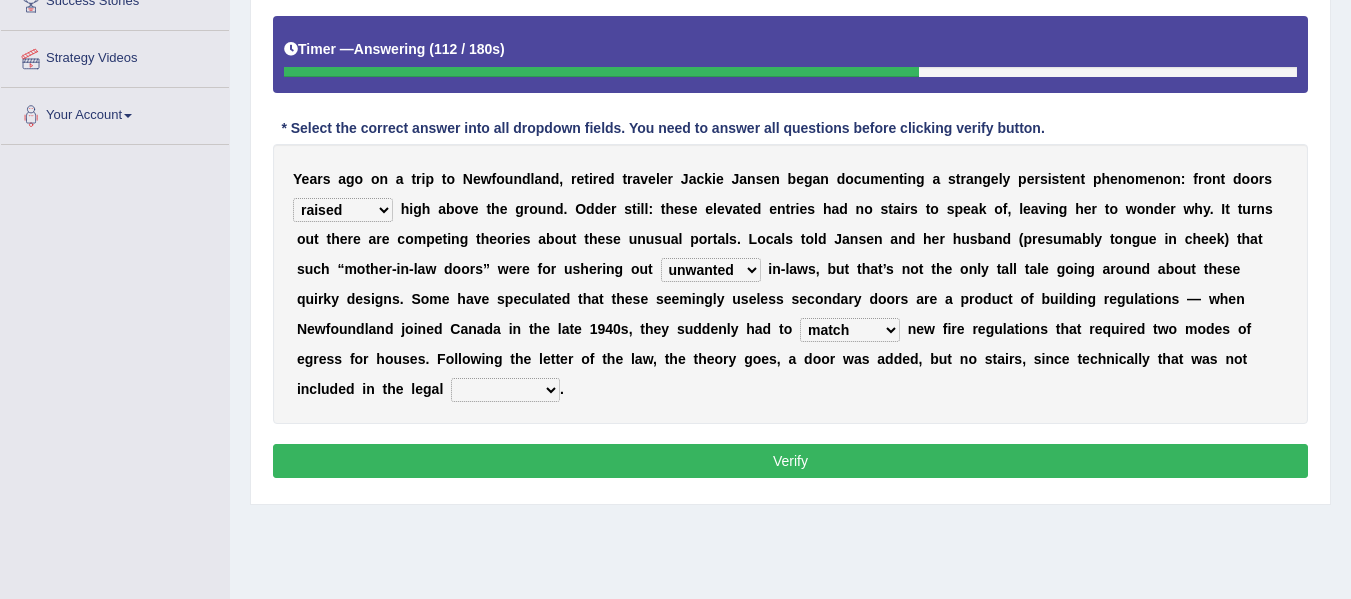 click on "religion paces manager requirement" at bounding box center (505, 390) 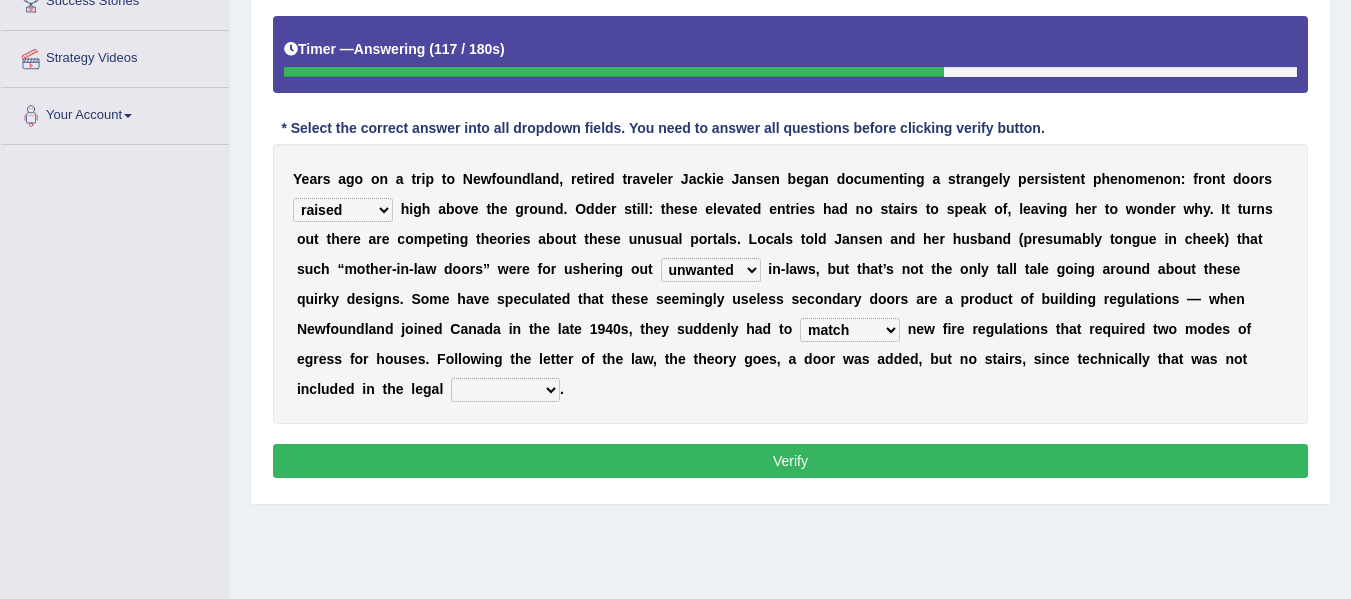 select on "requirement" 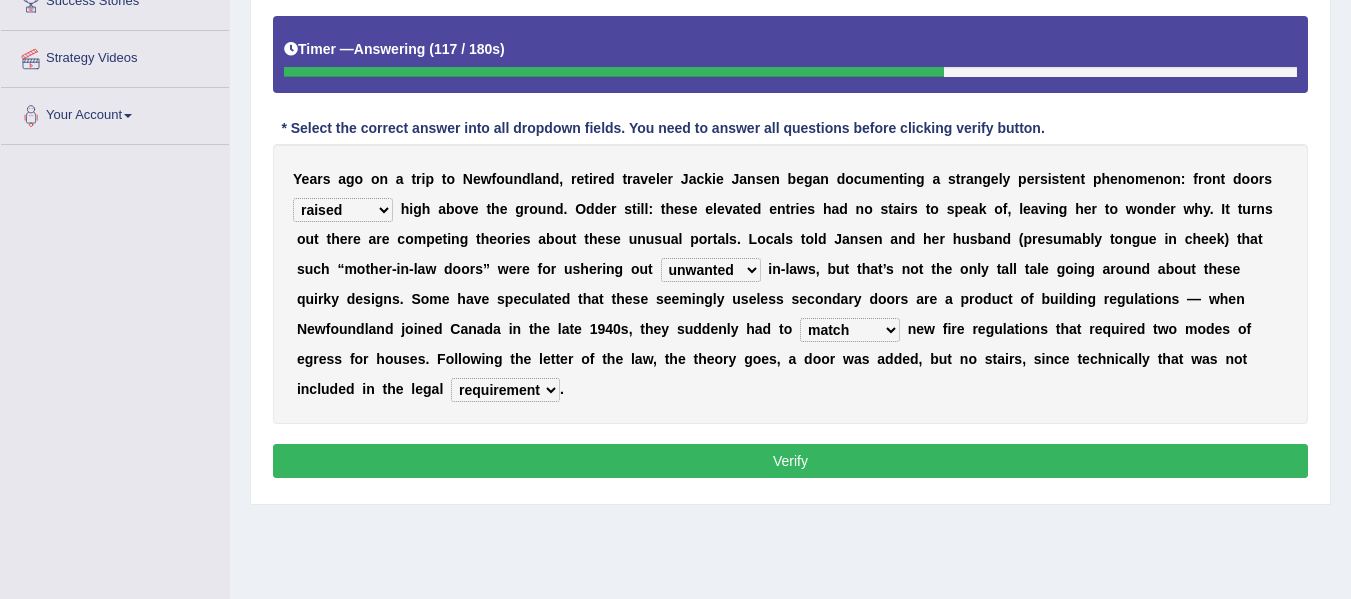 click on "religion paces manager requirement" at bounding box center [505, 390] 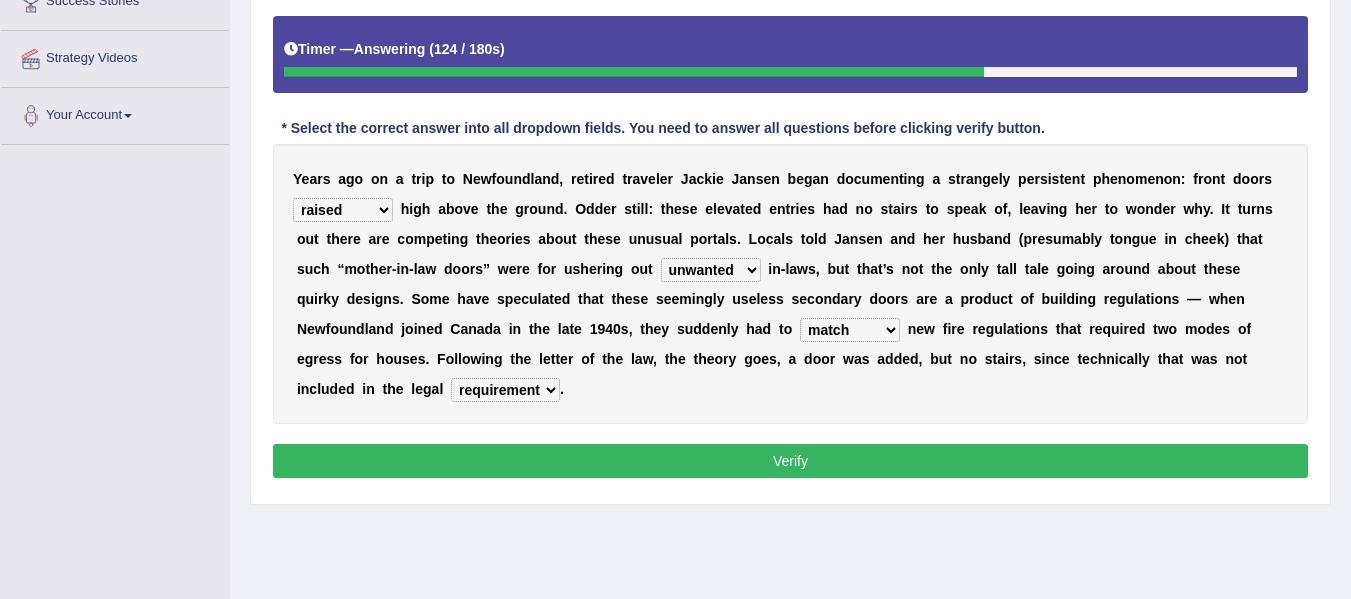 click on "Verify" at bounding box center [790, 461] 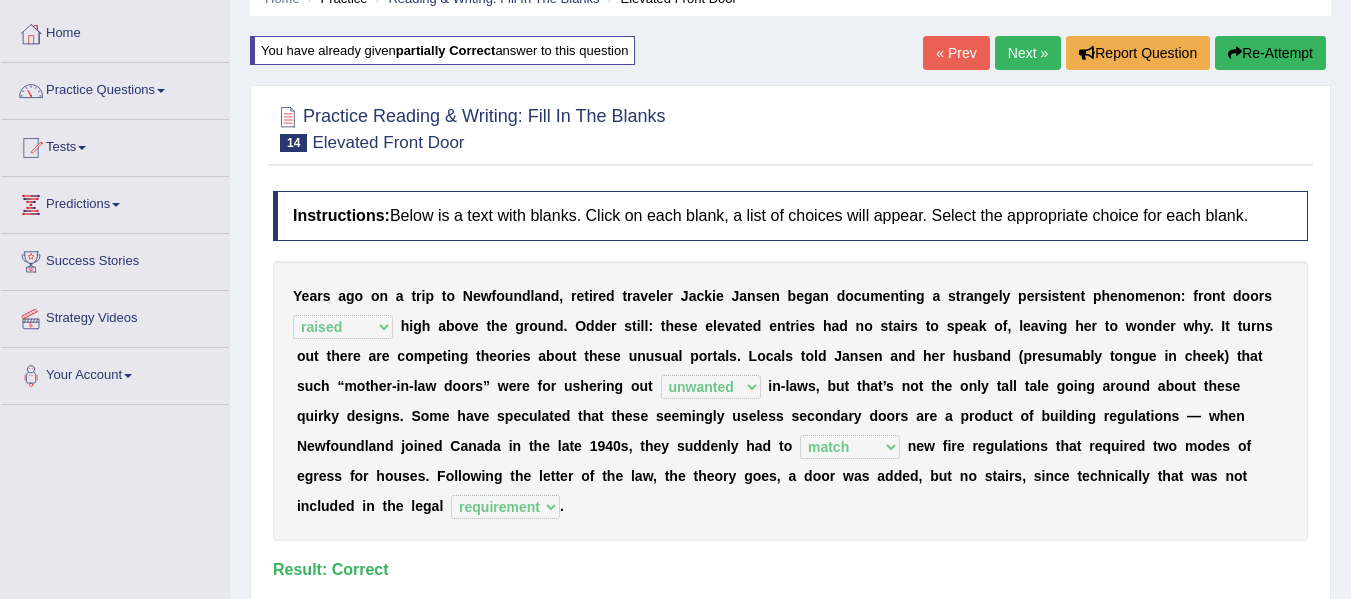 scroll, scrollTop: 77, scrollLeft: 0, axis: vertical 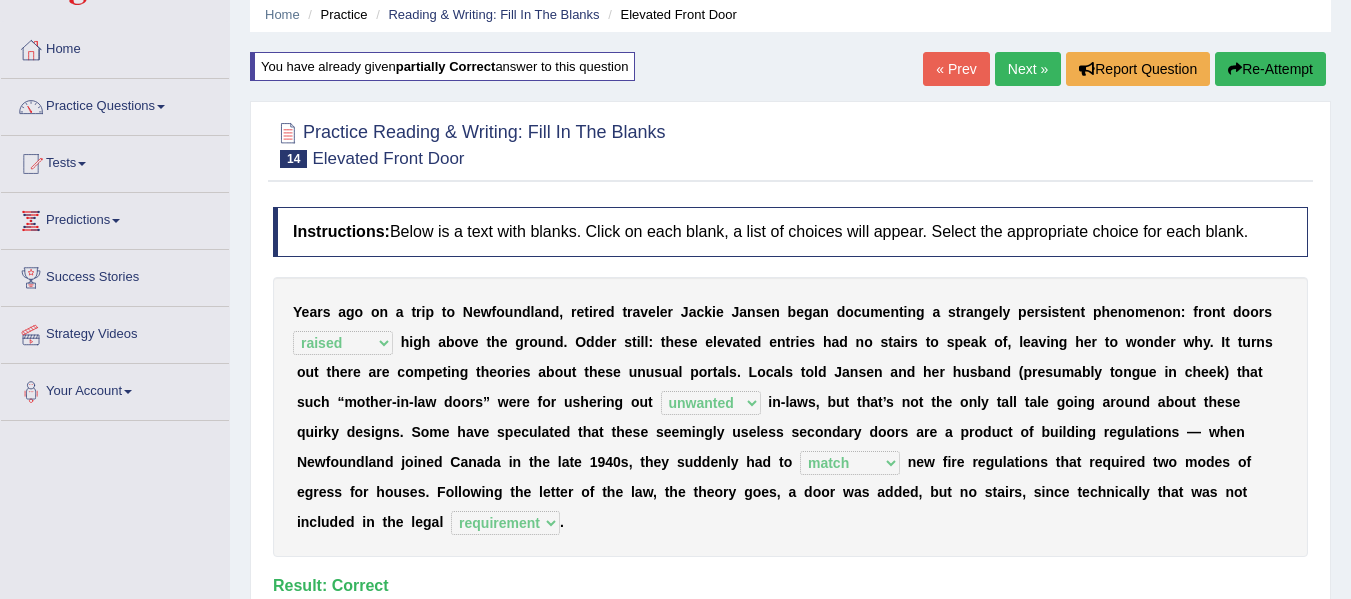 click on "Next »" at bounding box center (1028, 69) 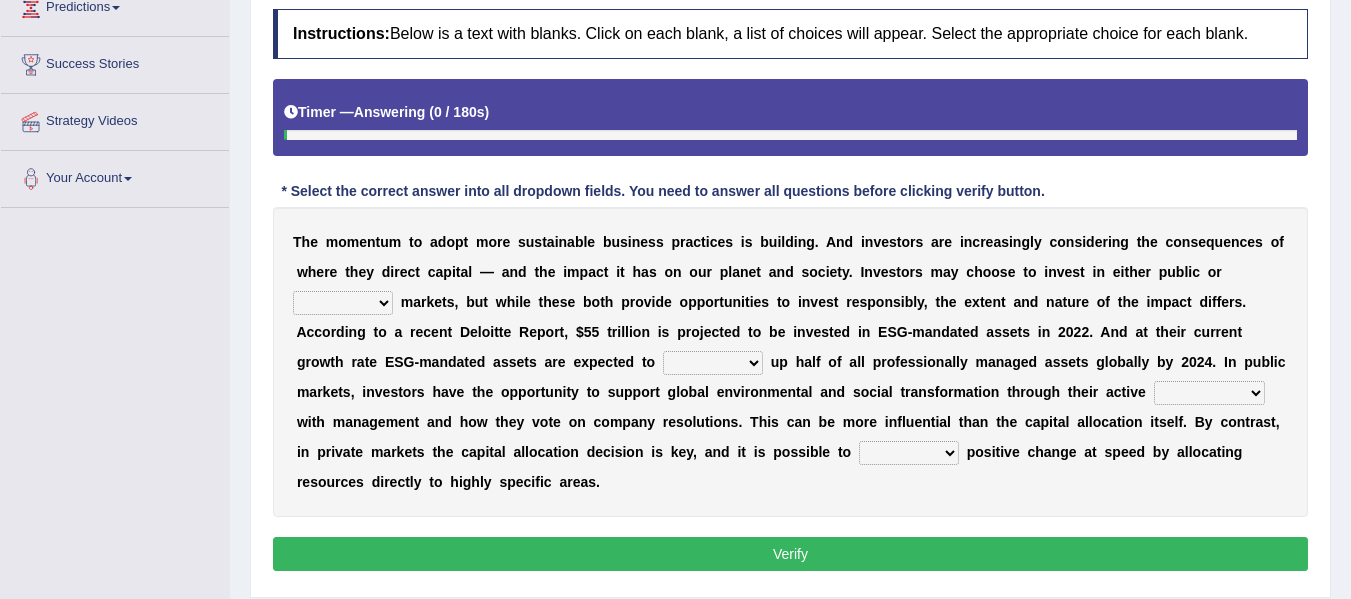 scroll, scrollTop: 0, scrollLeft: 0, axis: both 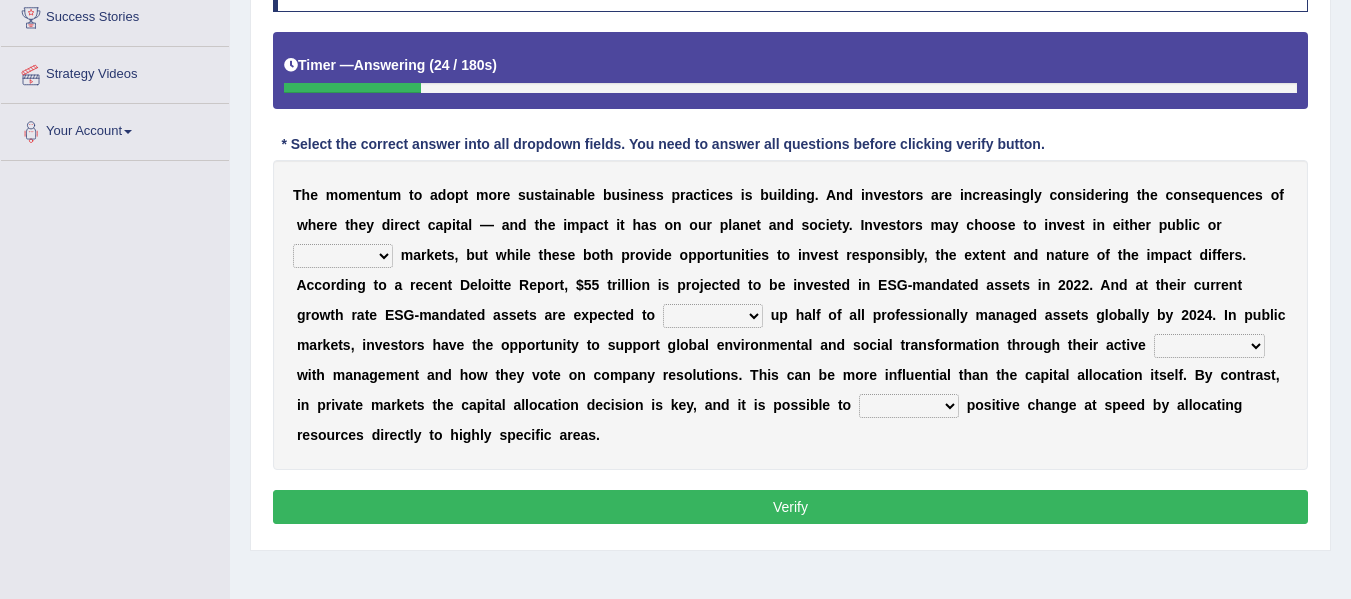 click on "financial material written private" at bounding box center (343, 256) 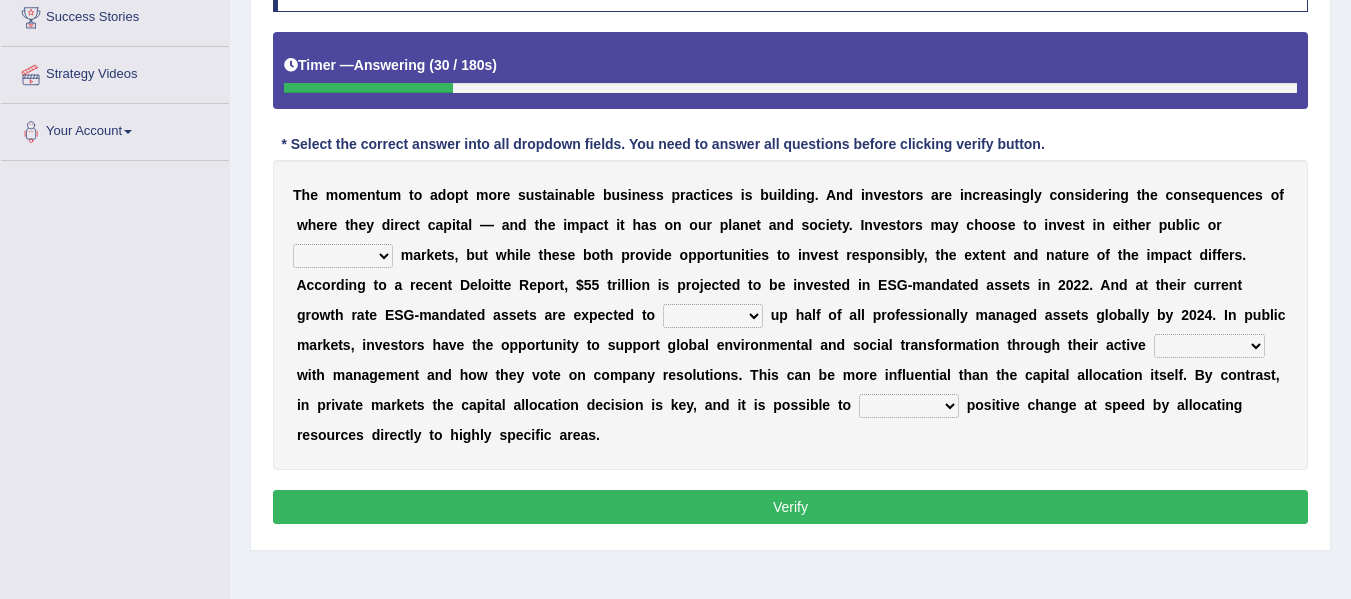 select on "private" 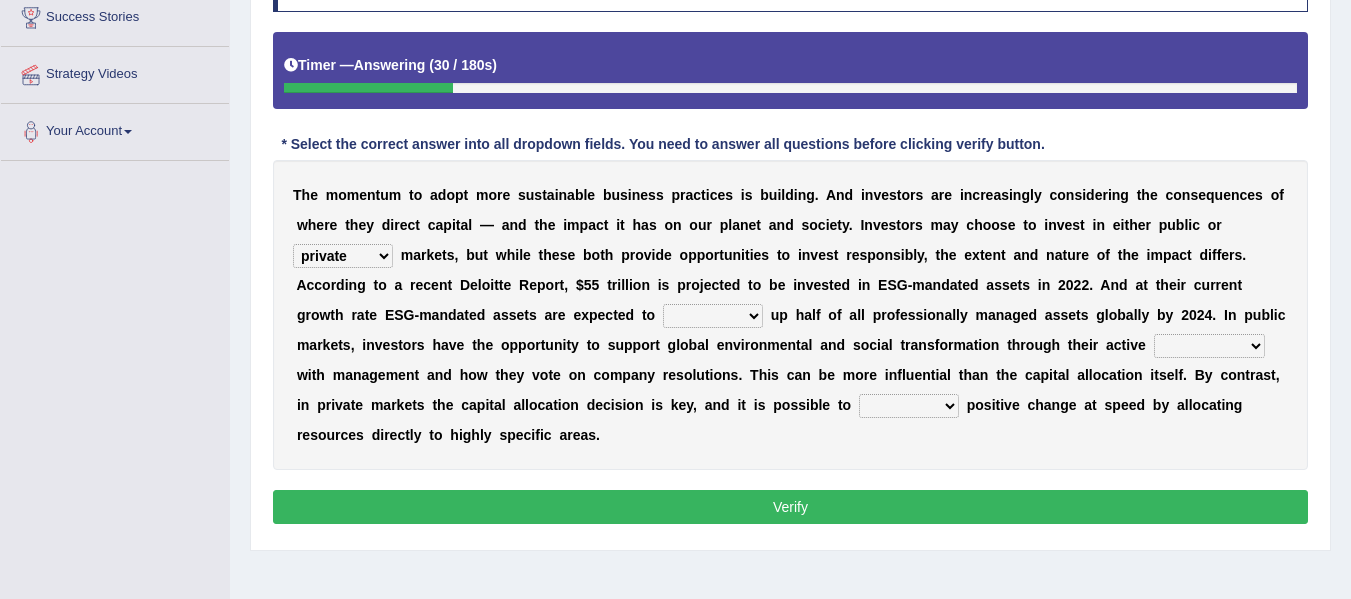 click on "financial material written private" at bounding box center [343, 256] 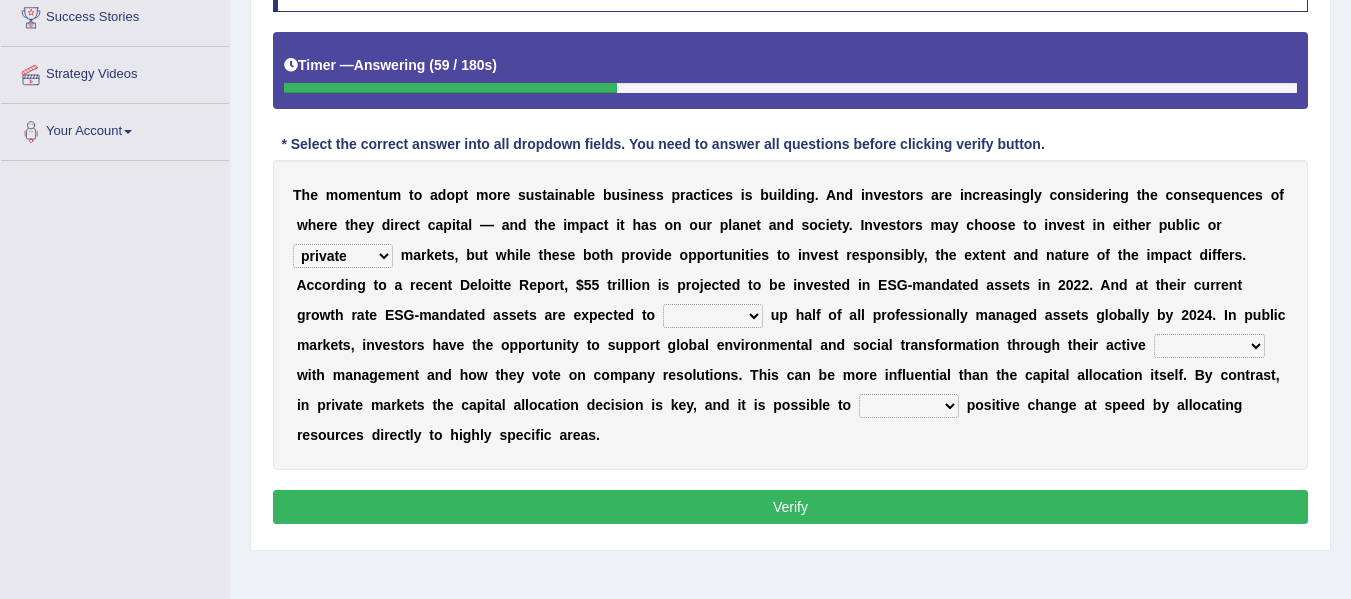 click on "build use make add" at bounding box center [713, 316] 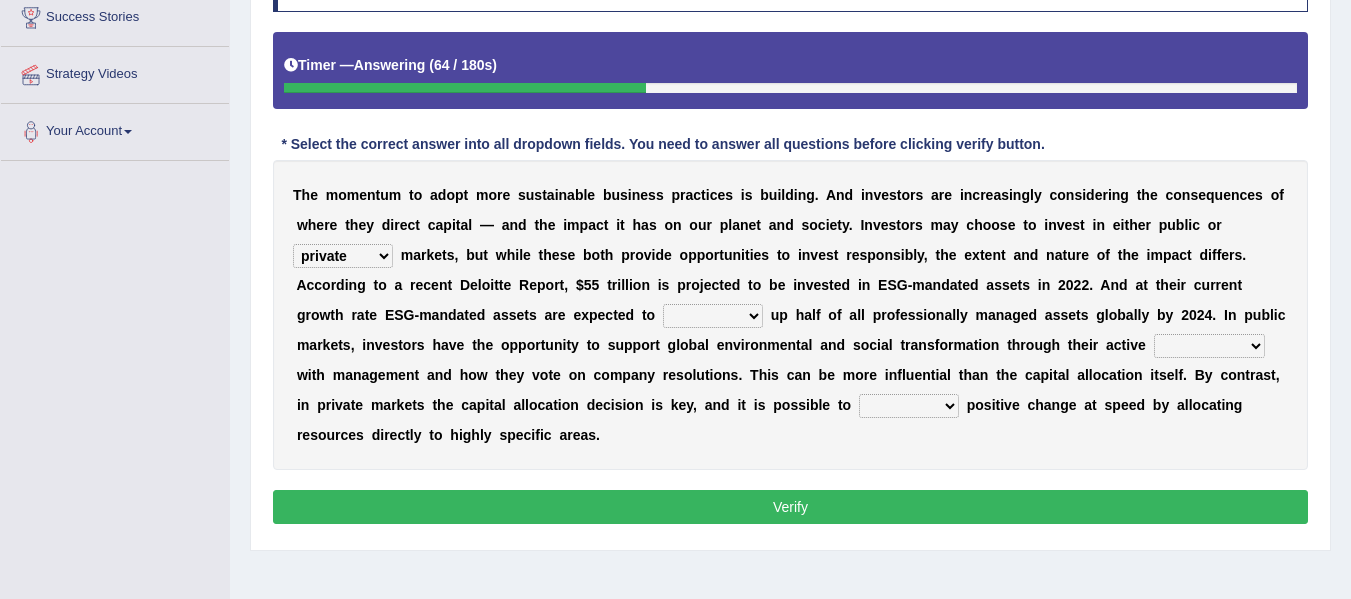 select on "make" 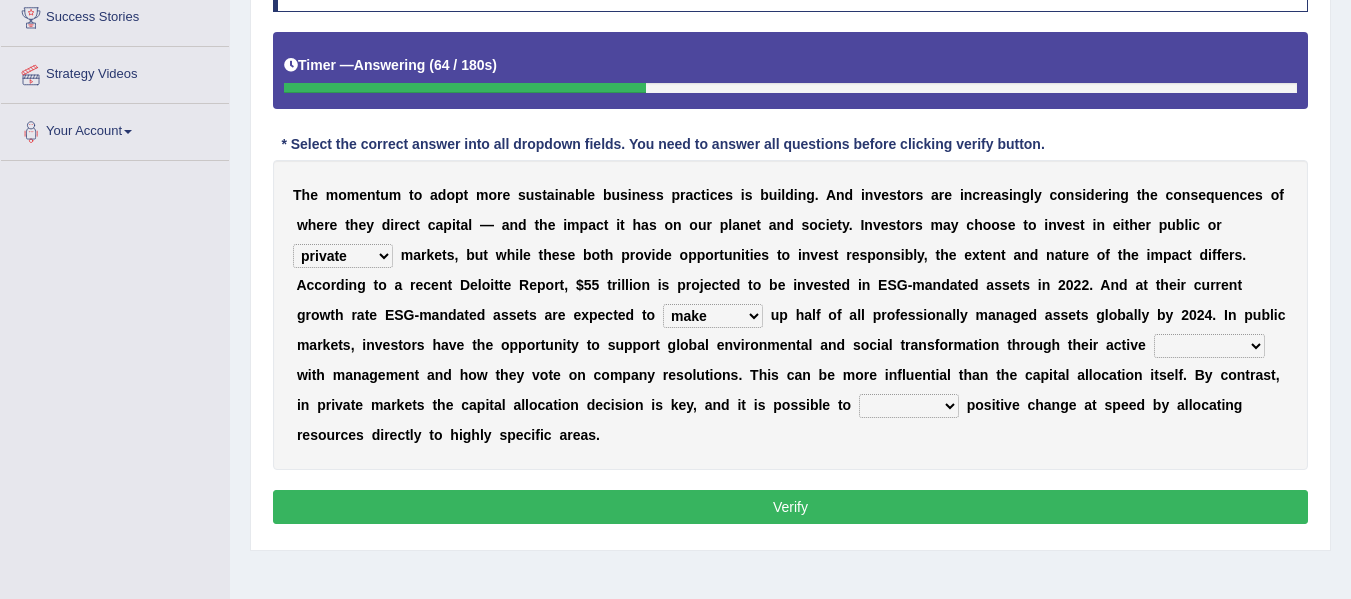 click on "build use make add" at bounding box center [713, 316] 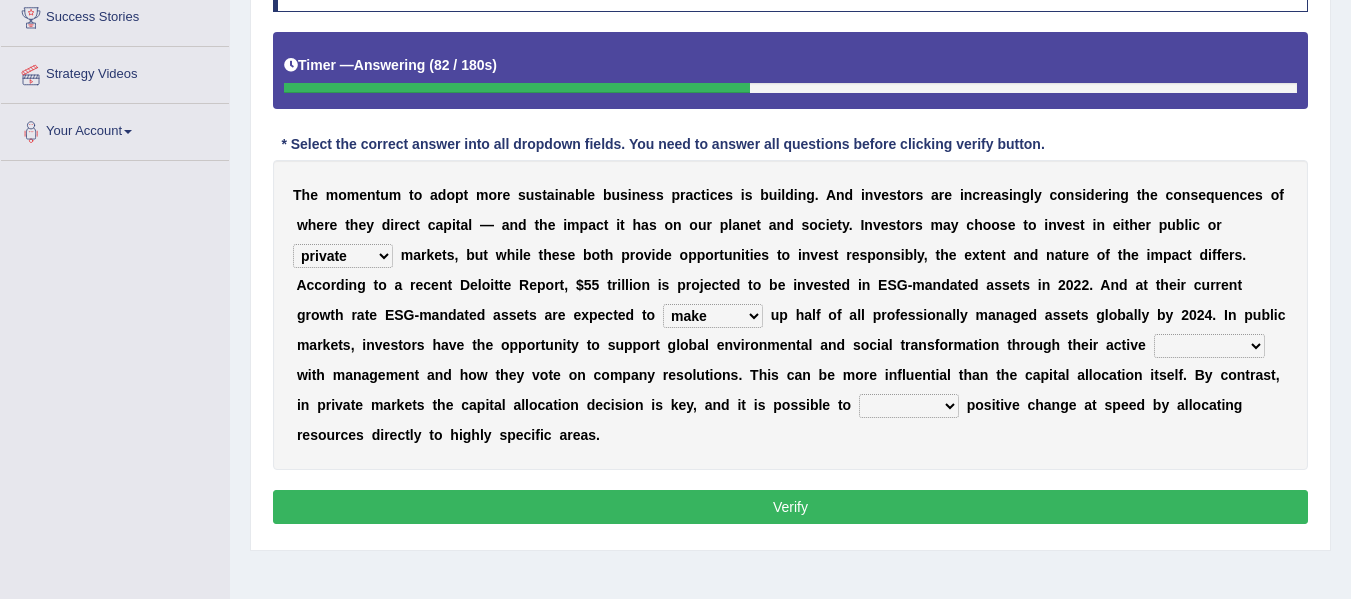 click on "engagement service squabble investment" at bounding box center (1209, 346) 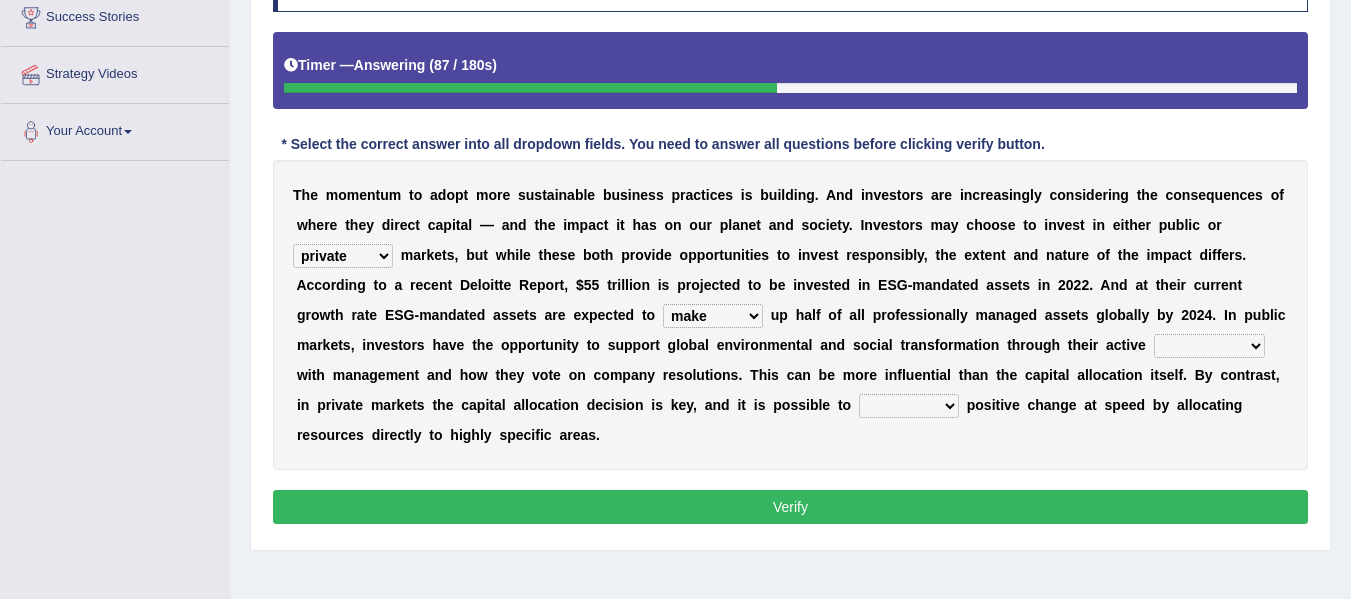 select on "engagement" 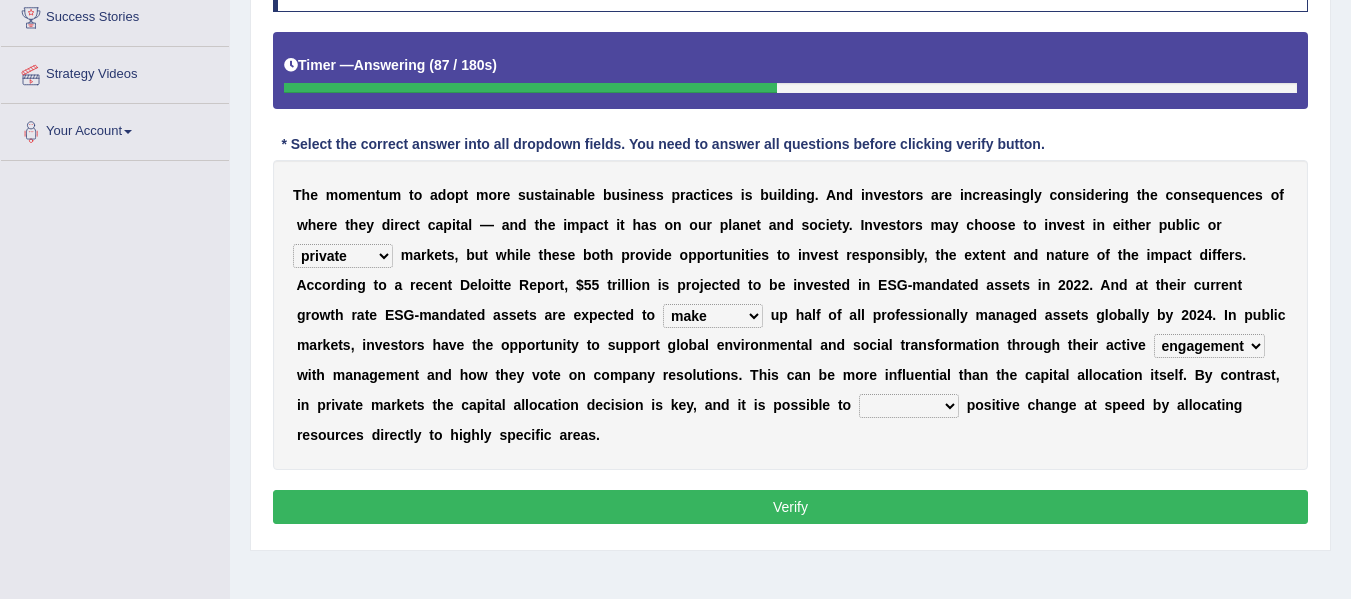 click on "engagement service squabble investment" at bounding box center [1209, 346] 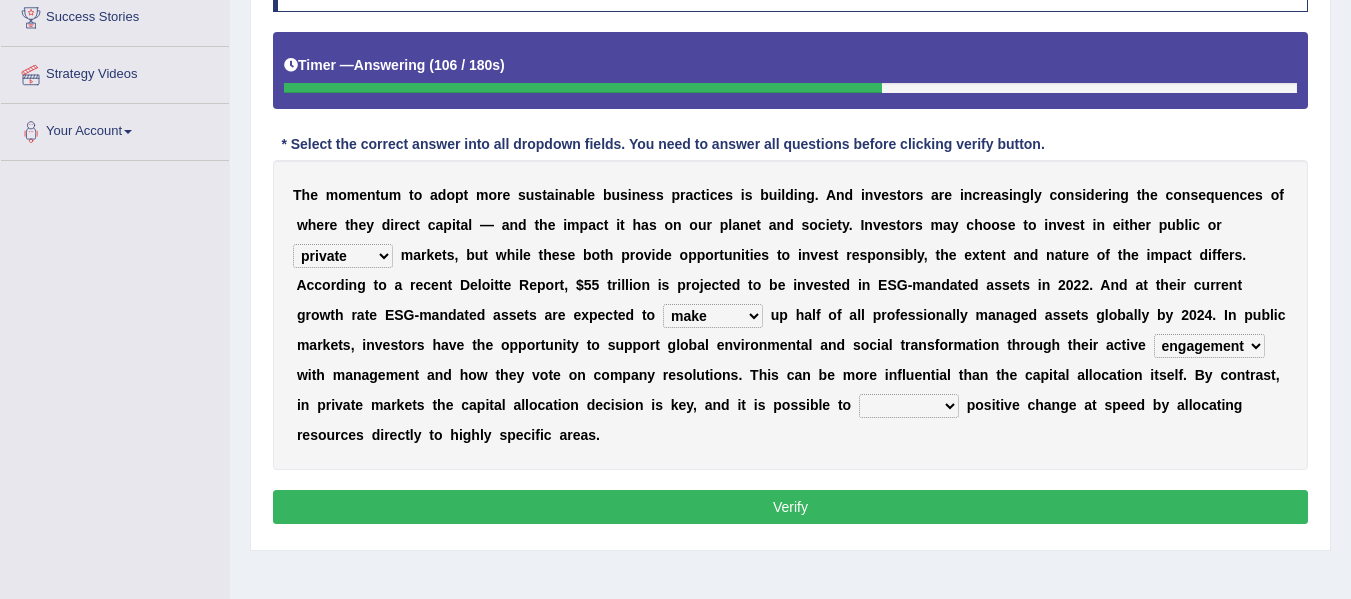 click on "prove collapse drive restore" at bounding box center [909, 406] 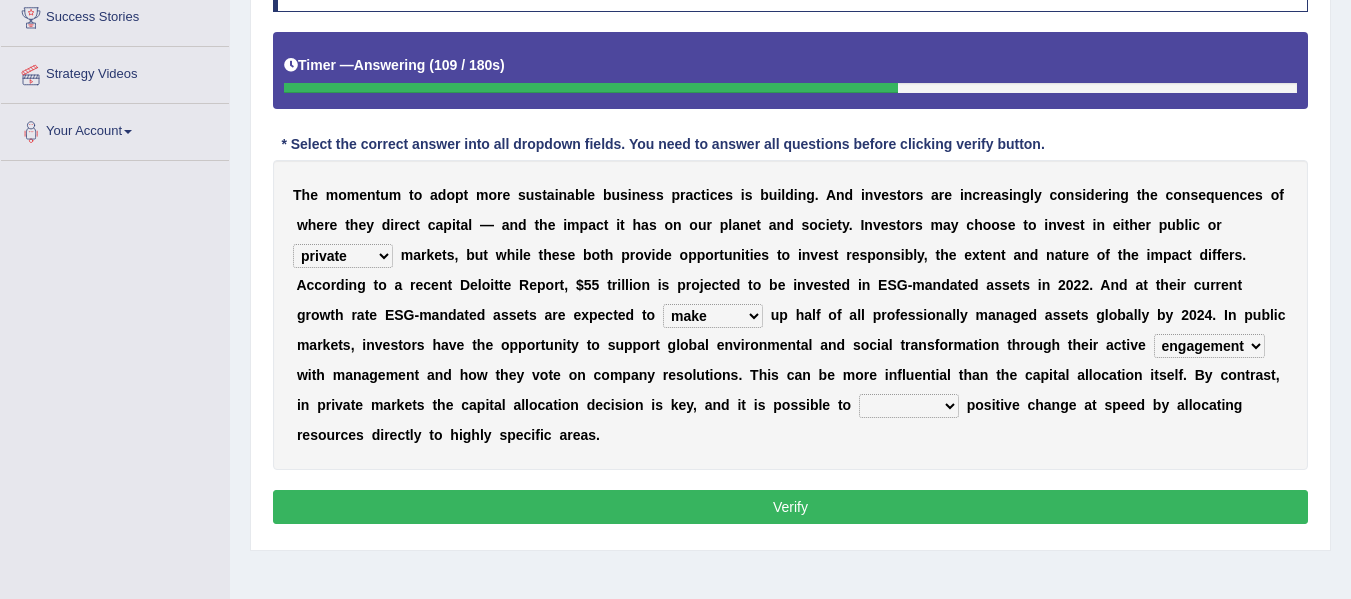 select on "restore" 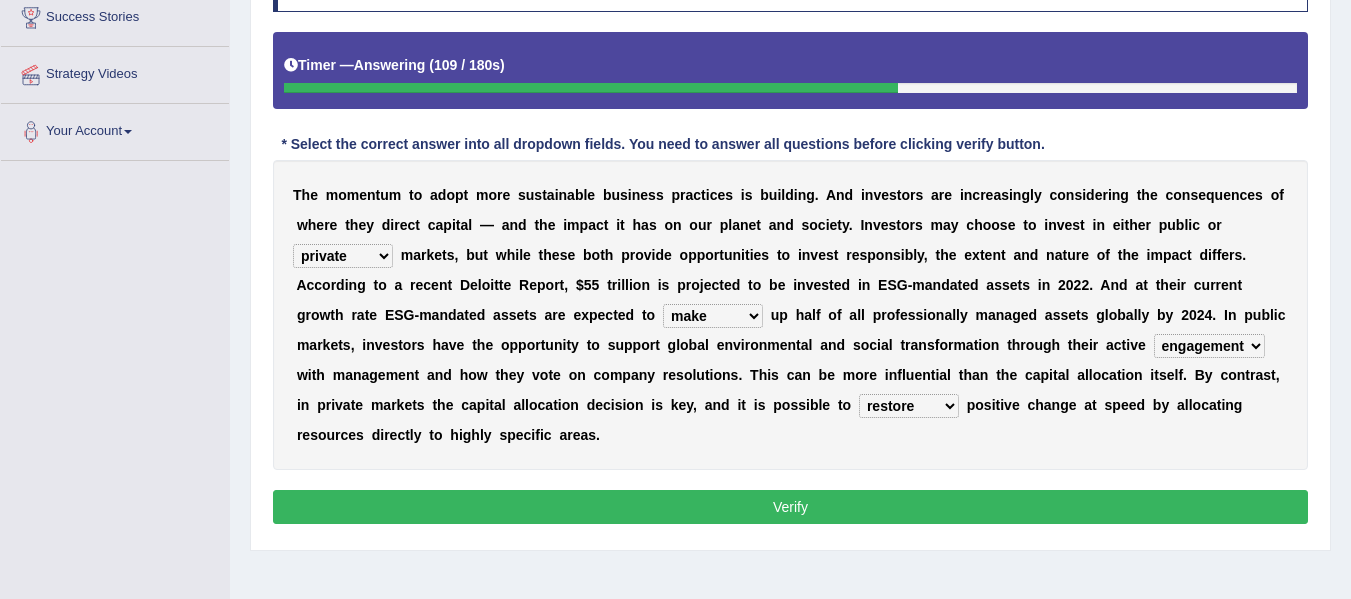 click on "prove collapse drive restore" at bounding box center [909, 406] 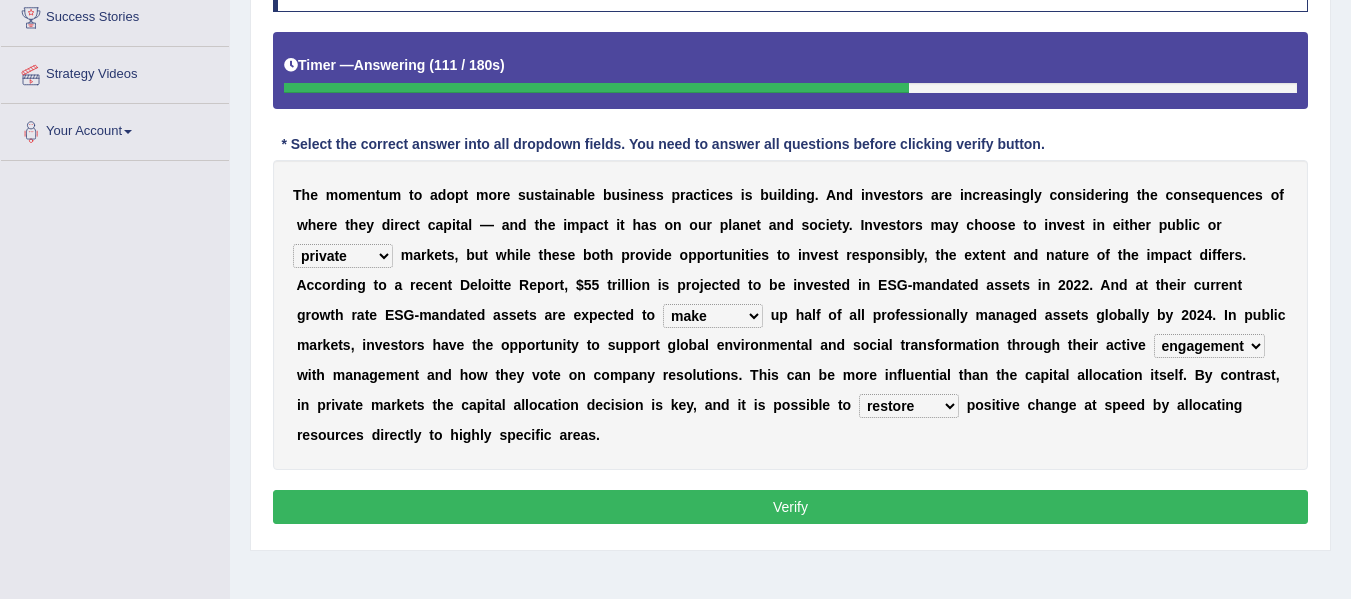 click on "prove collapse drive restore" at bounding box center (909, 406) 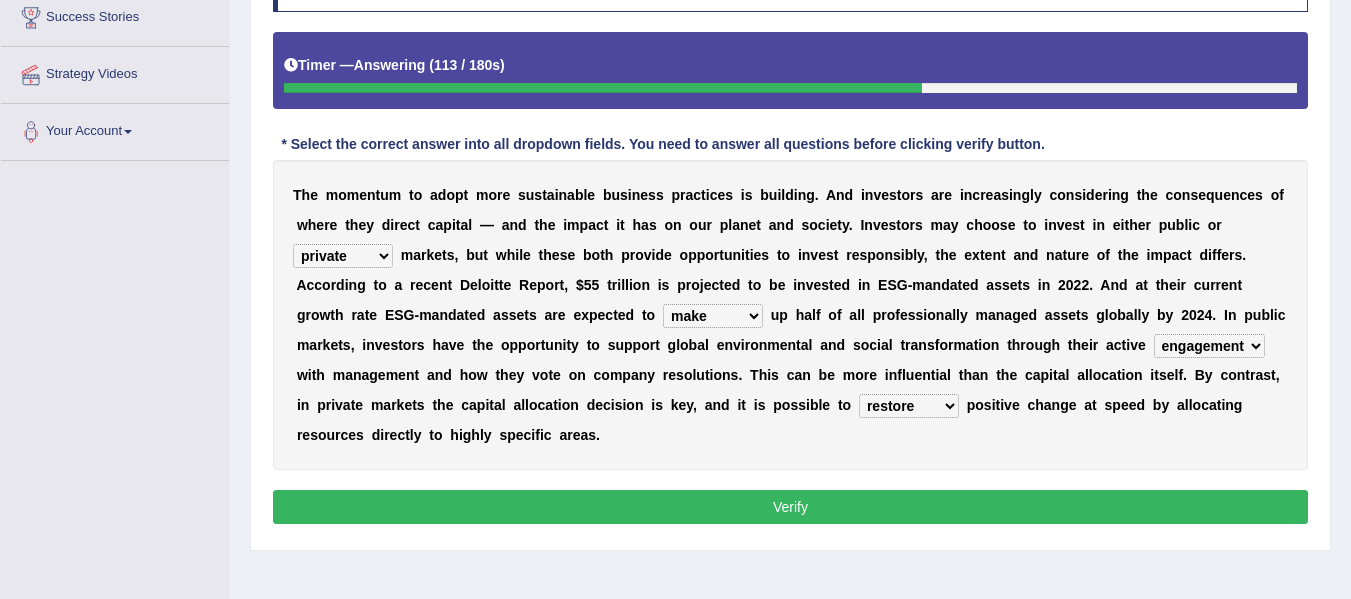 click on "Verify" at bounding box center [790, 507] 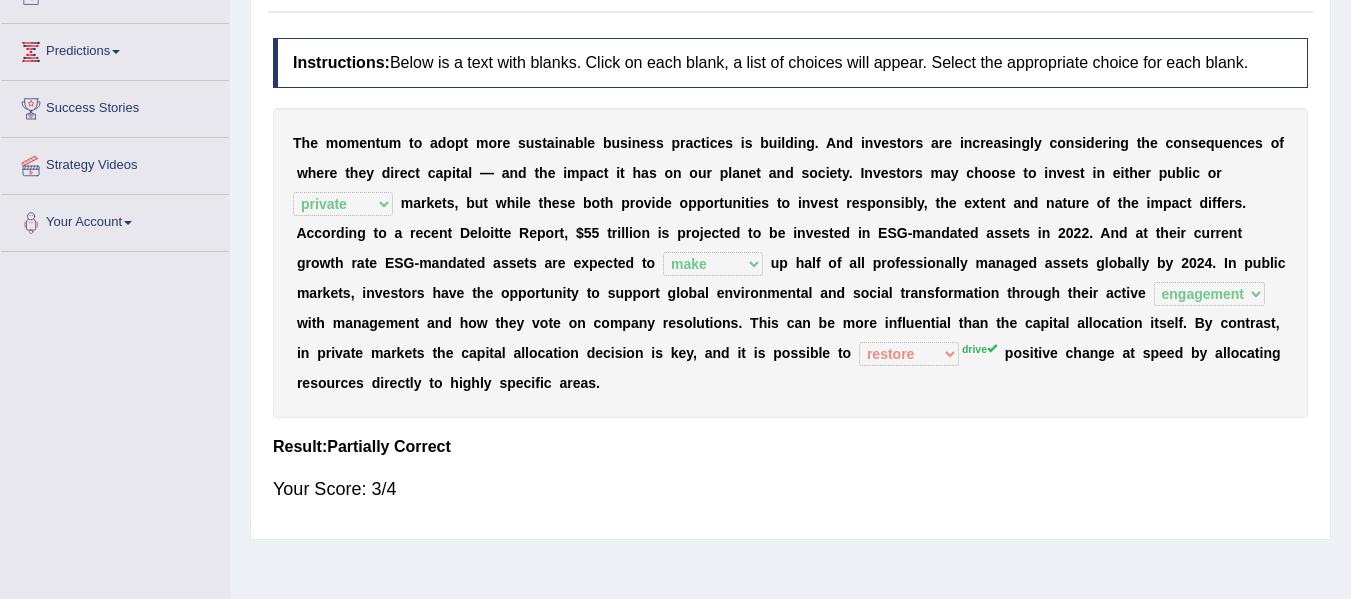 scroll, scrollTop: 0, scrollLeft: 0, axis: both 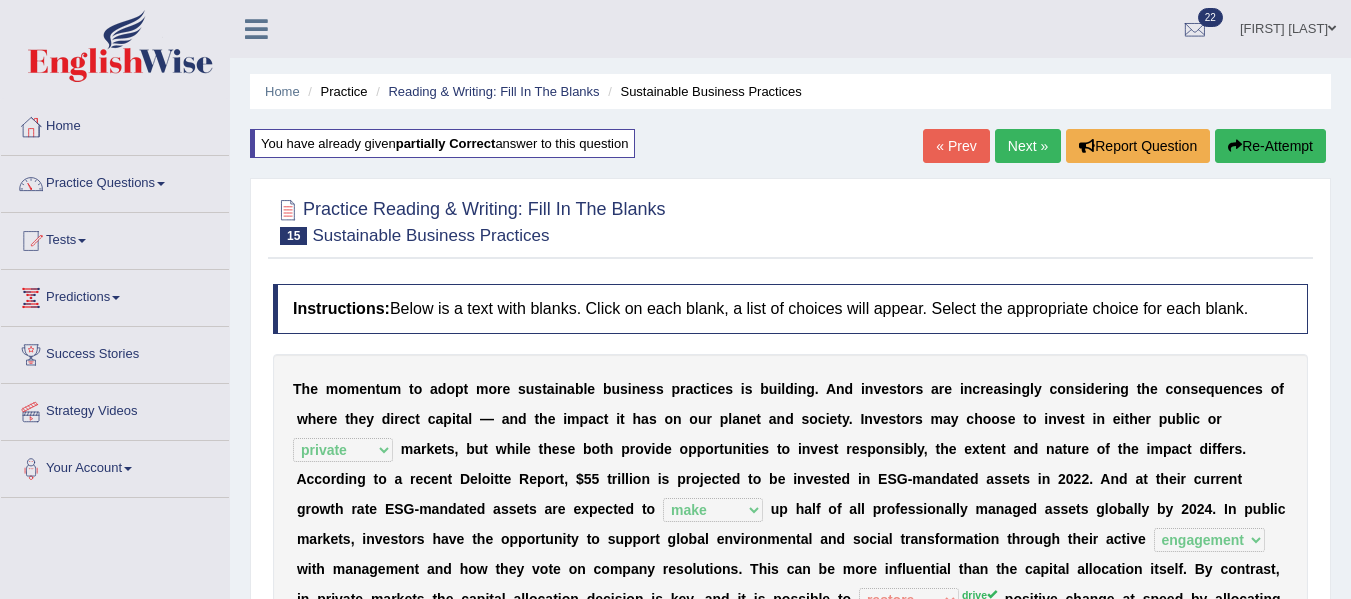 click on "Next »" at bounding box center [1028, 146] 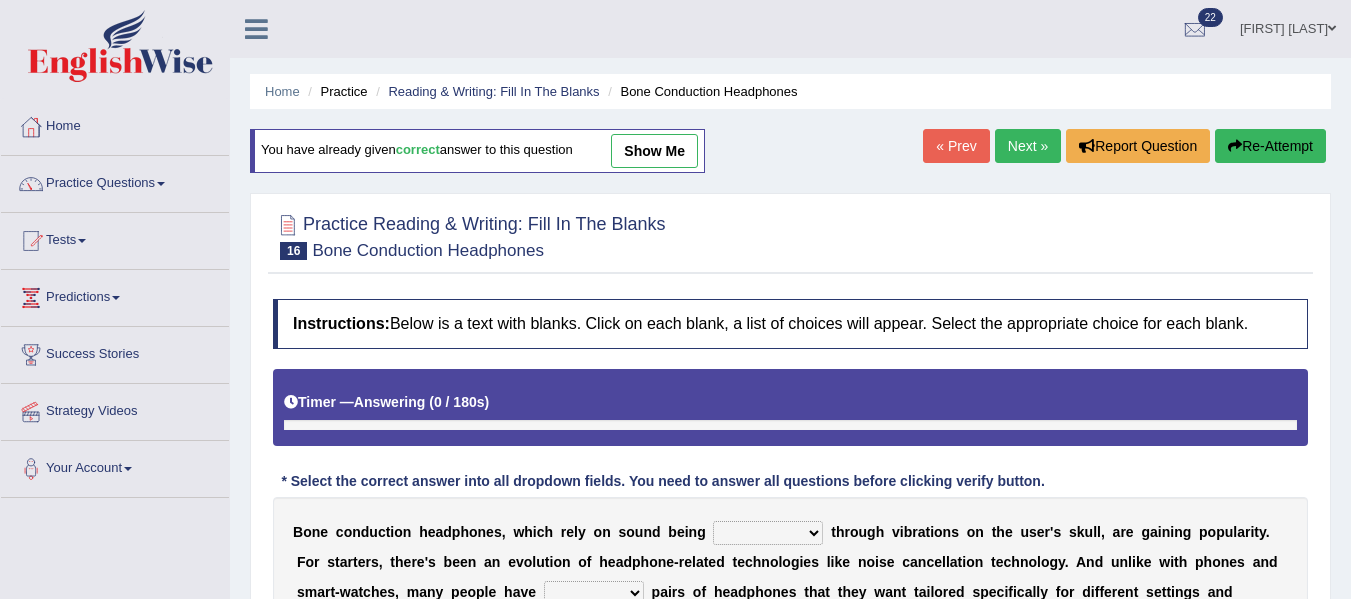 scroll, scrollTop: 451, scrollLeft: 0, axis: vertical 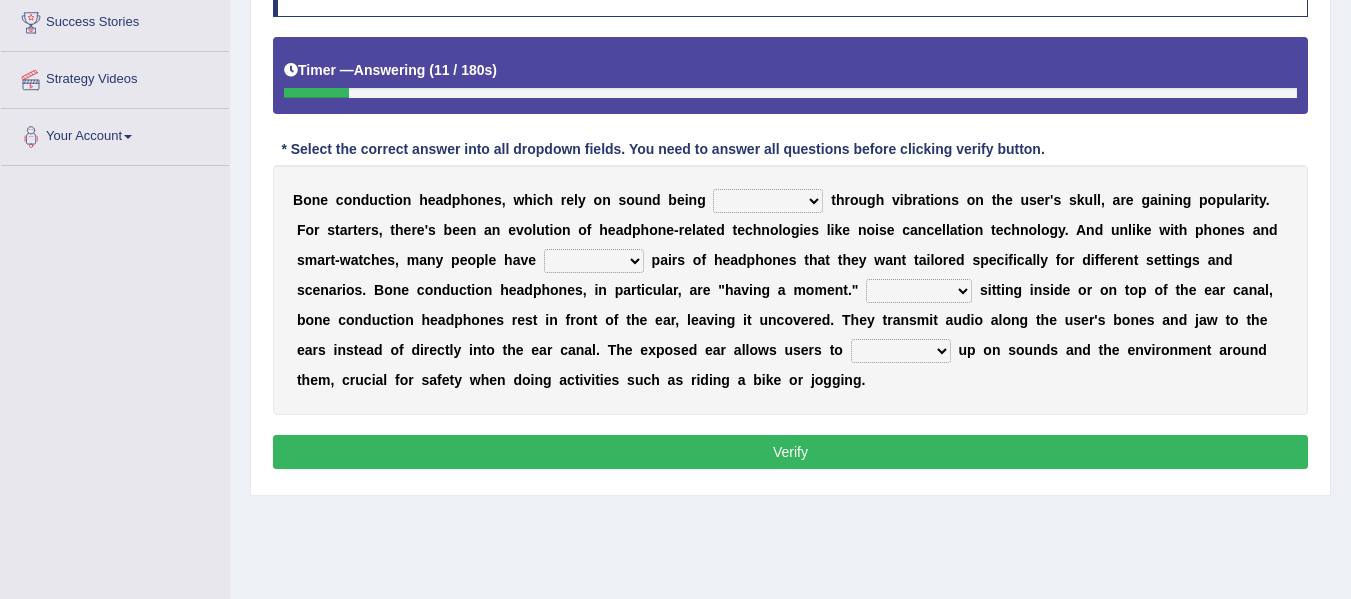 click on "formed counted transformed transmitted" at bounding box center (768, 201) 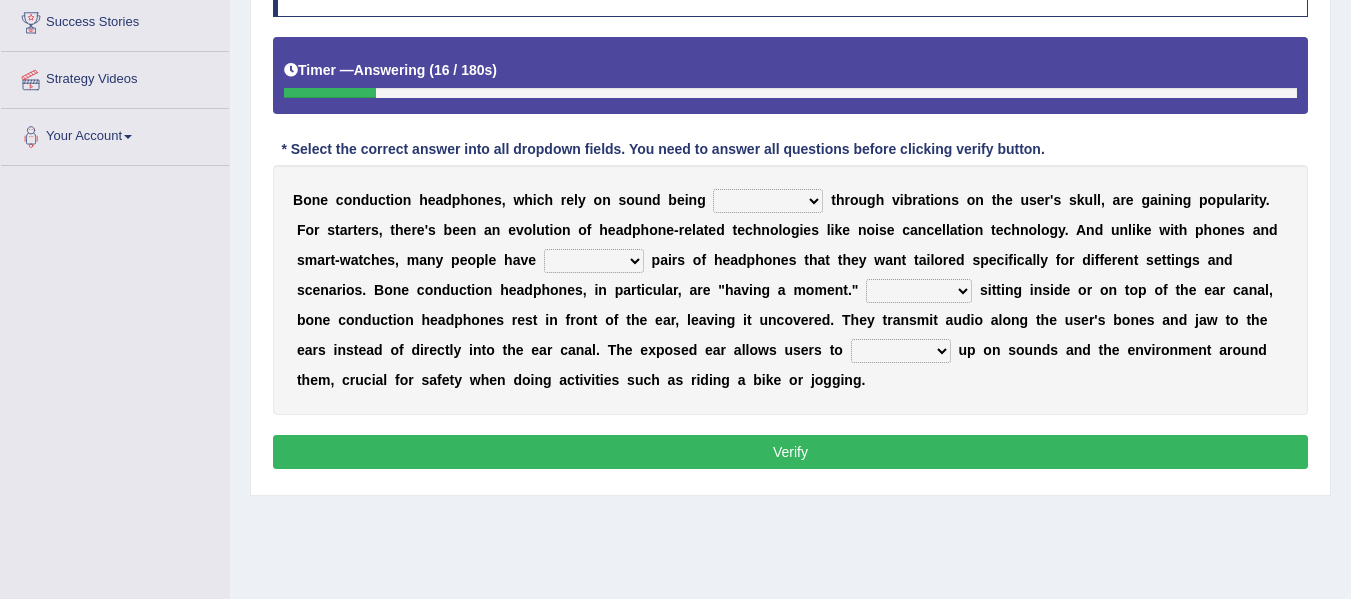 select on "transmitted" 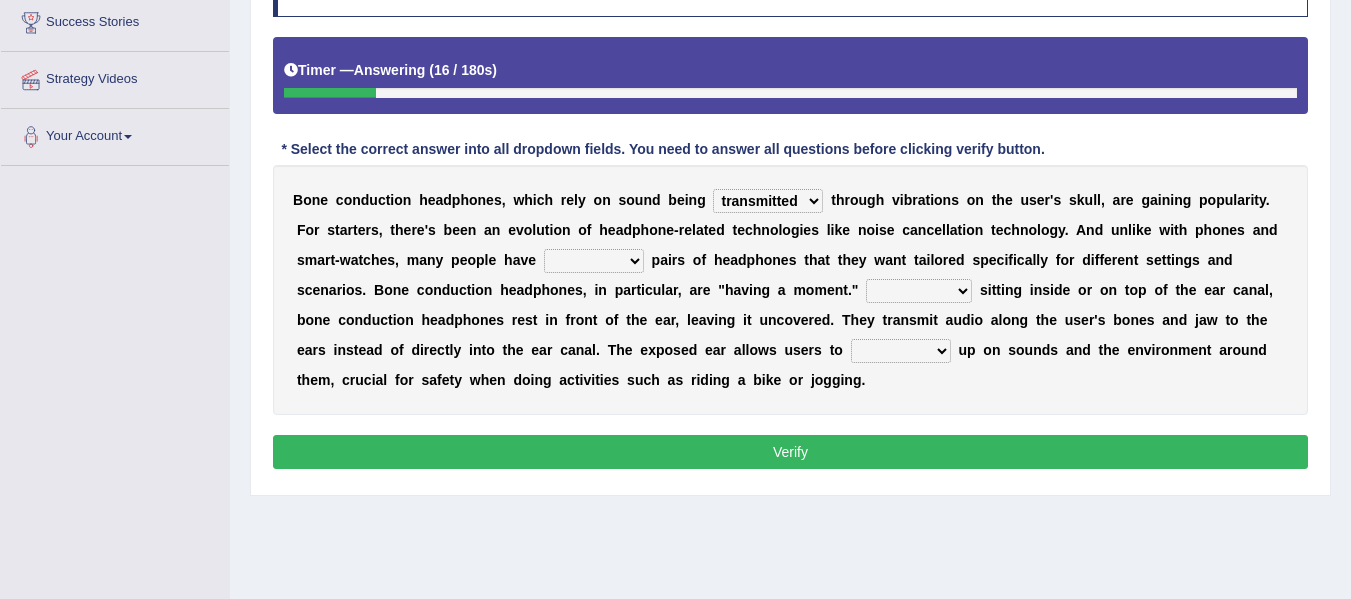 click on "formed counted transformed transmitted" at bounding box center [768, 201] 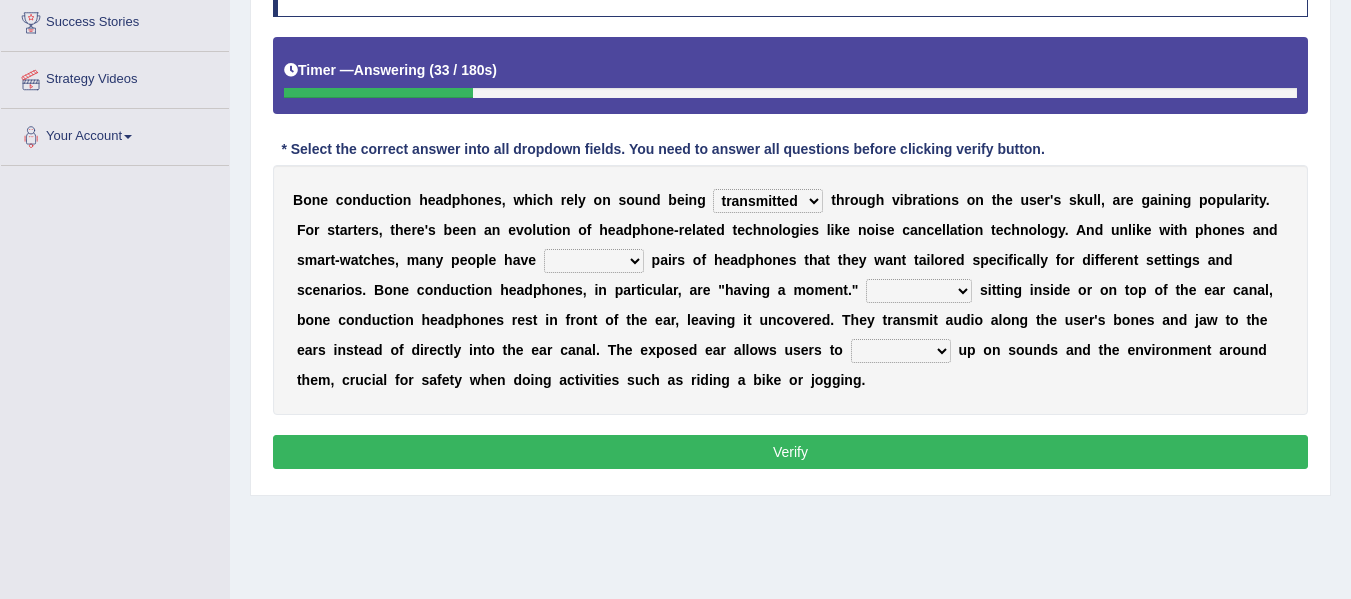 click on "composite multiple imperfect integral" at bounding box center (594, 261) 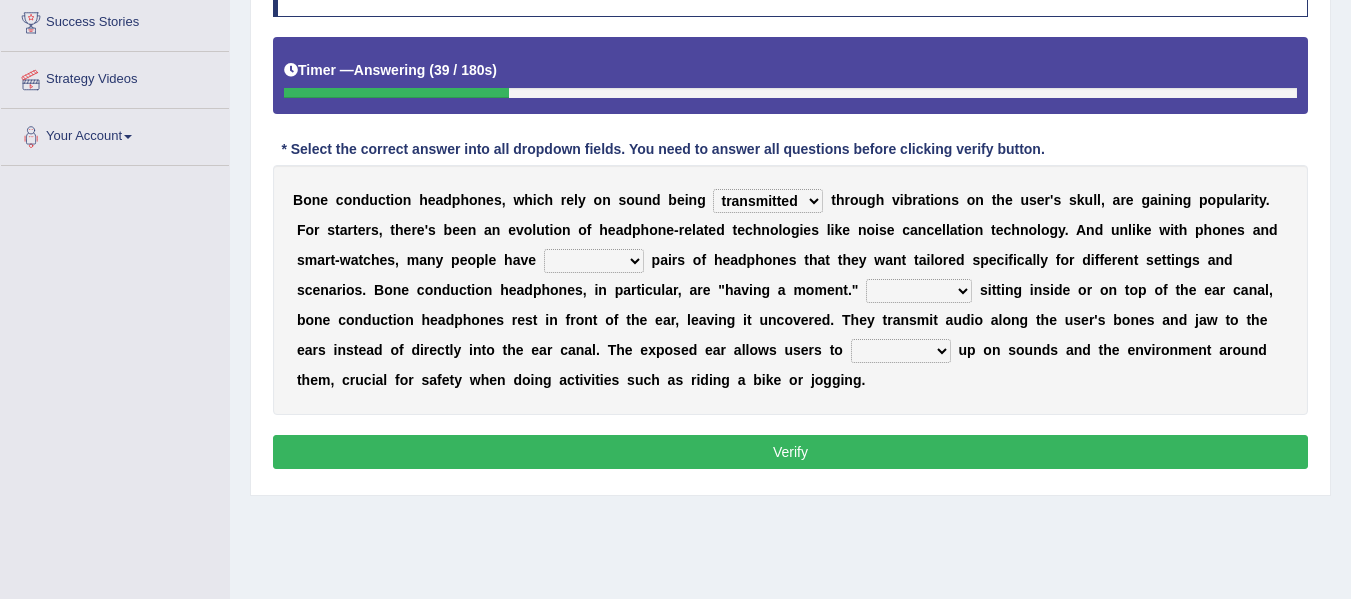 select on "multiple" 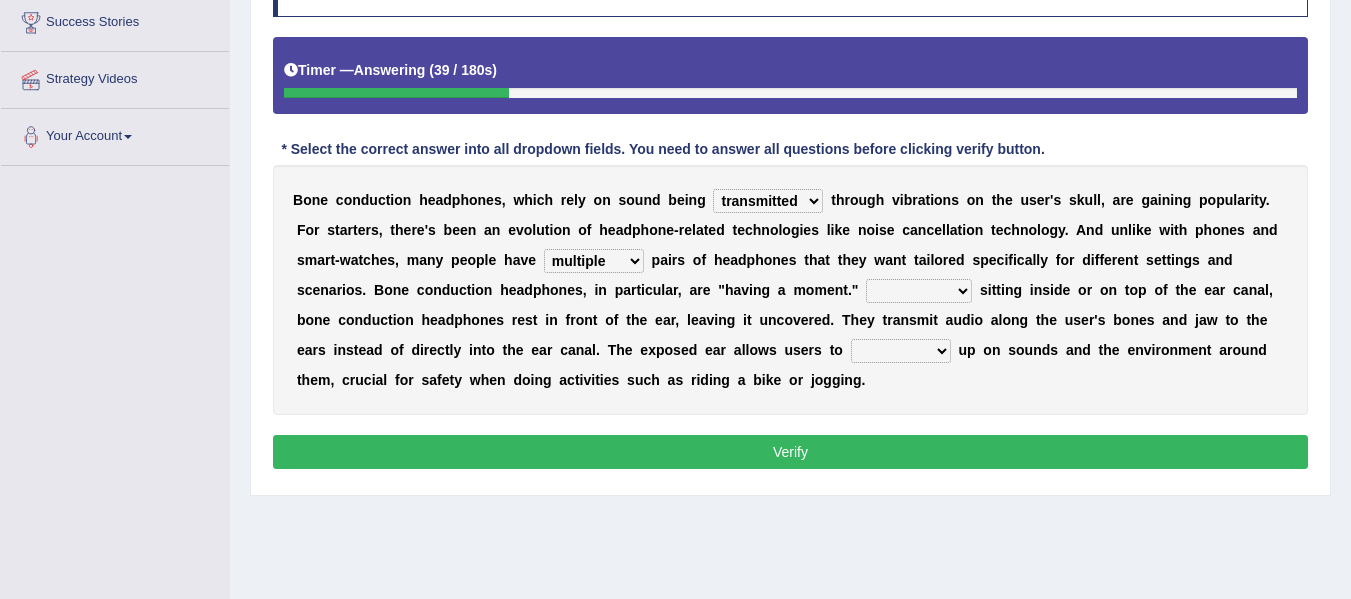 click on "composite multiple imperfect integral" at bounding box center [594, 261] 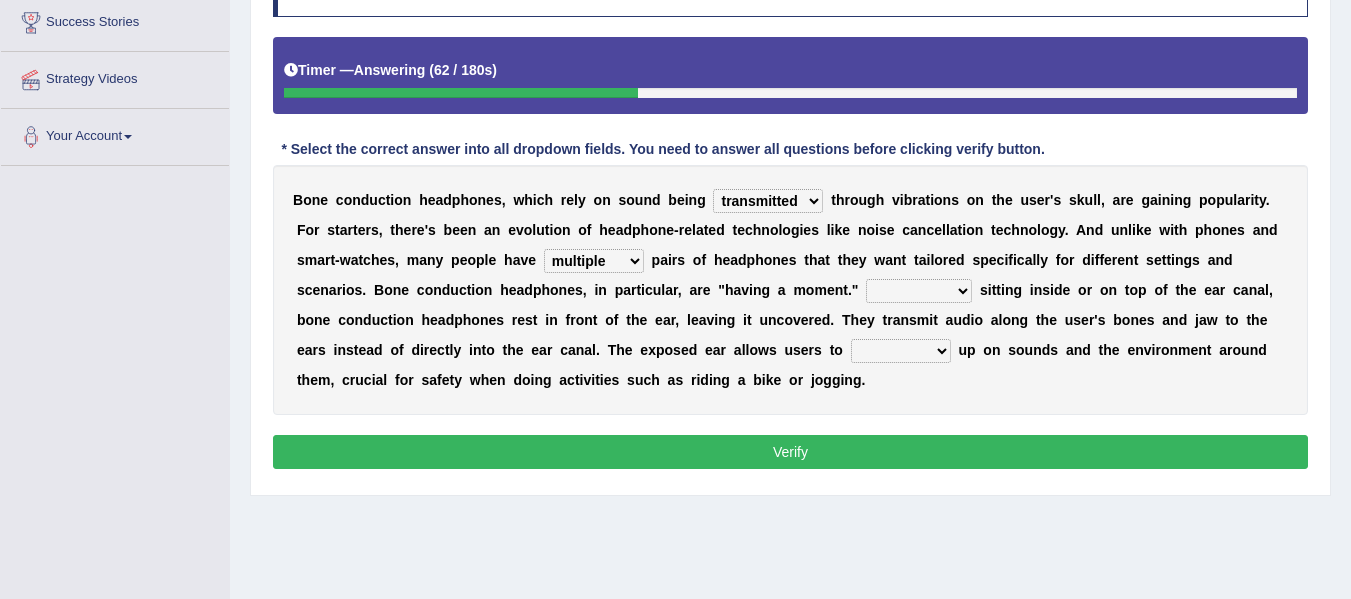 click on "More than Despite of Less than Rather than" at bounding box center [919, 291] 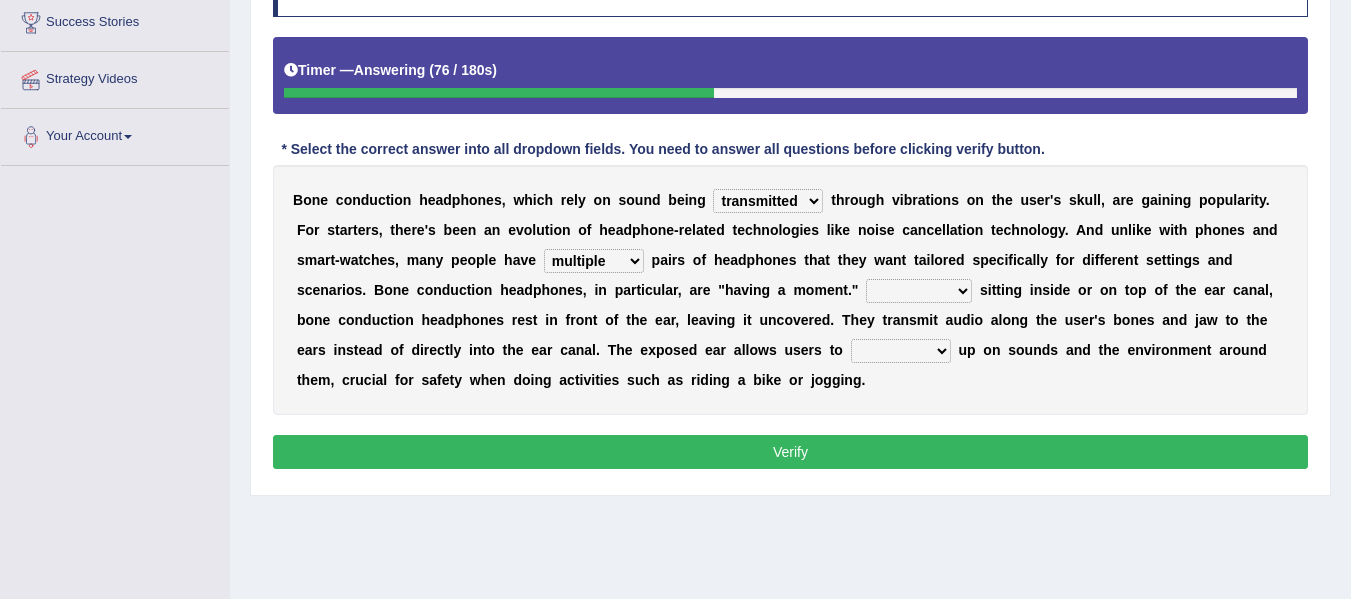 select on "Rather than" 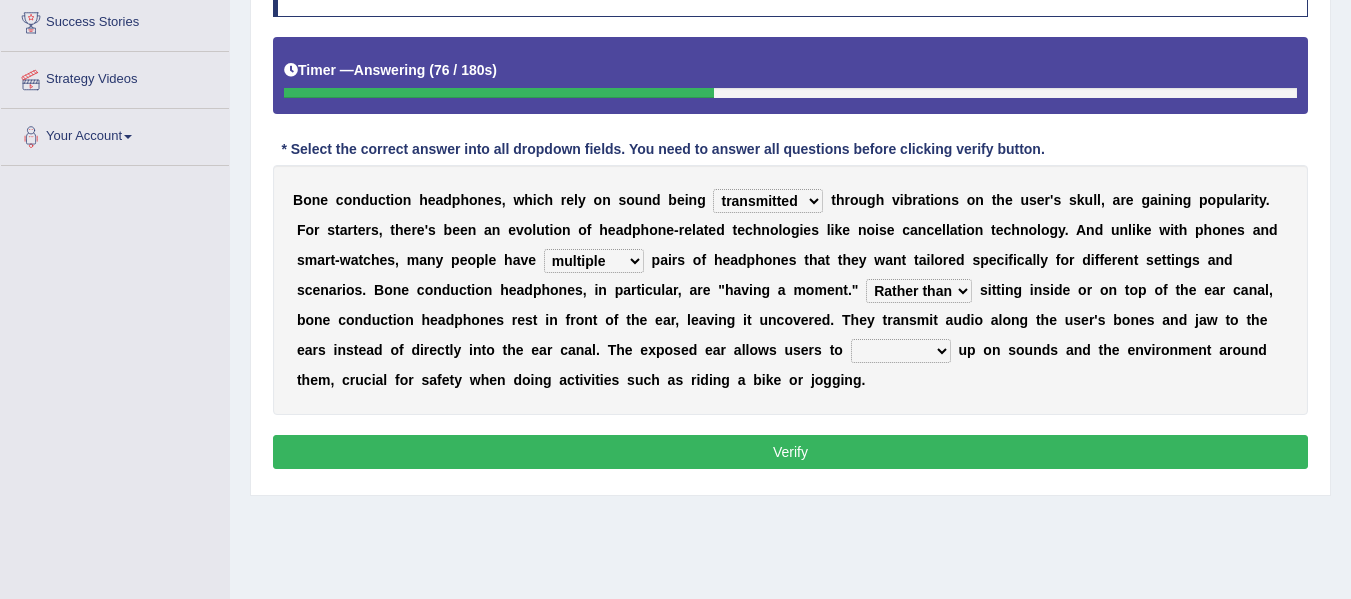 click on "More than Despite of Less than Rather than" at bounding box center (919, 291) 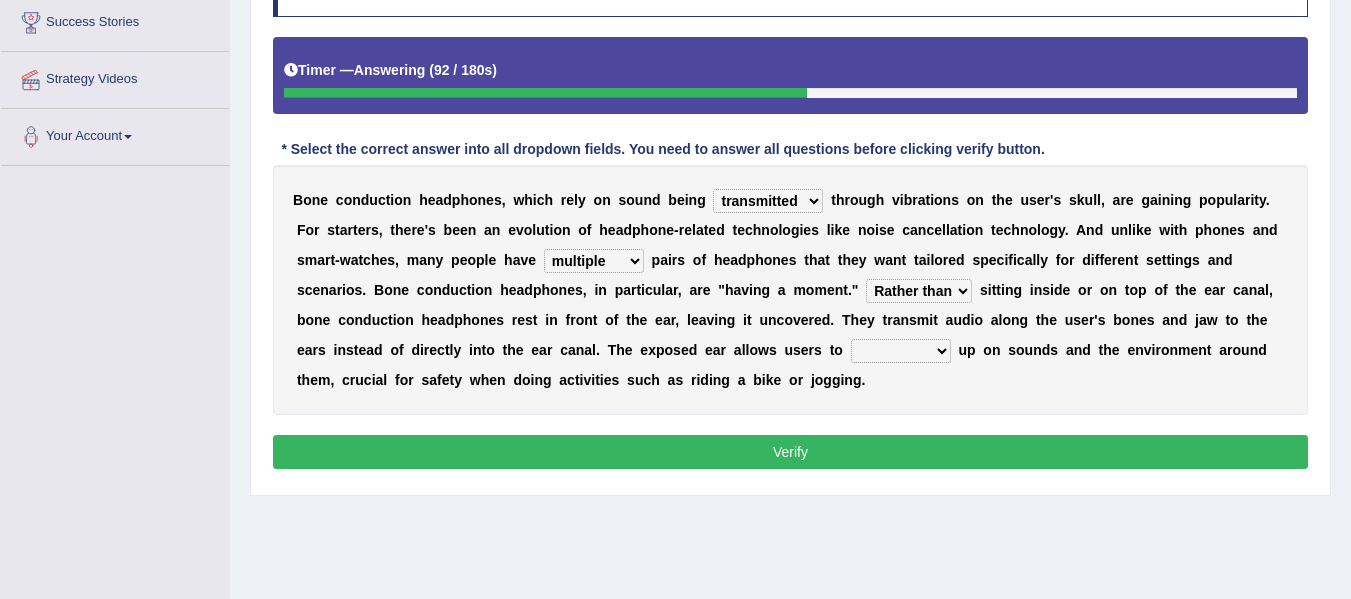 click on "level take make pick" at bounding box center (901, 351) 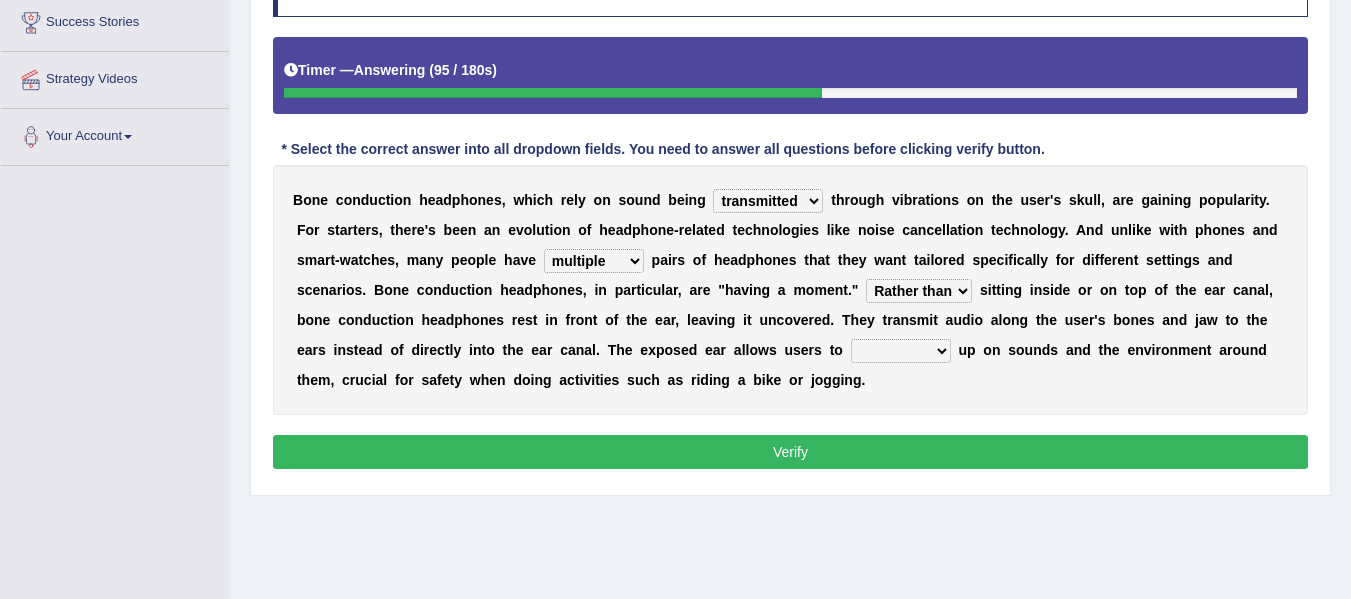 select on "take" 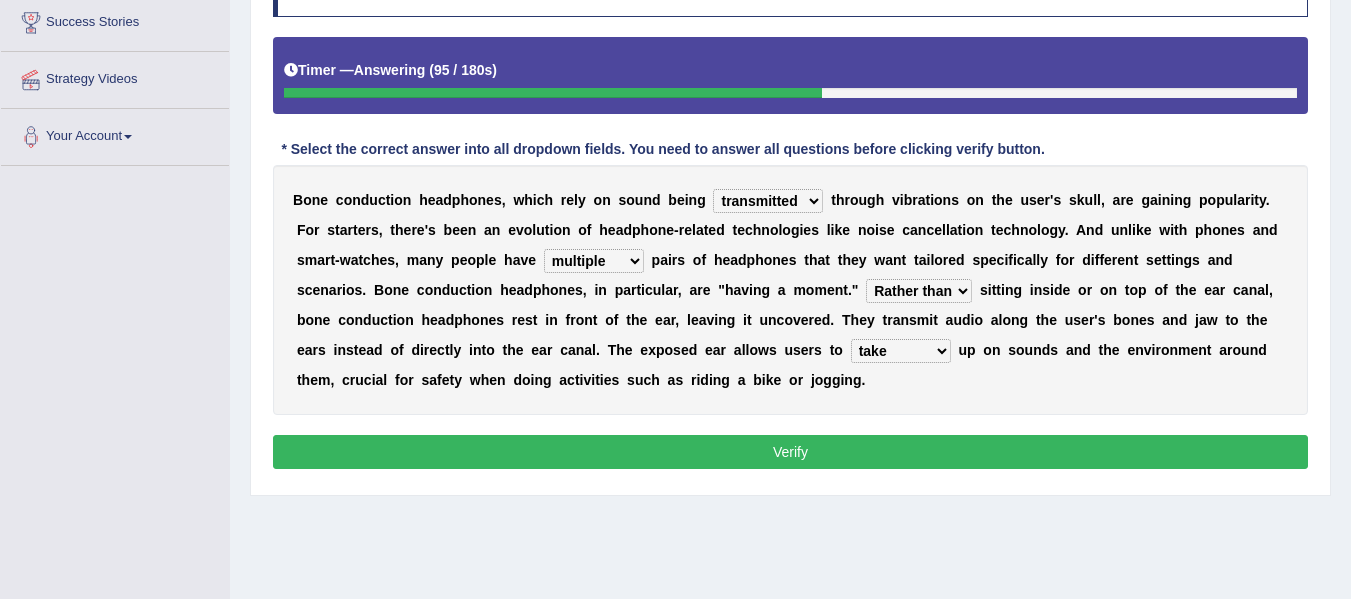 click on "level take make pick" at bounding box center (901, 351) 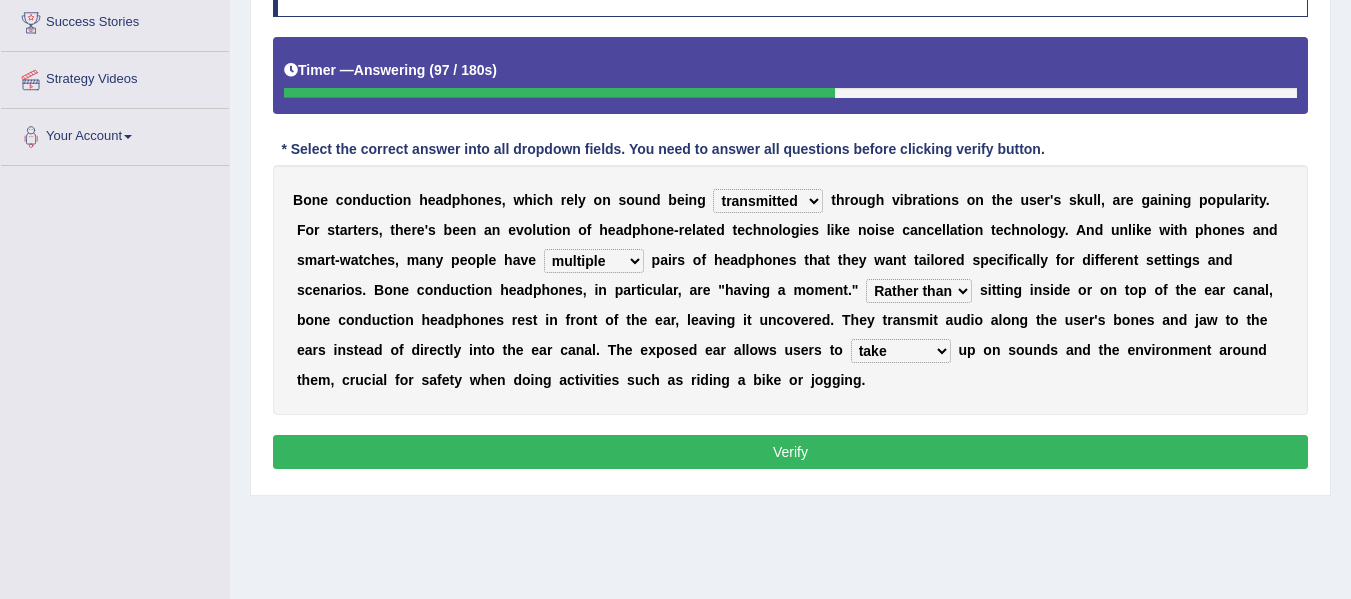 click on "Verify" at bounding box center (790, 452) 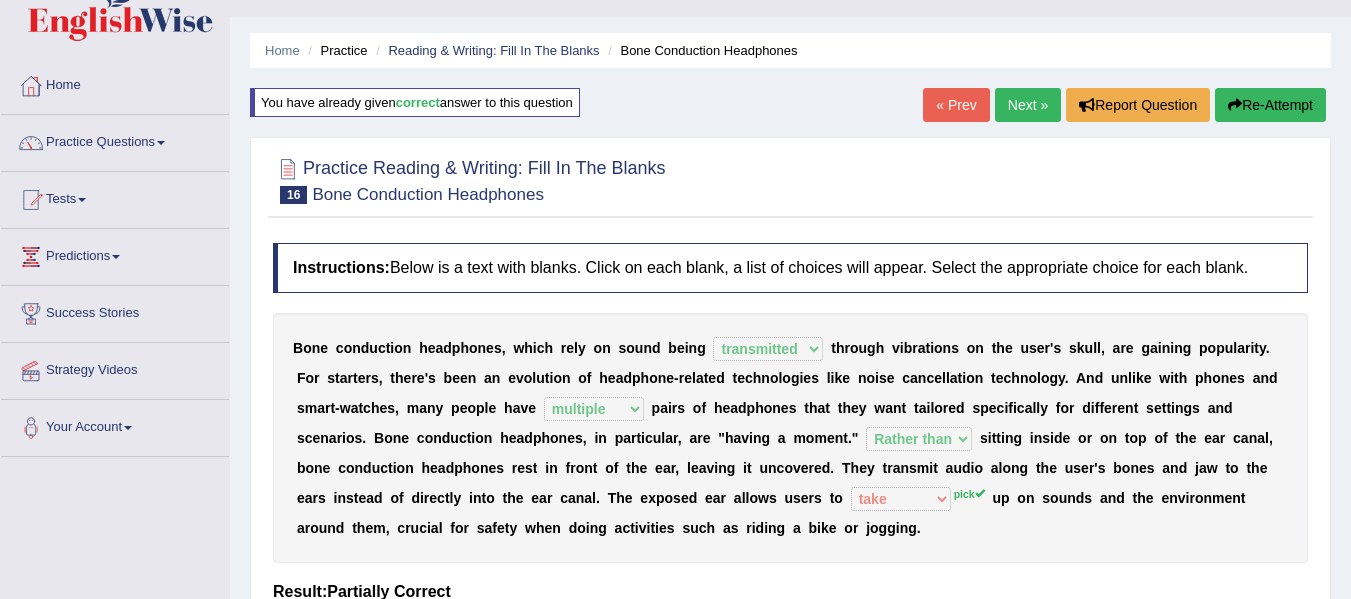 scroll, scrollTop: 0, scrollLeft: 0, axis: both 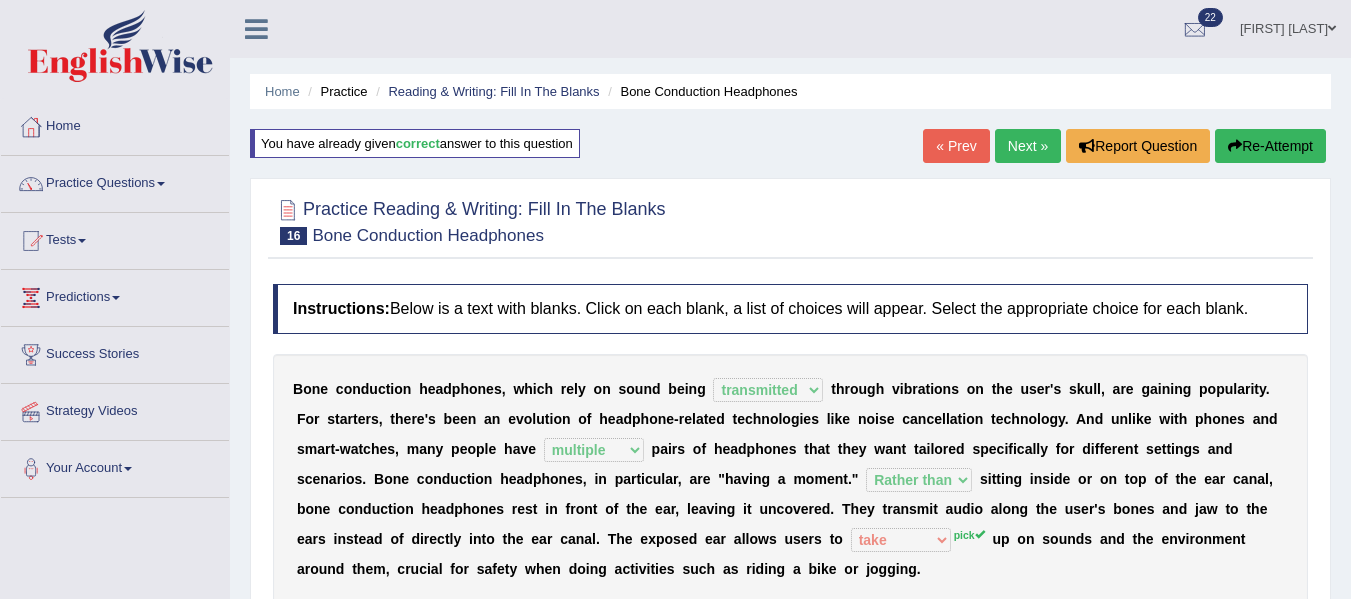 click on "Next »" at bounding box center [1028, 146] 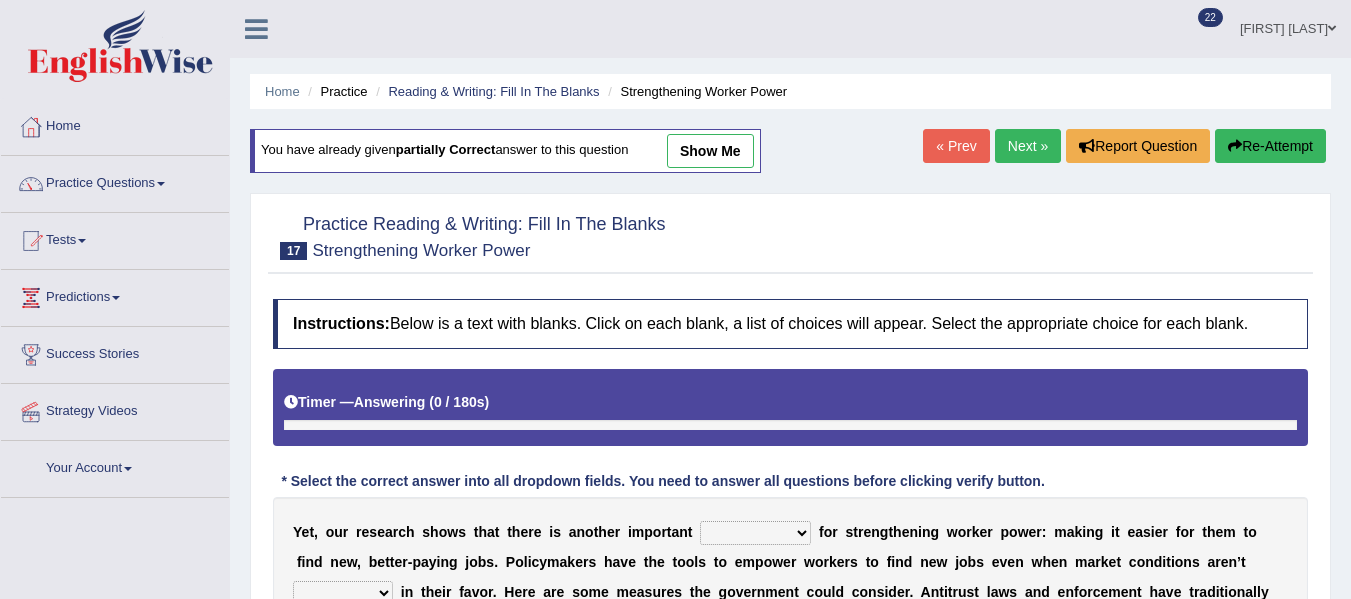 scroll, scrollTop: 283, scrollLeft: 0, axis: vertical 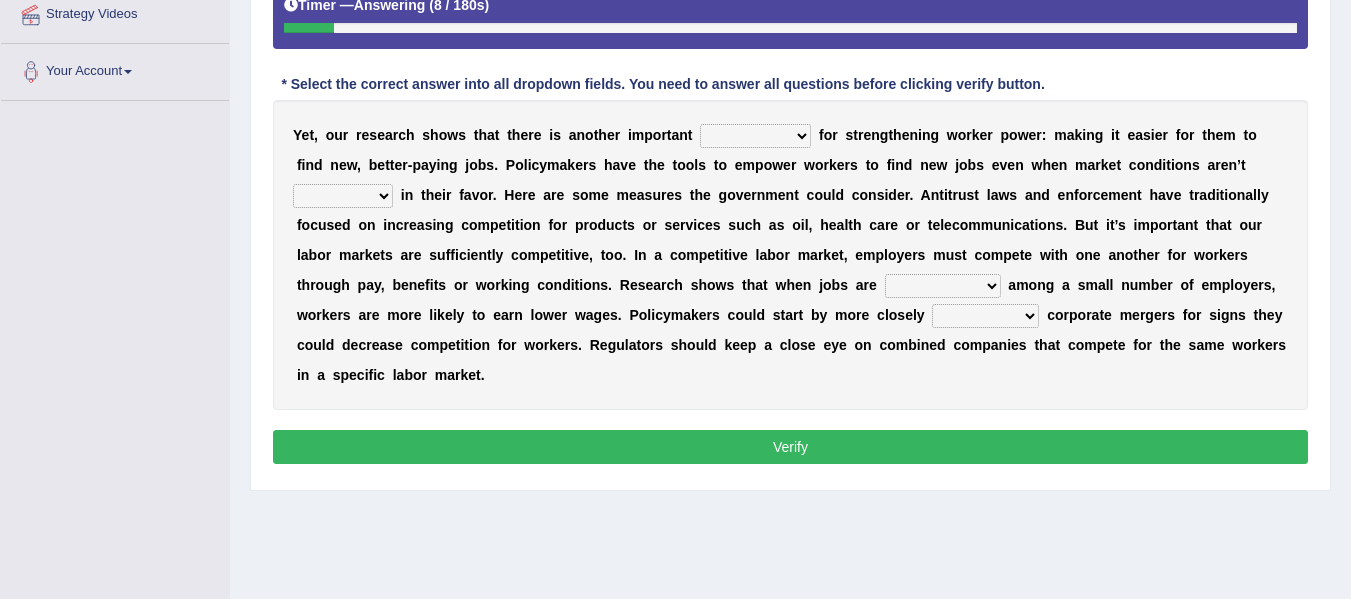 click on "avail engagement avenue annual" at bounding box center (755, 136) 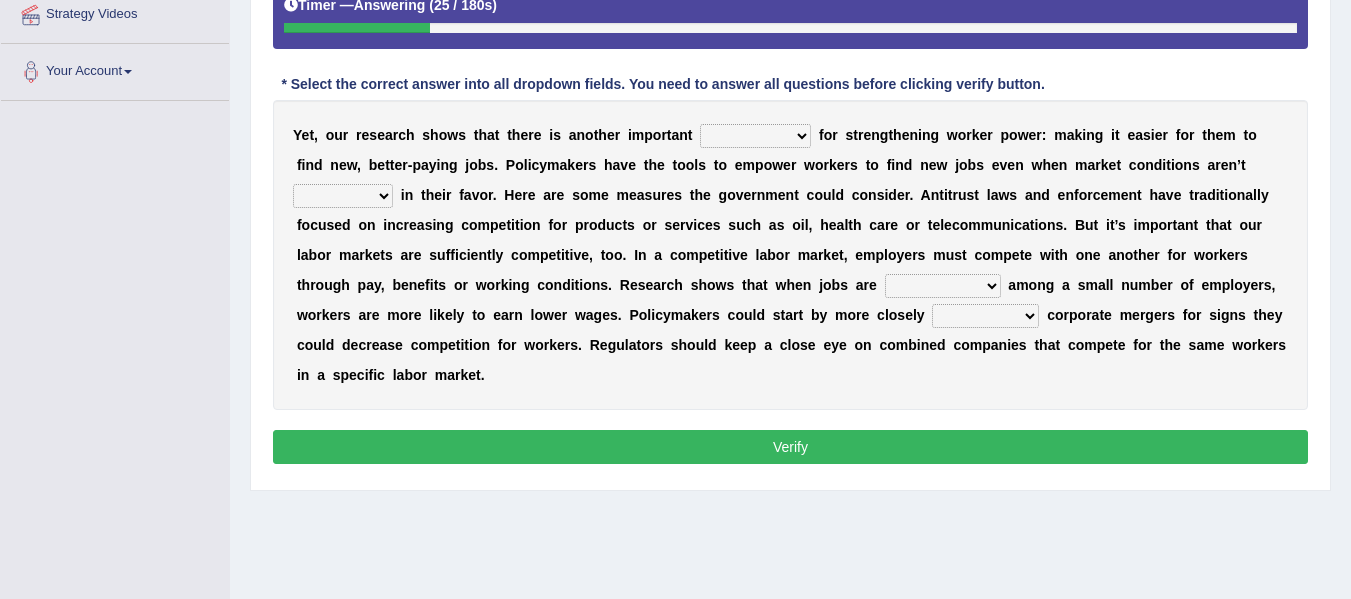 select on "avenue" 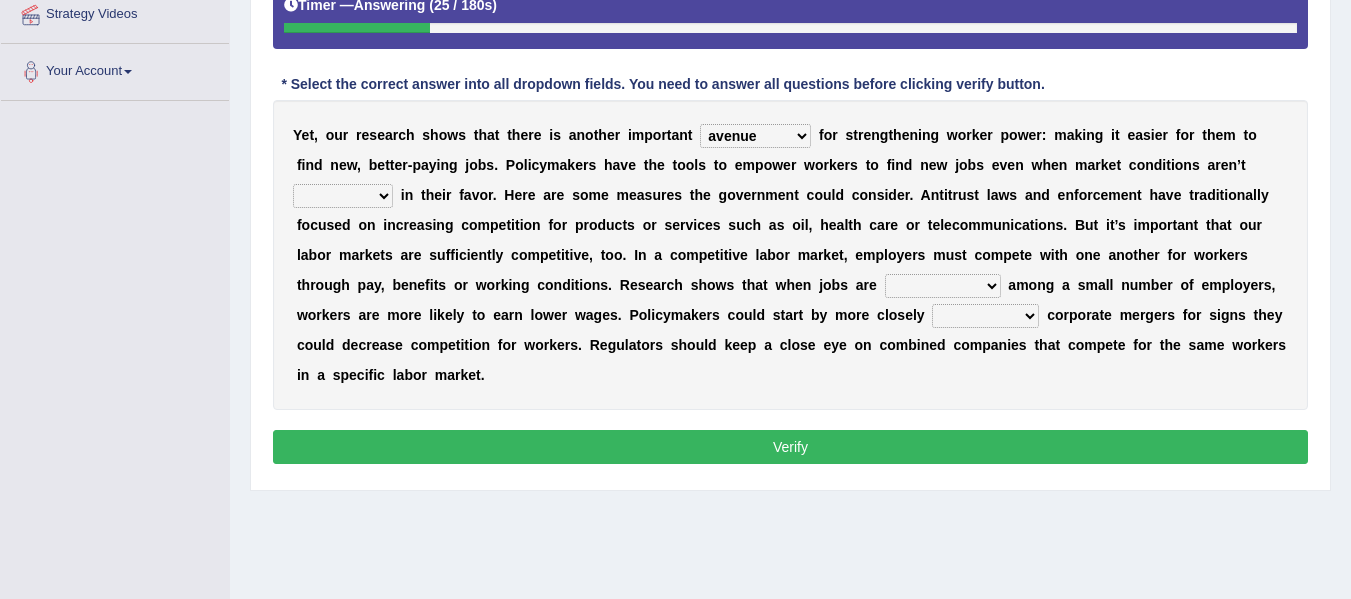 click on "avail engagement avenue annual" at bounding box center (755, 136) 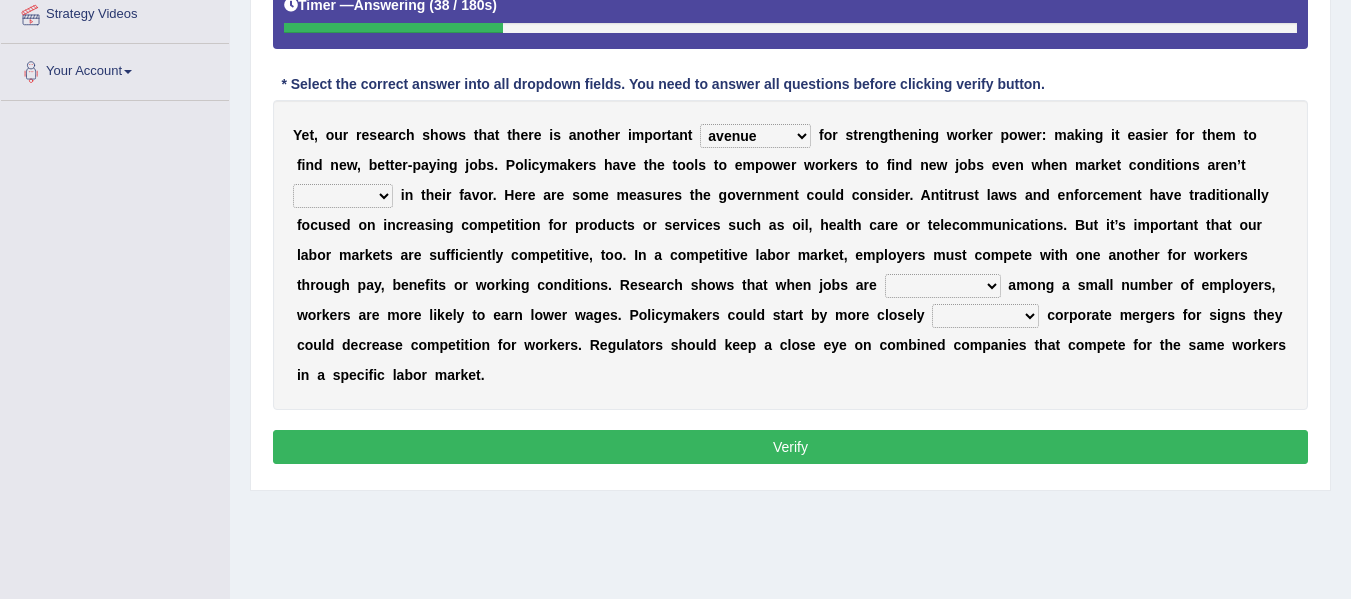 click on "profitable titchy temperate tilted" at bounding box center [343, 196] 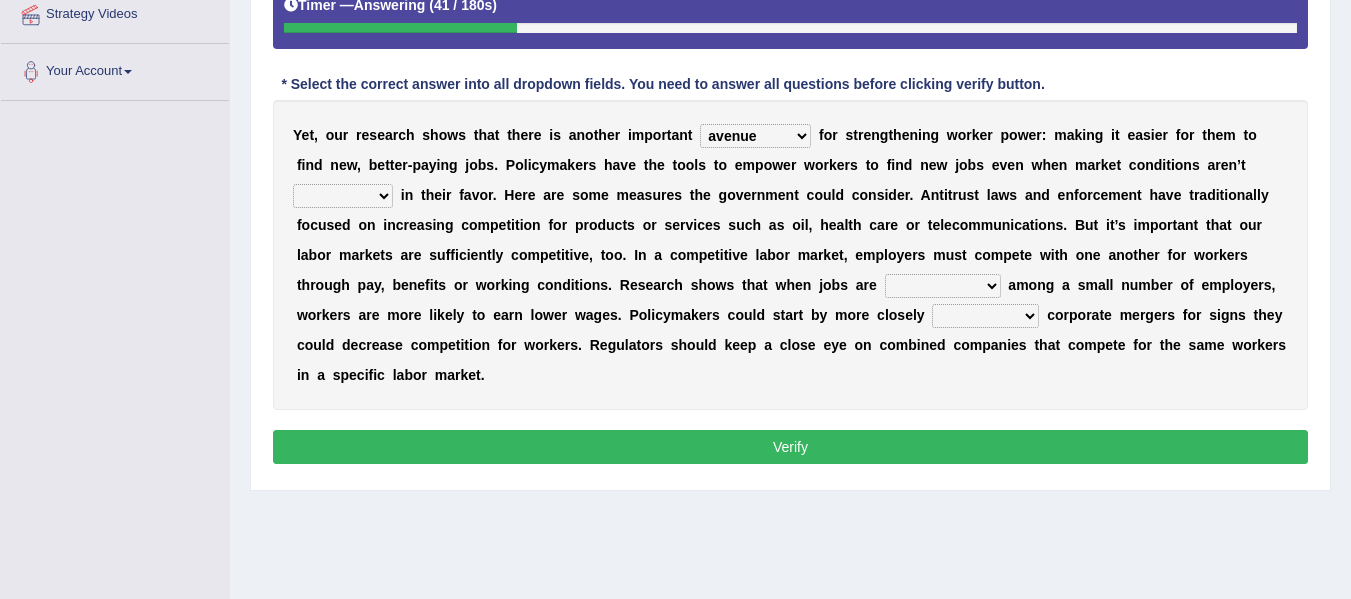 select on "profitable" 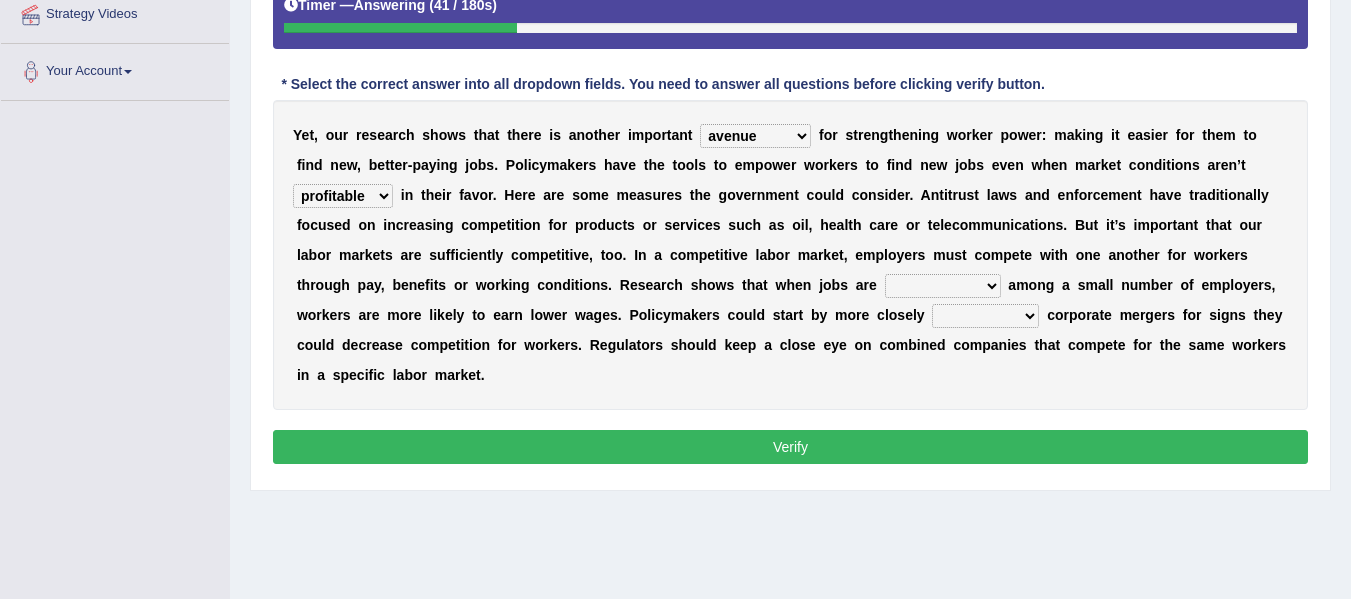 click on "profitable titchy temperate tilted" at bounding box center [343, 196] 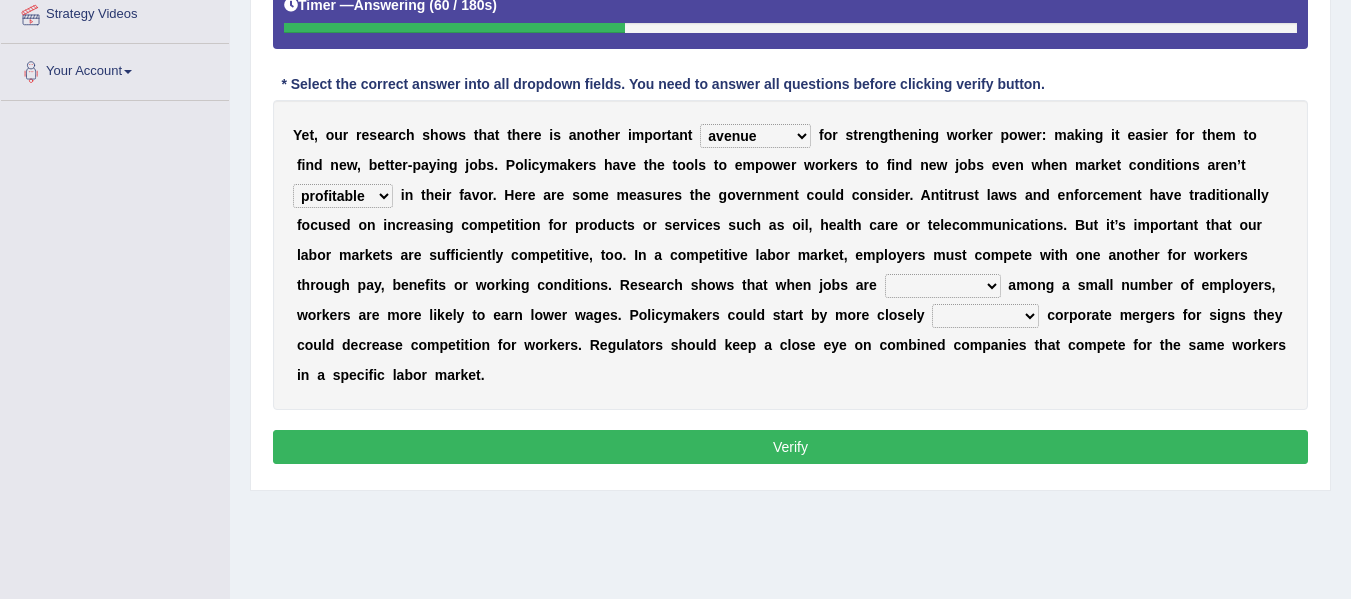 click at bounding box center (1005, 285) 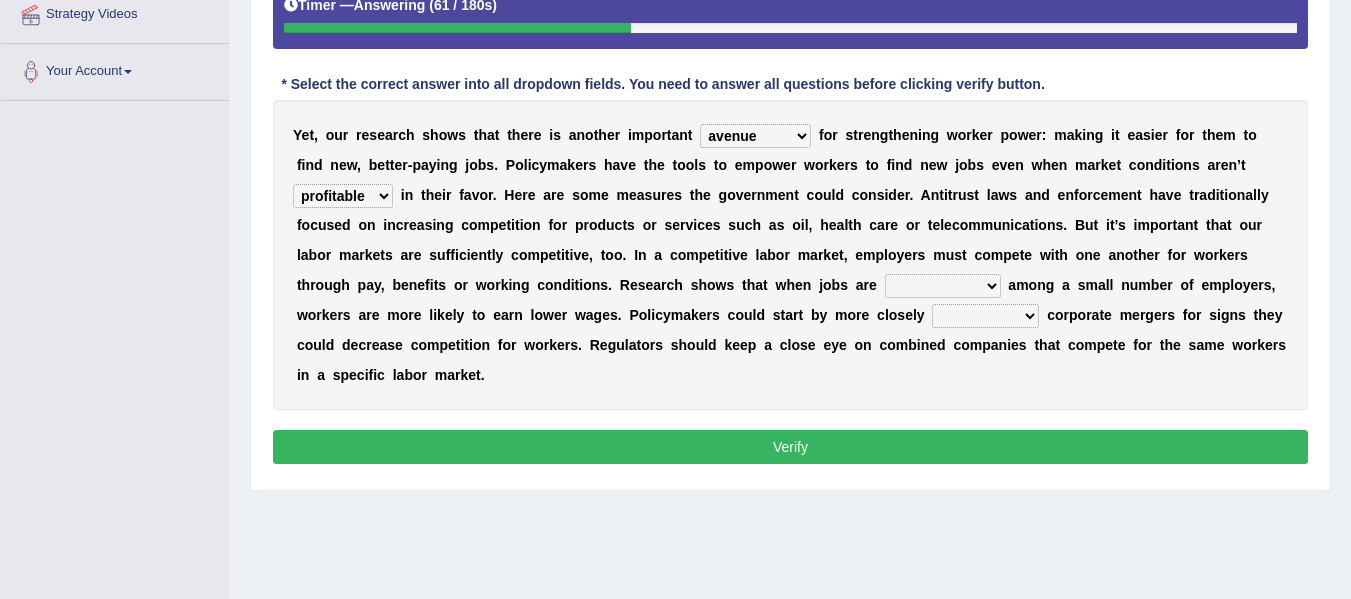 click on "constrained tremendous concentric concentrated" at bounding box center (943, 286) 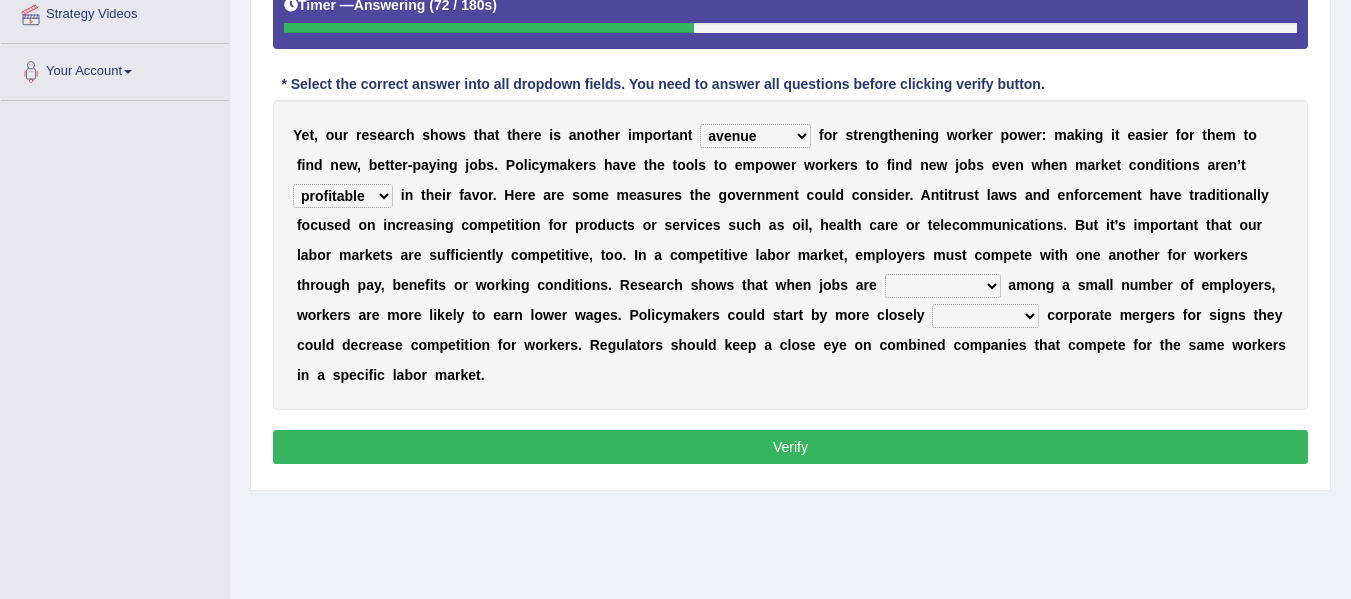 select on "constrained" 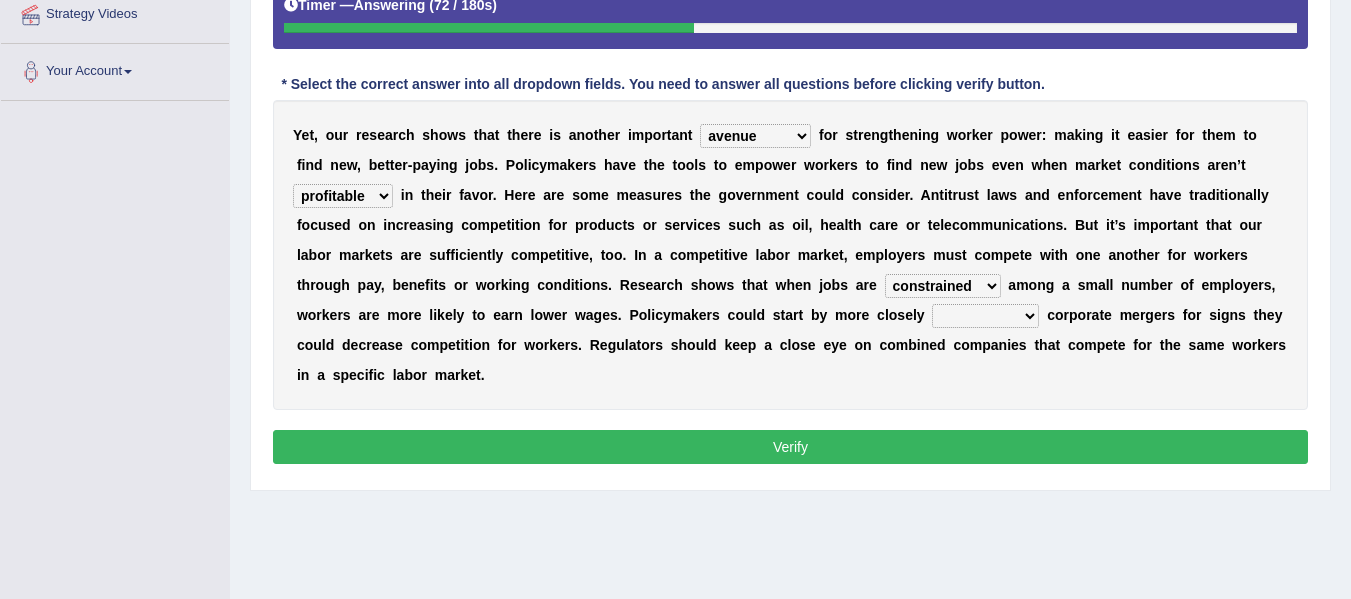 click on "constrained tremendous concentric concentrated" at bounding box center (943, 286) 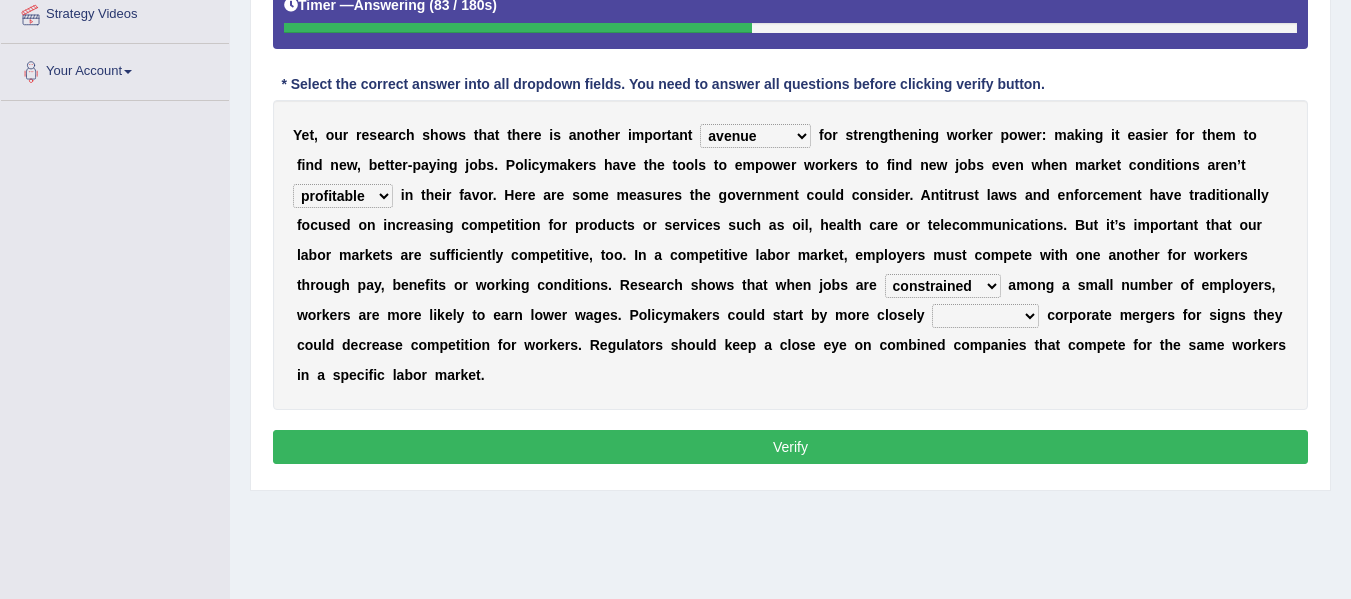 click on "scrutinizing originating scripting emulating" at bounding box center [985, 316] 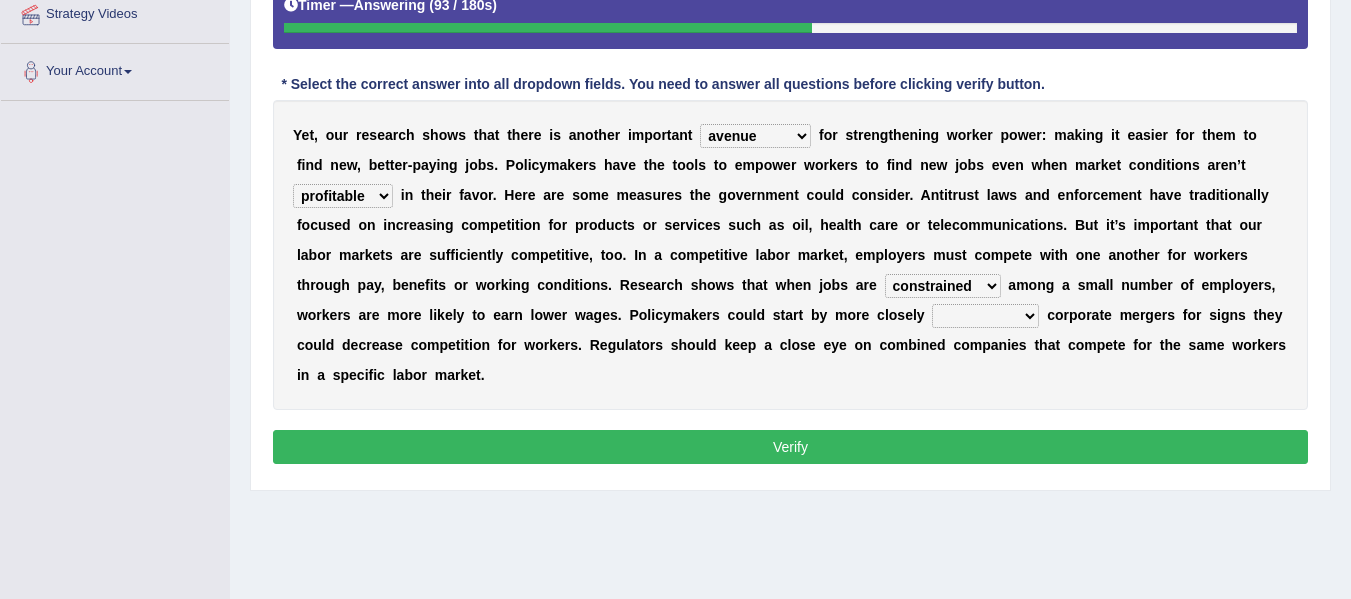 select on "scrutinizing" 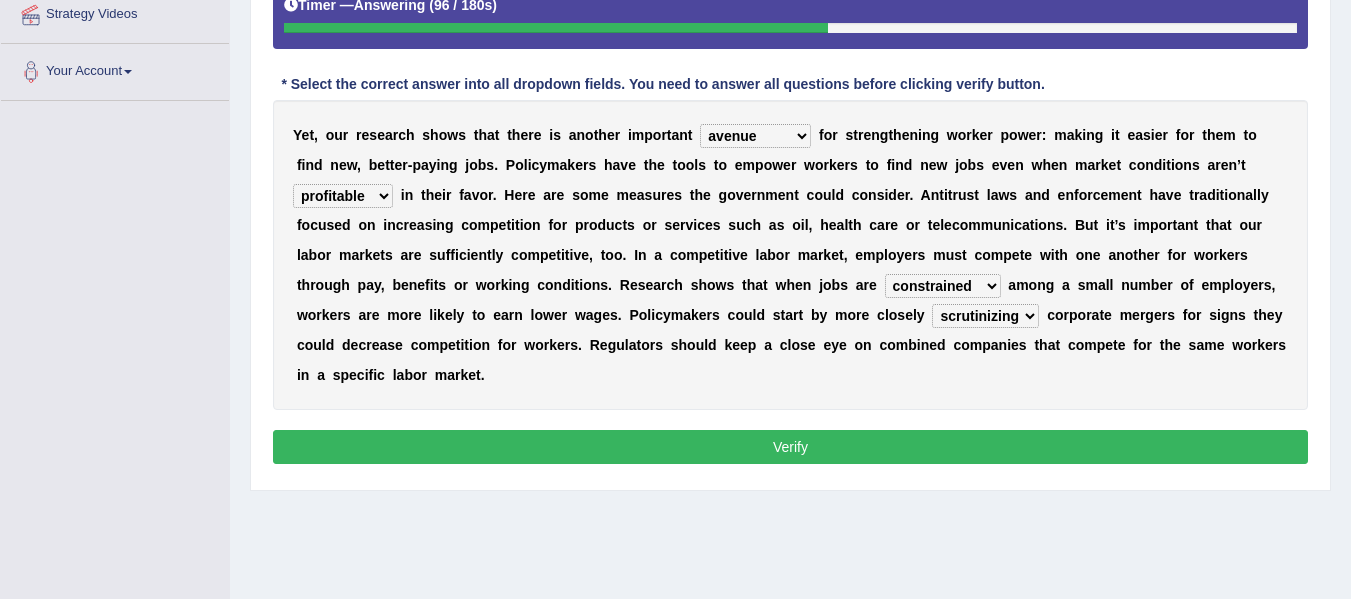 click on "Verify" at bounding box center (790, 447) 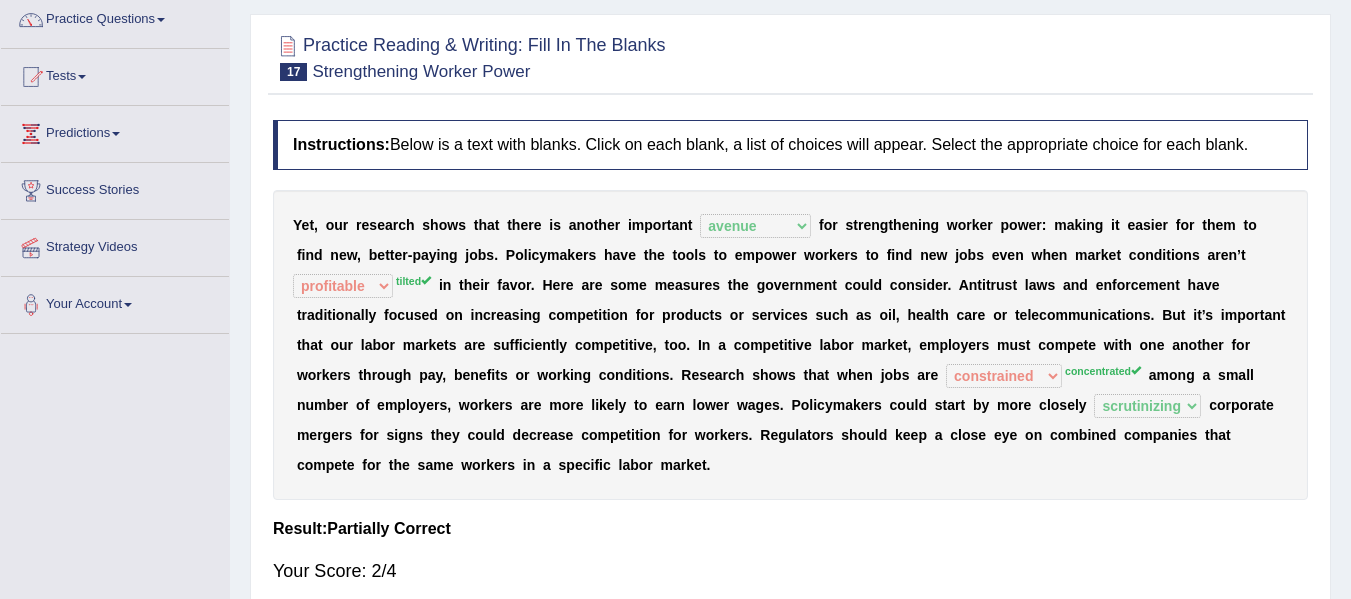 scroll, scrollTop: 84, scrollLeft: 0, axis: vertical 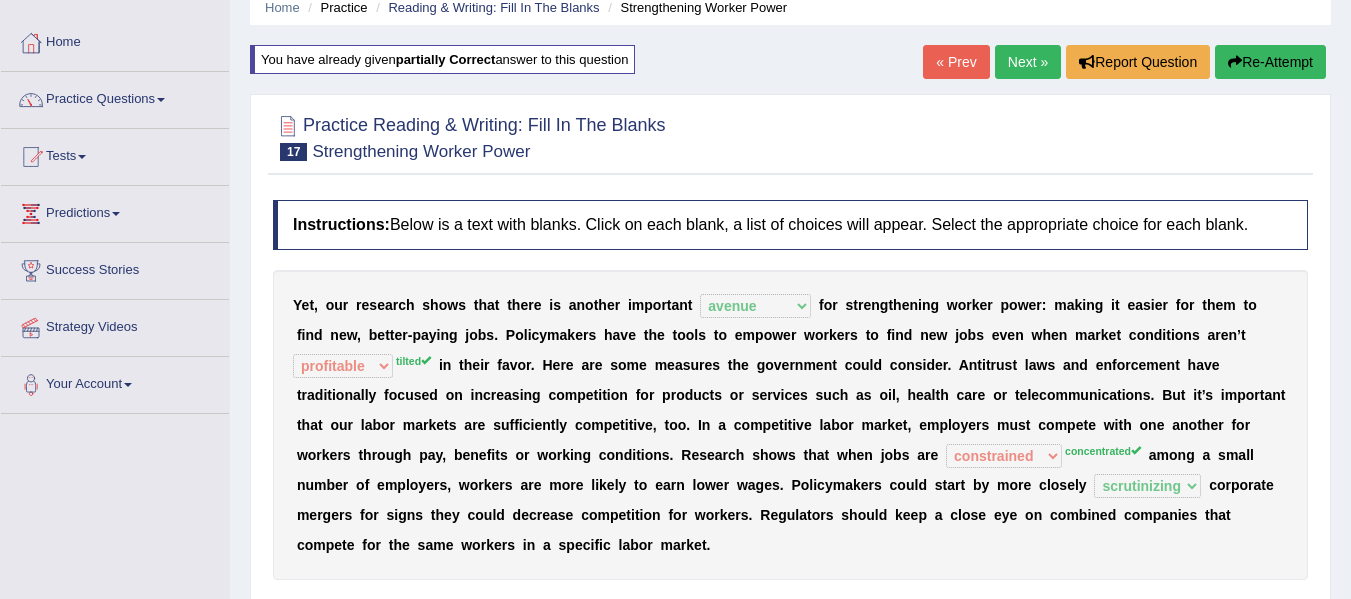click on "Next »" at bounding box center (1028, 62) 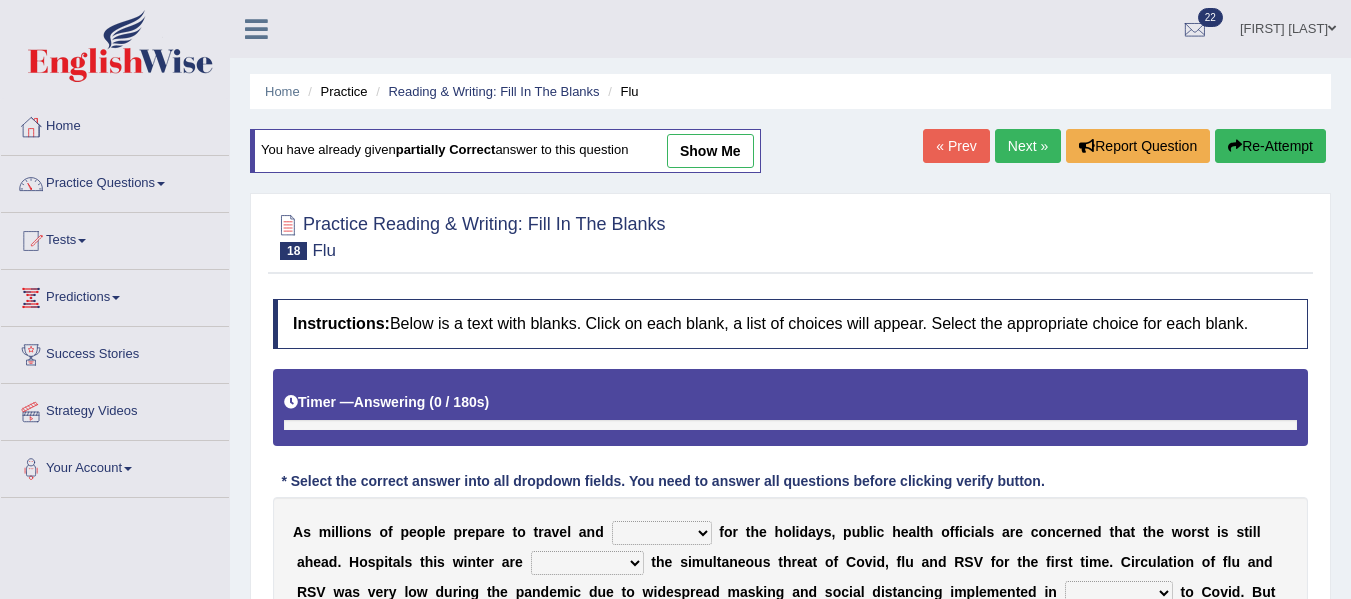 scroll, scrollTop: 0, scrollLeft: 0, axis: both 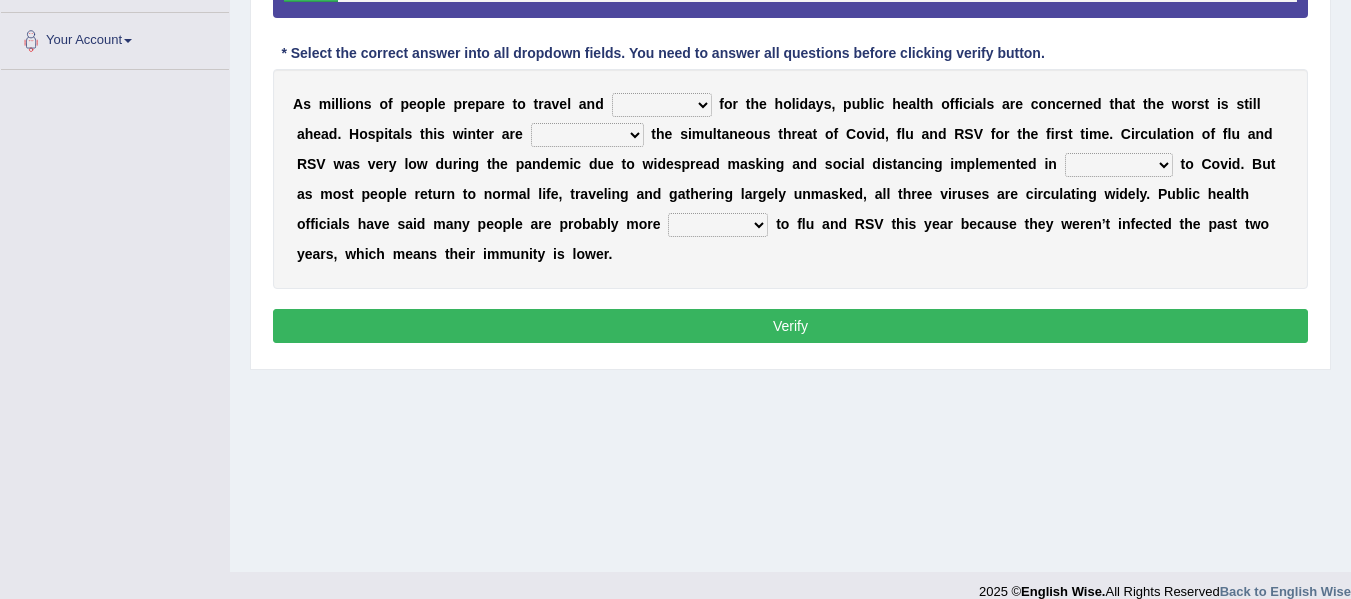 click on "gather hide slumber migrate" at bounding box center (662, 105) 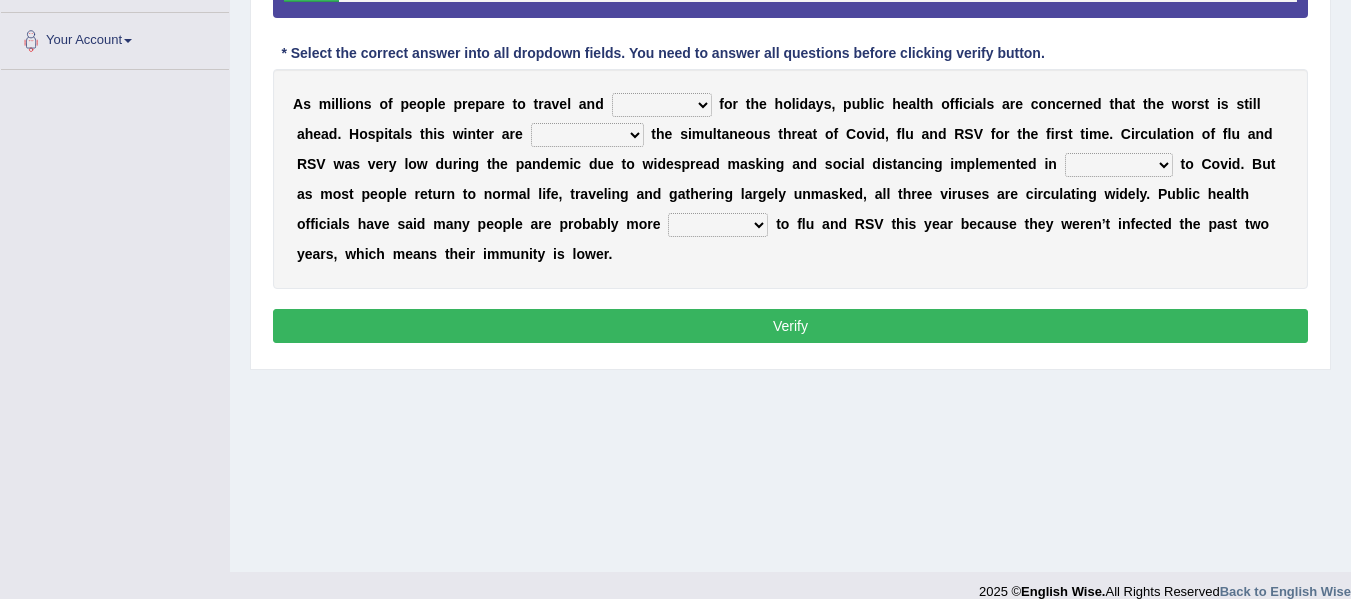 click on "gather hide slumber migrate" at bounding box center [662, 105] 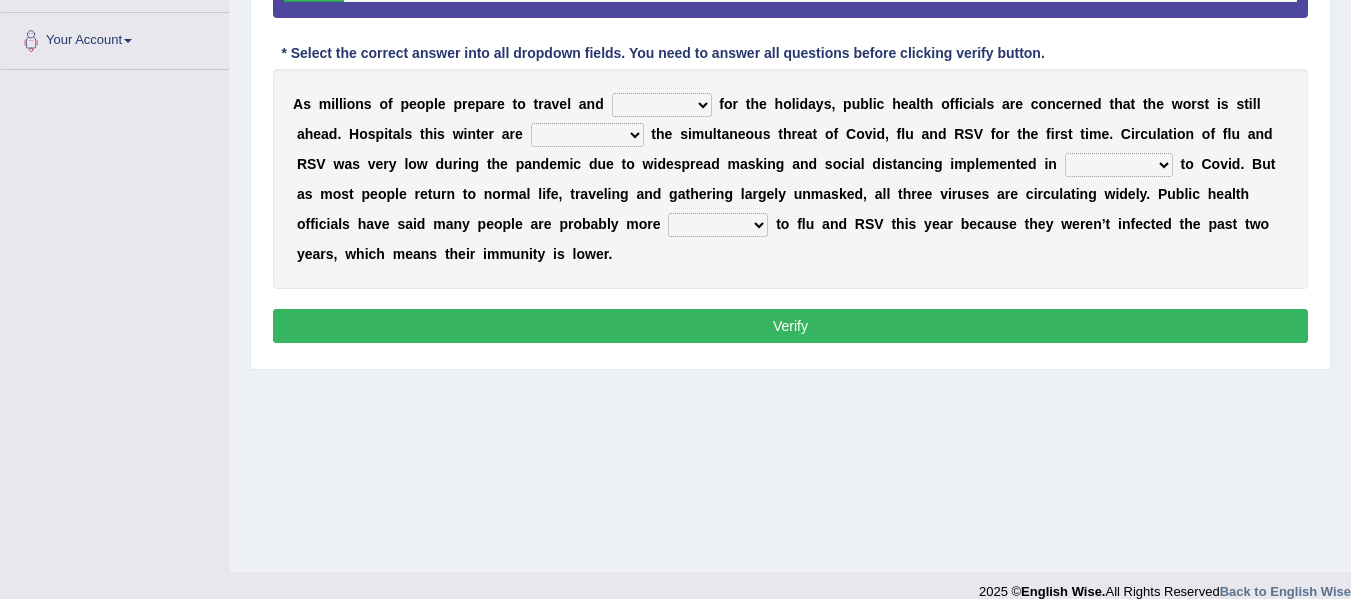 click on "gather hide slumber migrate" at bounding box center [662, 105] 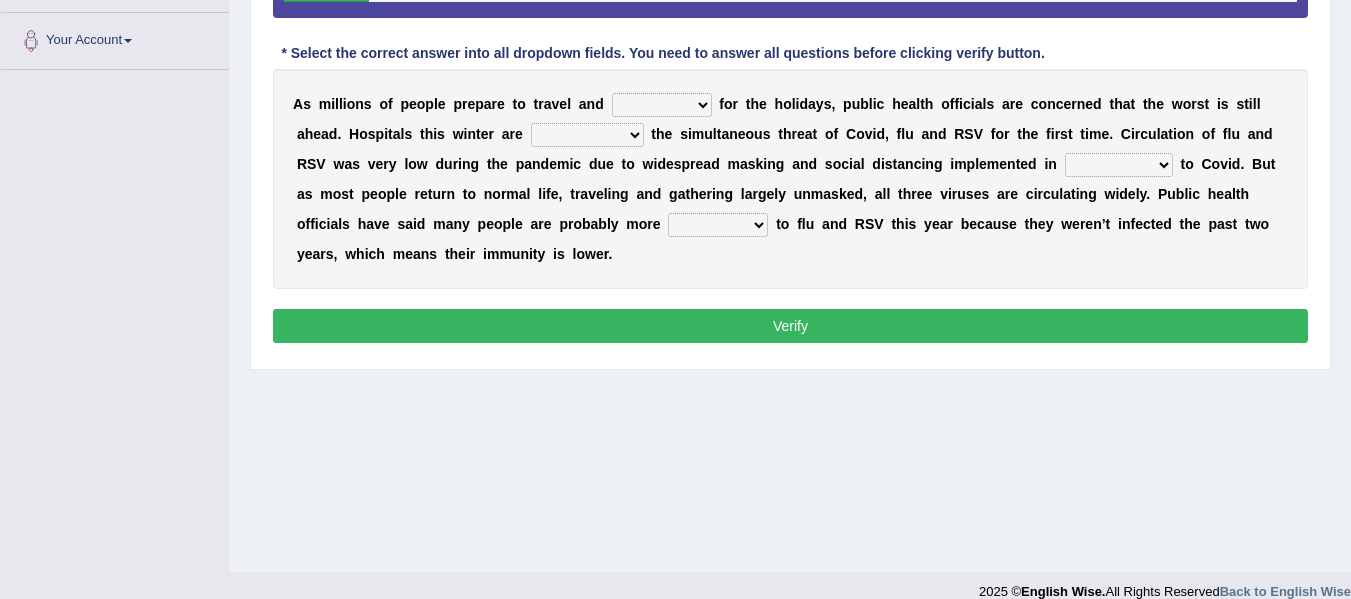 select on "migrate" 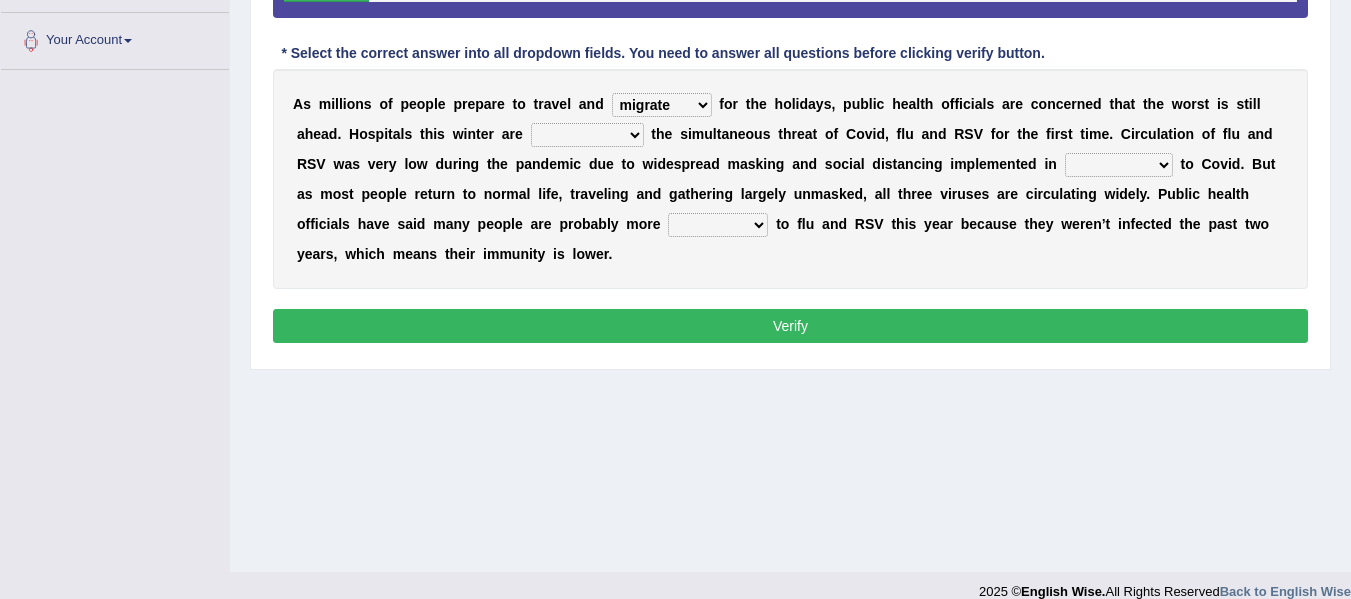 click on "gather hide slumber migrate" at bounding box center [662, 105] 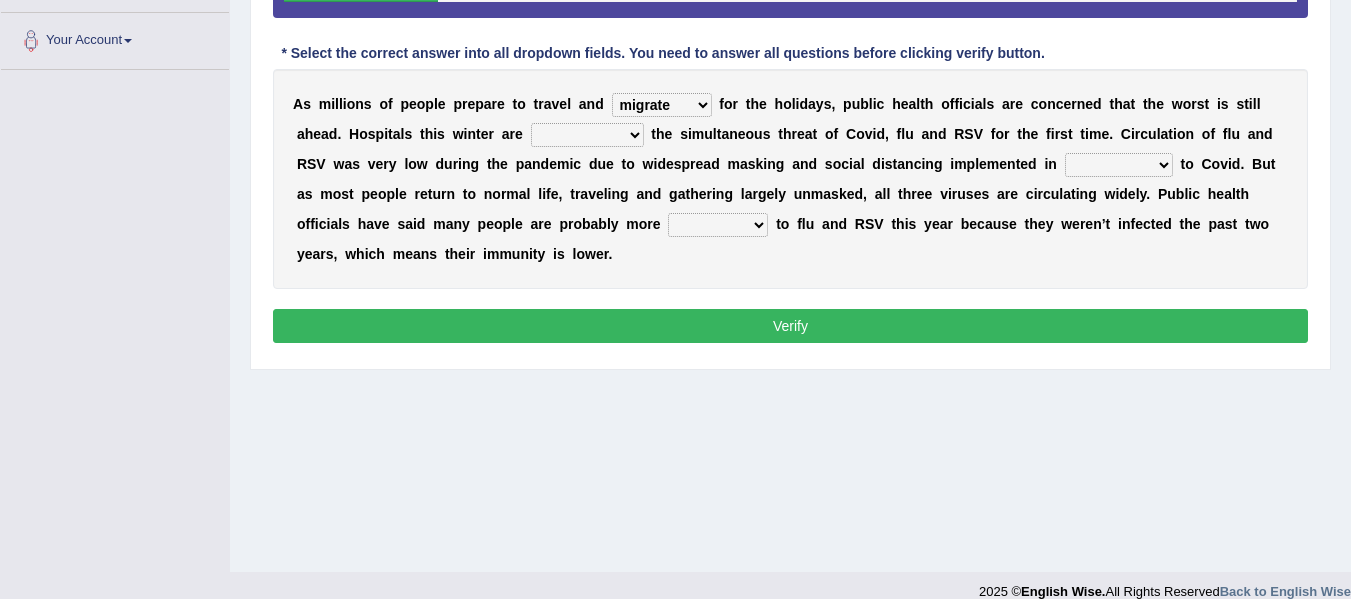 click on "facing accounting challenging constructing" at bounding box center (587, 135) 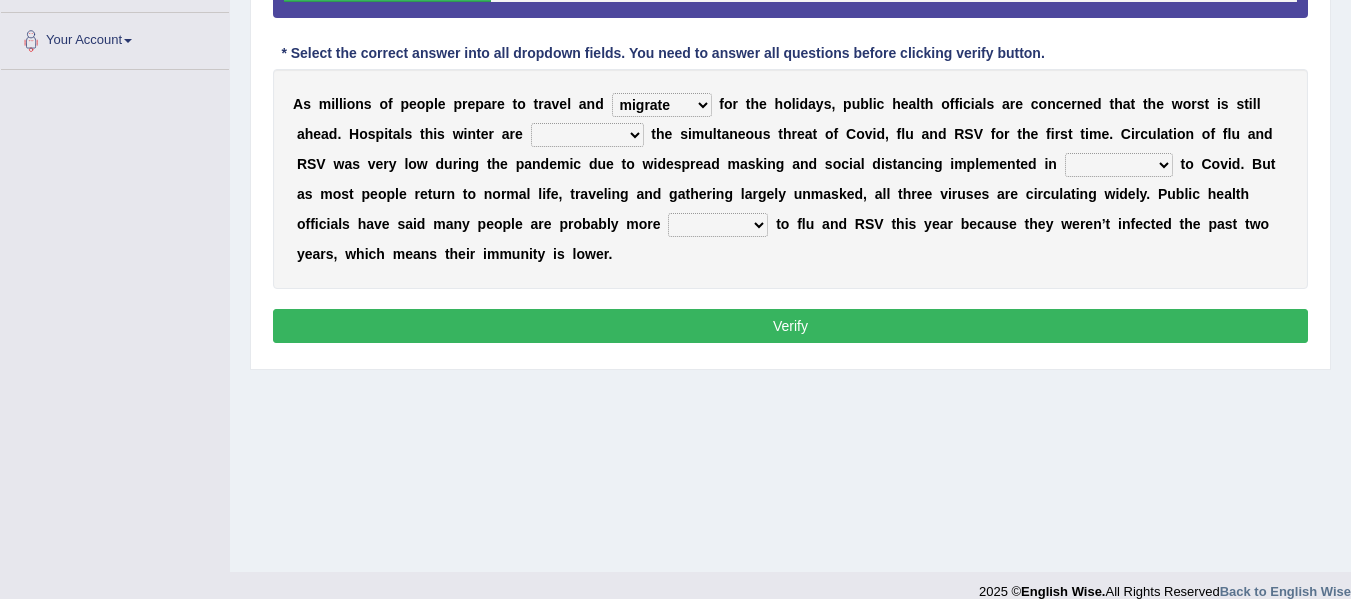 select on "facing" 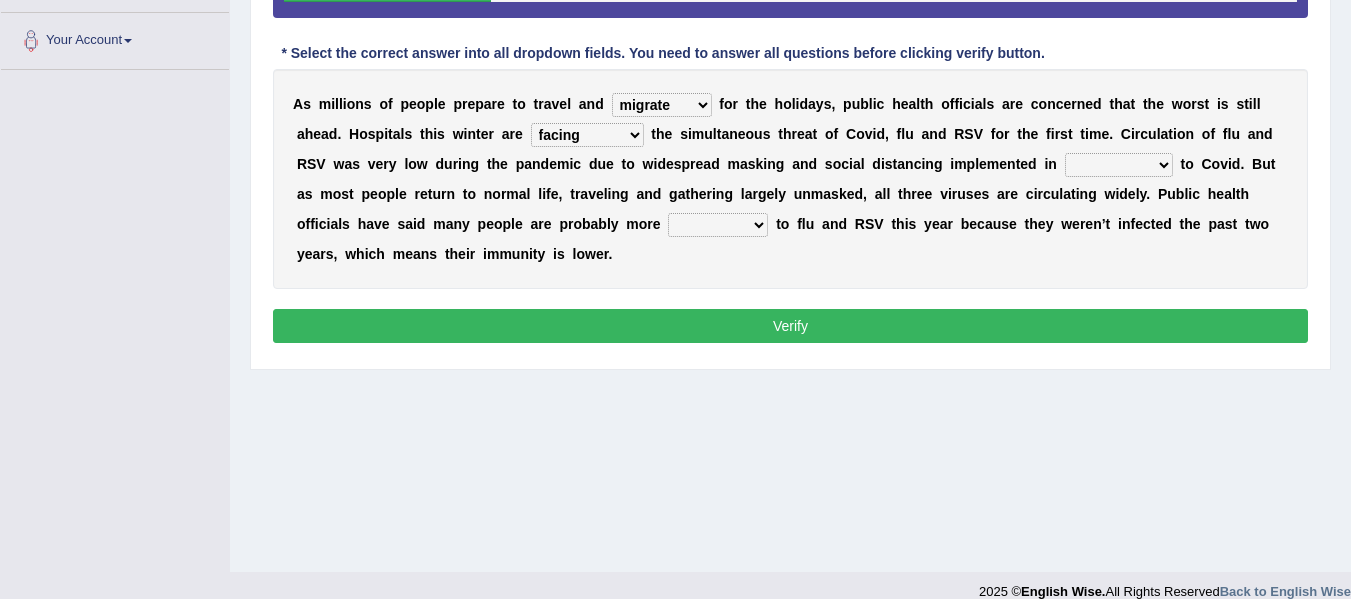 click on "facing accounting challenging constructing" at bounding box center [587, 135] 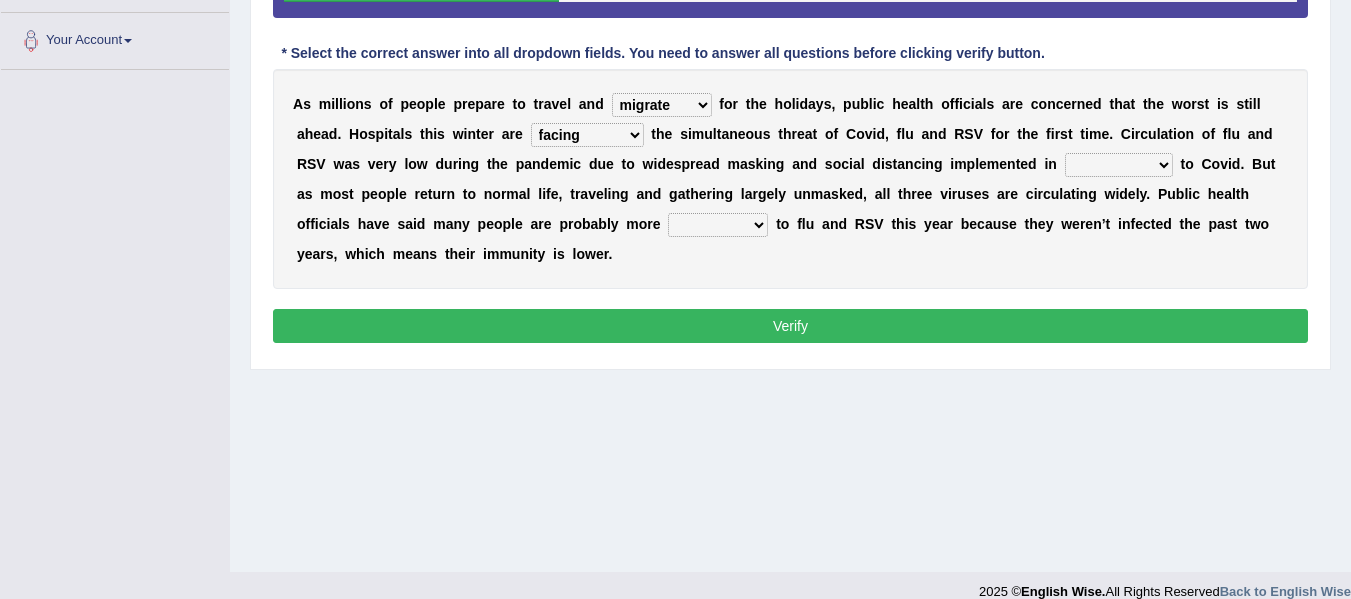 click on "comparison response place order" at bounding box center [1119, 165] 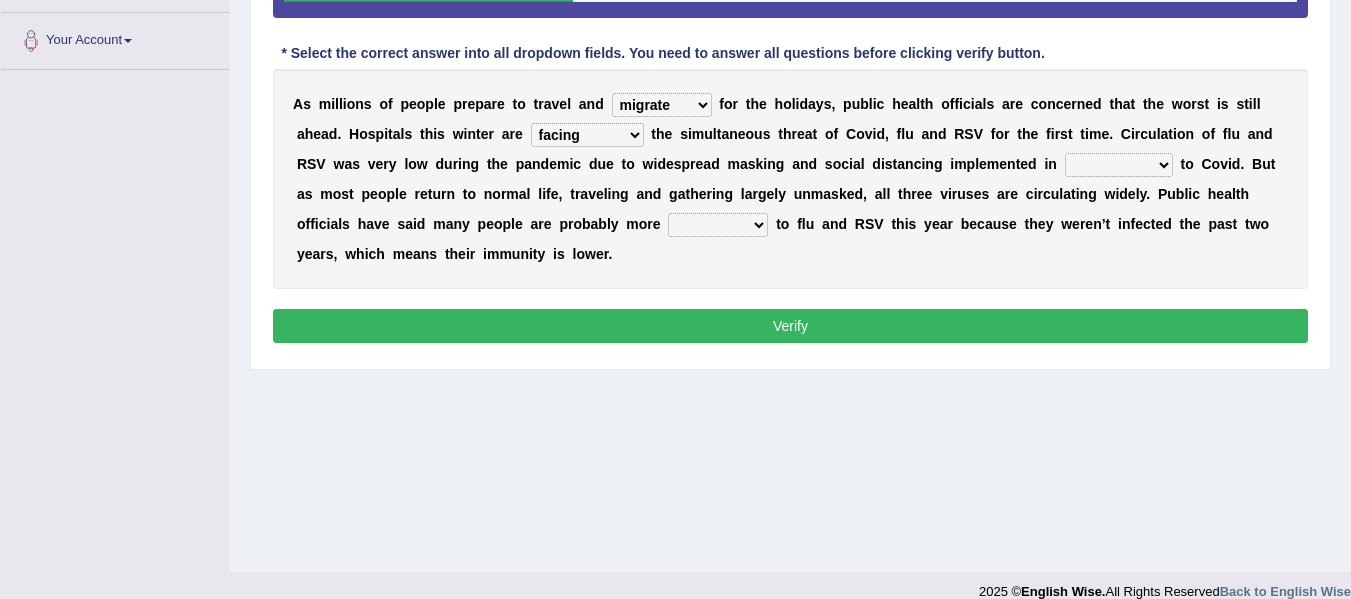 select on "response" 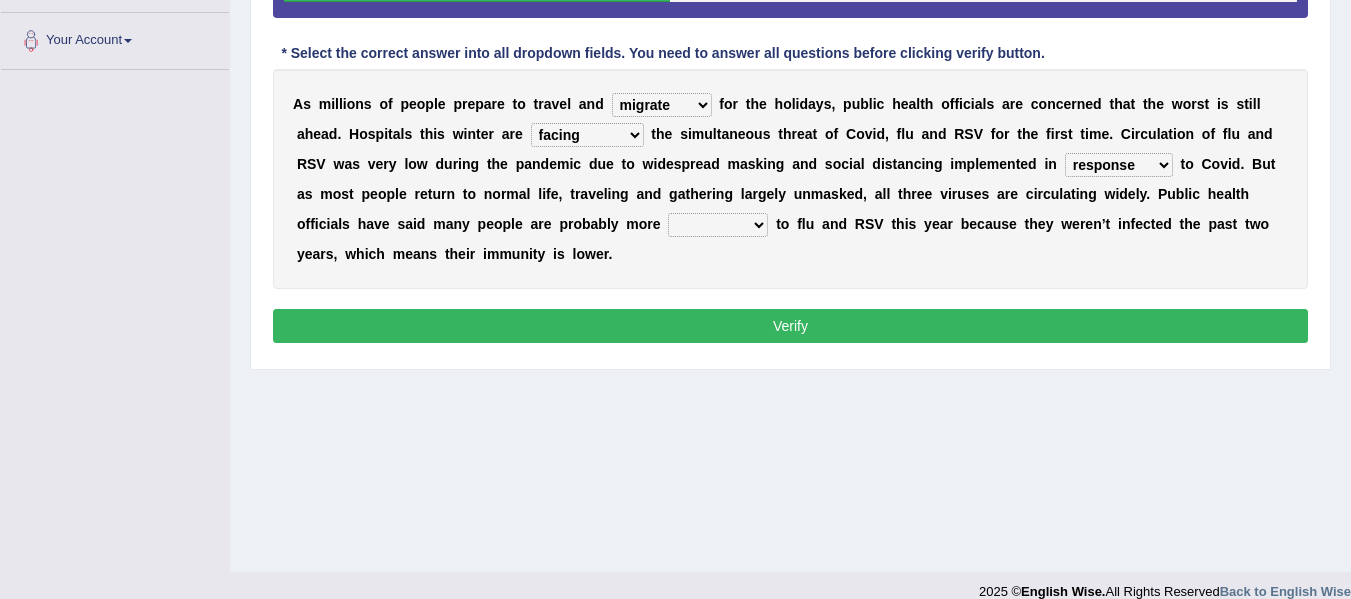 click on "attainable sensible vulnerable accessible" at bounding box center (718, 225) 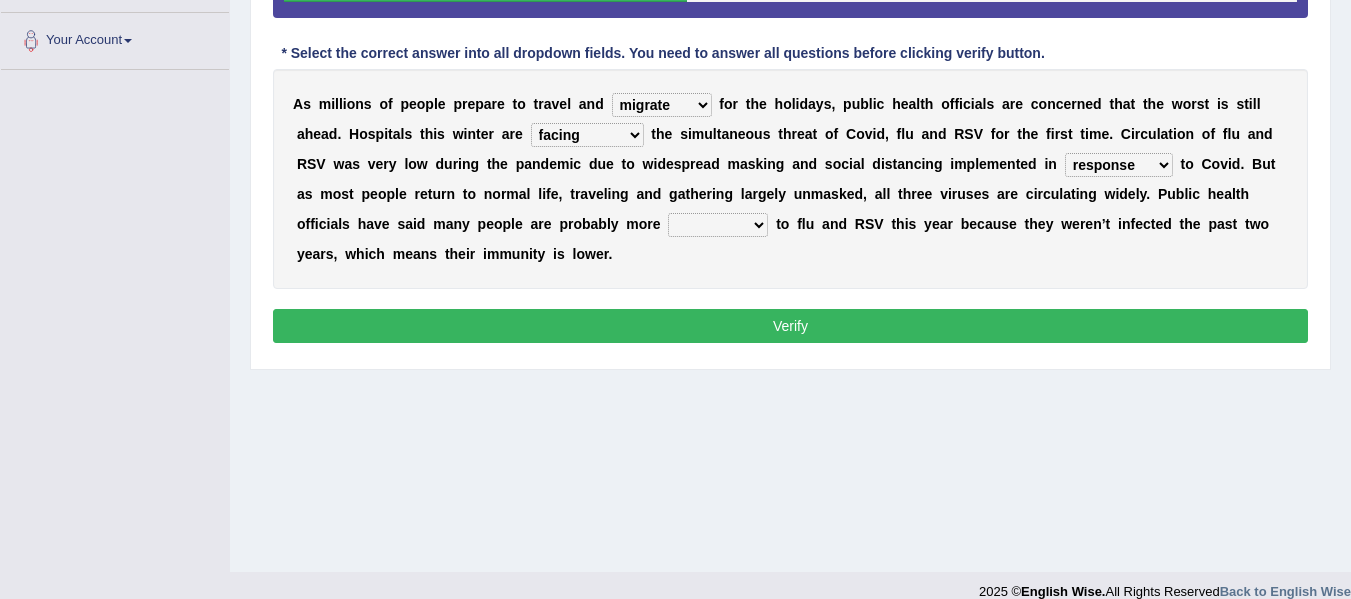 select on "vulnerable" 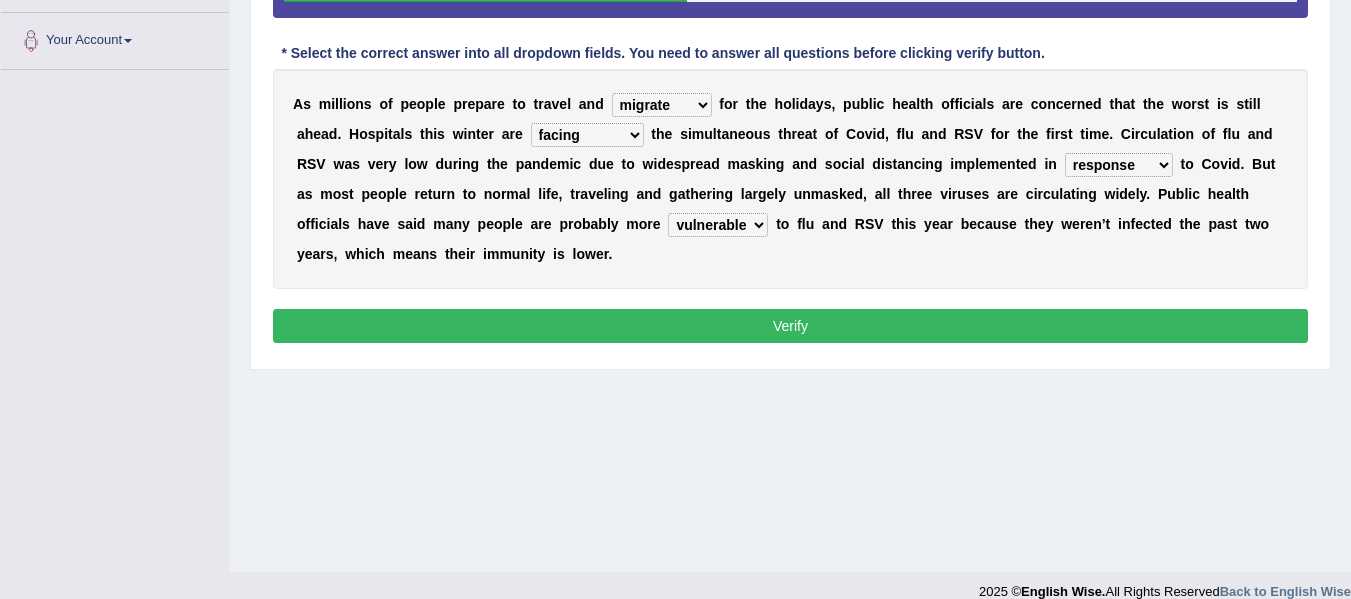 click on "attainable sensible vulnerable accessible" at bounding box center [718, 225] 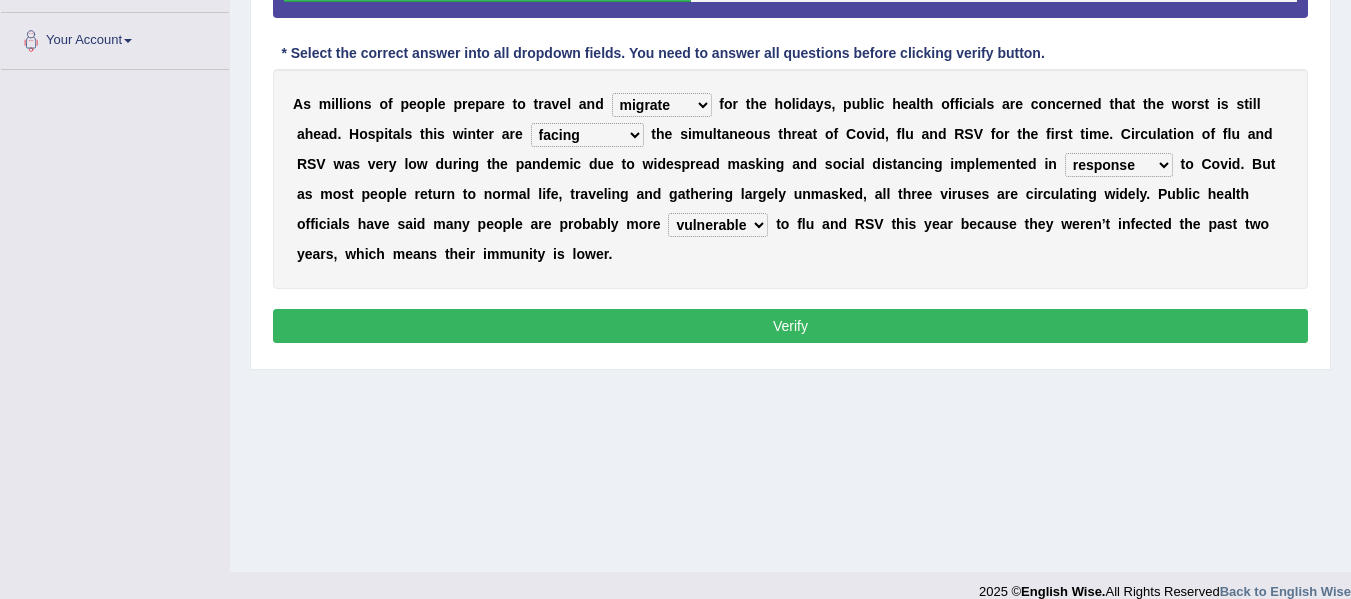 click on "Verify" at bounding box center [790, 326] 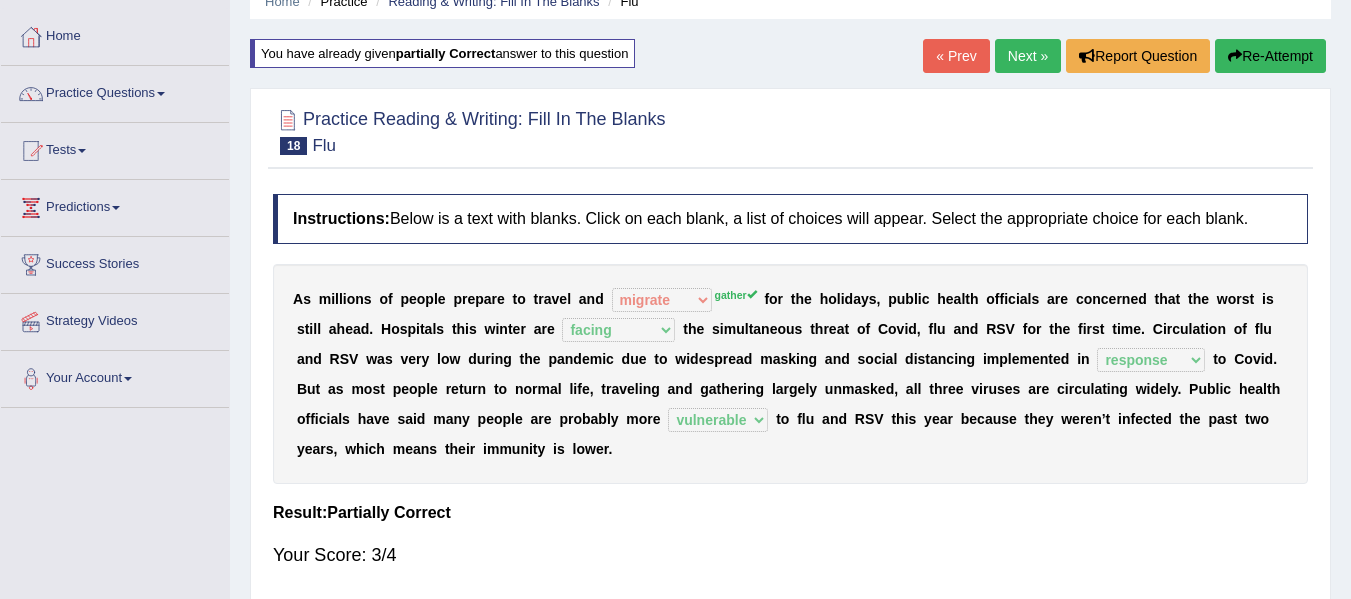 scroll, scrollTop: 77, scrollLeft: 0, axis: vertical 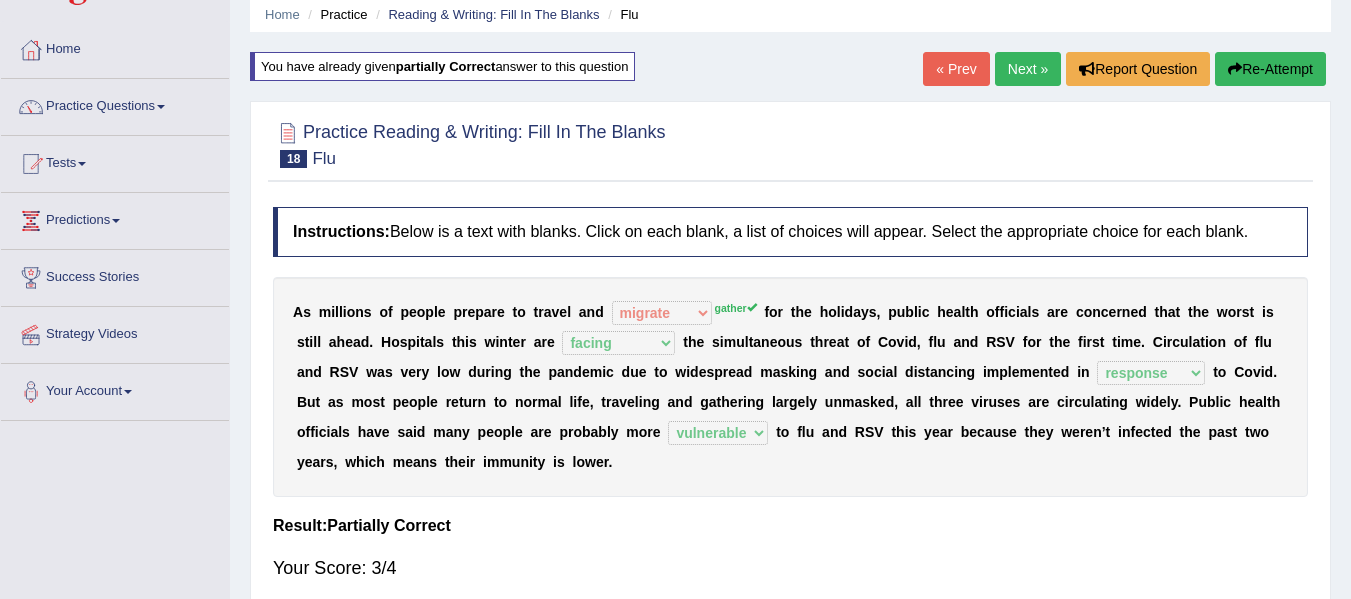 click on "Next »" at bounding box center [1028, 69] 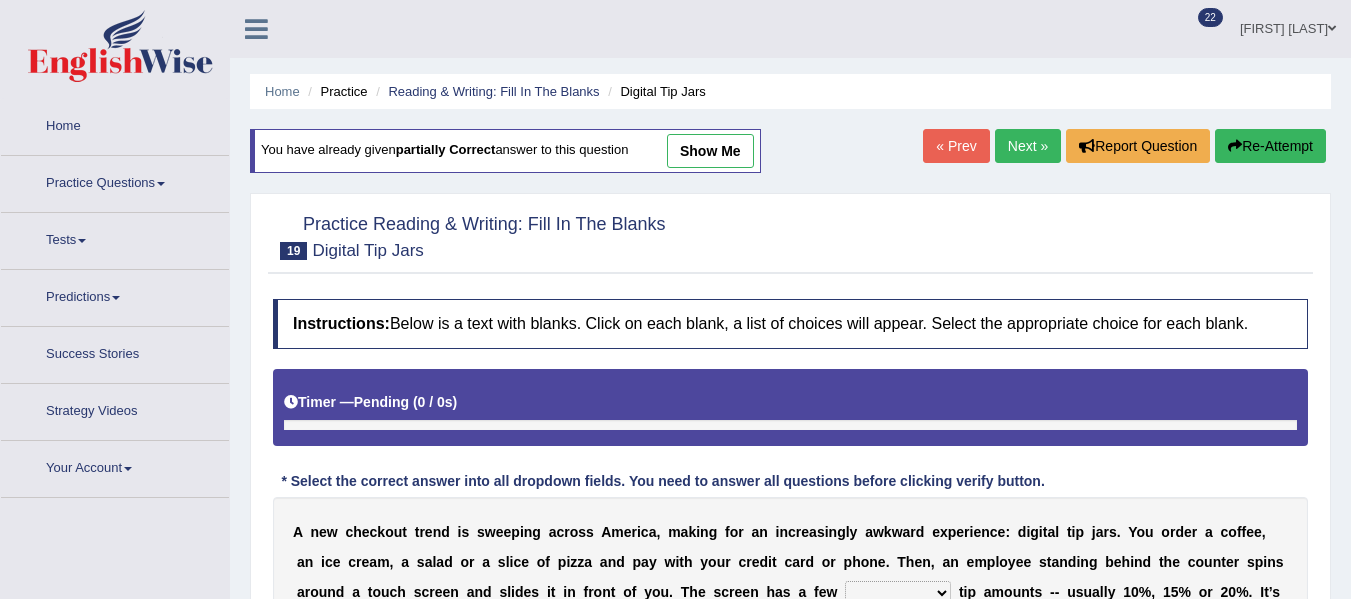 scroll, scrollTop: 0, scrollLeft: 0, axis: both 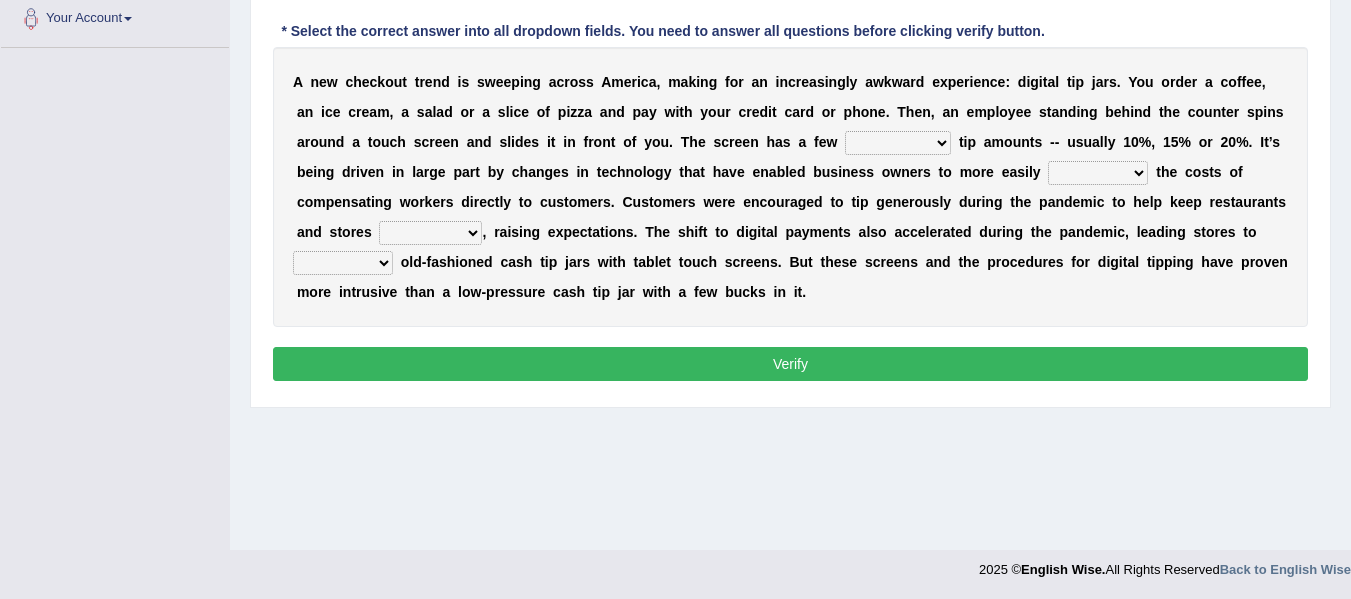 click on "suggested combined exceptional rigorous" at bounding box center [898, 143] 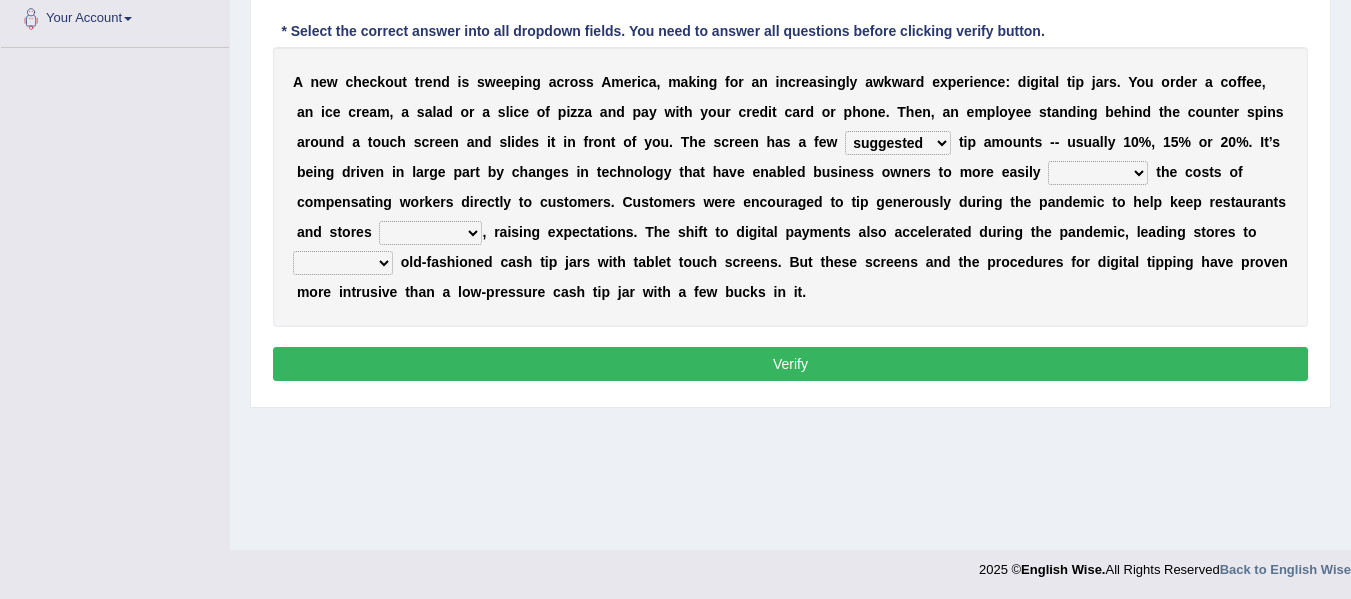 click on "suggested combined exceptional rigorous" at bounding box center [898, 143] 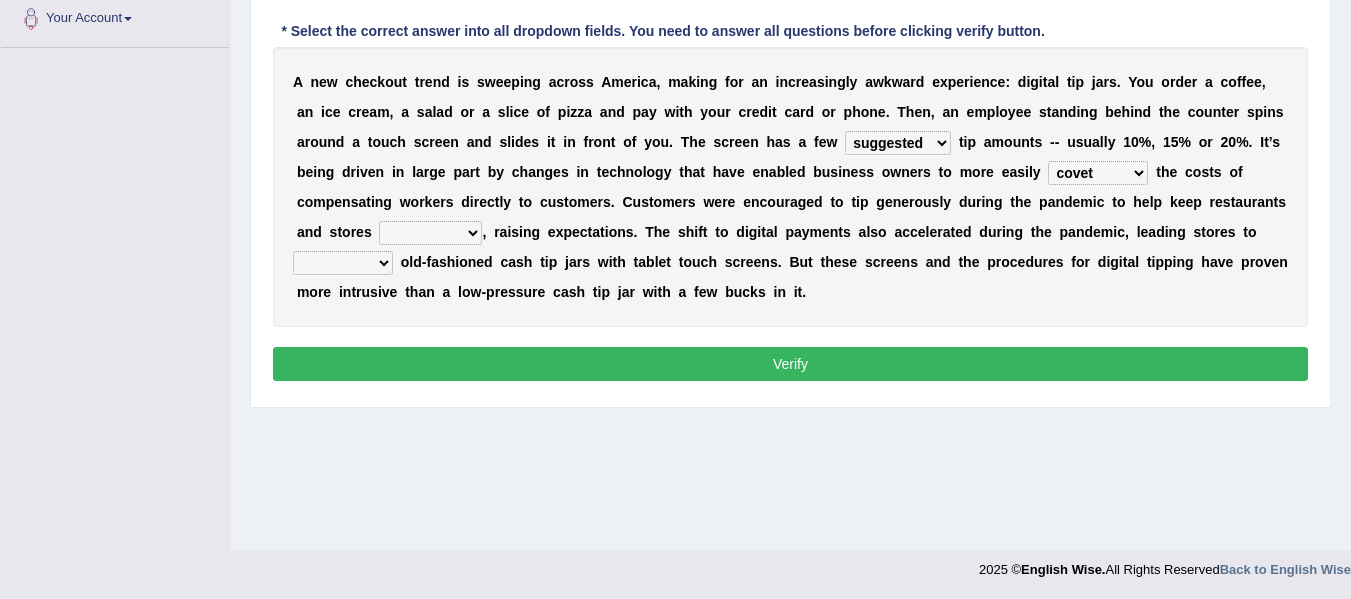 click on "abide covet diverge shift" at bounding box center (1098, 173) 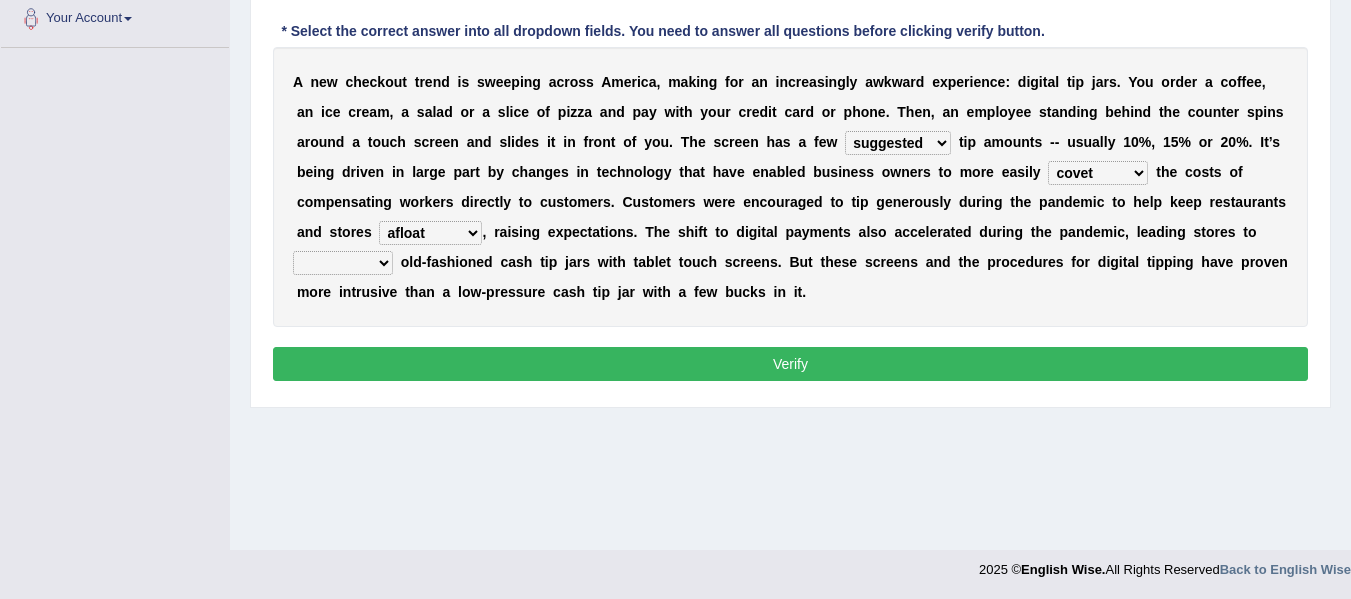 click on "afloat overlapped affable concise" at bounding box center [430, 233] 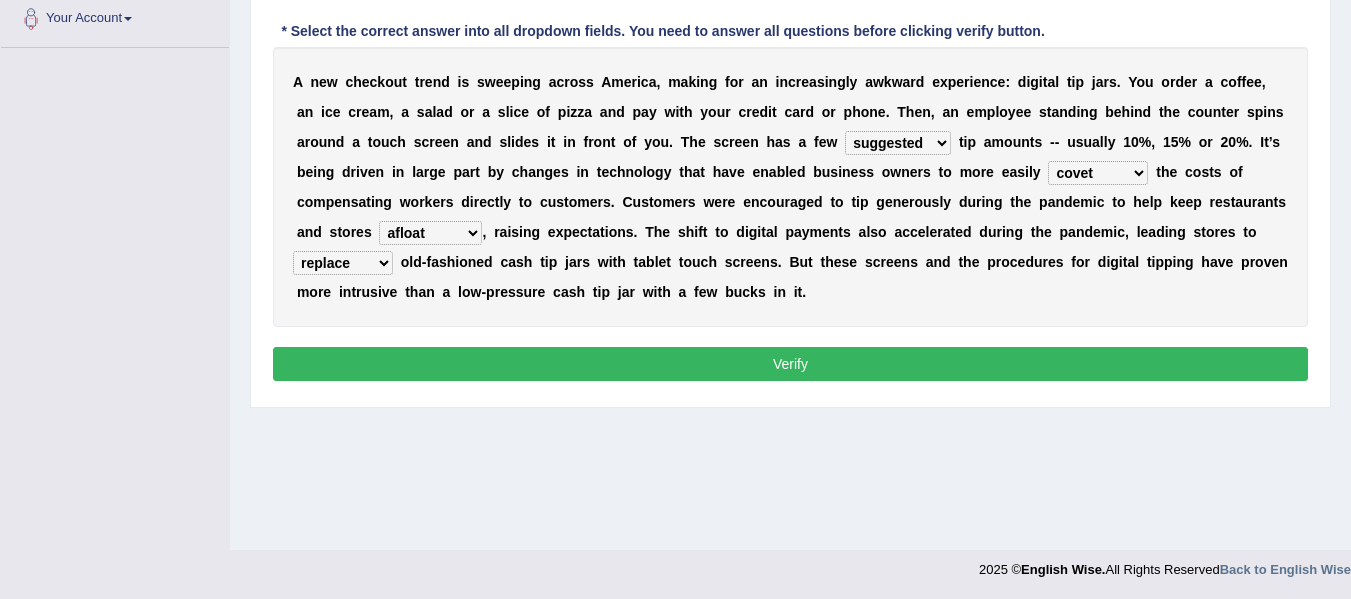 click on "replace exchange occupy retrieve" at bounding box center (343, 263) 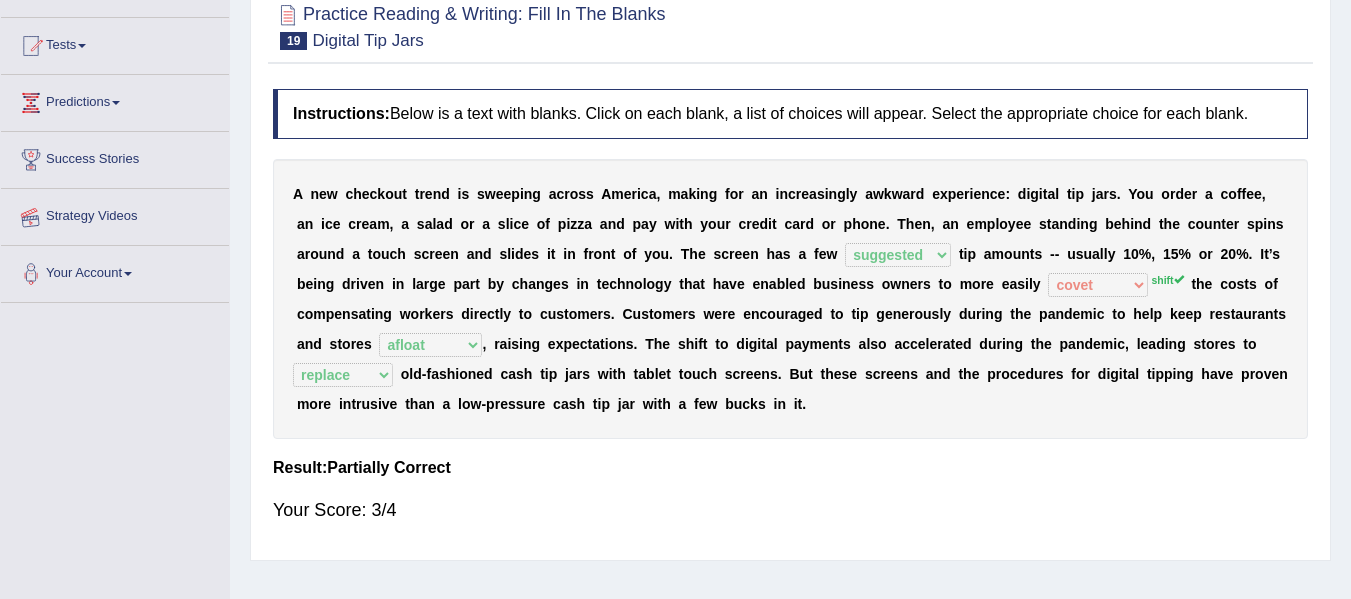 scroll, scrollTop: 0, scrollLeft: 0, axis: both 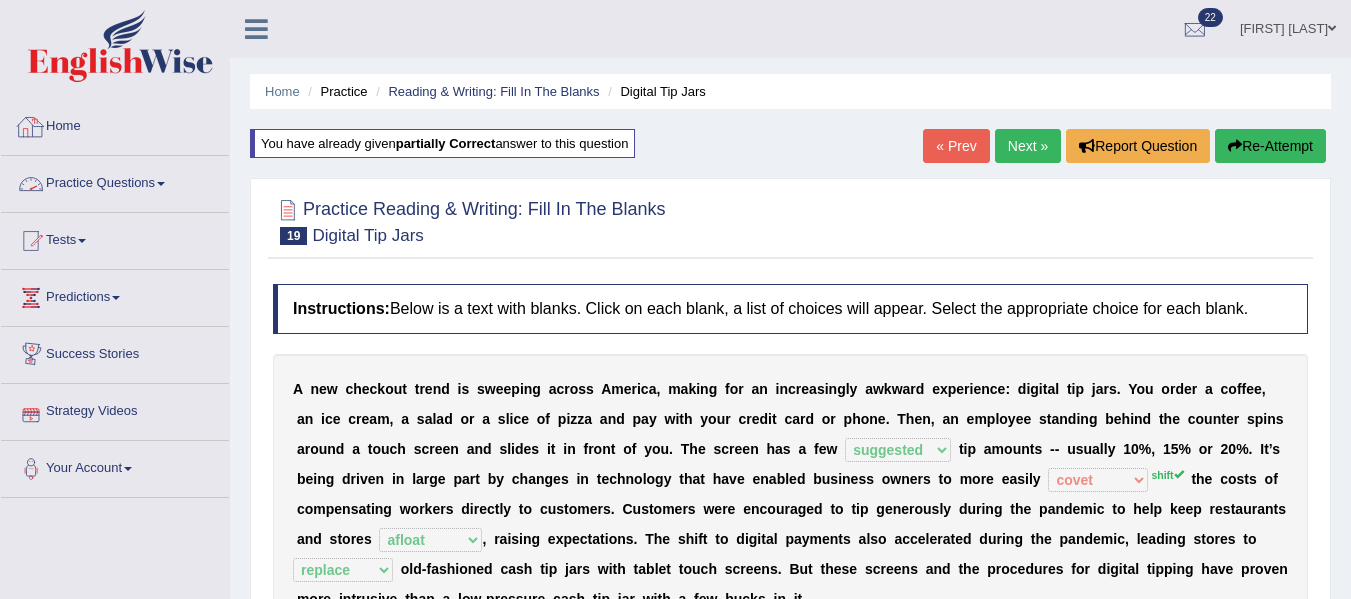 click on "Home" at bounding box center [115, 124] 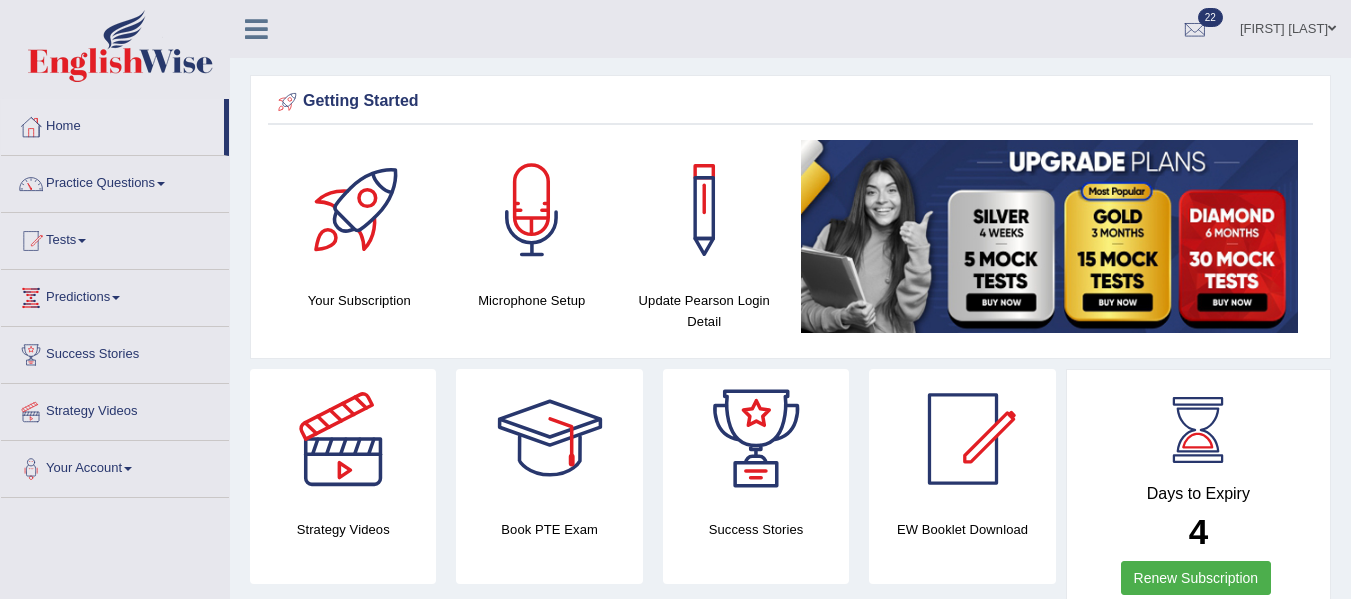 scroll, scrollTop: 673, scrollLeft: 0, axis: vertical 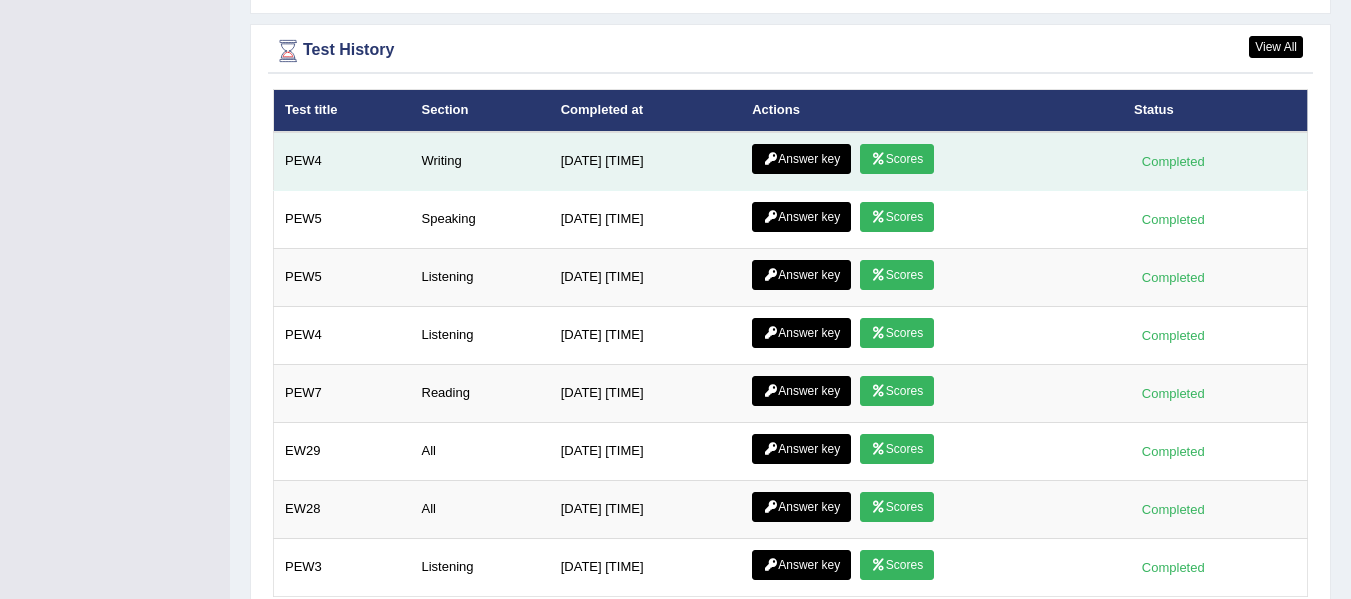 click on "Scores" at bounding box center (897, 159) 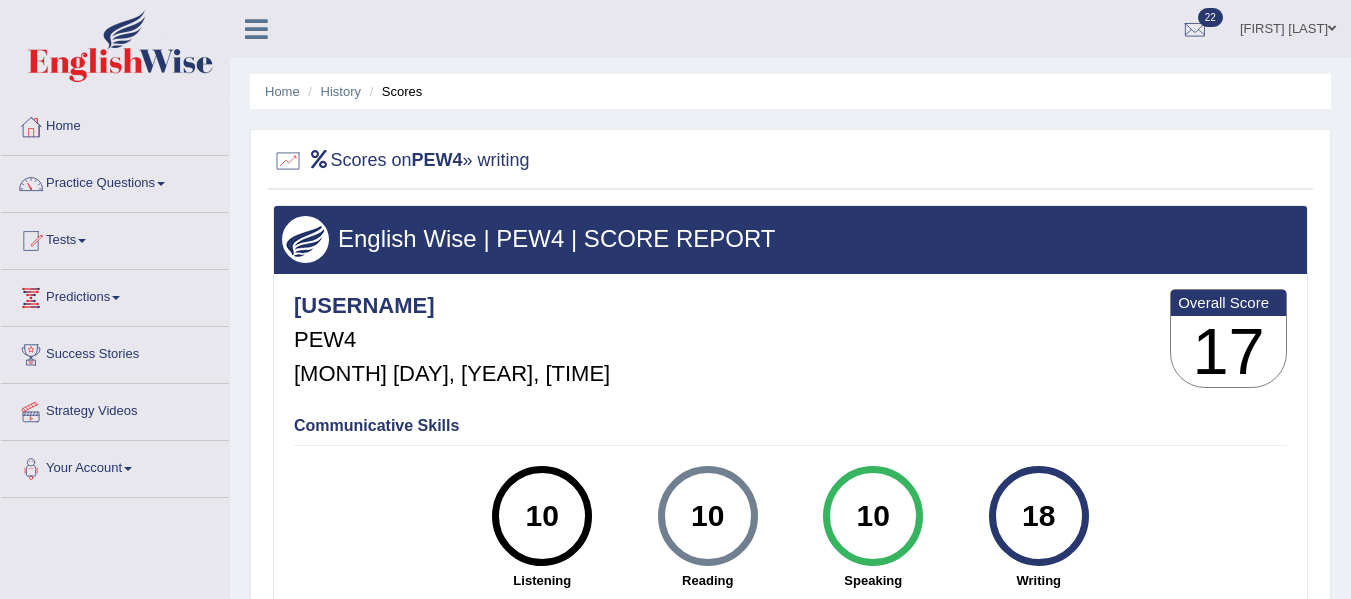 scroll, scrollTop: 0, scrollLeft: 0, axis: both 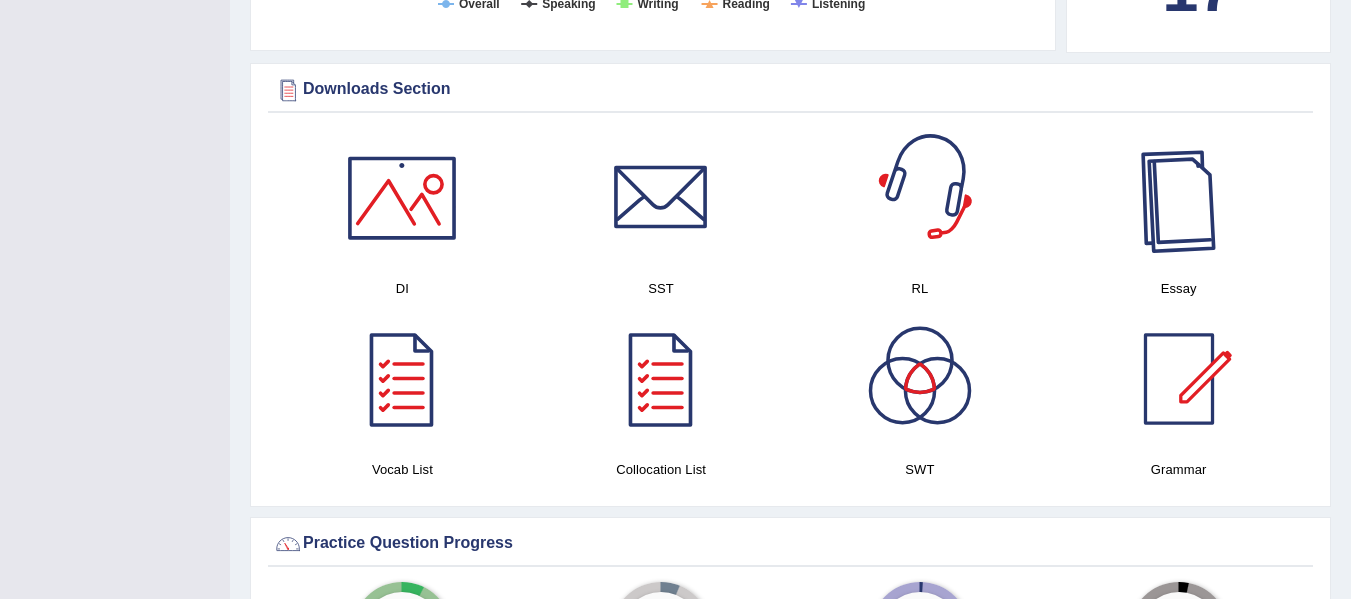 click at bounding box center (1179, 198) 